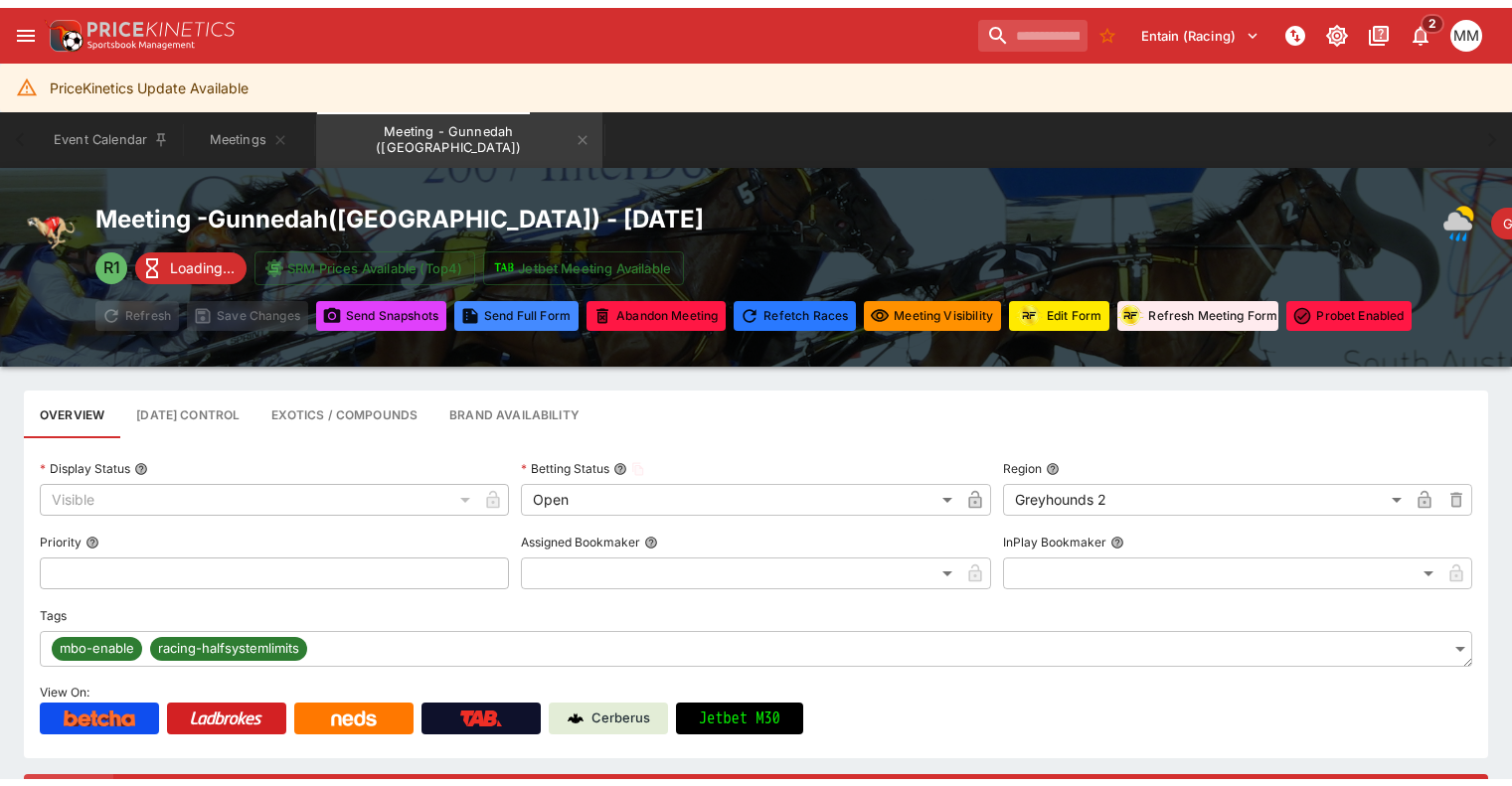 scroll, scrollTop: 0, scrollLeft: 0, axis: both 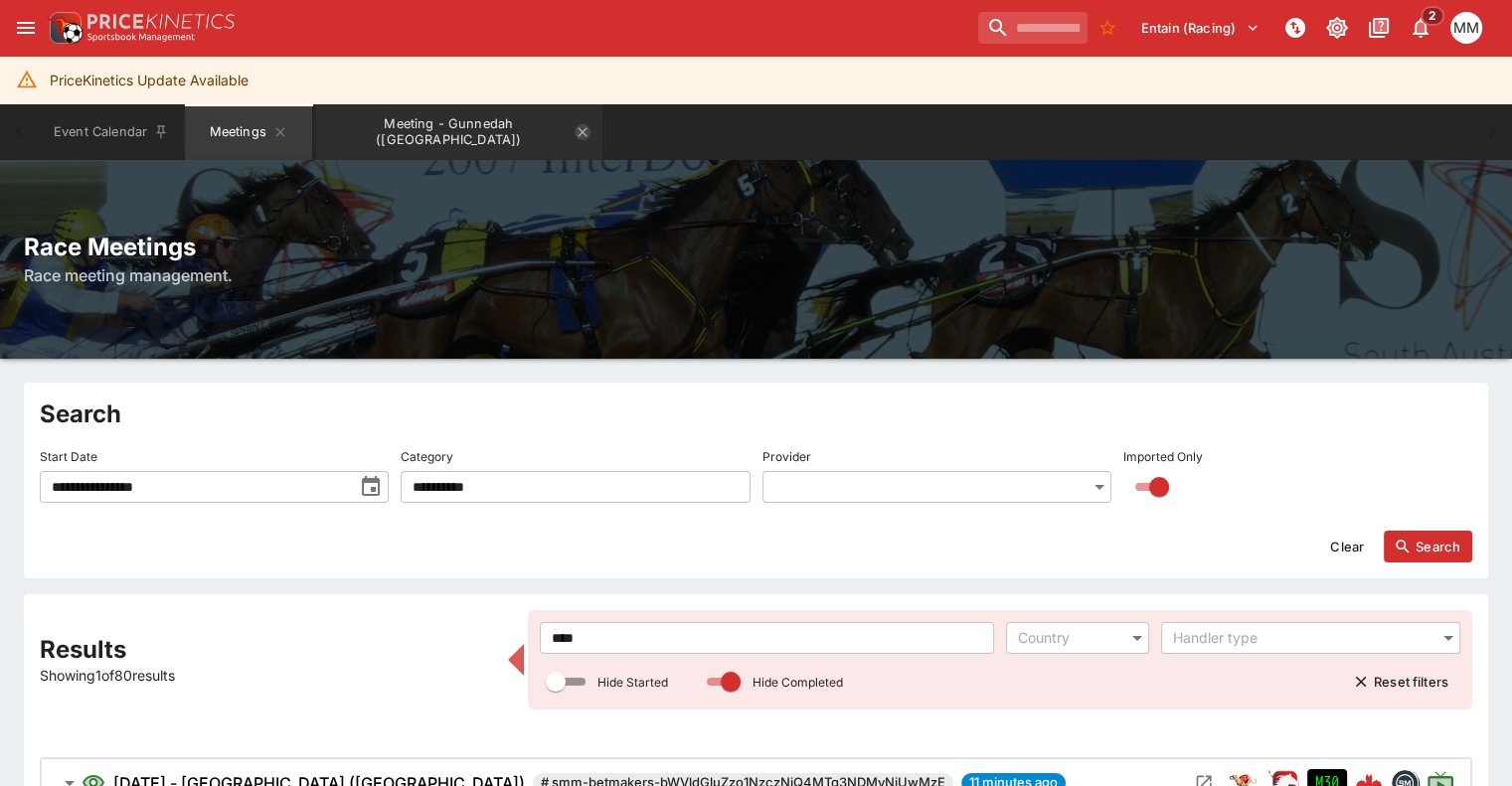 click 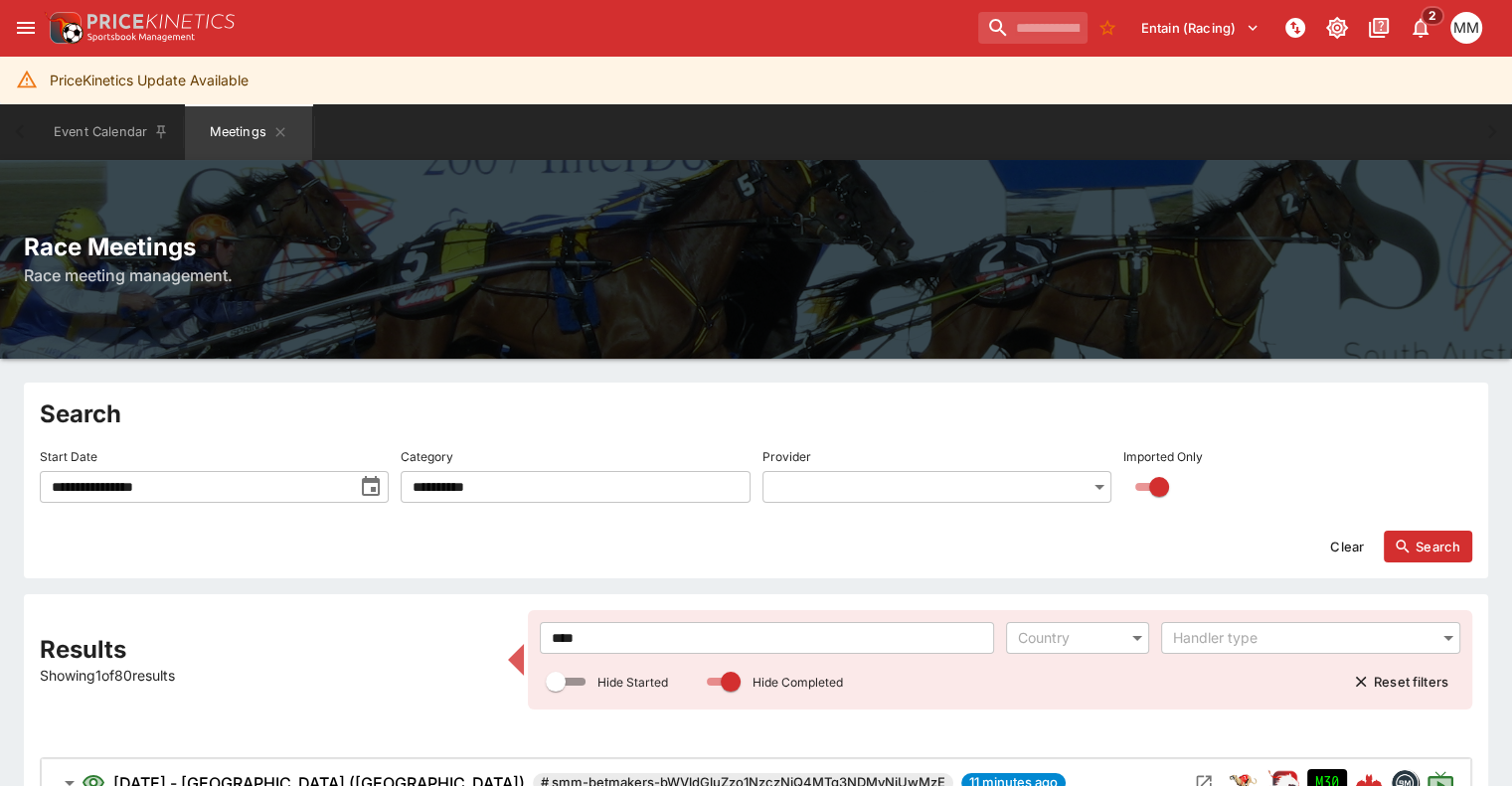 drag, startPoint x: 429, startPoint y: 638, endPoint x: 505, endPoint y: 641, distance: 76.05919 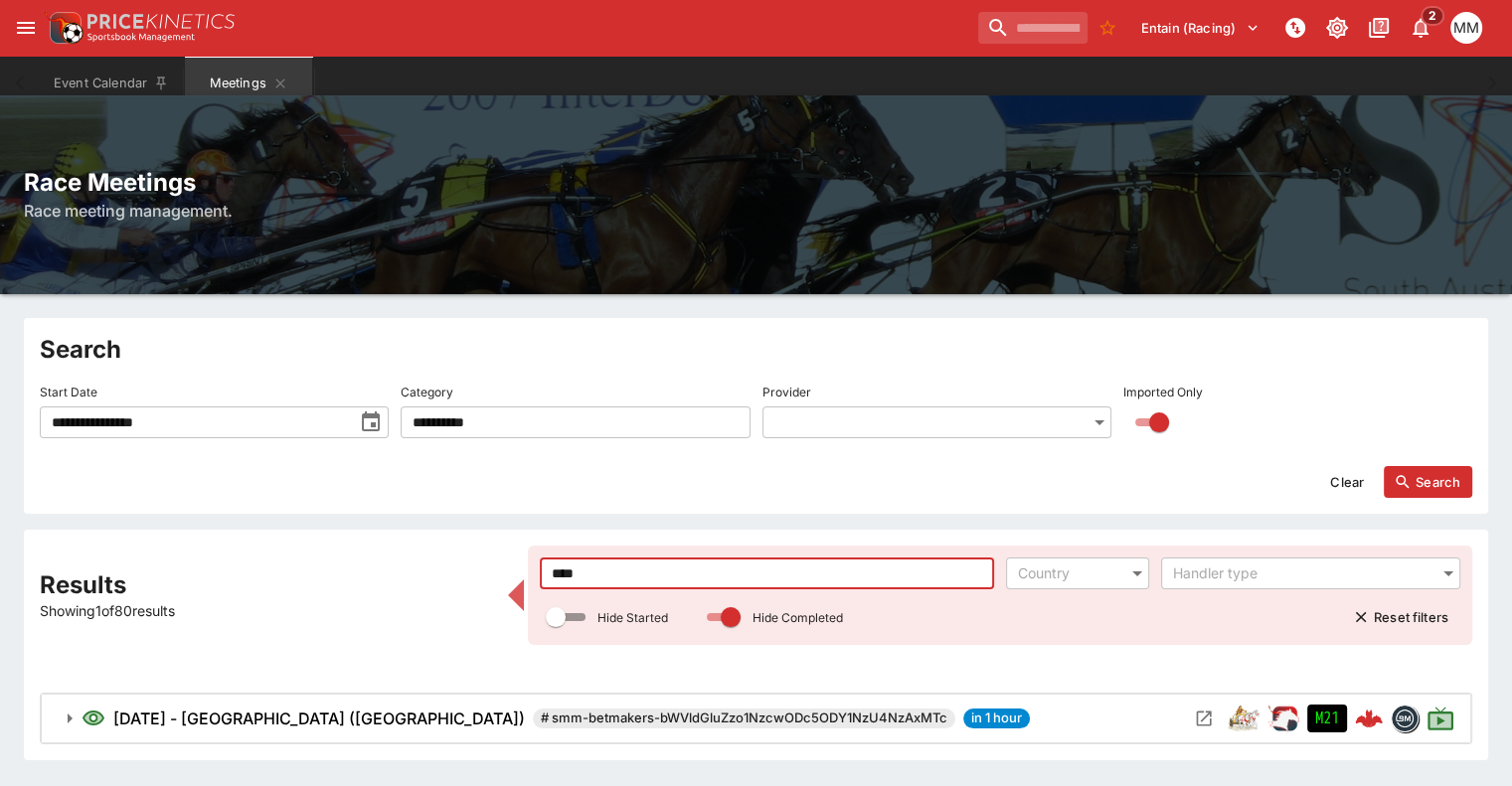 scroll, scrollTop: 130, scrollLeft: 0, axis: vertical 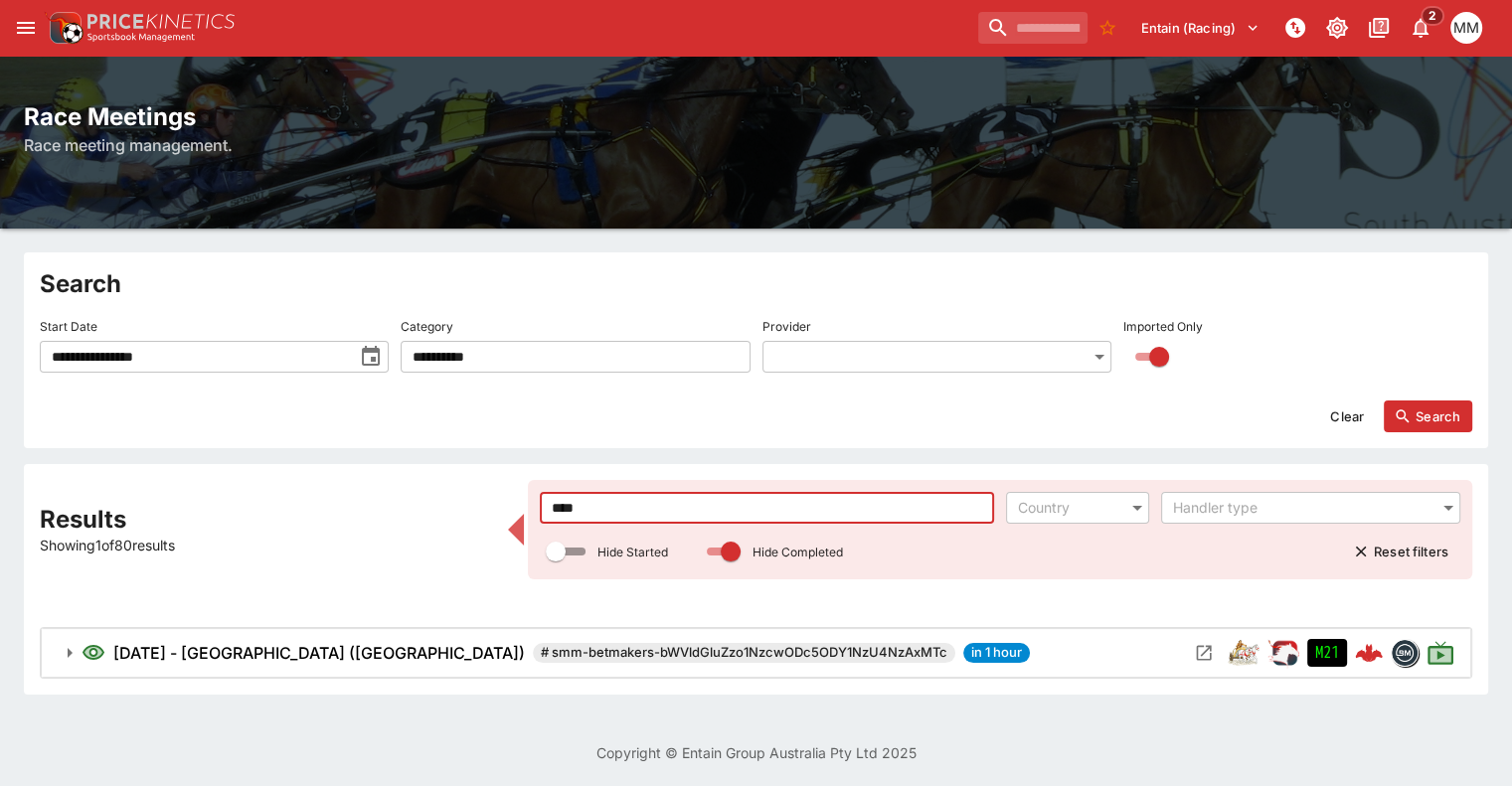 type on "****" 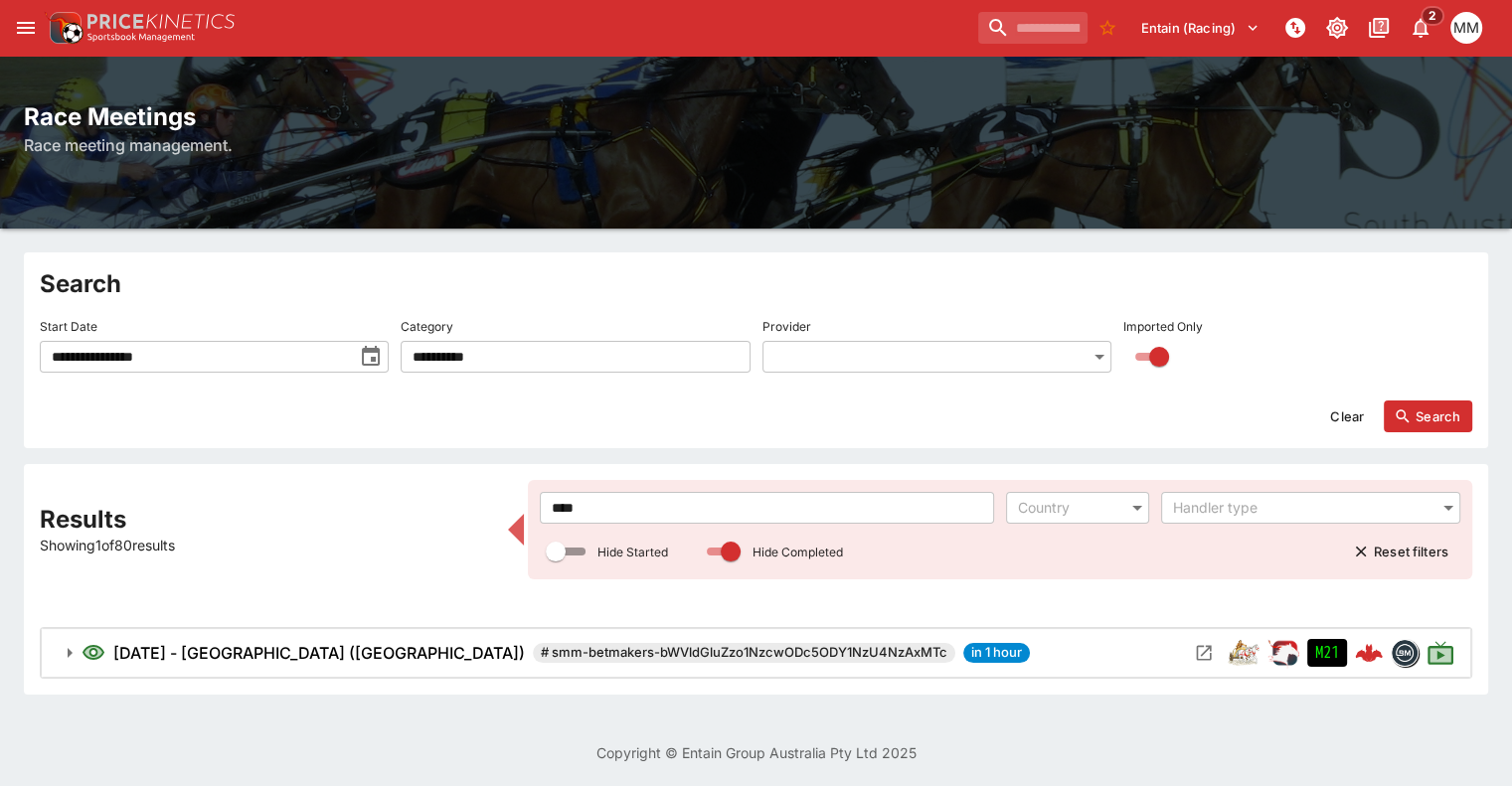 click 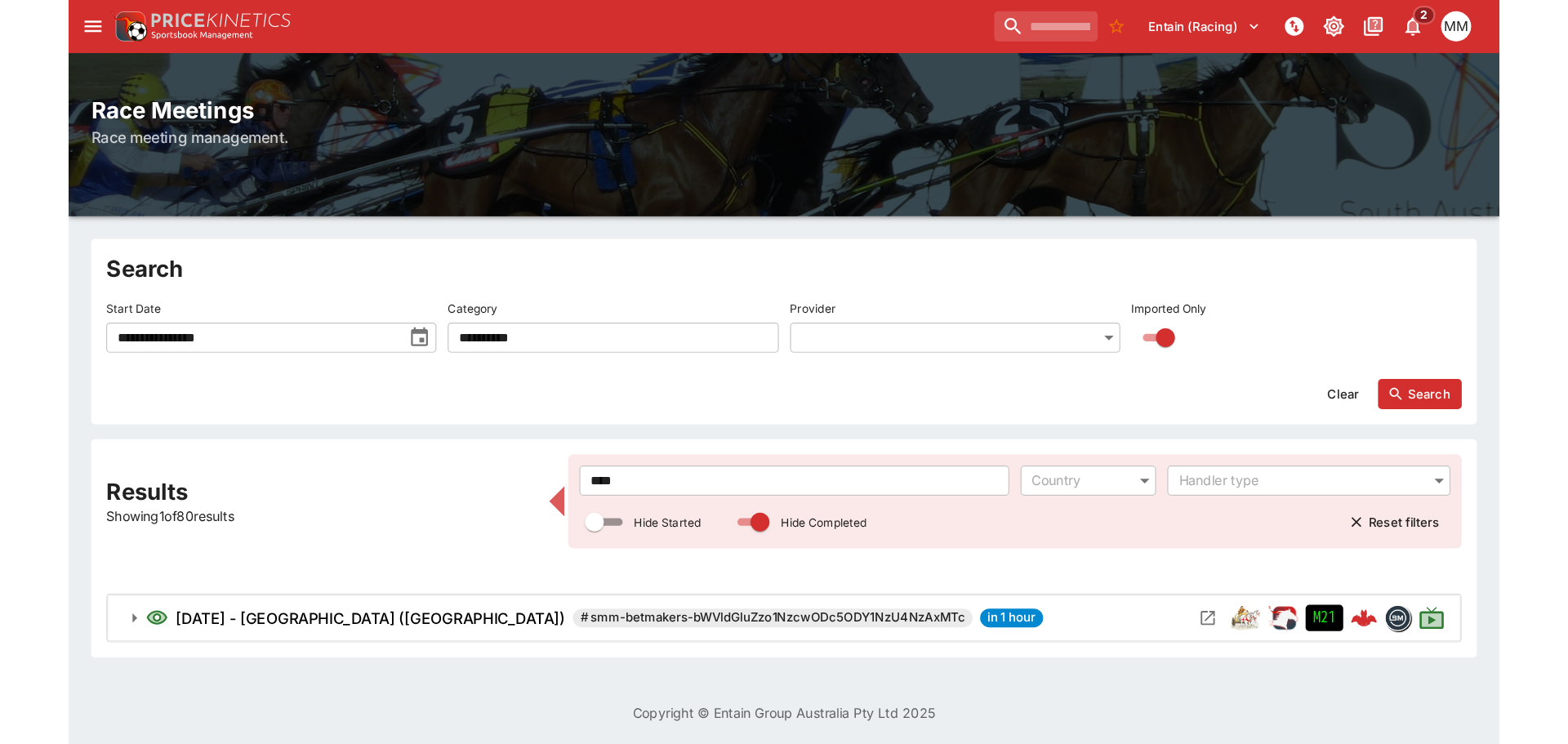 scroll, scrollTop: 0, scrollLeft: 0, axis: both 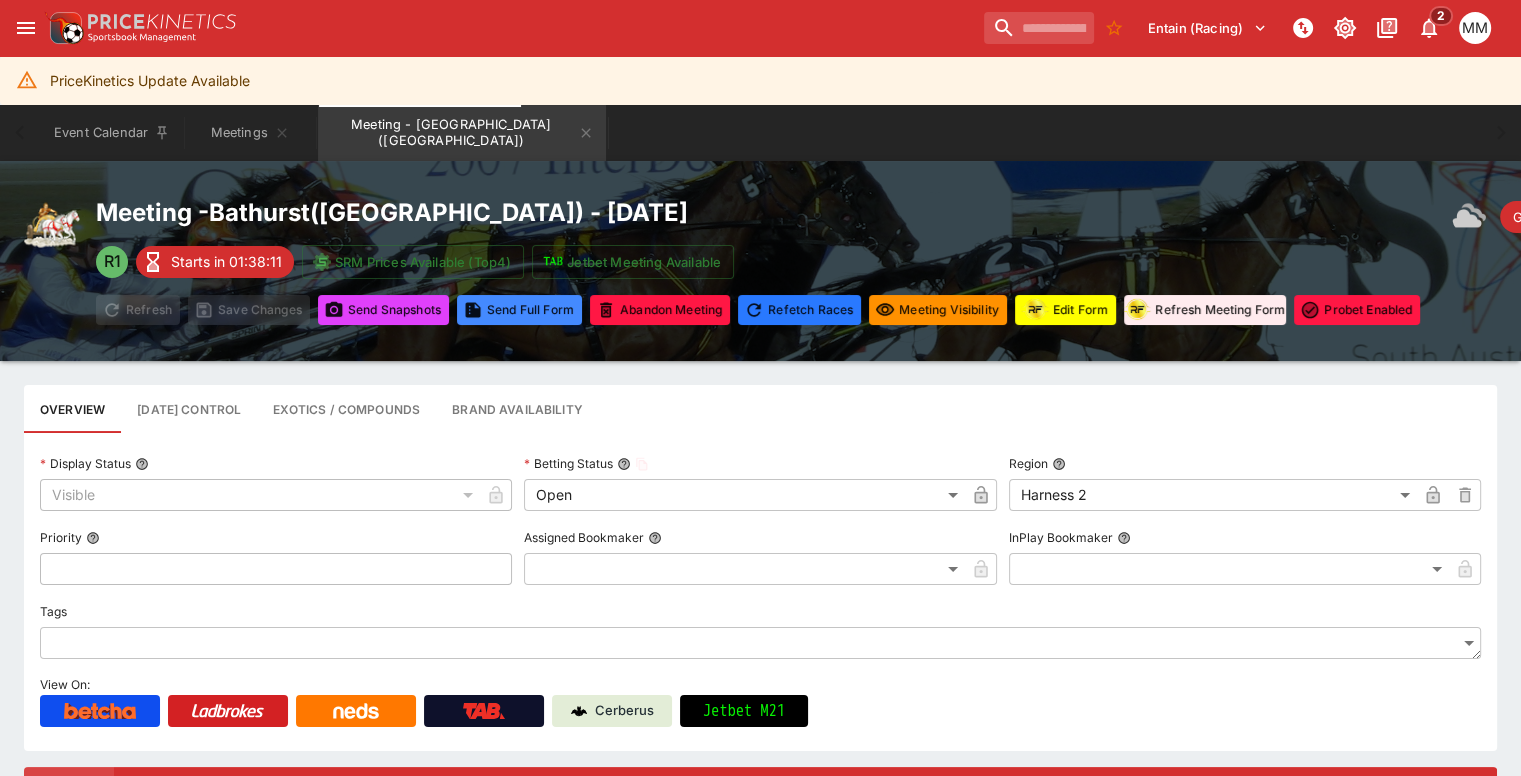 click on "Edit Form" at bounding box center [1065, 310] 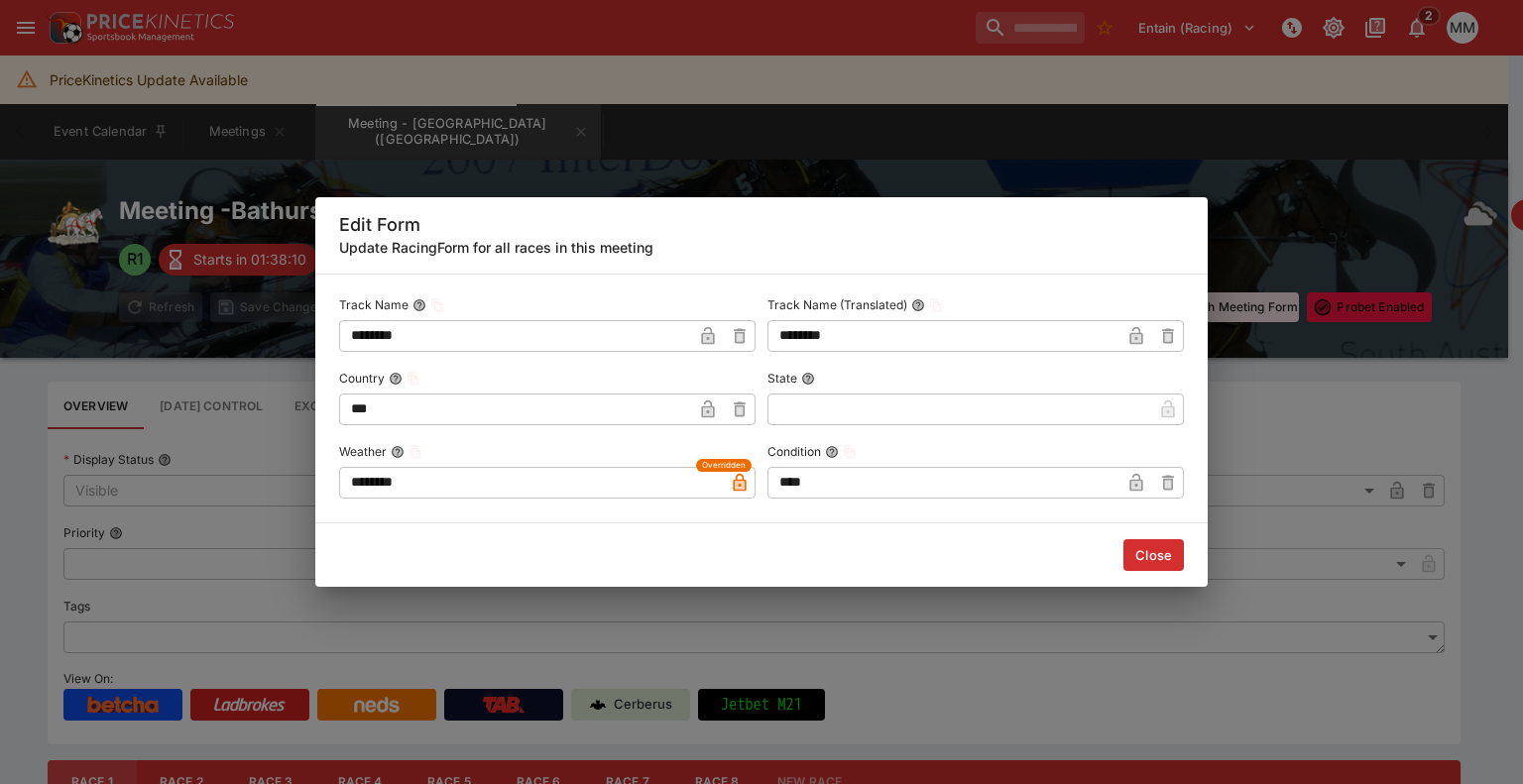drag, startPoint x: 647, startPoint y: 479, endPoint x: 208, endPoint y: 459, distance: 439.45534 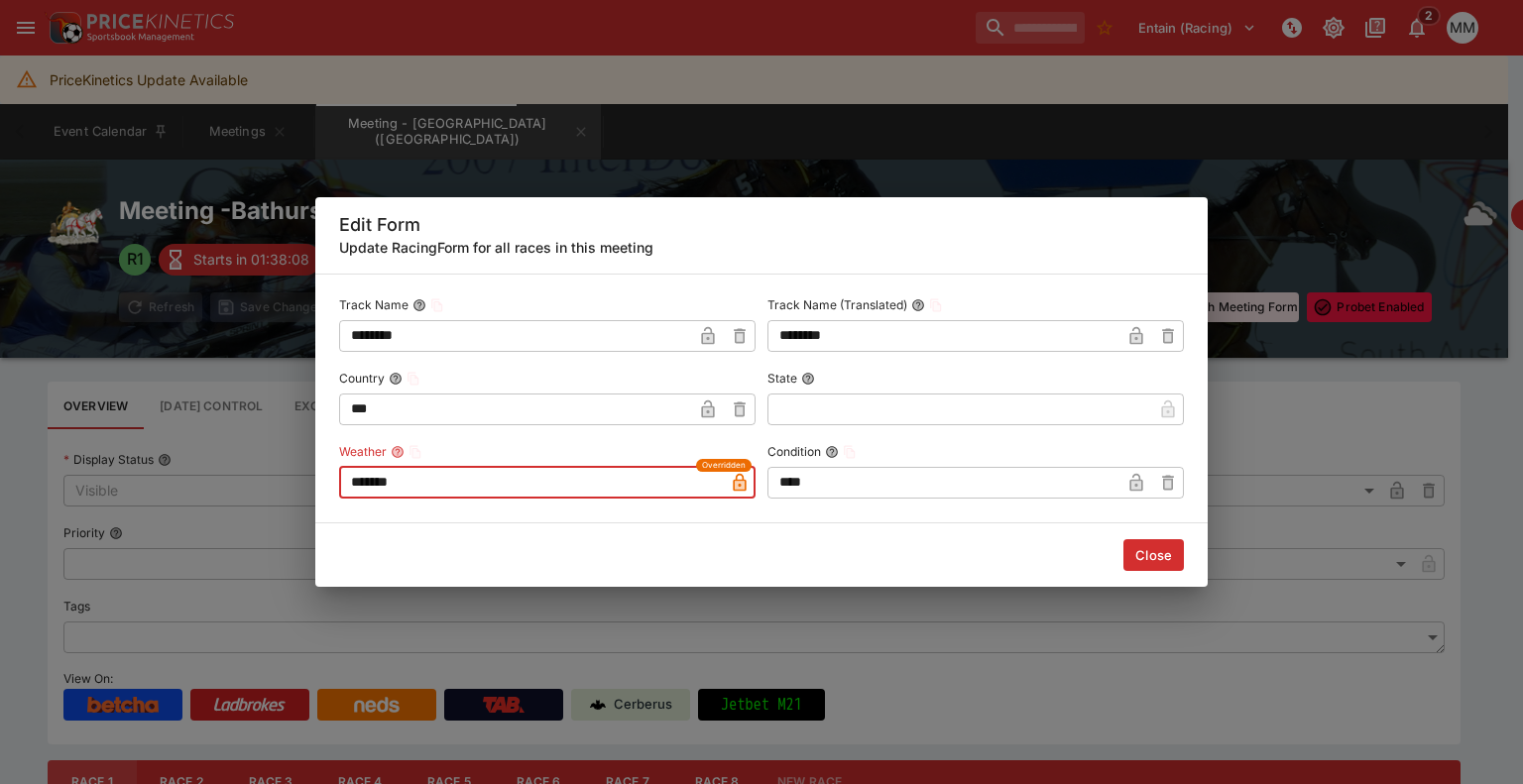 type on "*******" 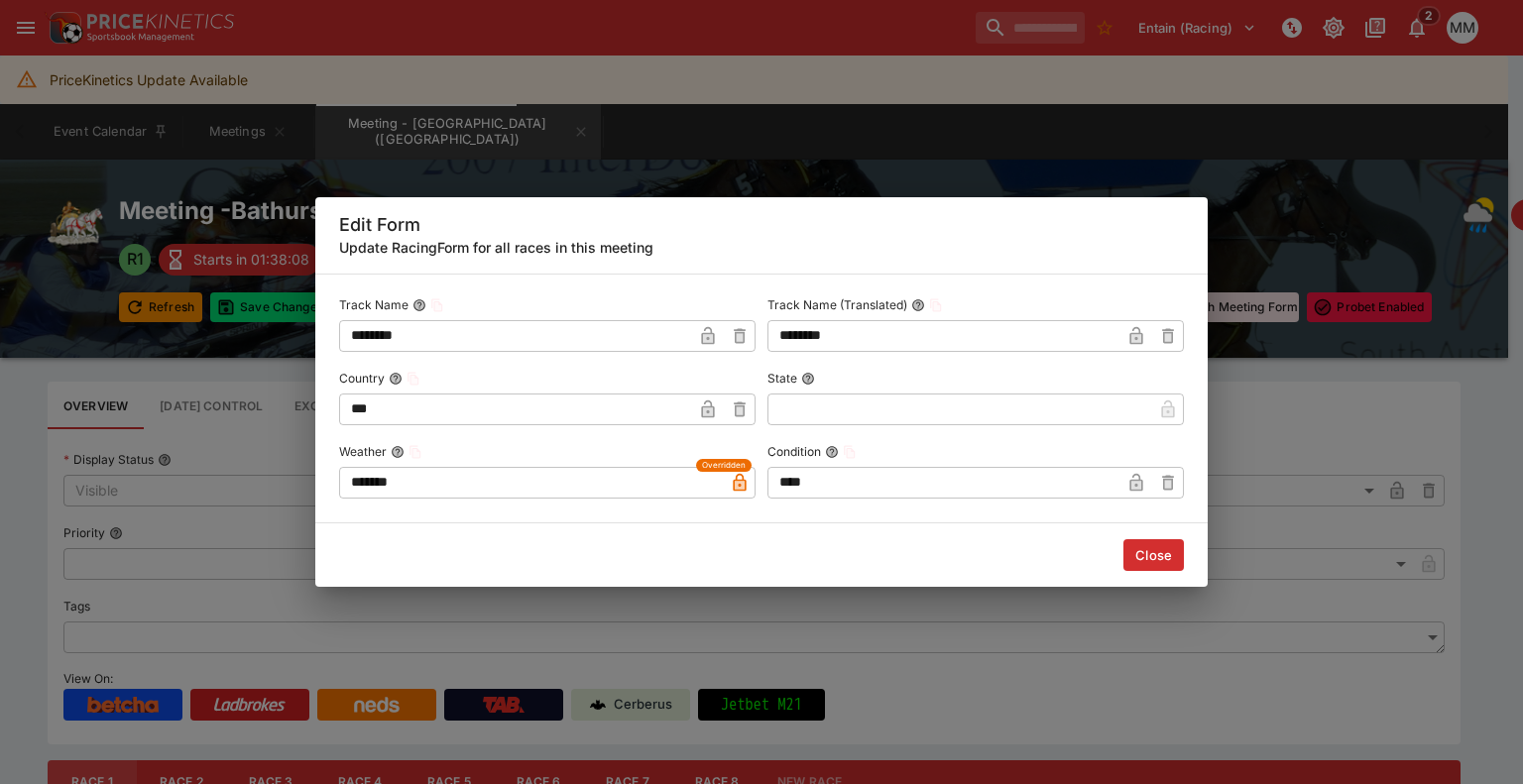 click on "Edit Form Update RacingForm for all races in this meeting Track Name ******** ​ Track Name (Translated) ******** ​ Country *** ​ State ​ Weather ******* Overridden ​ Condition **** ​ Close" at bounding box center [762, 392] 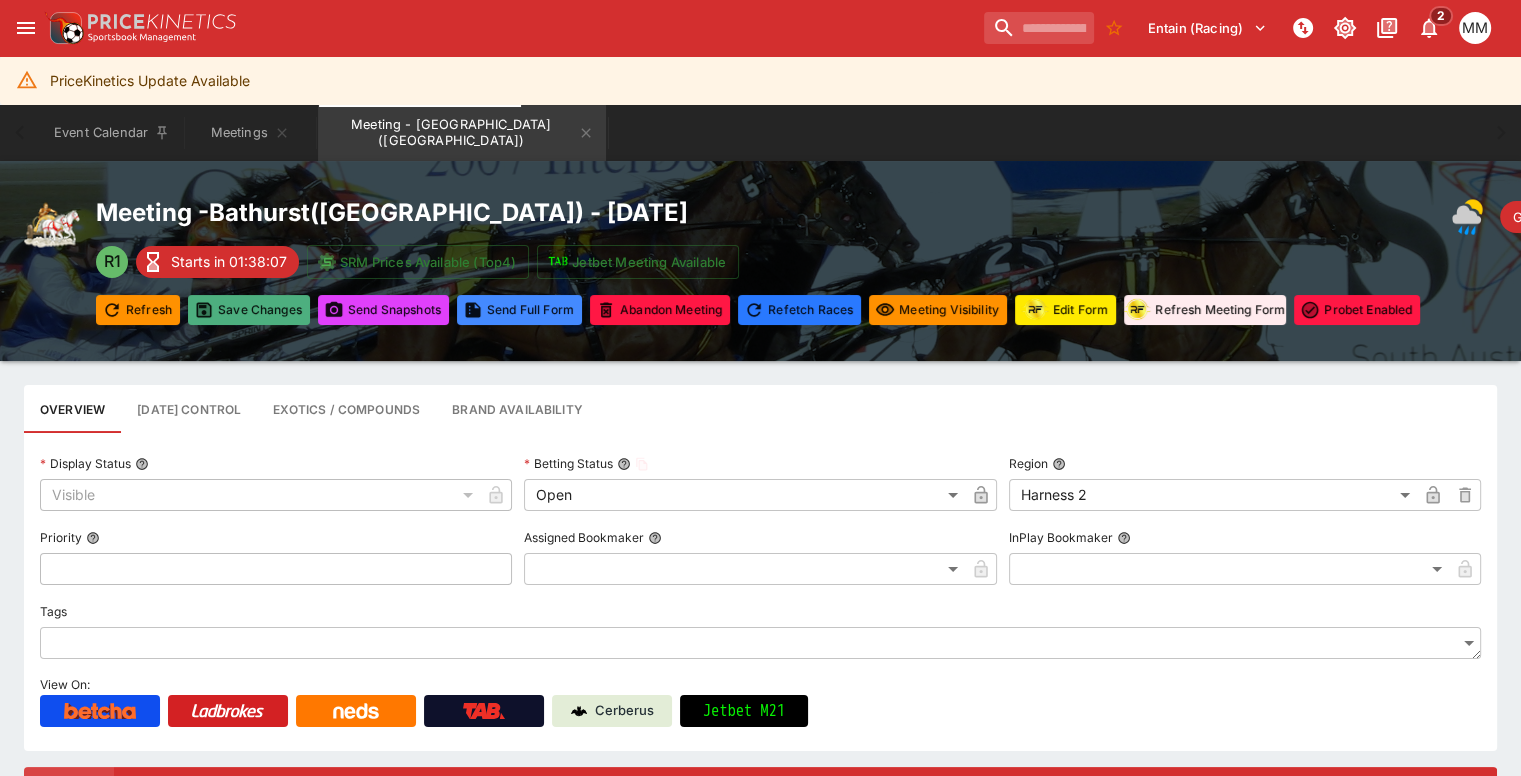 click on "Save Changes" at bounding box center (249, 310) 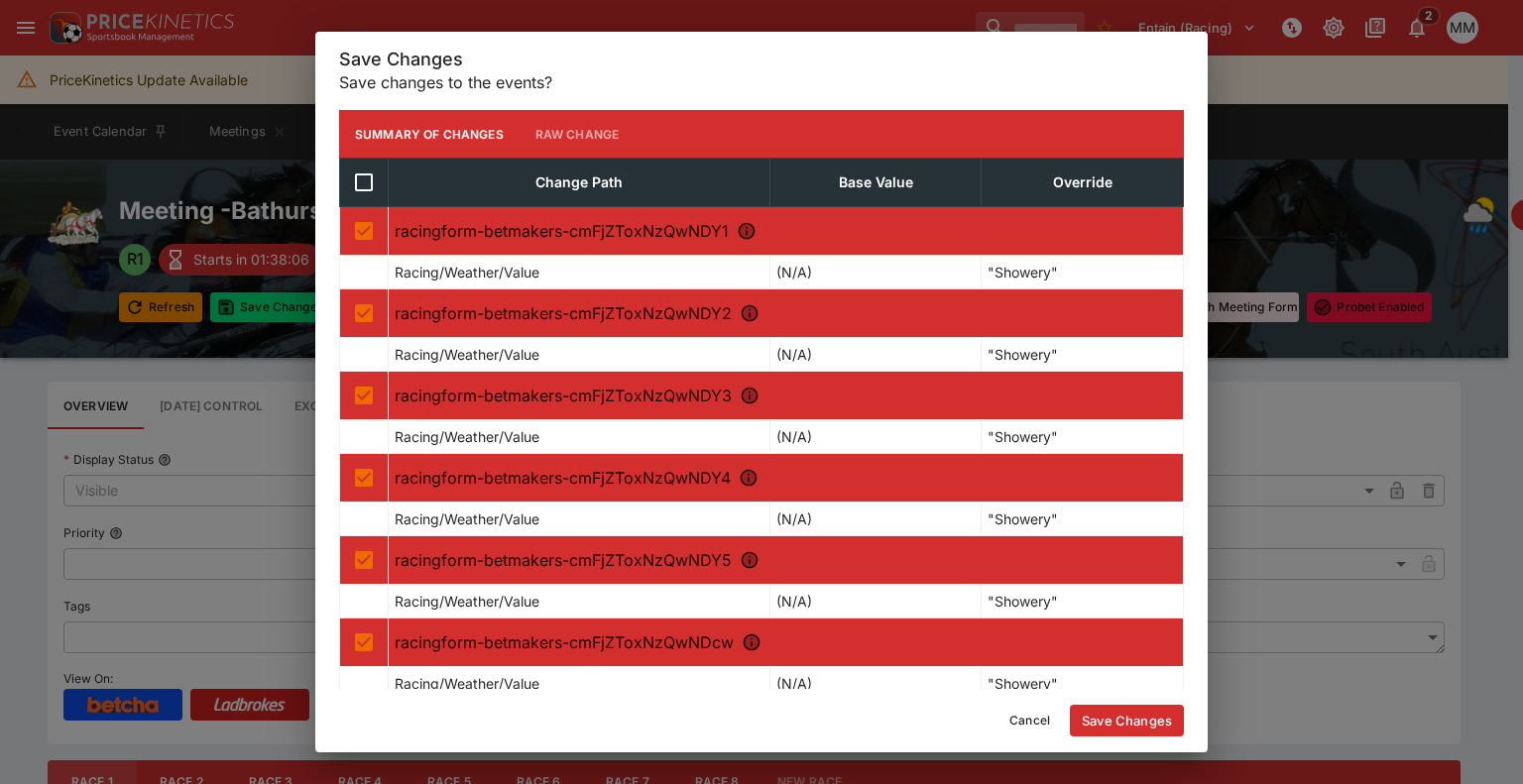 click on "Save Changes" at bounding box center [1126, 721] 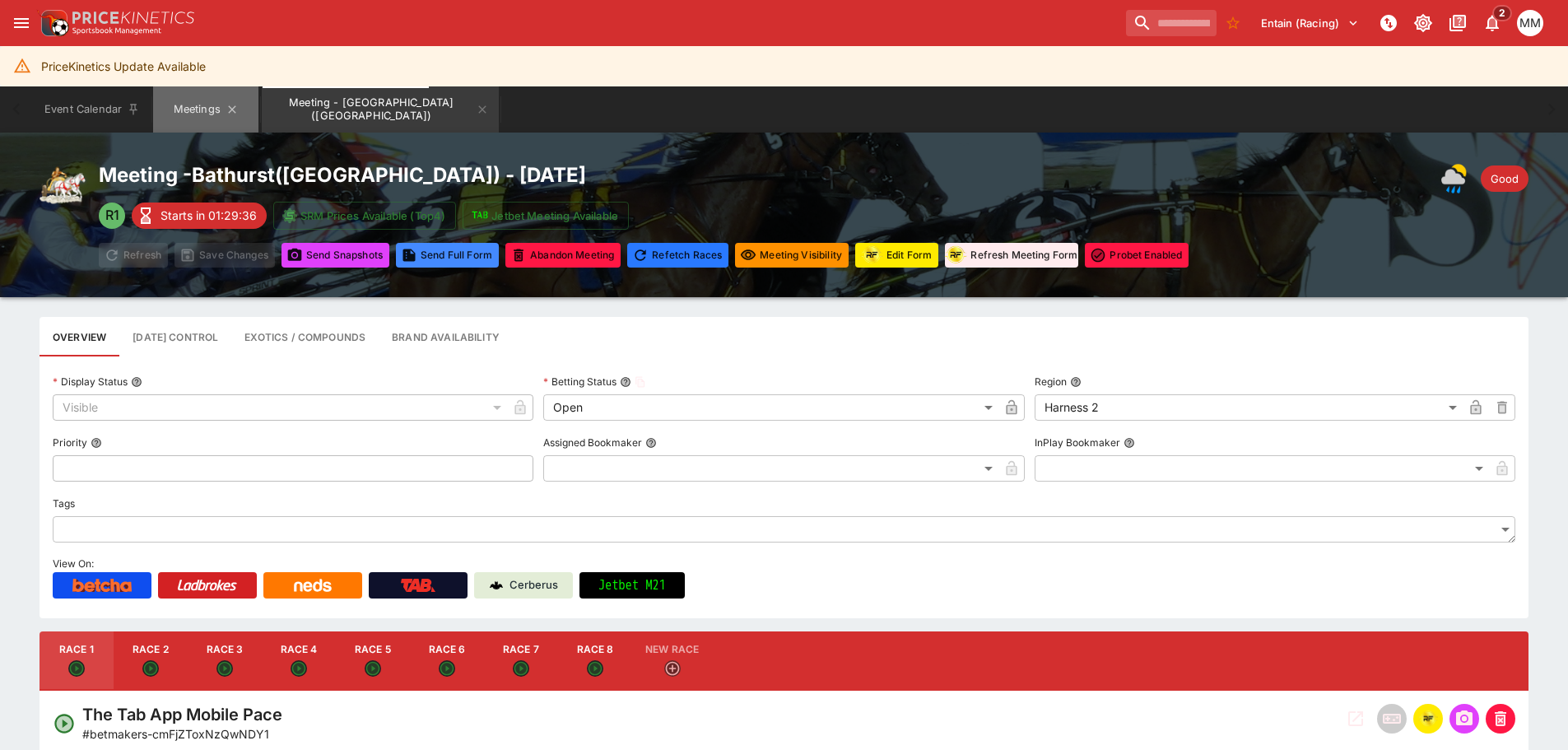 click on "Meetings" at bounding box center [206, 109] 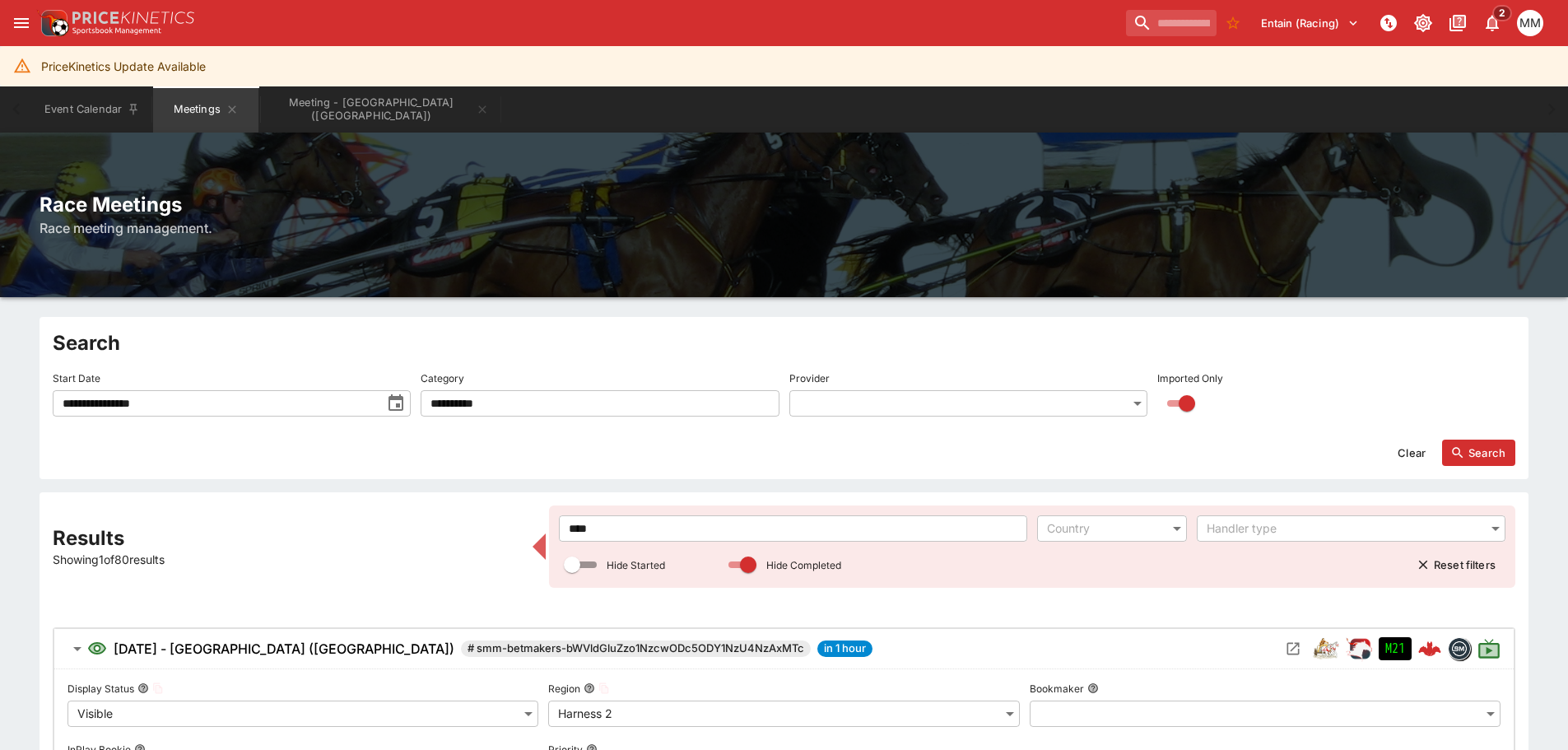 click 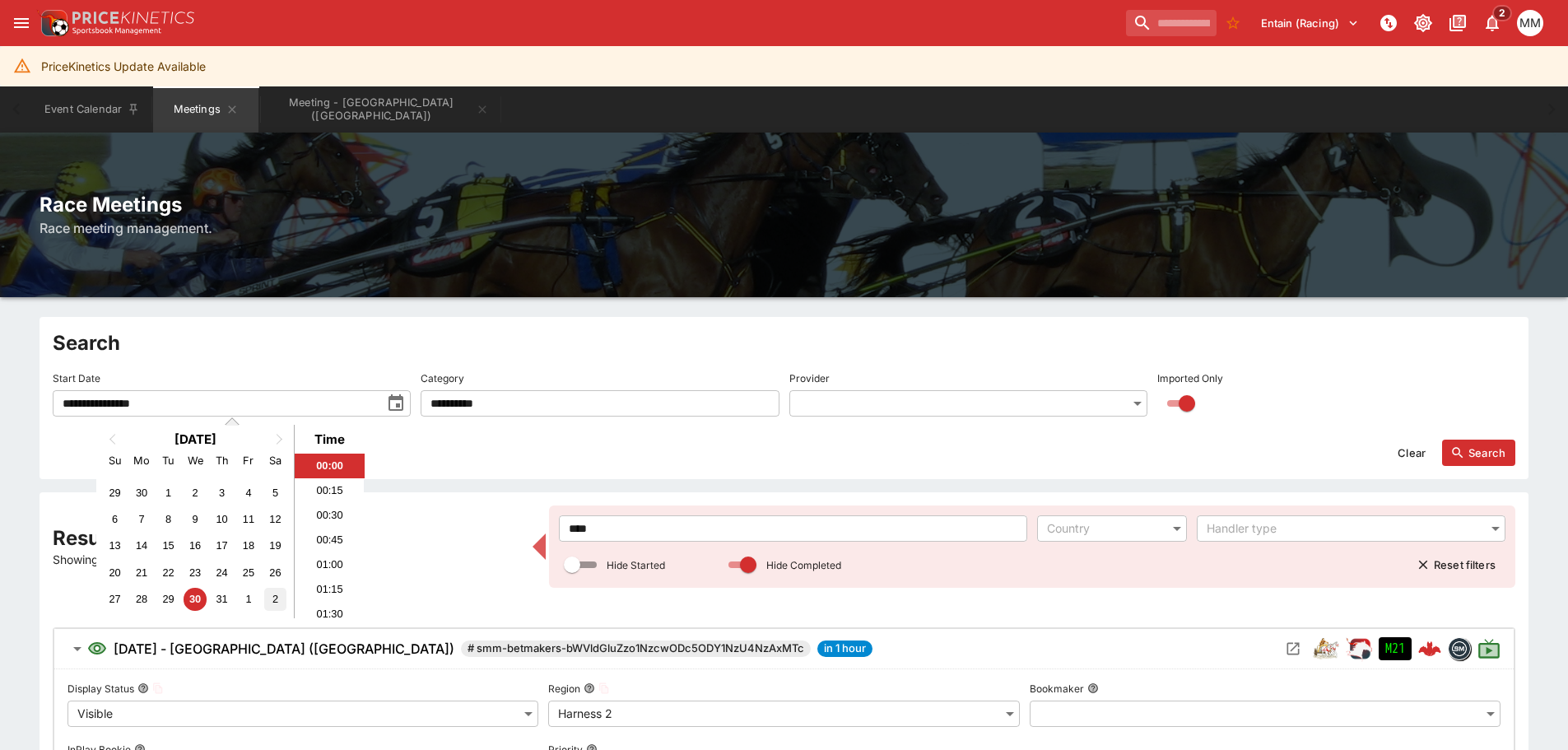 click on "2" at bounding box center (275, 599) 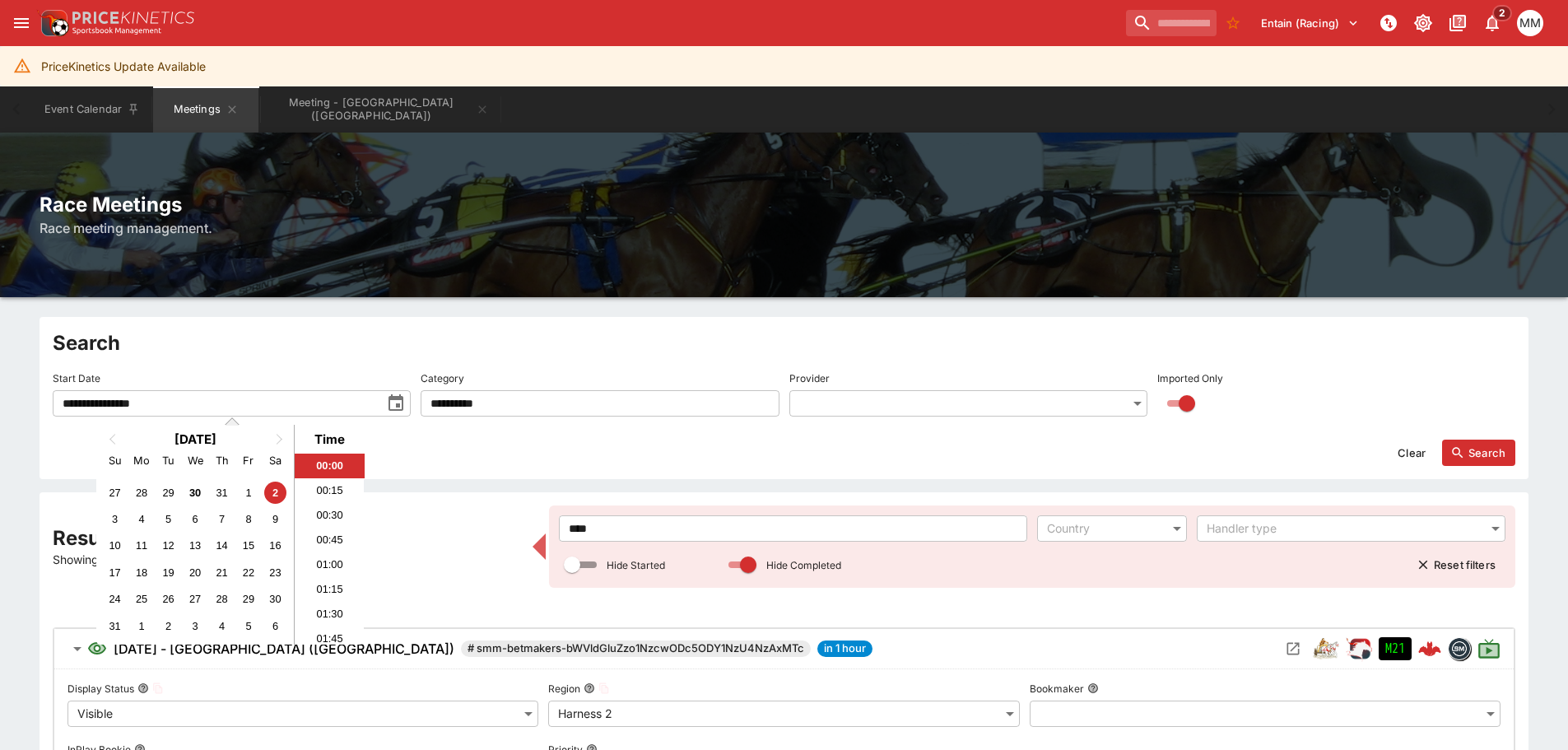click on "Clear Search" at bounding box center (784, 446) 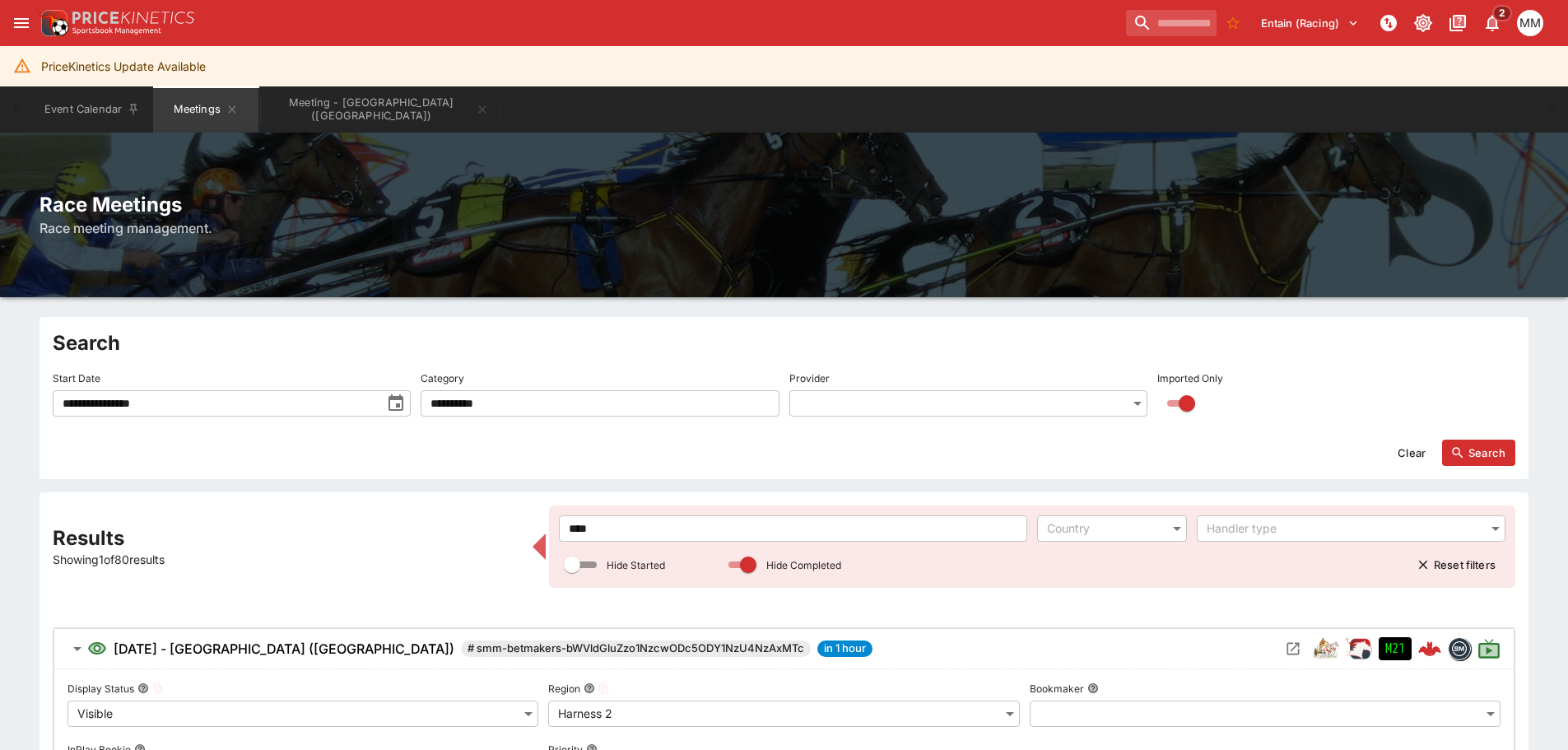 click on "Search" at bounding box center (1478, 453) 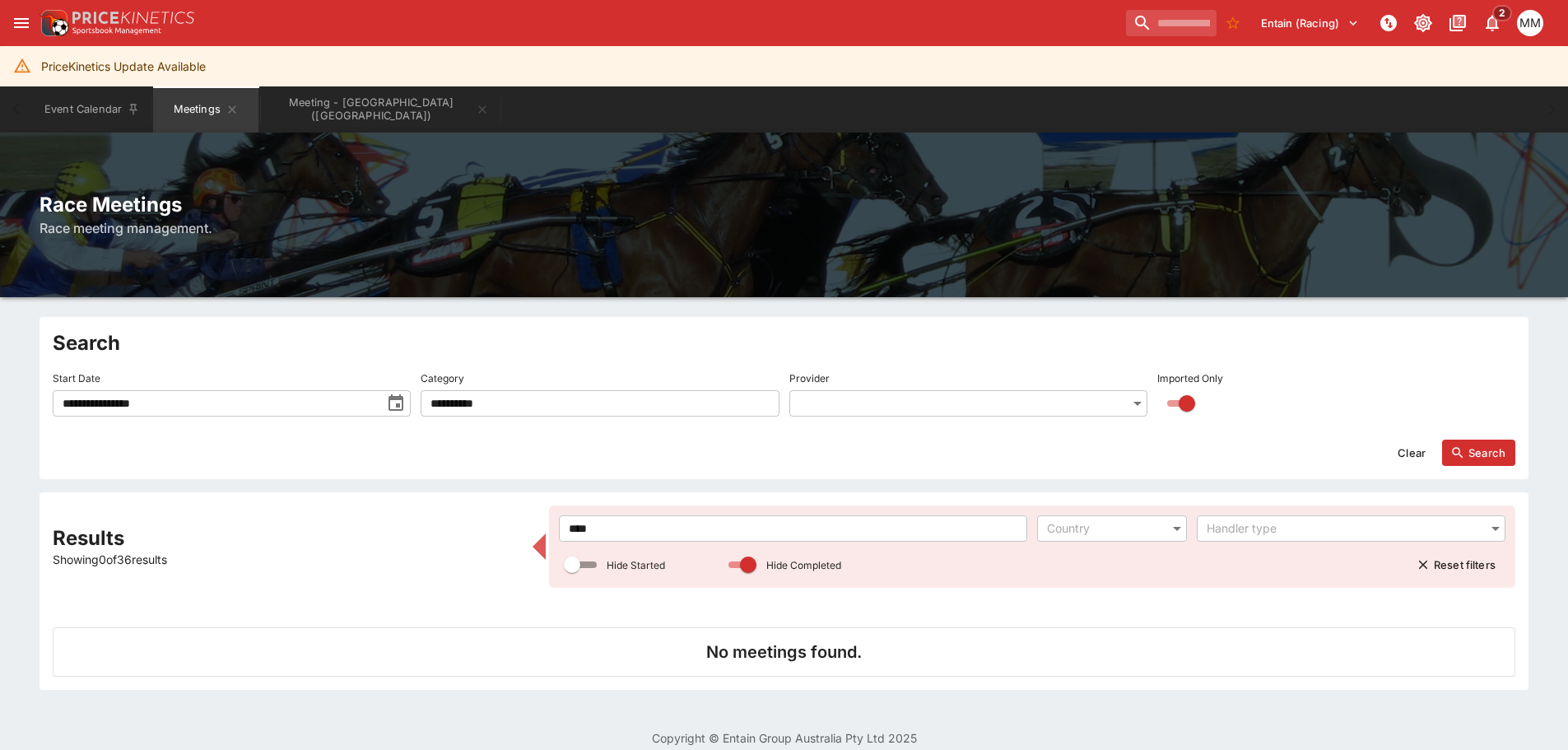 drag, startPoint x: 672, startPoint y: 528, endPoint x: 417, endPoint y: 540, distance: 255.2822 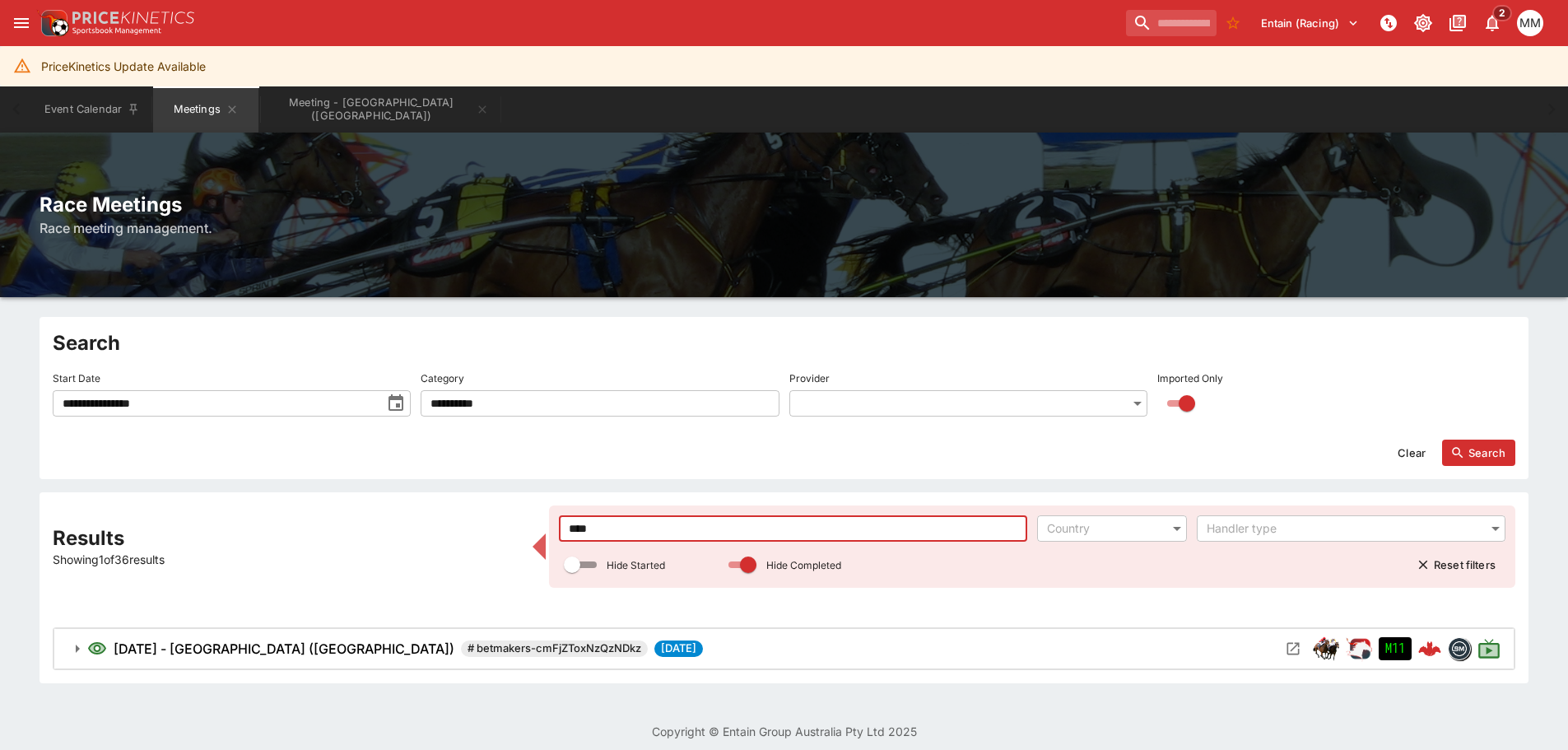 type on "****" 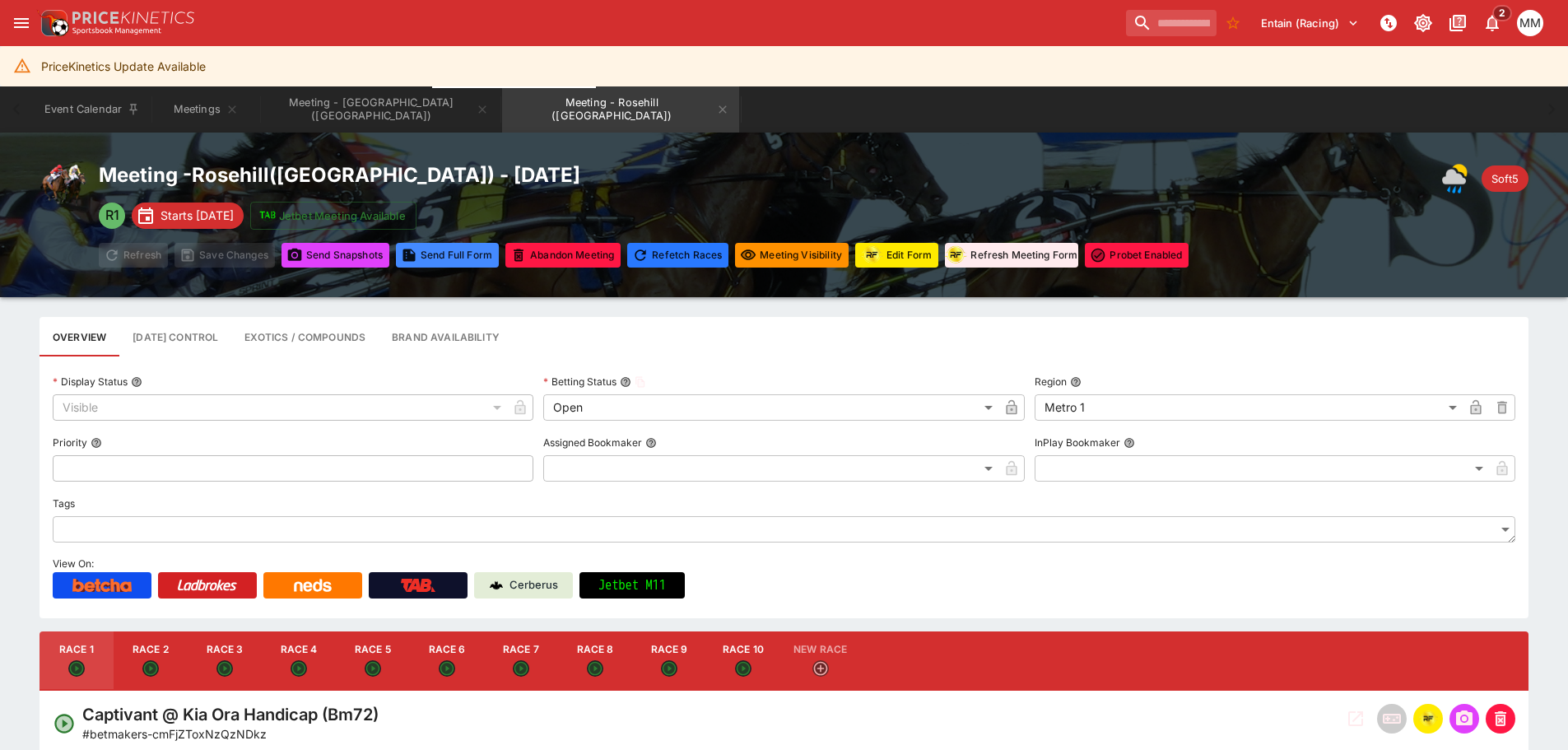 click on "Race 3" at bounding box center [225, 661] 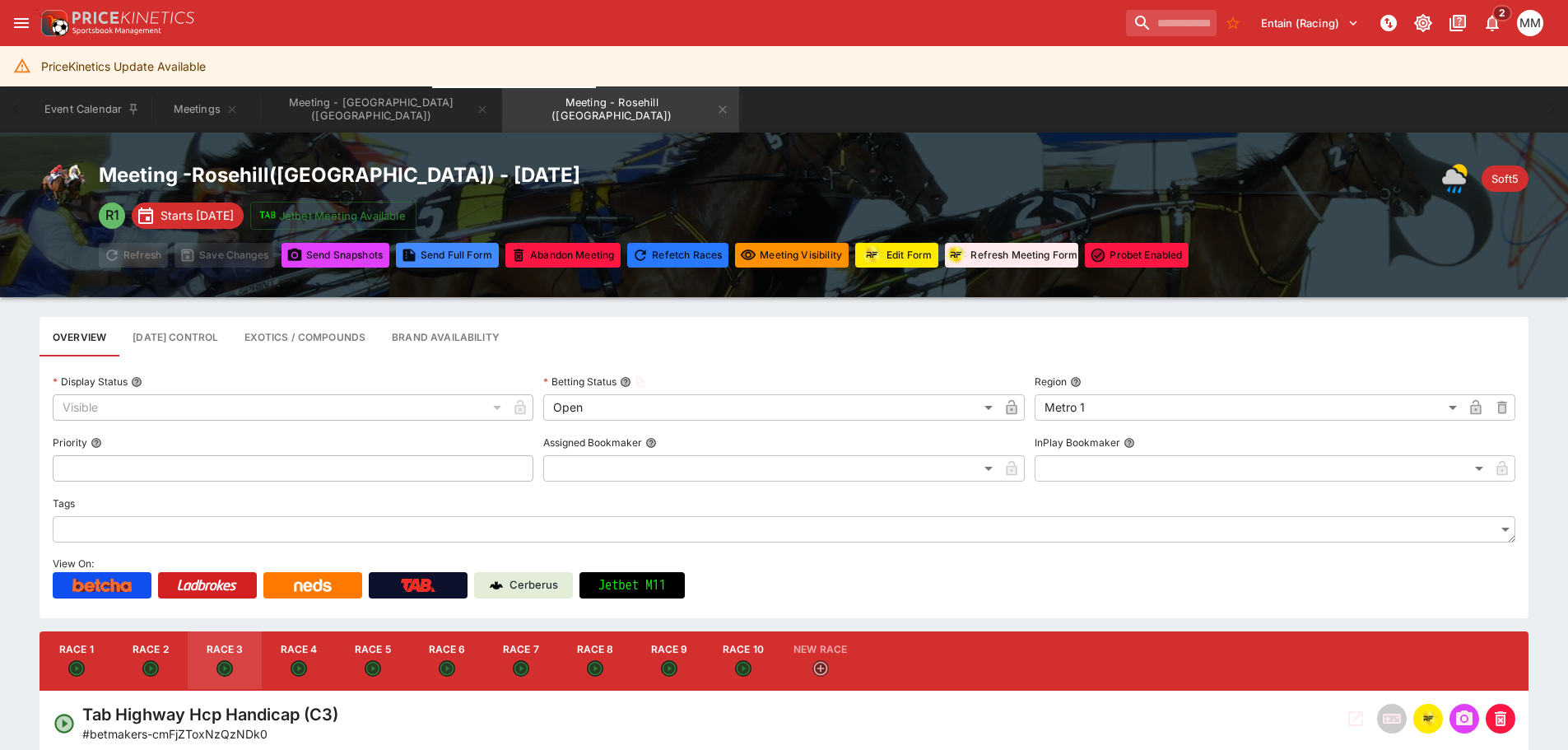 type on "**********" 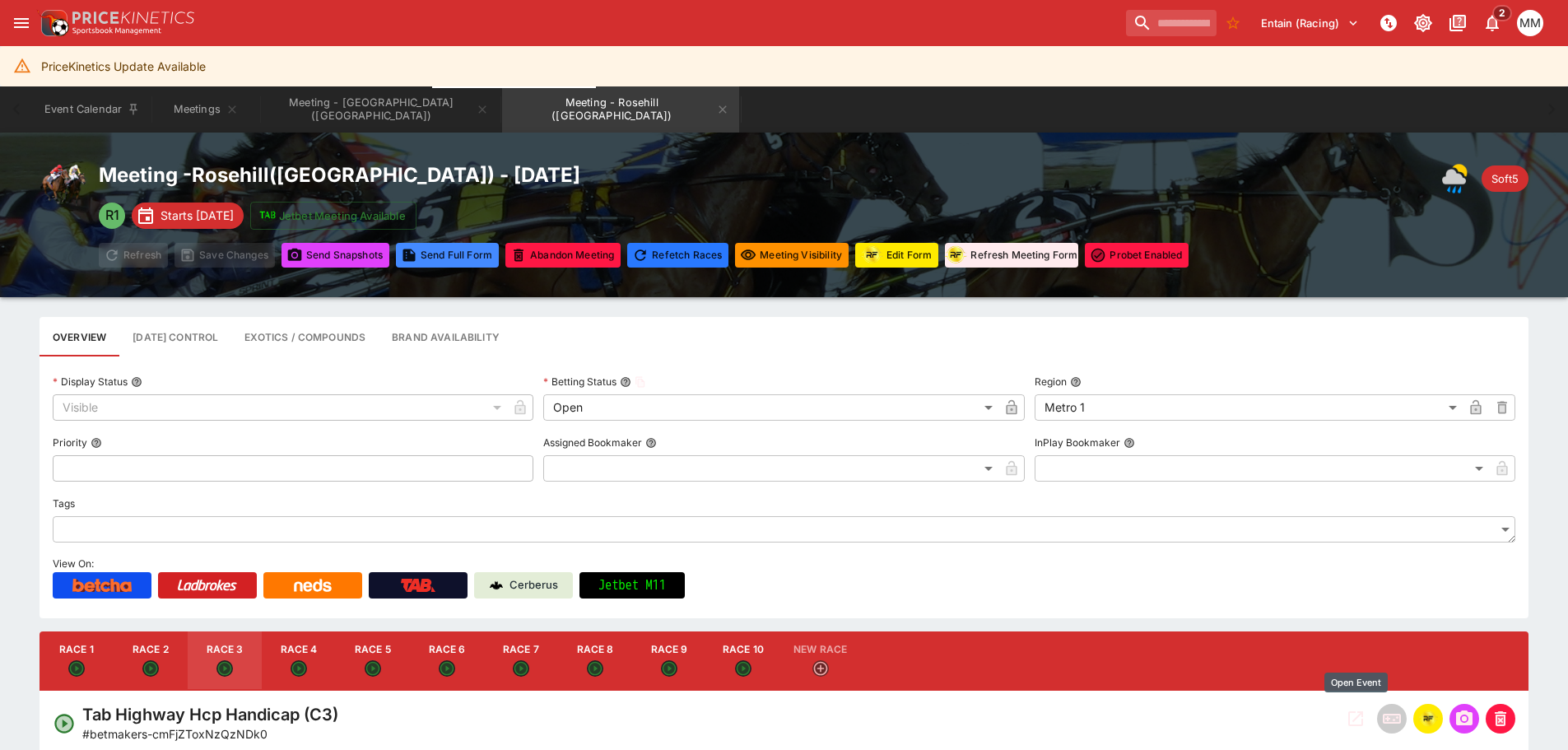 click 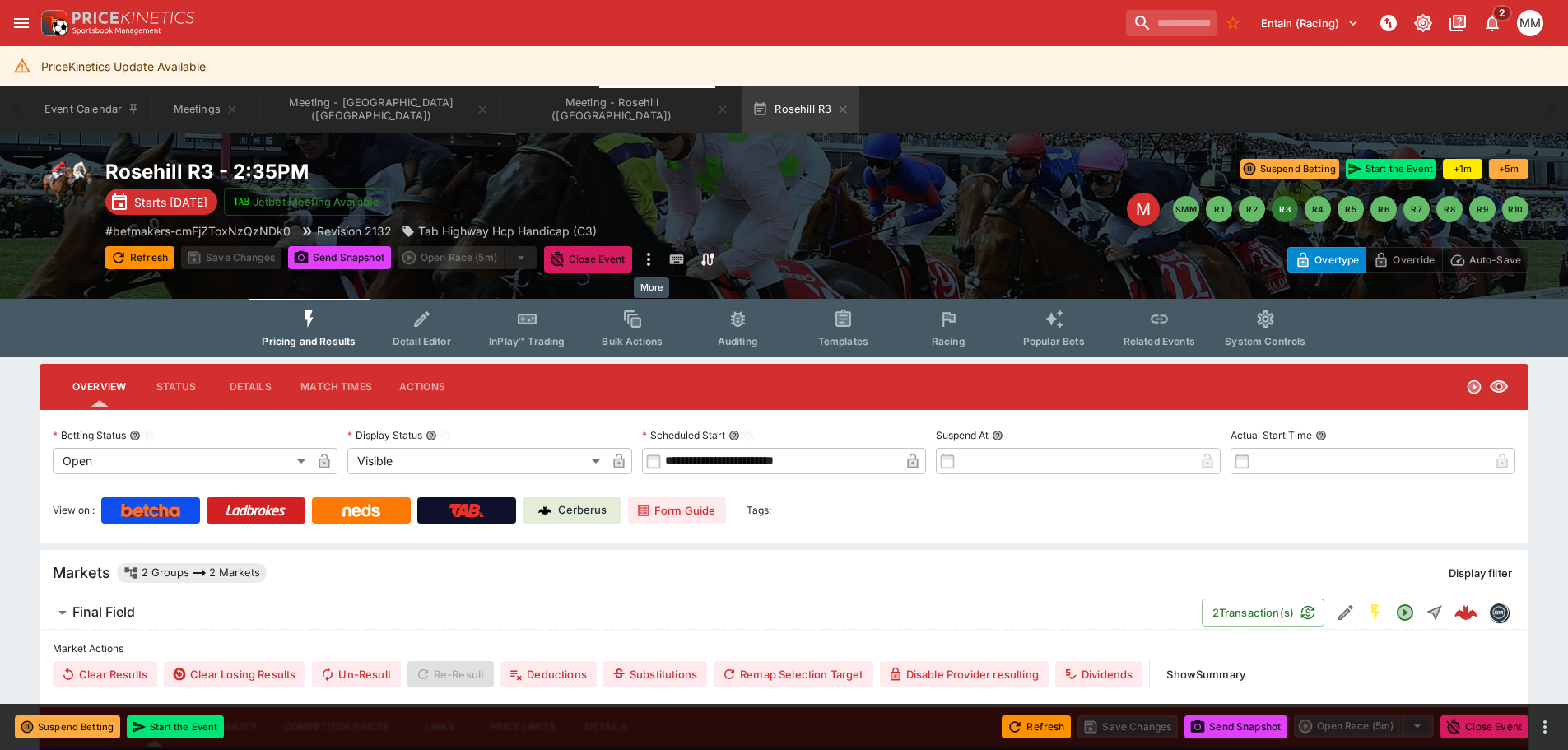 click 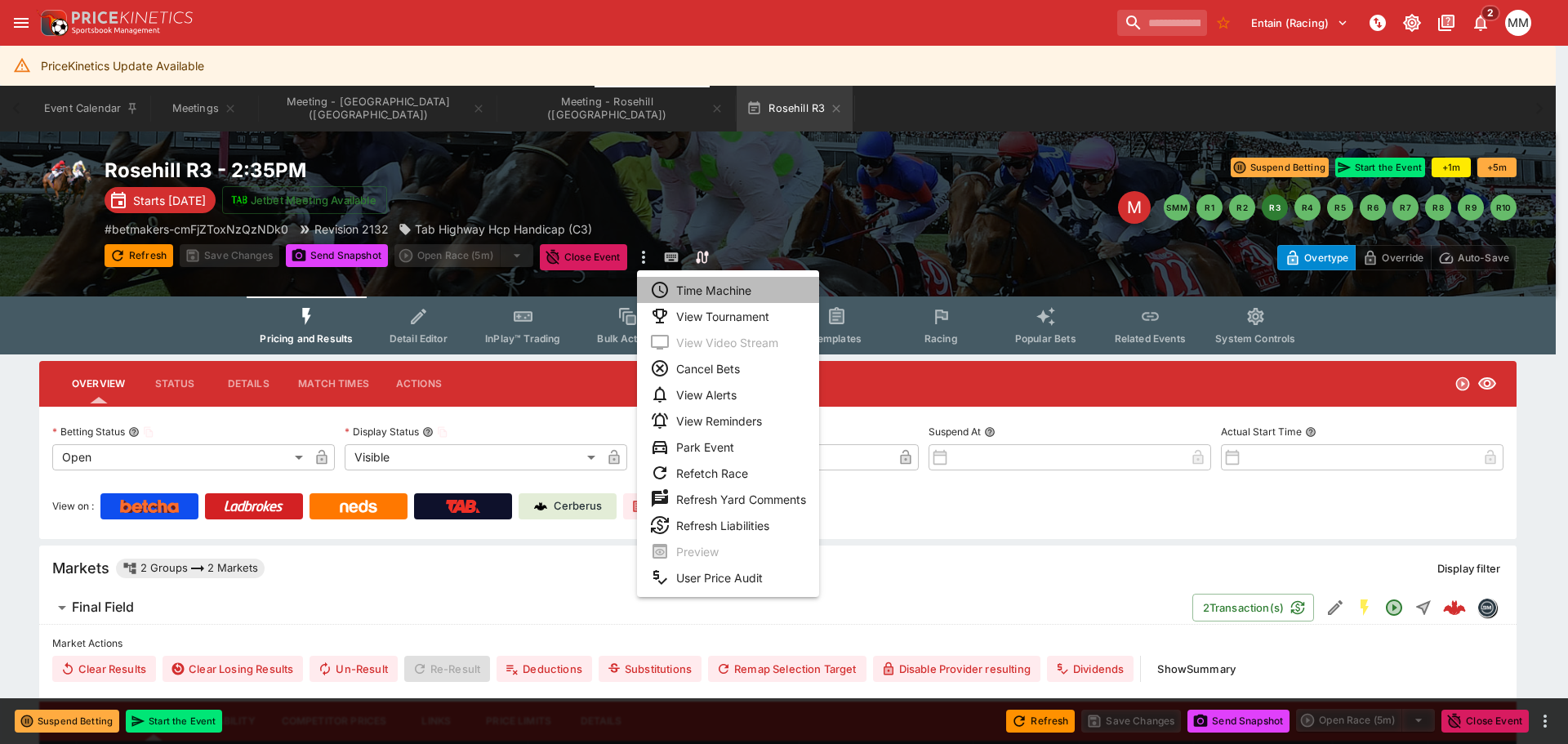 click on "Time Machine" at bounding box center [728, 290] 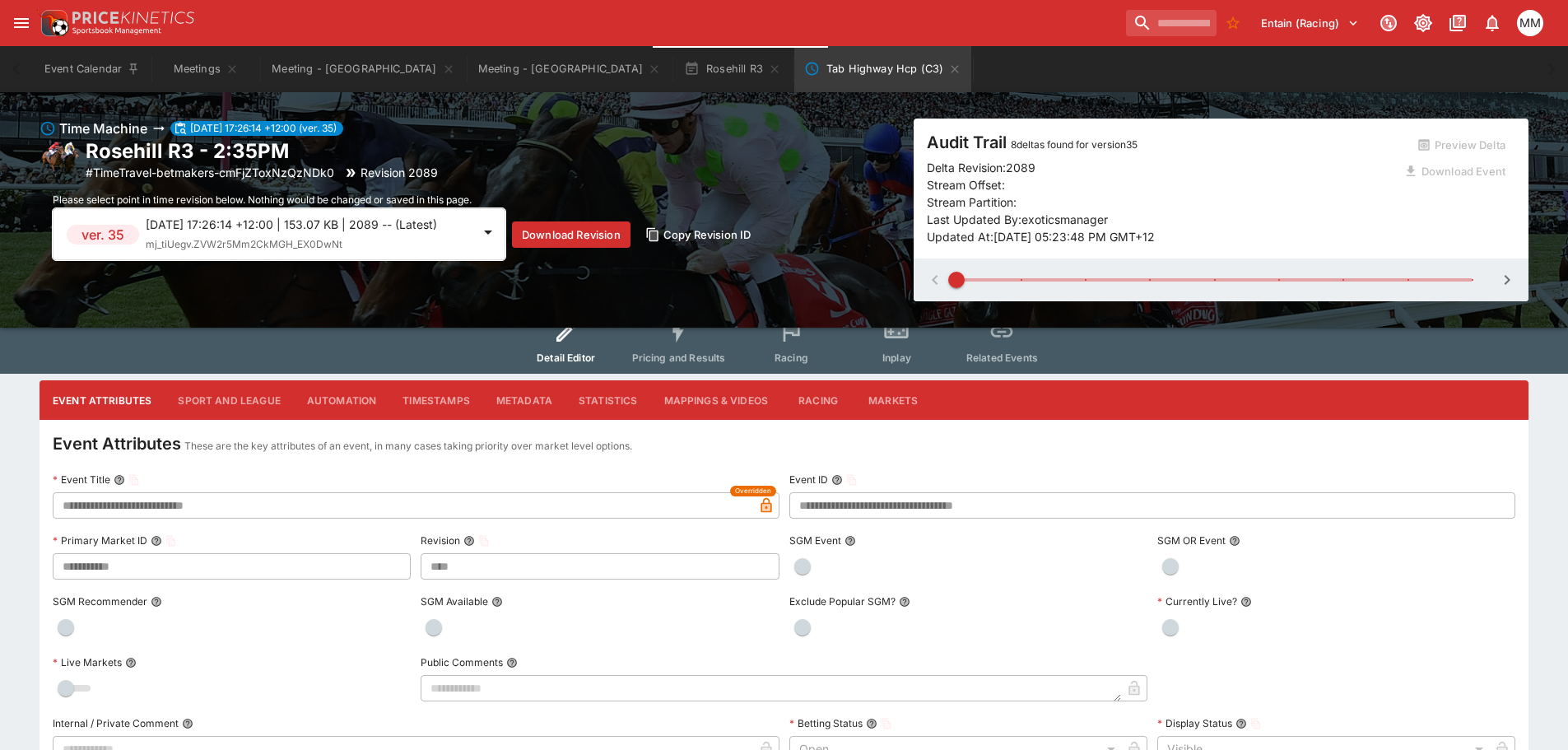 scroll, scrollTop: 0, scrollLeft: 0, axis: both 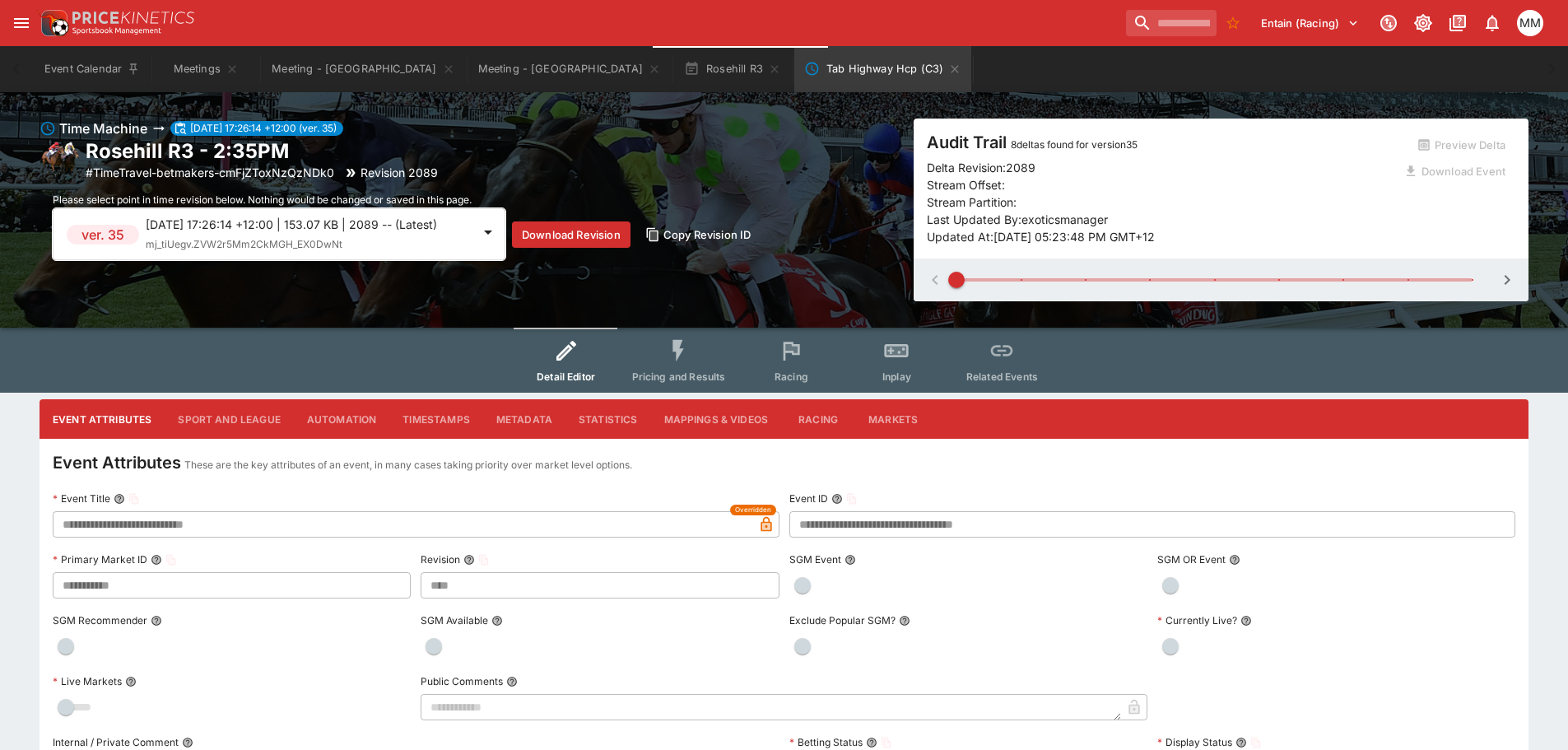click 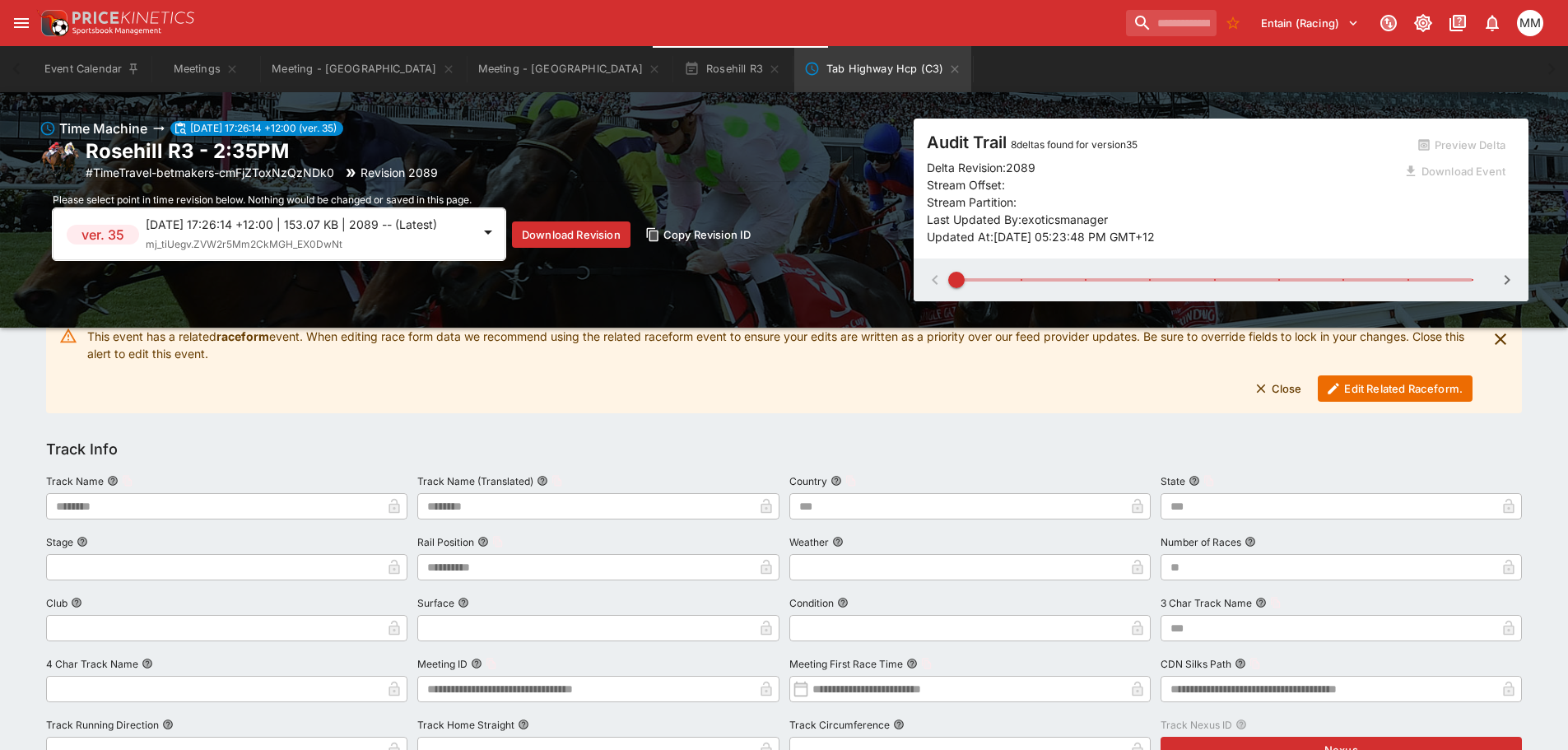 scroll, scrollTop: 0, scrollLeft: 0, axis: both 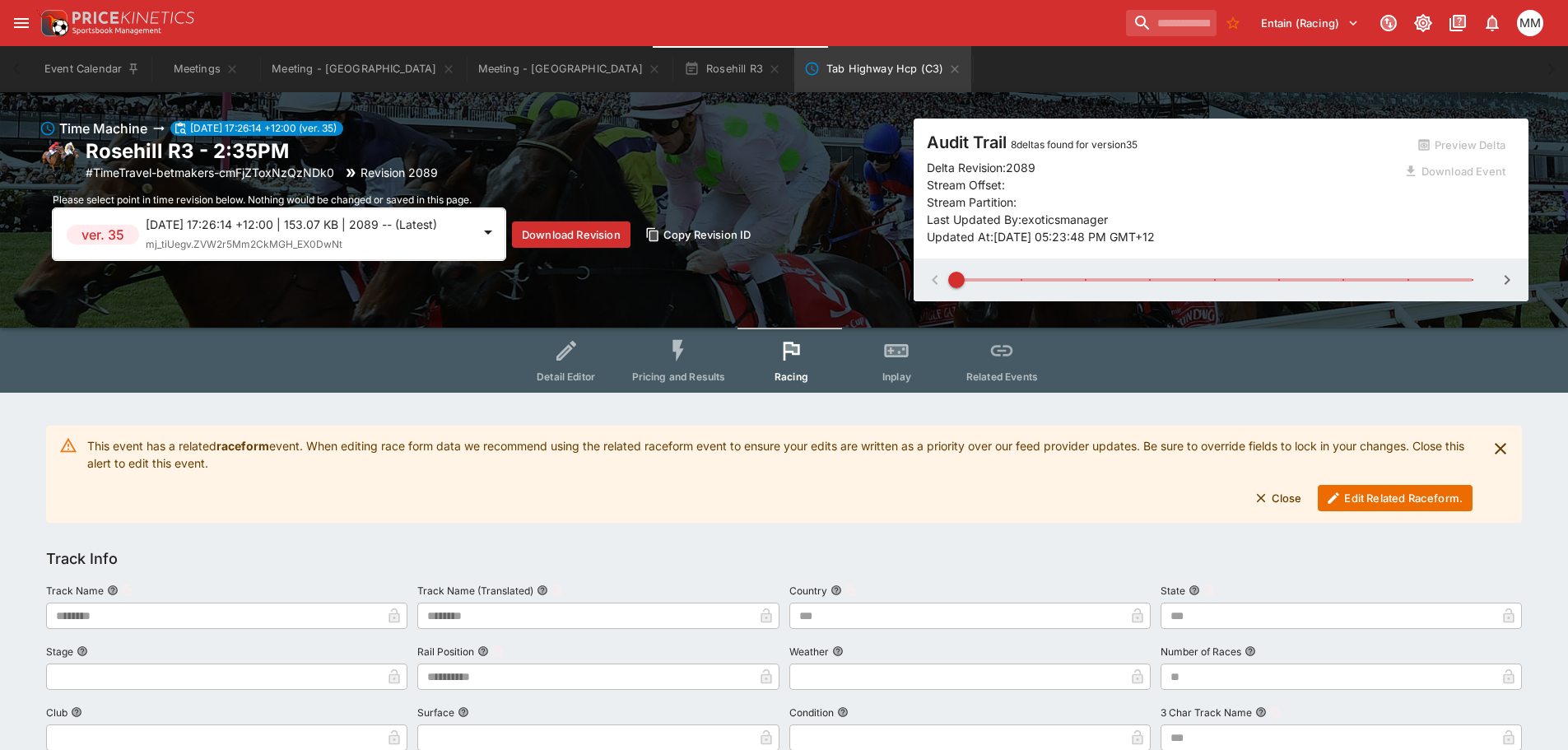 click on "Pricing and Results" at bounding box center [679, 360] 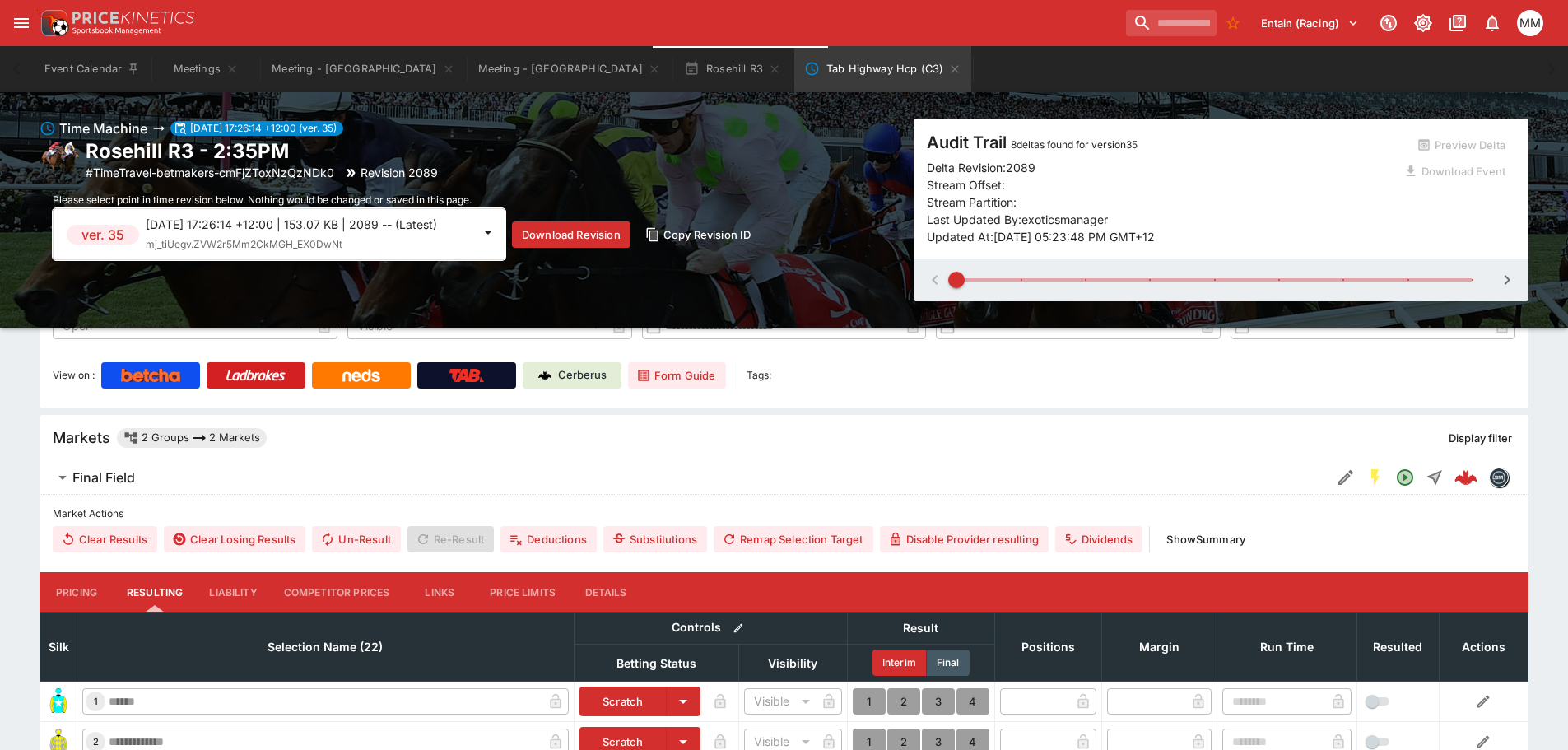 scroll, scrollTop: 494, scrollLeft: 0, axis: vertical 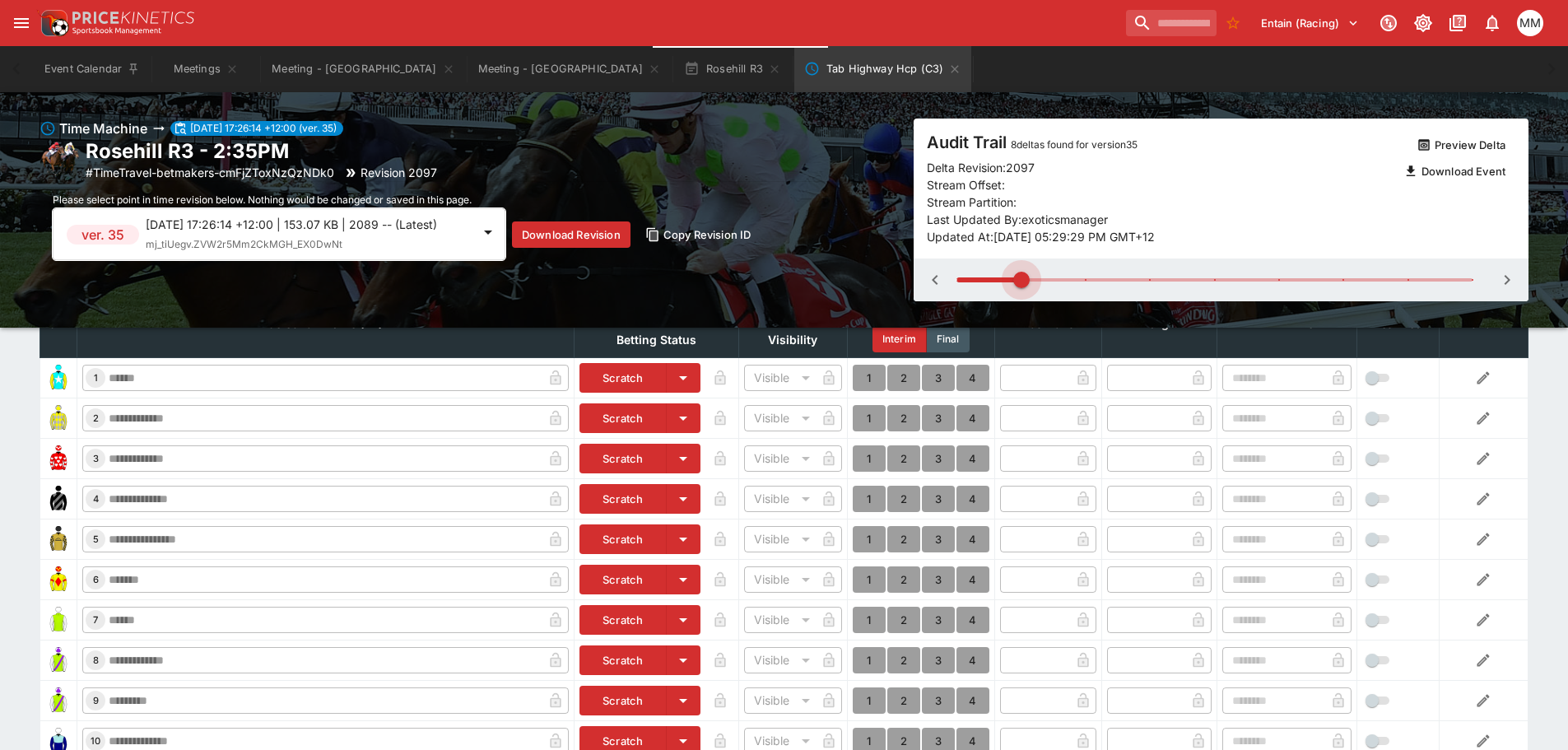 drag, startPoint x: 963, startPoint y: 275, endPoint x: 624, endPoint y: 244, distance: 340.41445 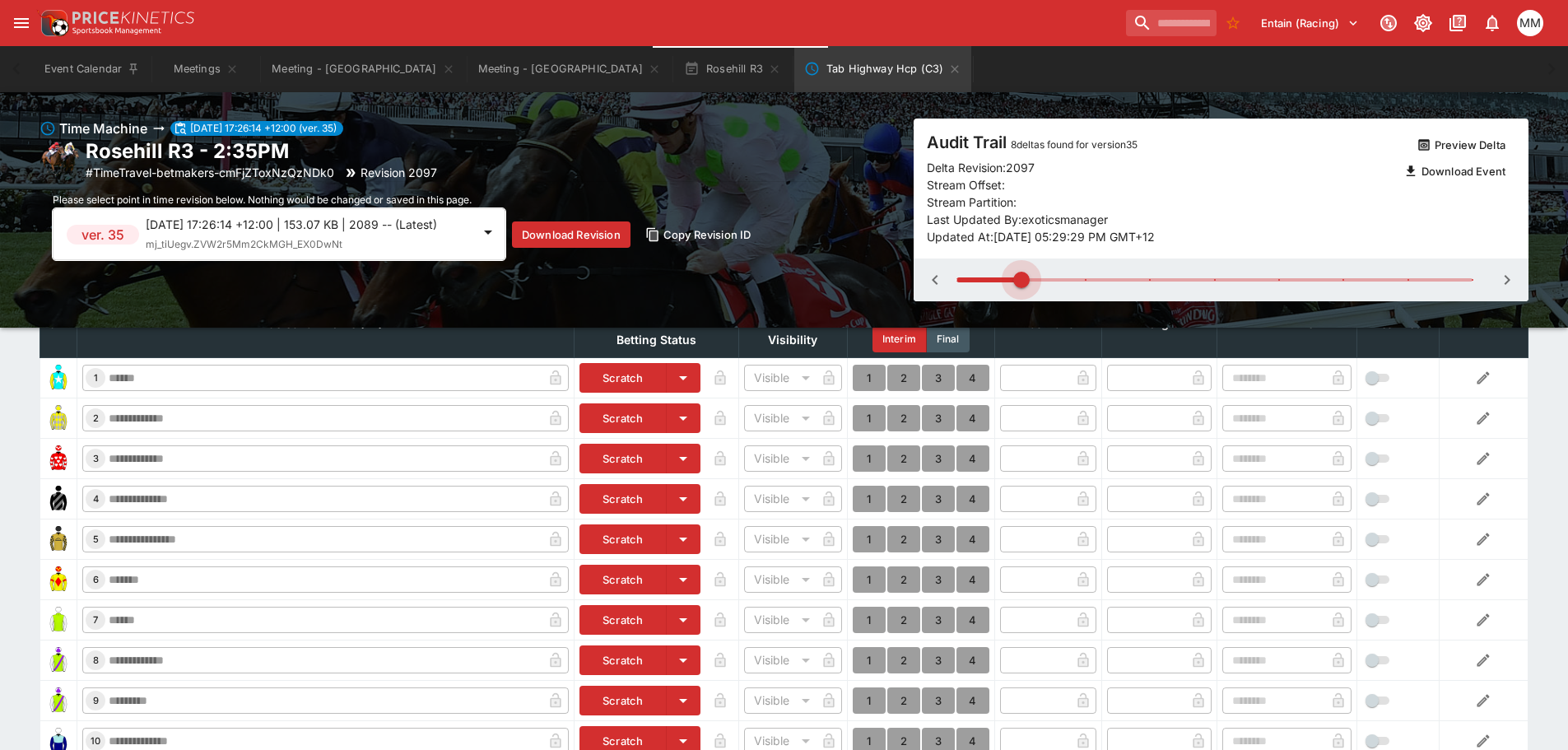 click at bounding box center (1214, 280) 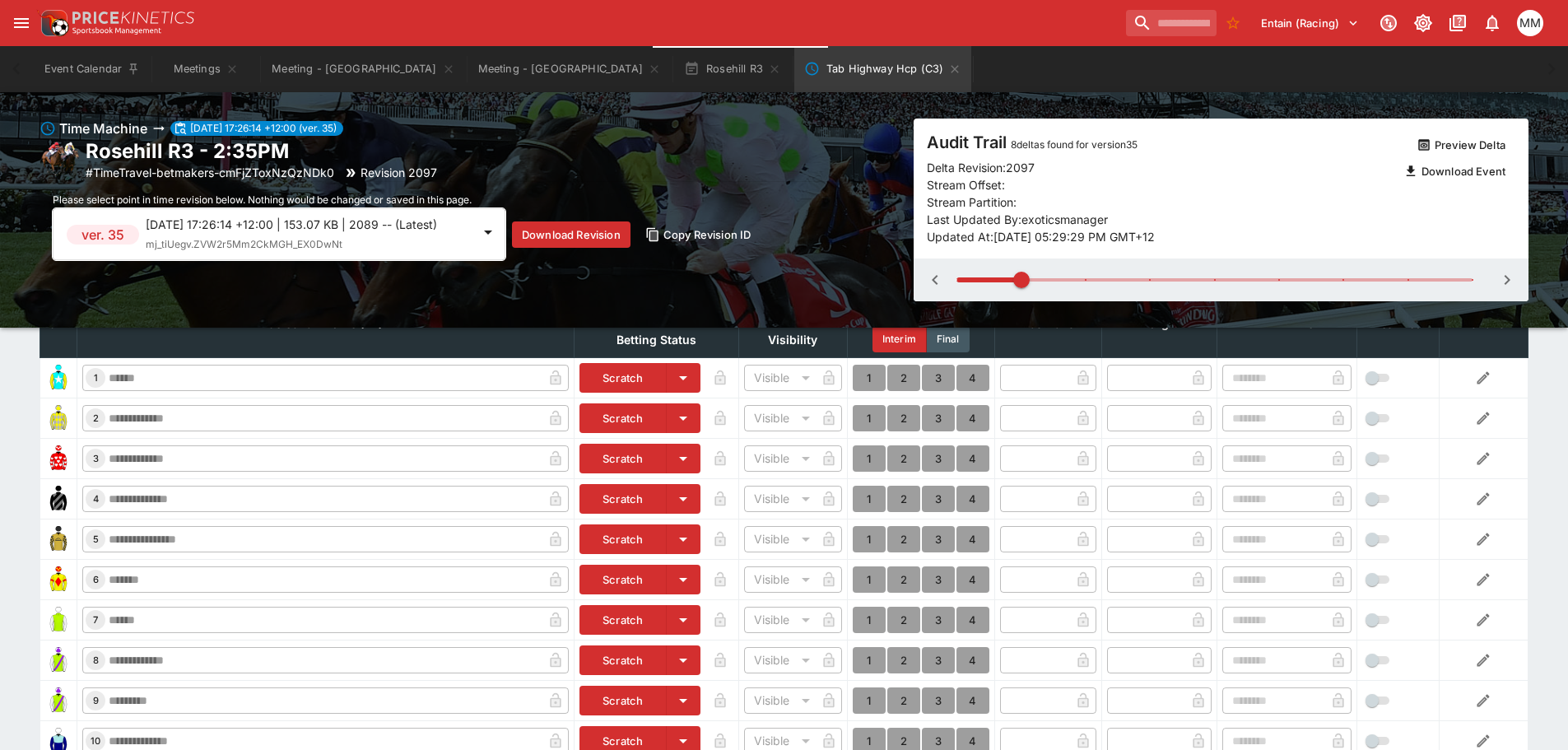 click on "ver. 35 [DATE] 17:26:14 +12:00 | 153.07 KB | 2089 -- (Latest) mj_tiUegv.ZVW2r5Mm2CkMGH_EX0DwNt" at bounding box center [282, 234] 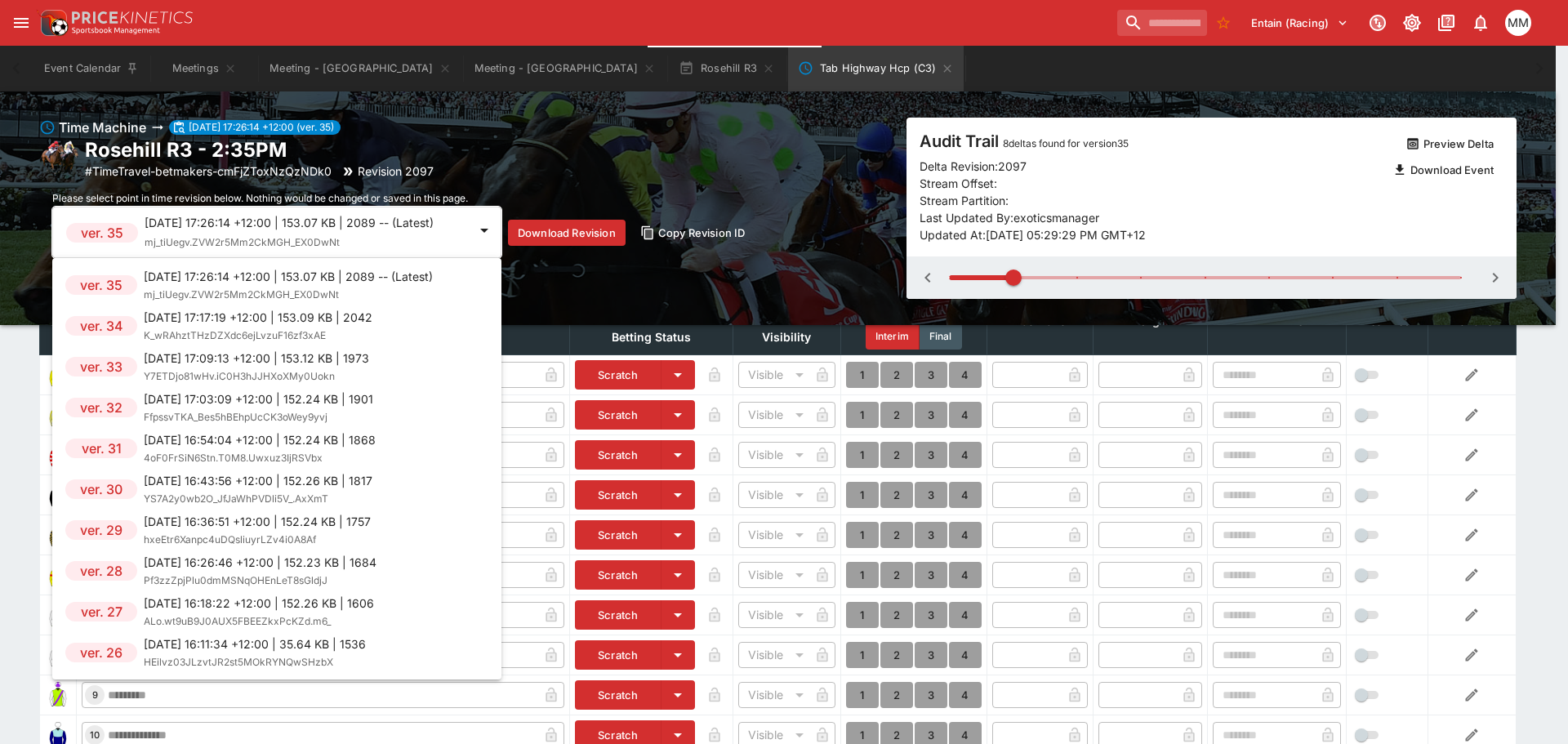 click on "[DATE] 16:26:46 +12:00 | 152.23 KB | 1684  Pf3zzZpjPlu0dmMSNqOHEnLeT8sGldjJ" at bounding box center [260, 571] 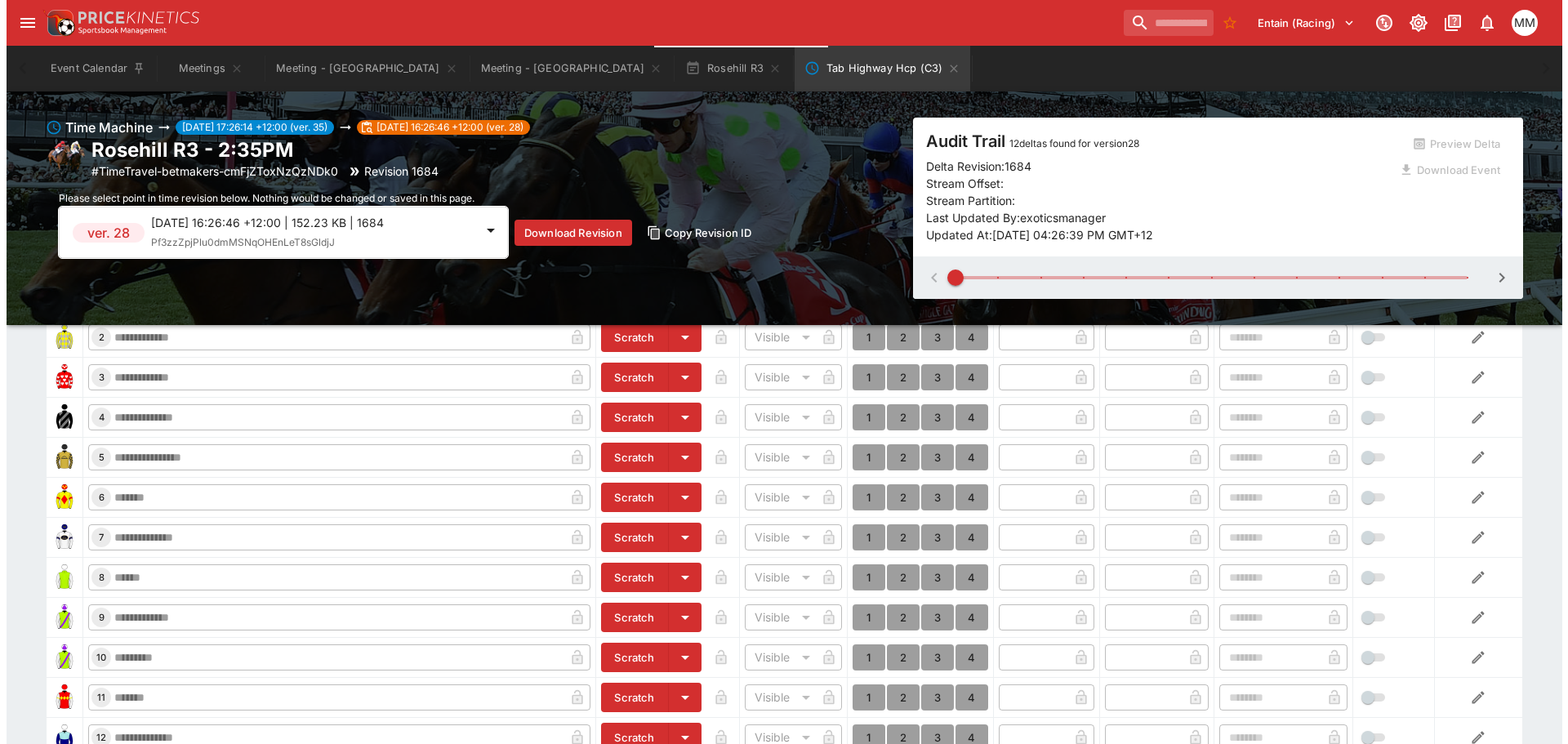 scroll, scrollTop: 572, scrollLeft: 0, axis: vertical 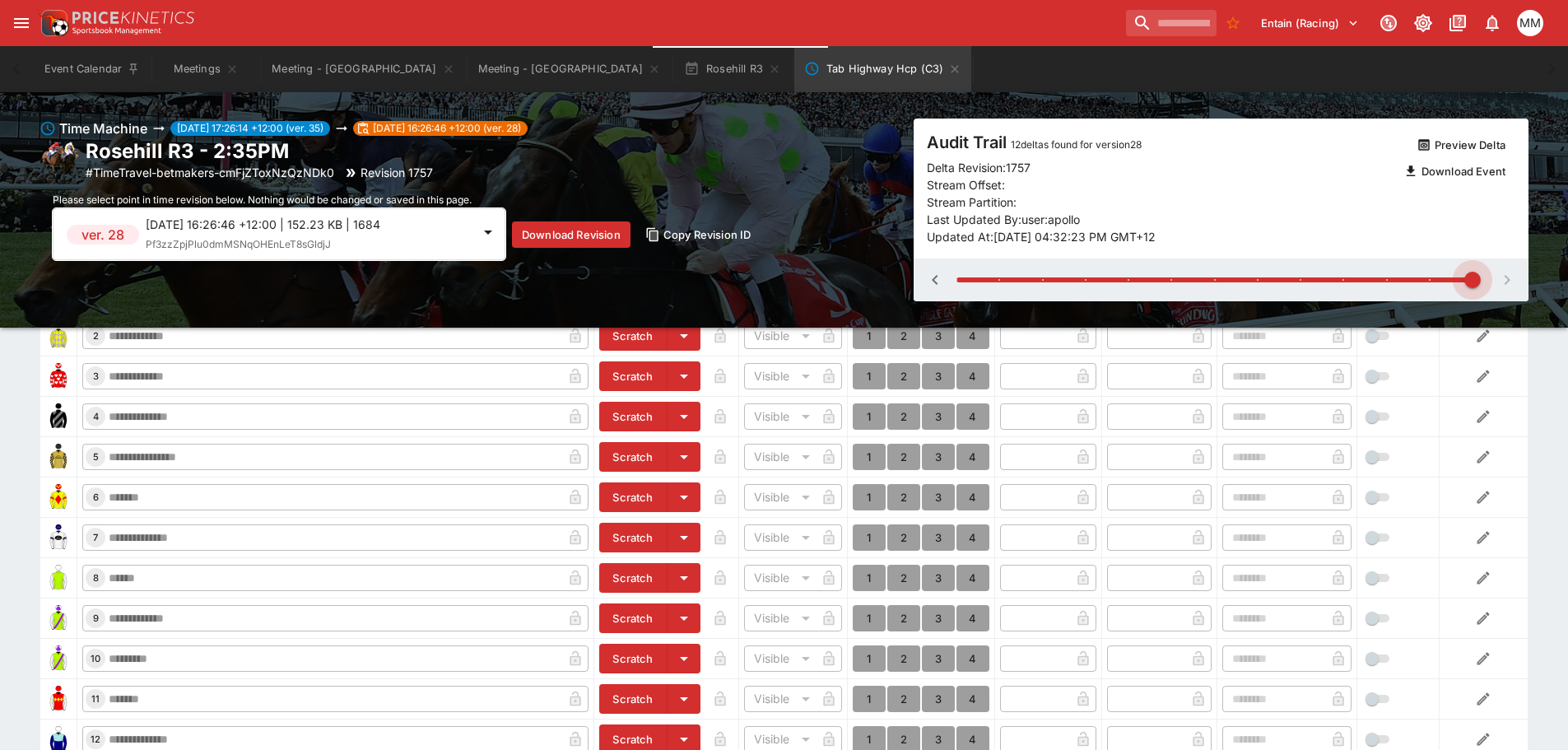 drag, startPoint x: 954, startPoint y: 283, endPoint x: 1580, endPoint y: 273, distance: 626.0799 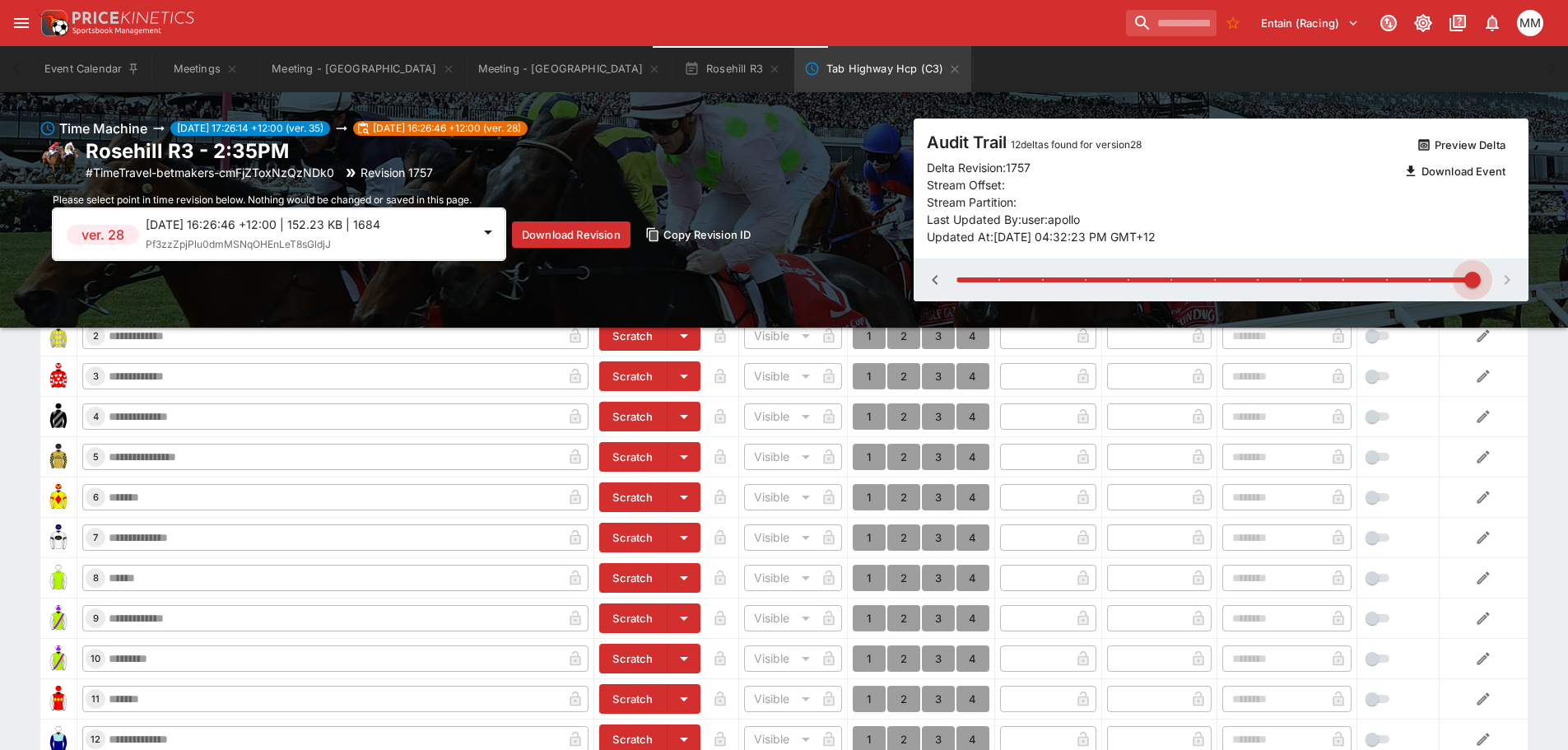 click on "**********" at bounding box center [784, 356] 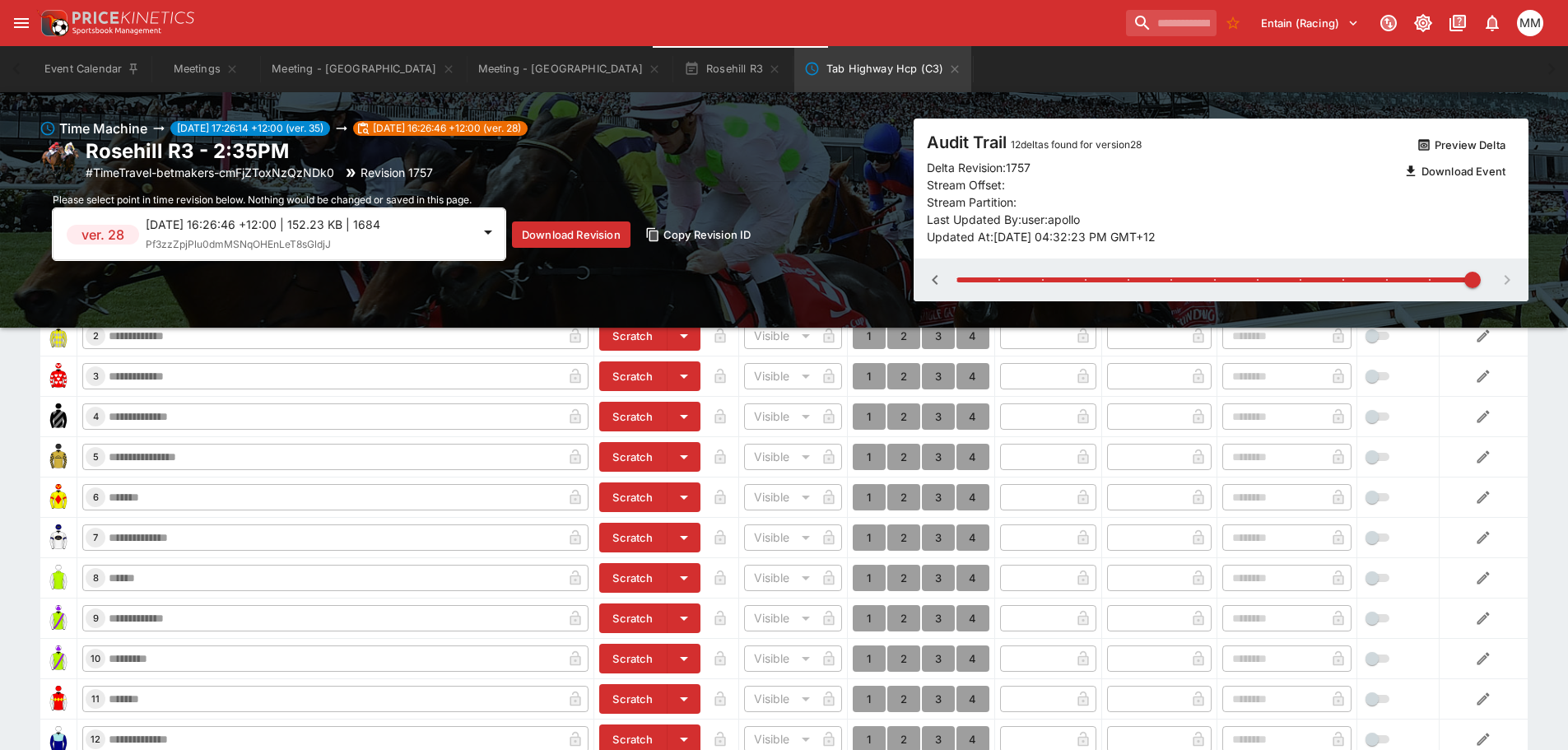 click on "[DATE] 16:26:46 +12:00 | 152.23 KB | 1684" at bounding box center [309, 224] 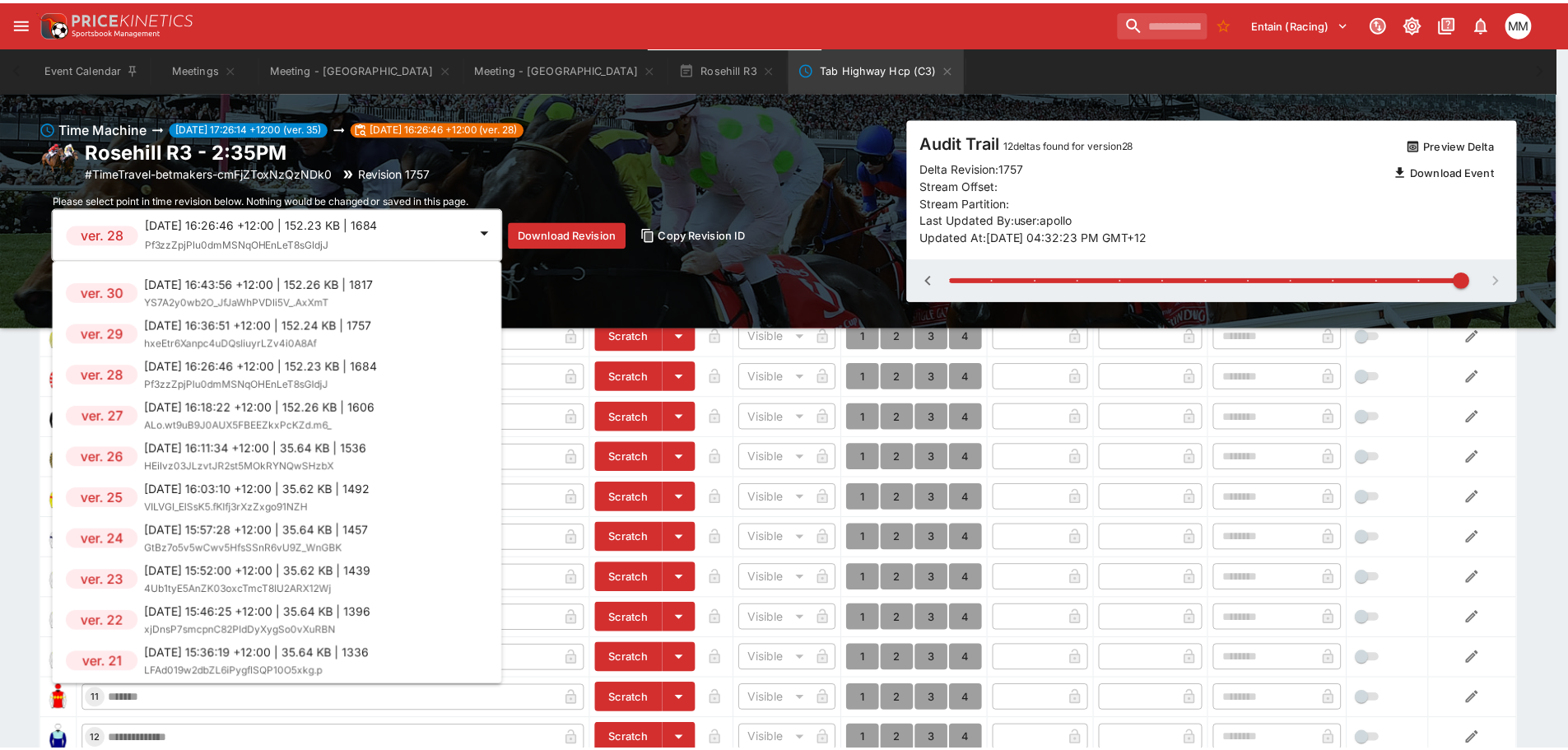 scroll, scrollTop: 123, scrollLeft: 0, axis: vertical 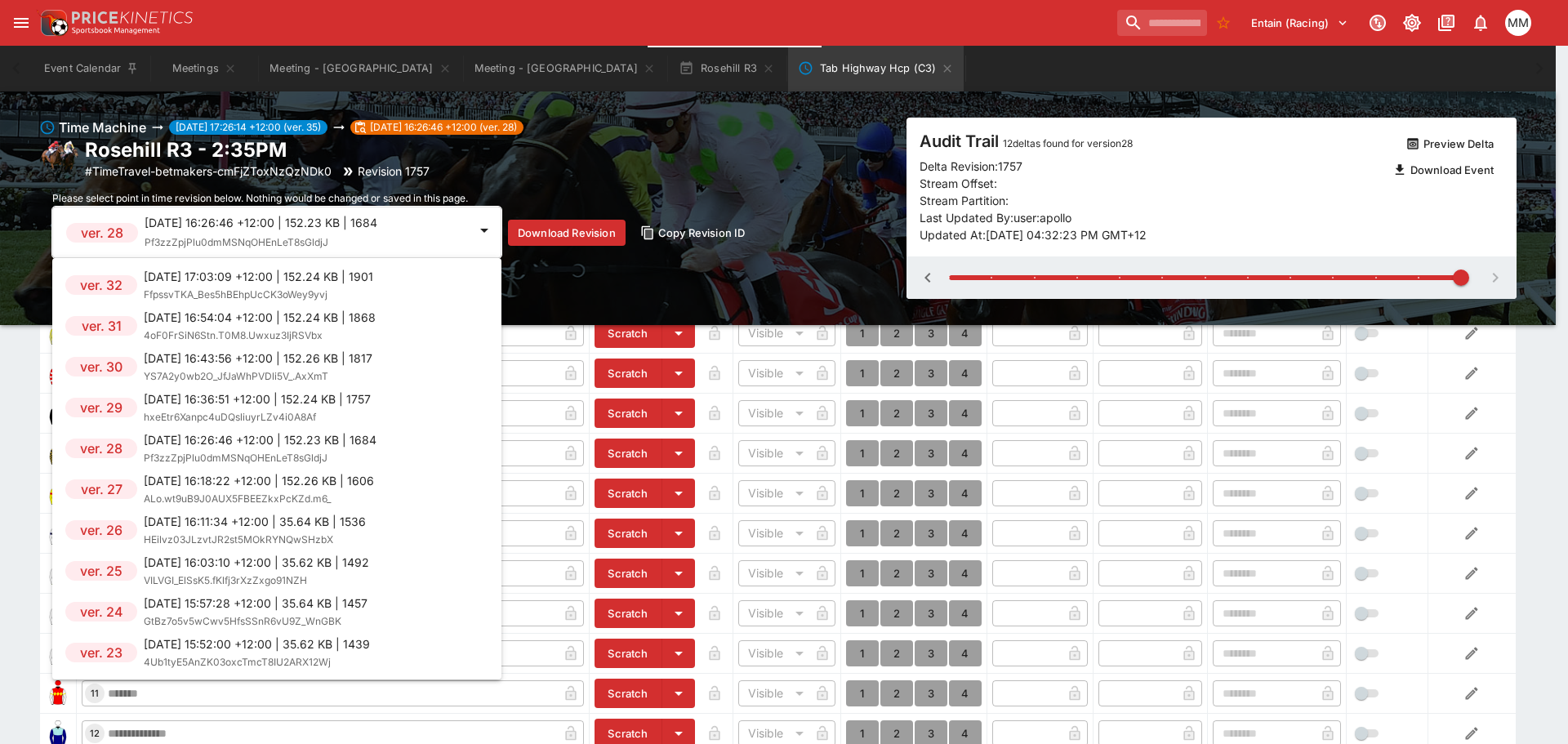 click on "[DATE] 16:43:56 +12:00 | 152.26 KB | 1817  YS7A2y0wb2O_JfJaWhPVDli5V_.AxXmT" at bounding box center [258, 367] 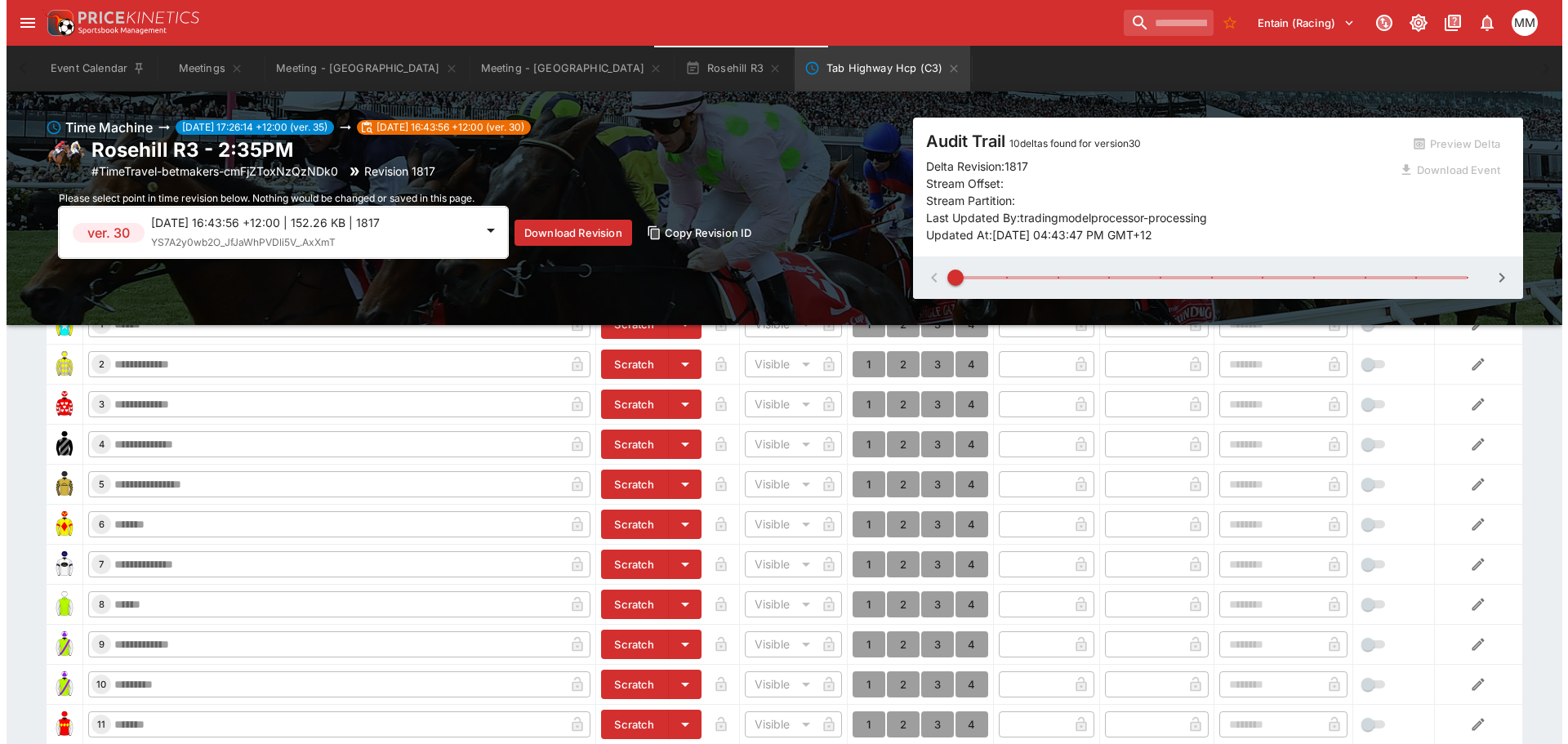 scroll, scrollTop: 572, scrollLeft: 0, axis: vertical 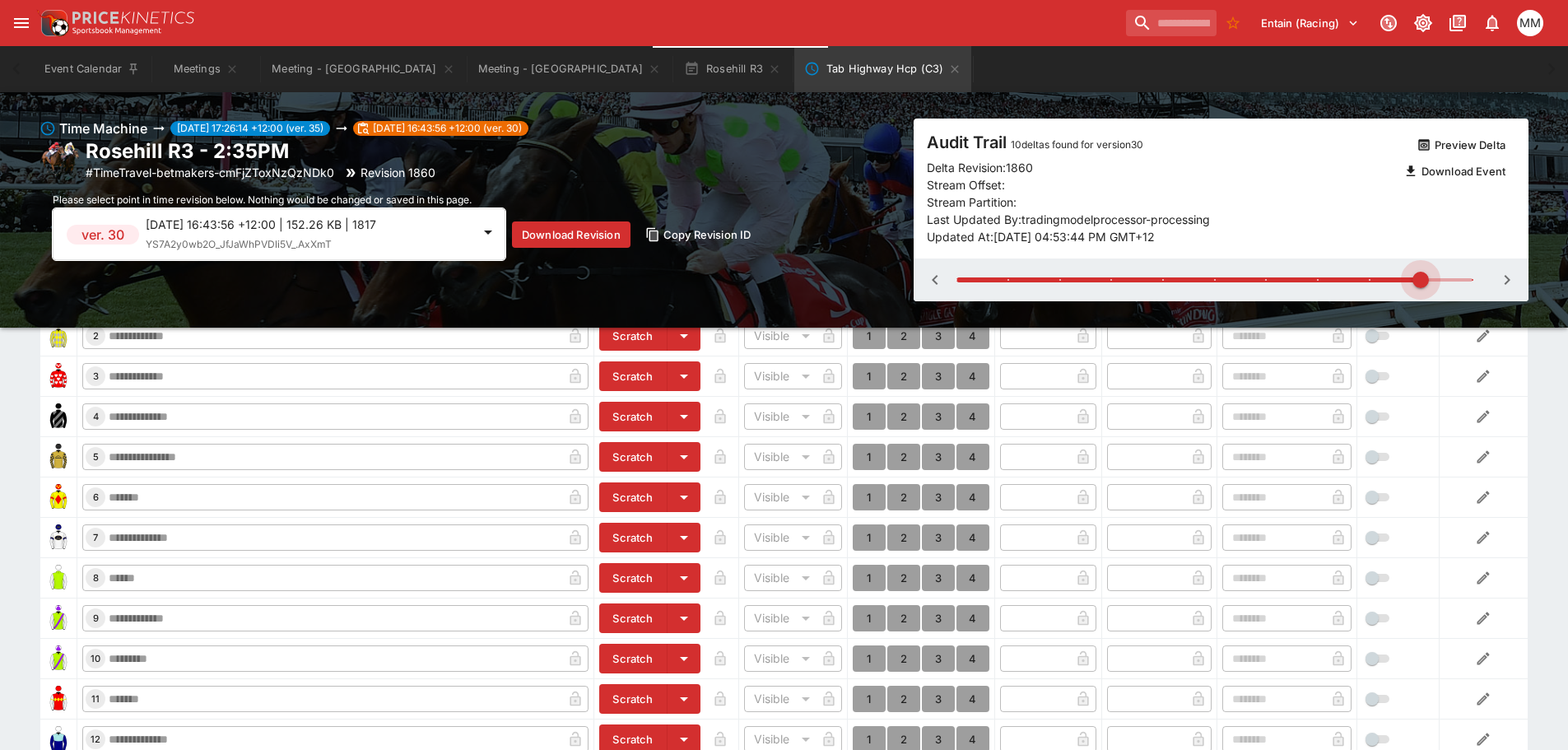drag, startPoint x: 1009, startPoint y: 280, endPoint x: 1426, endPoint y: 265, distance: 417.2697 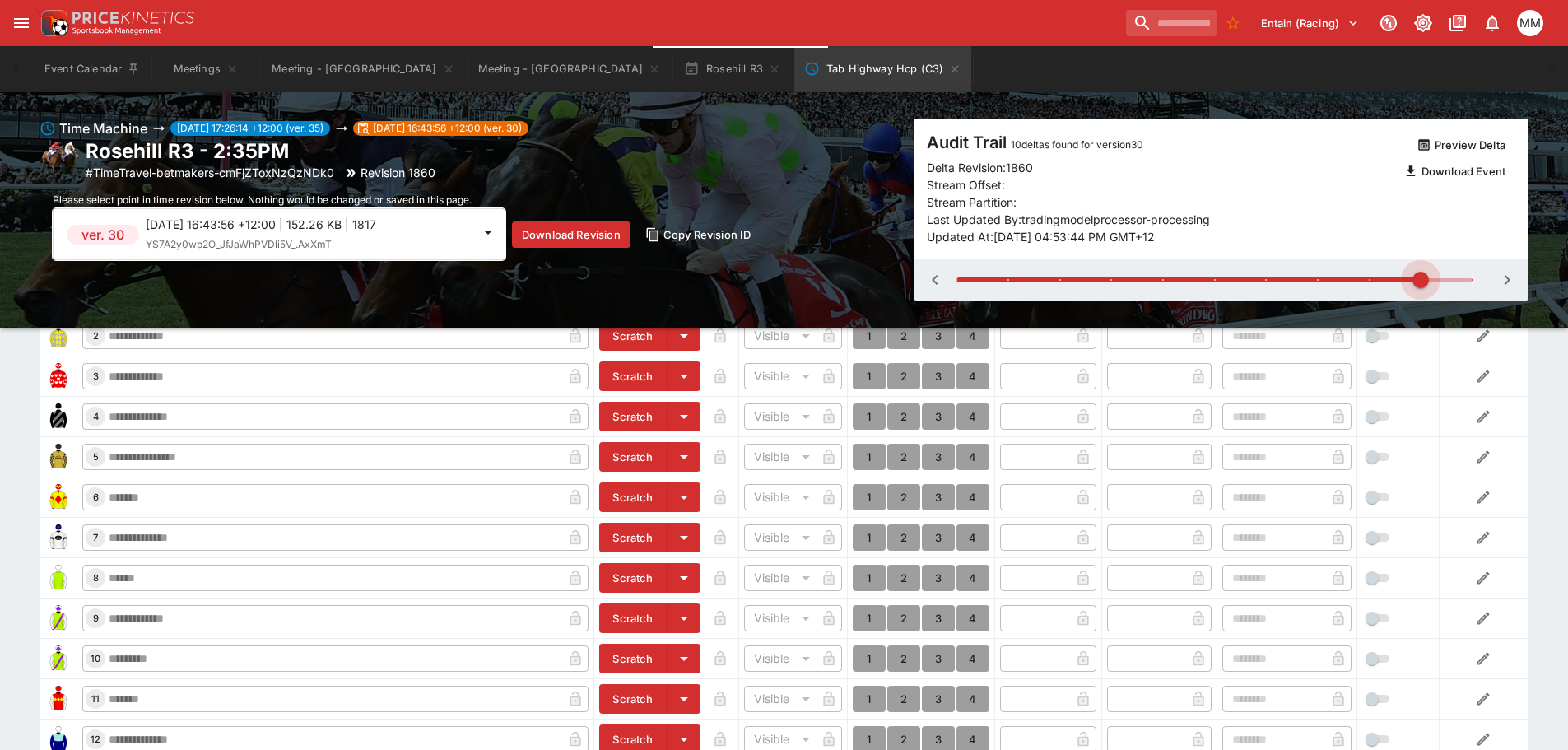 click at bounding box center [1214, 280] 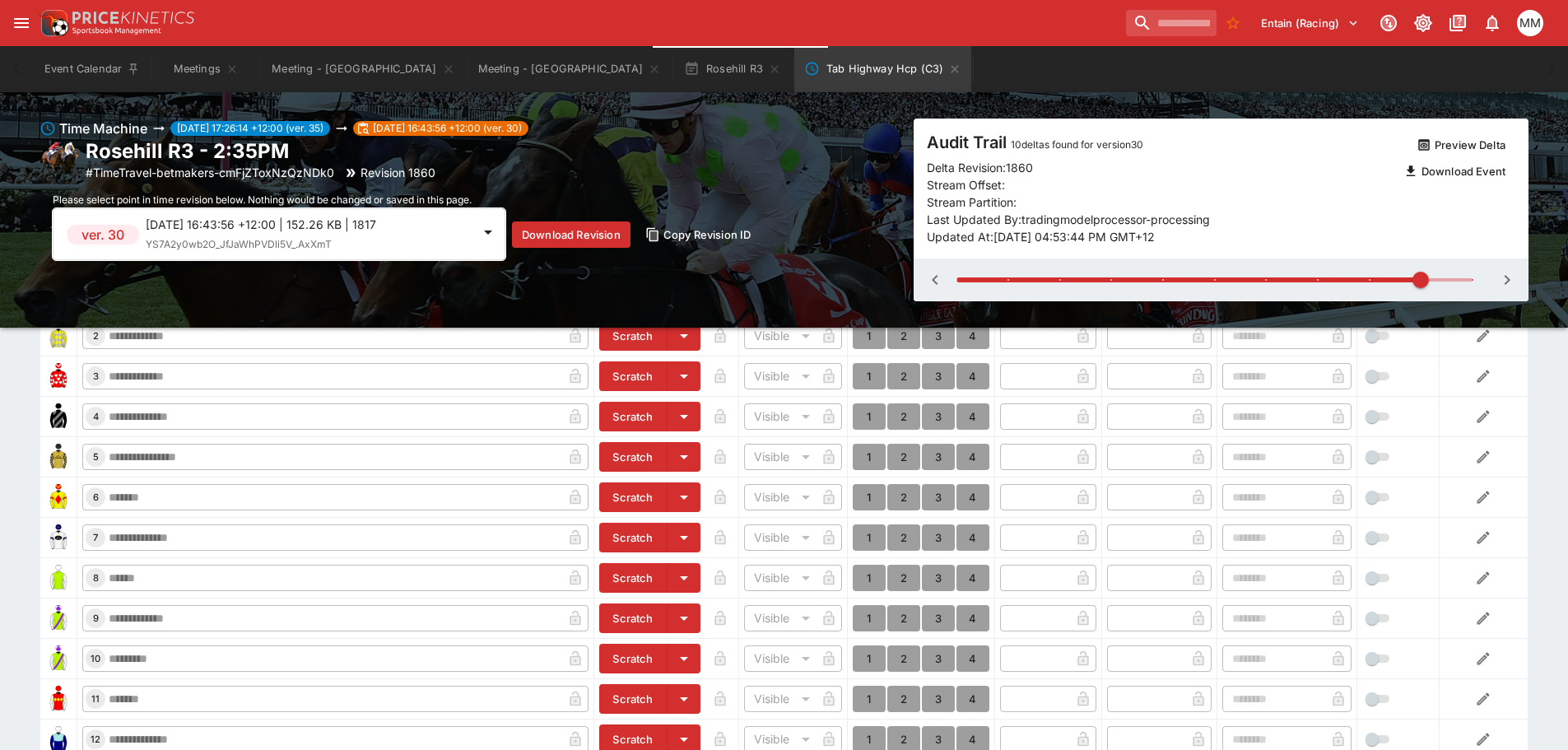 click on "[DATE] 16:43:56 +12:00 | 152.26 KB | 1817" at bounding box center (309, 224) 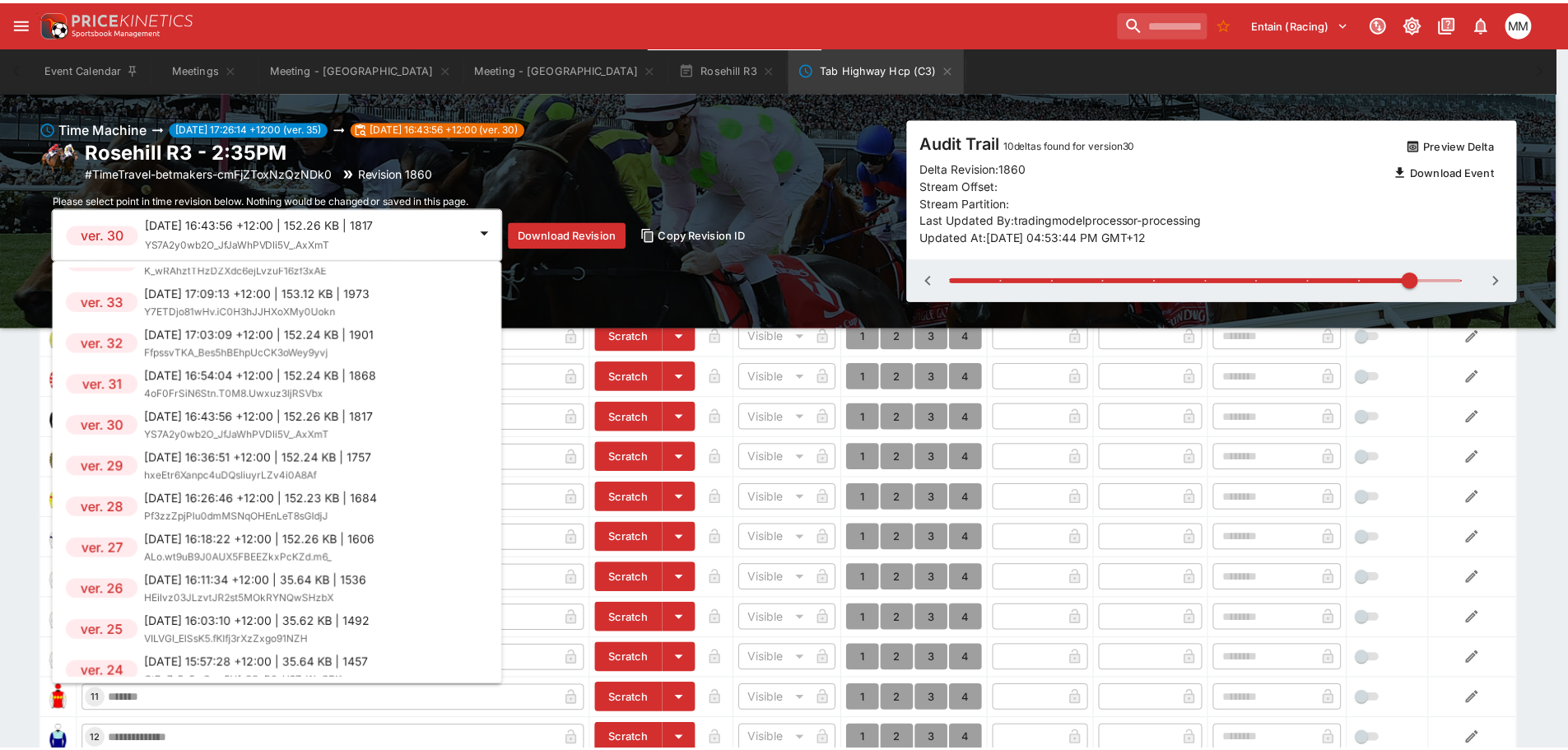 scroll, scrollTop: 41, scrollLeft: 0, axis: vertical 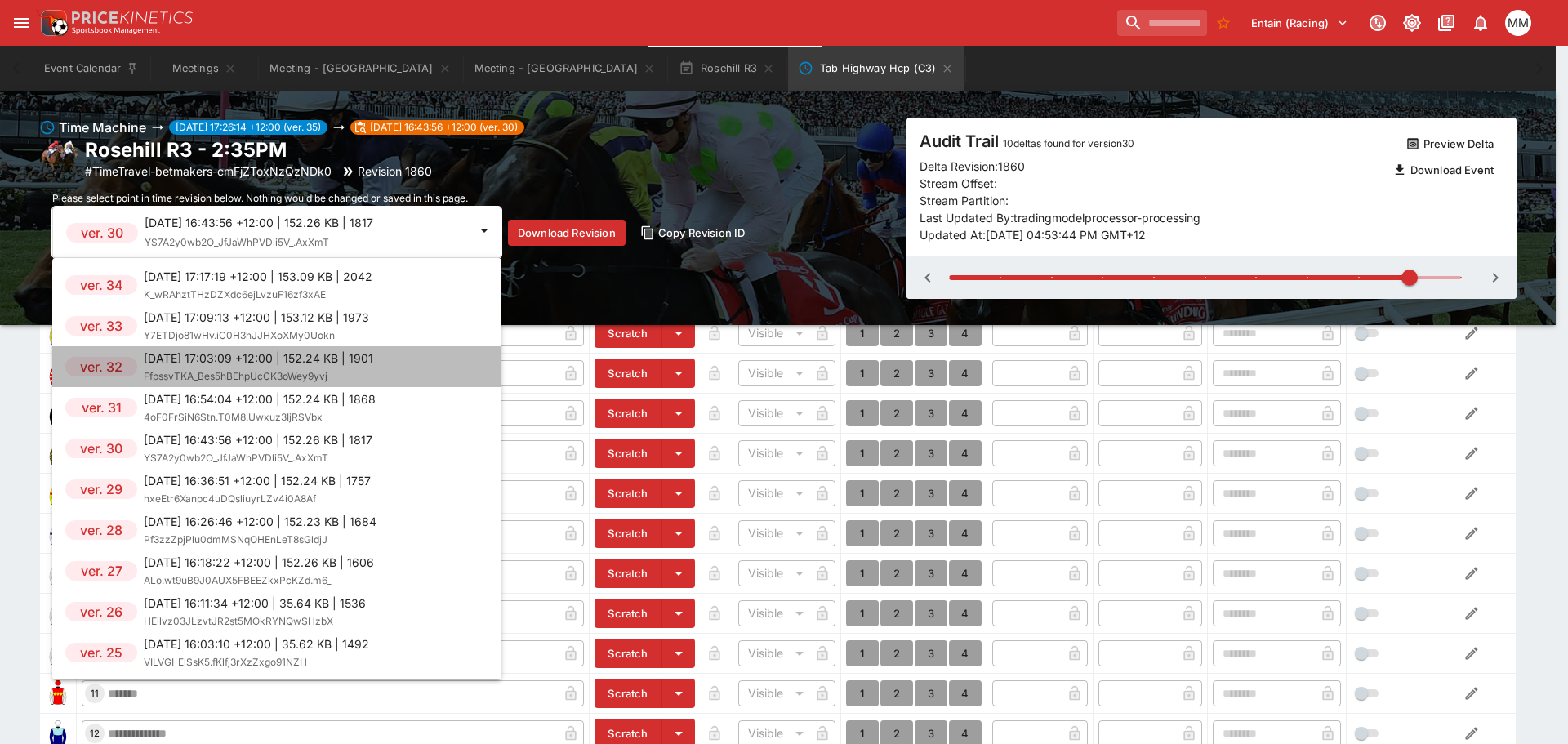 click on "FfpssvTKA_Bes5hBEhpUcCK3oWey9yvj" at bounding box center [235, 376] 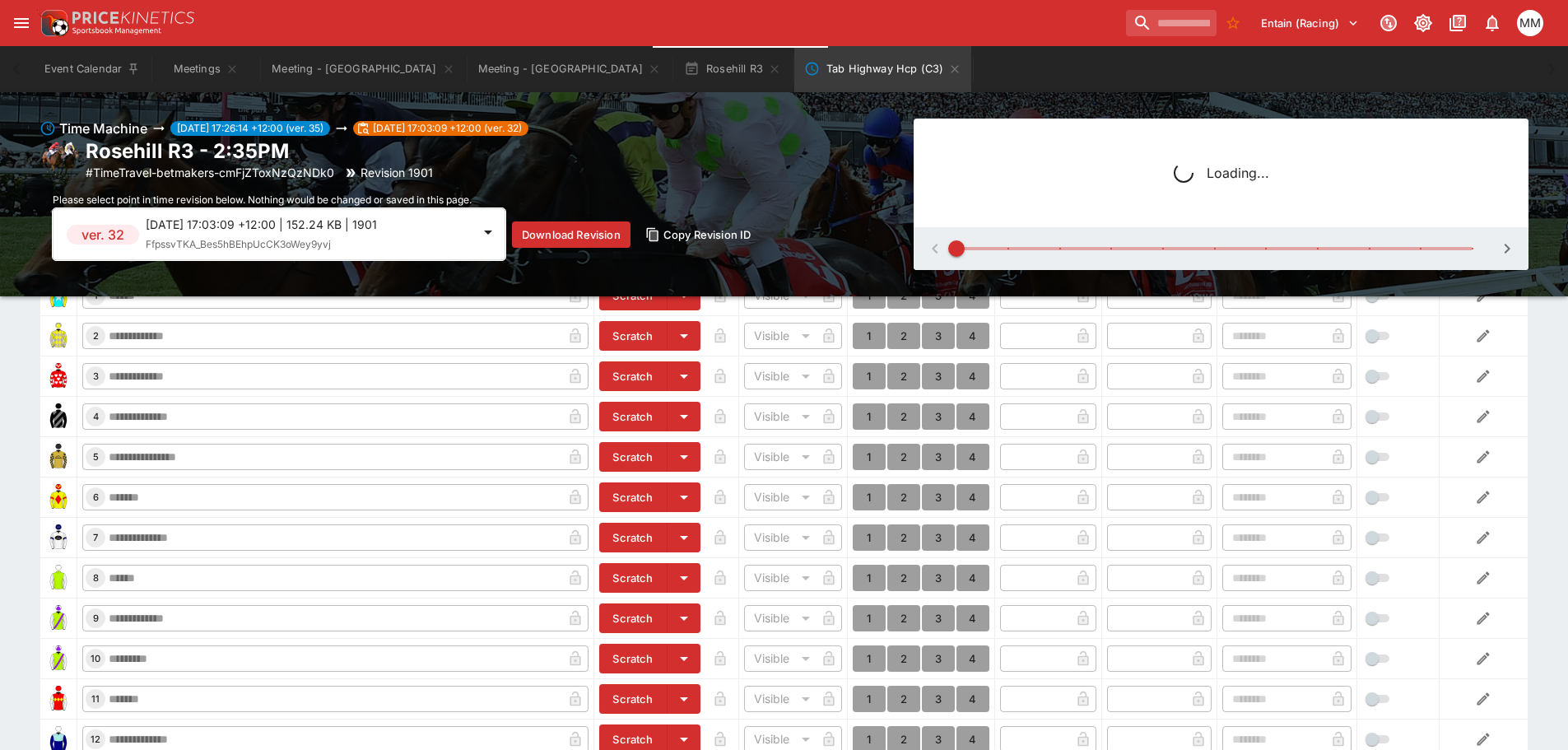 scroll, scrollTop: 576, scrollLeft: 0, axis: vertical 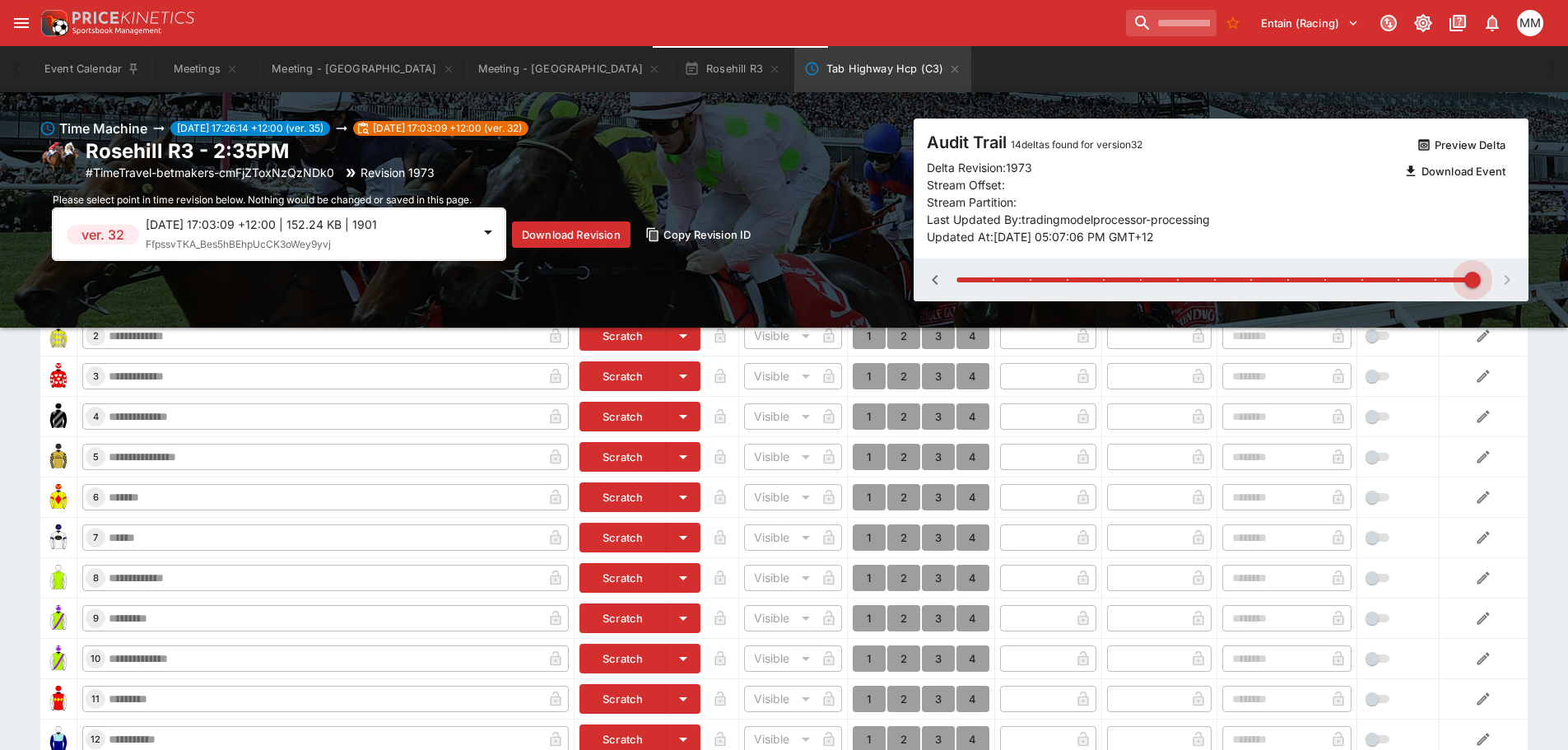 drag, startPoint x: 972, startPoint y: 278, endPoint x: 1500, endPoint y: 277, distance: 528.0009 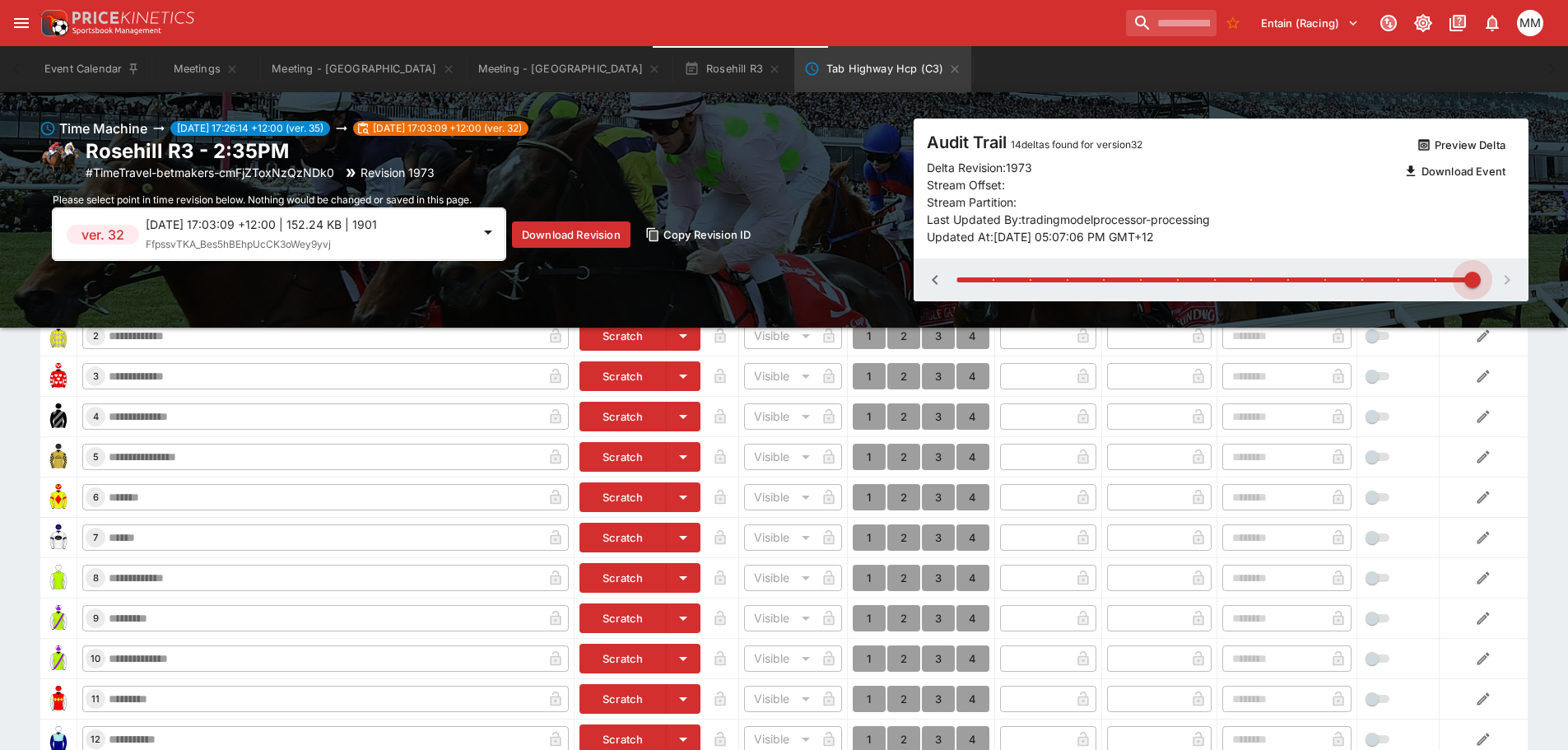 click at bounding box center [1221, 280] 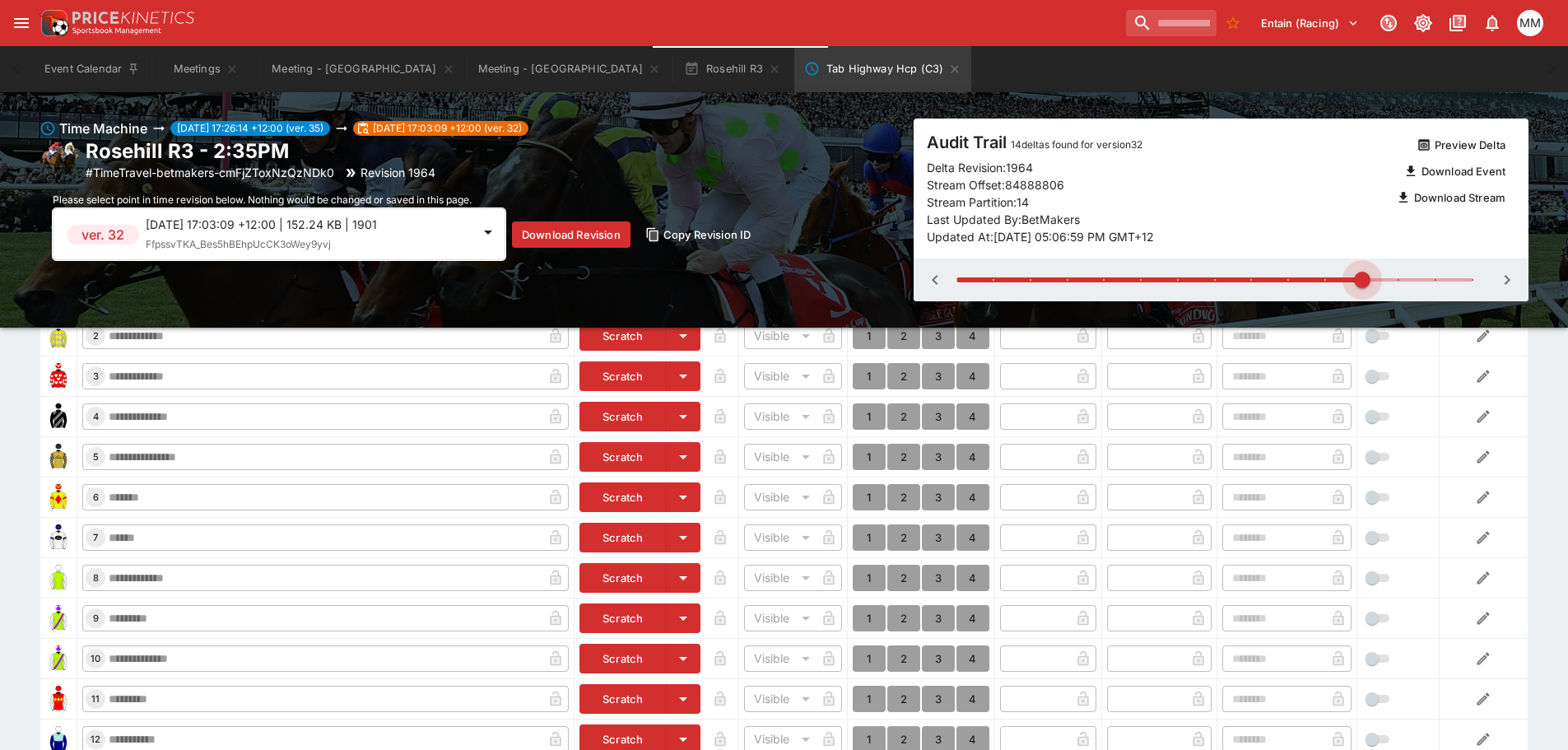 type on "**" 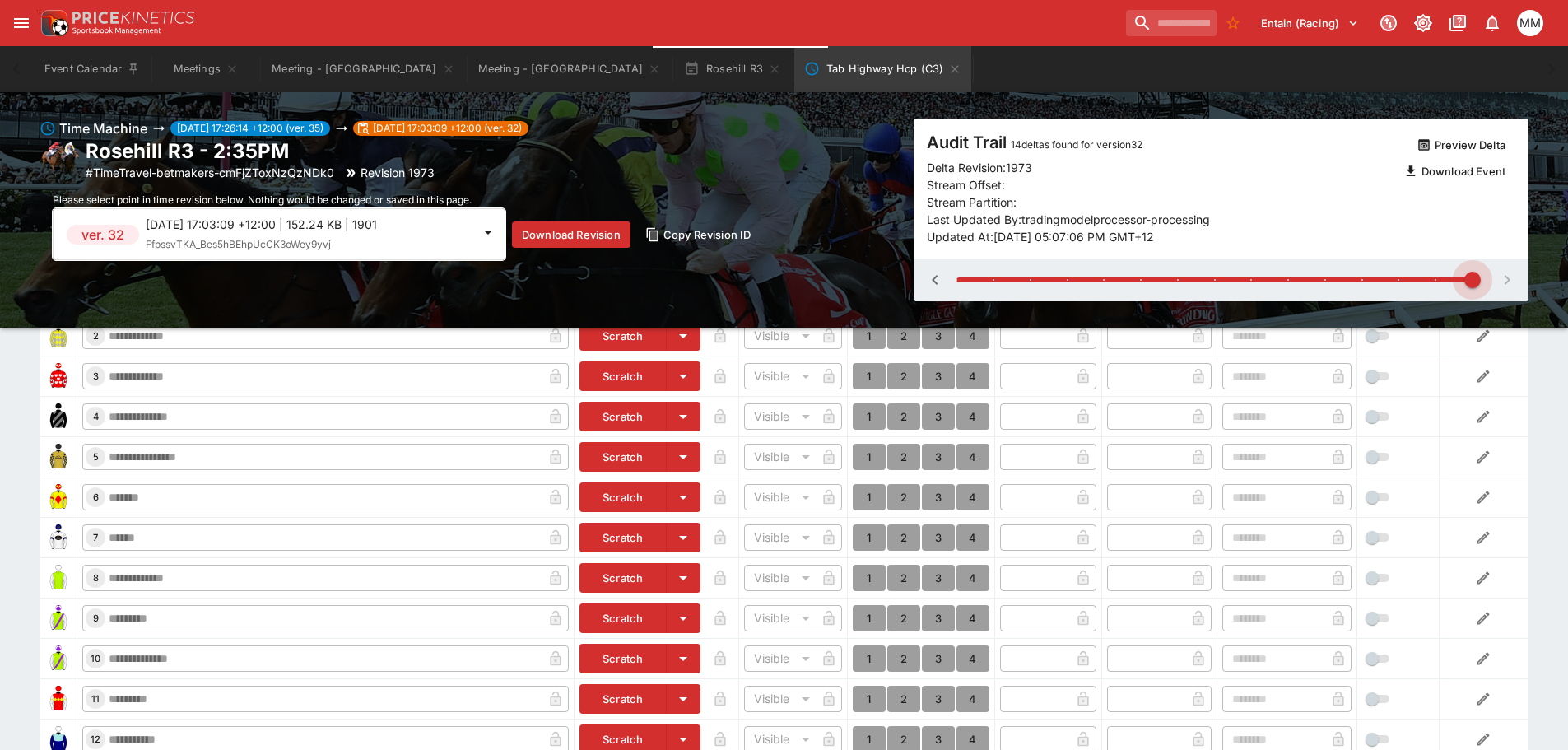 drag, startPoint x: 1438, startPoint y: 274, endPoint x: 1507, endPoint y: 269, distance: 69.18092 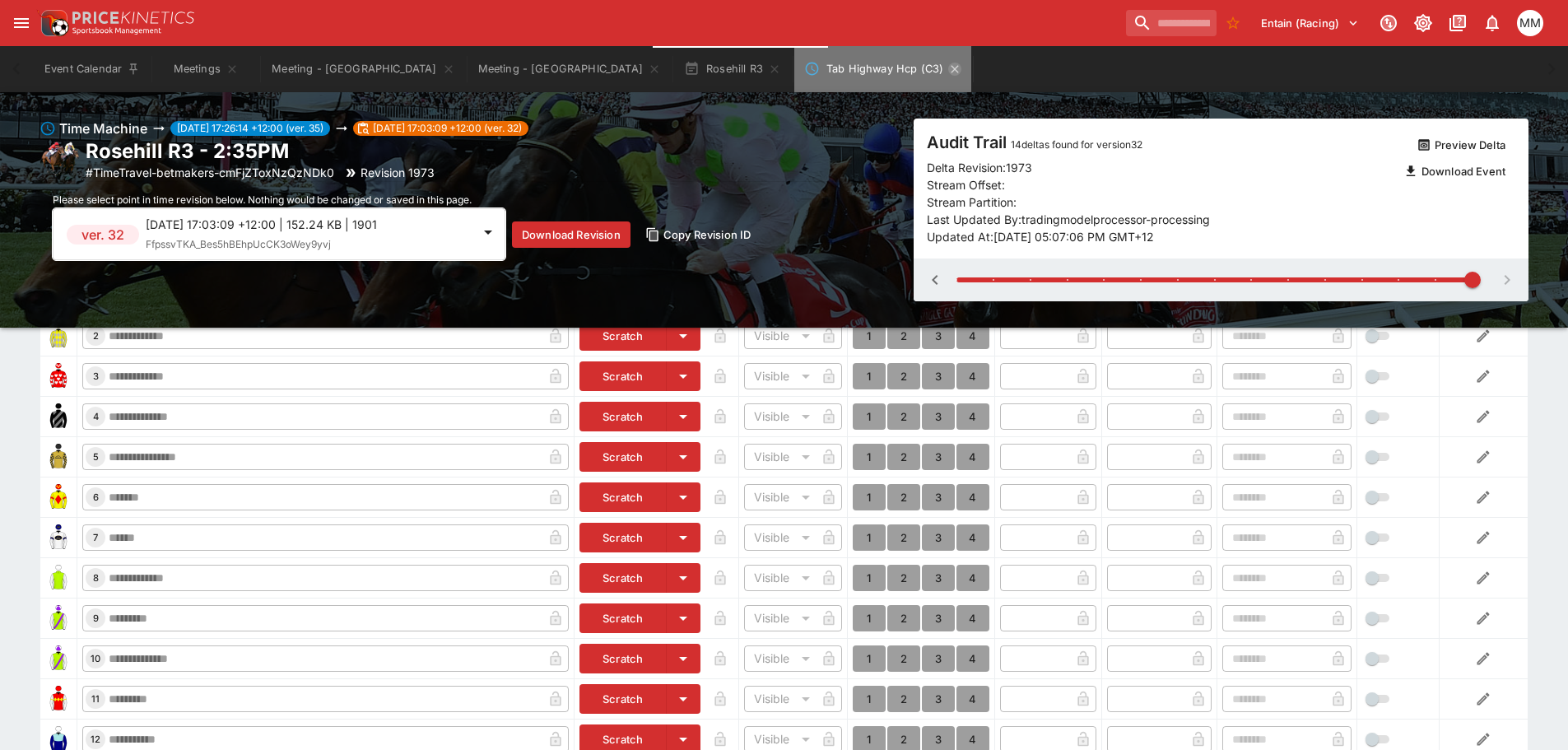 click 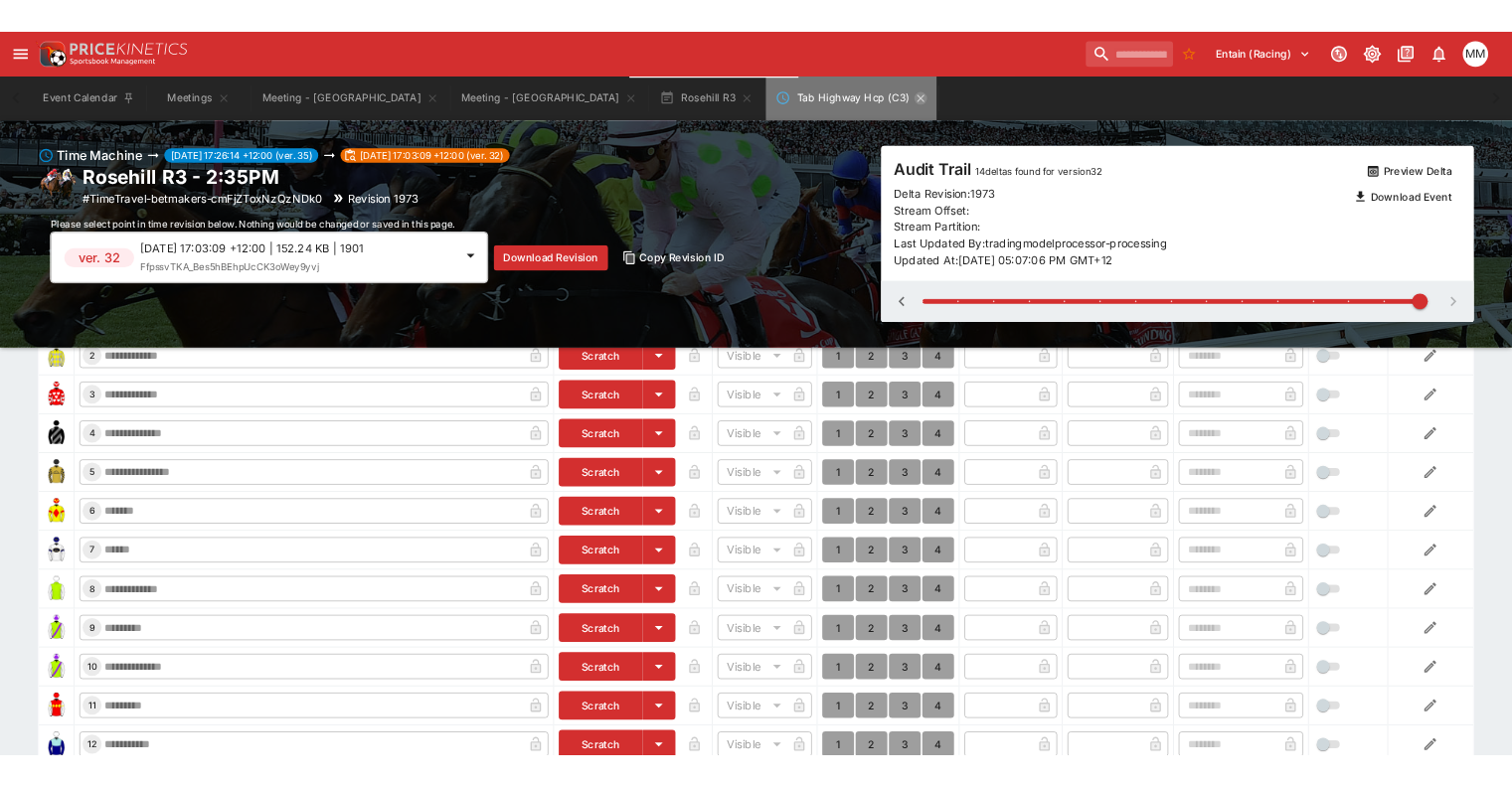 scroll, scrollTop: 0, scrollLeft: 0, axis: both 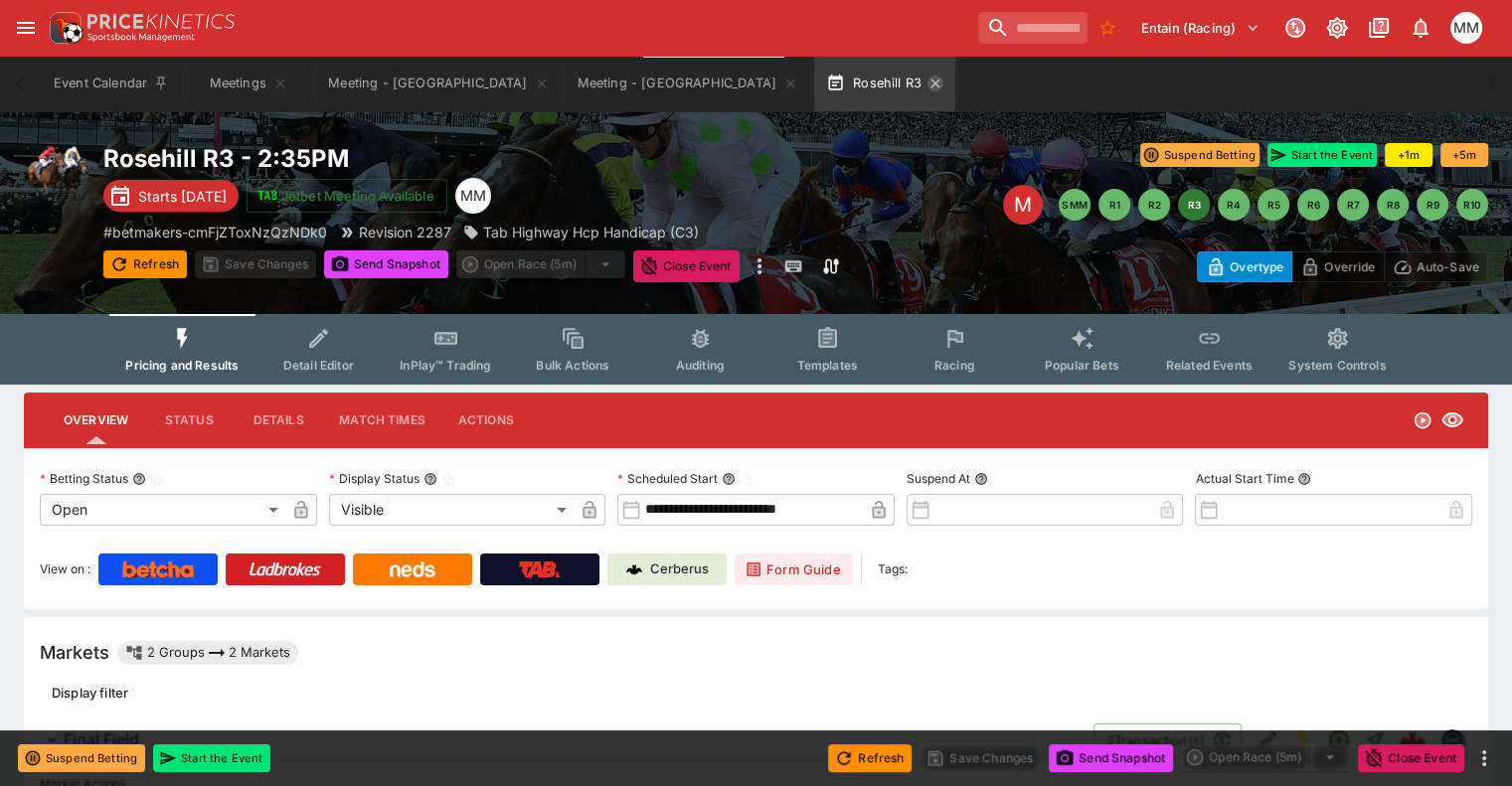 click 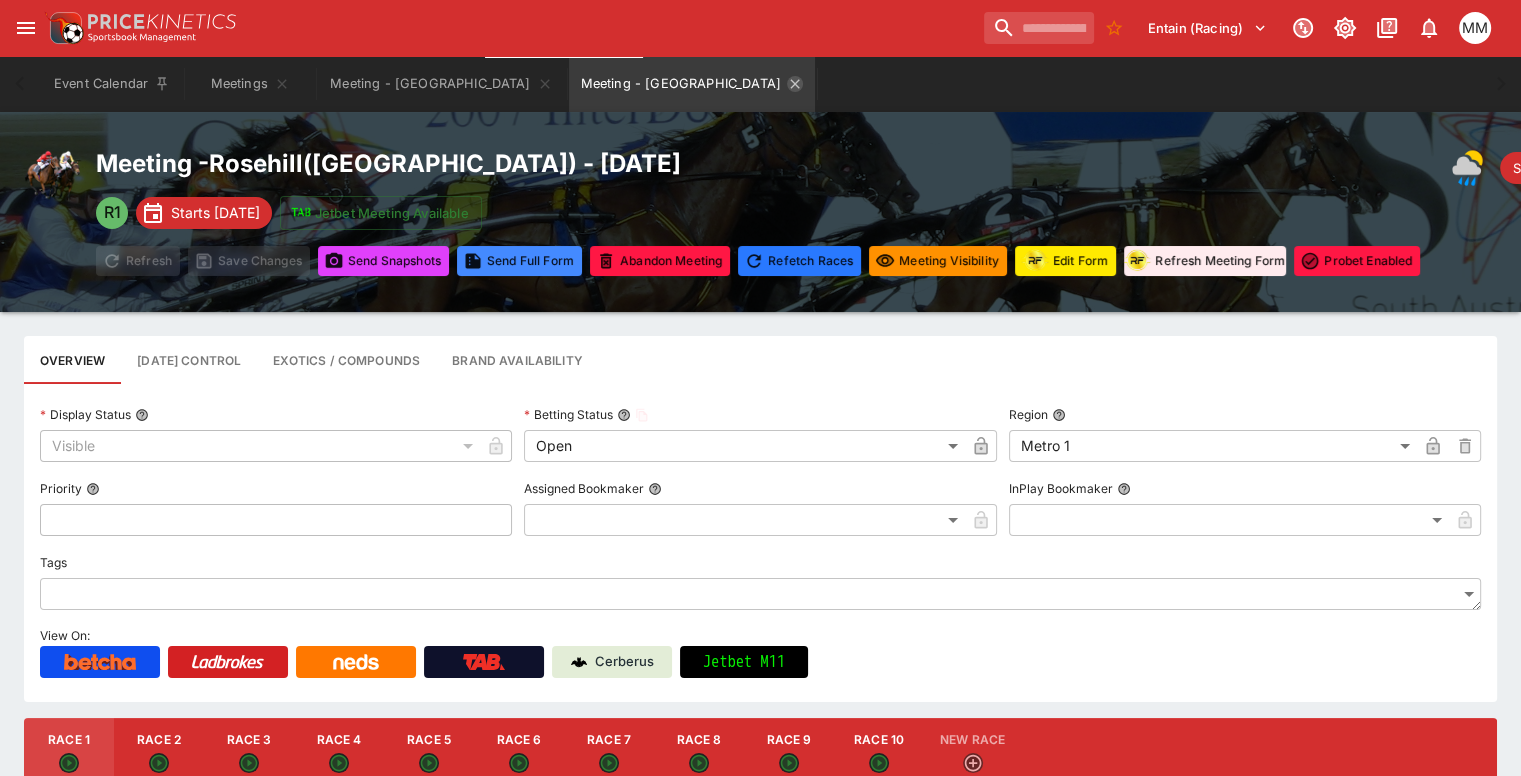 click 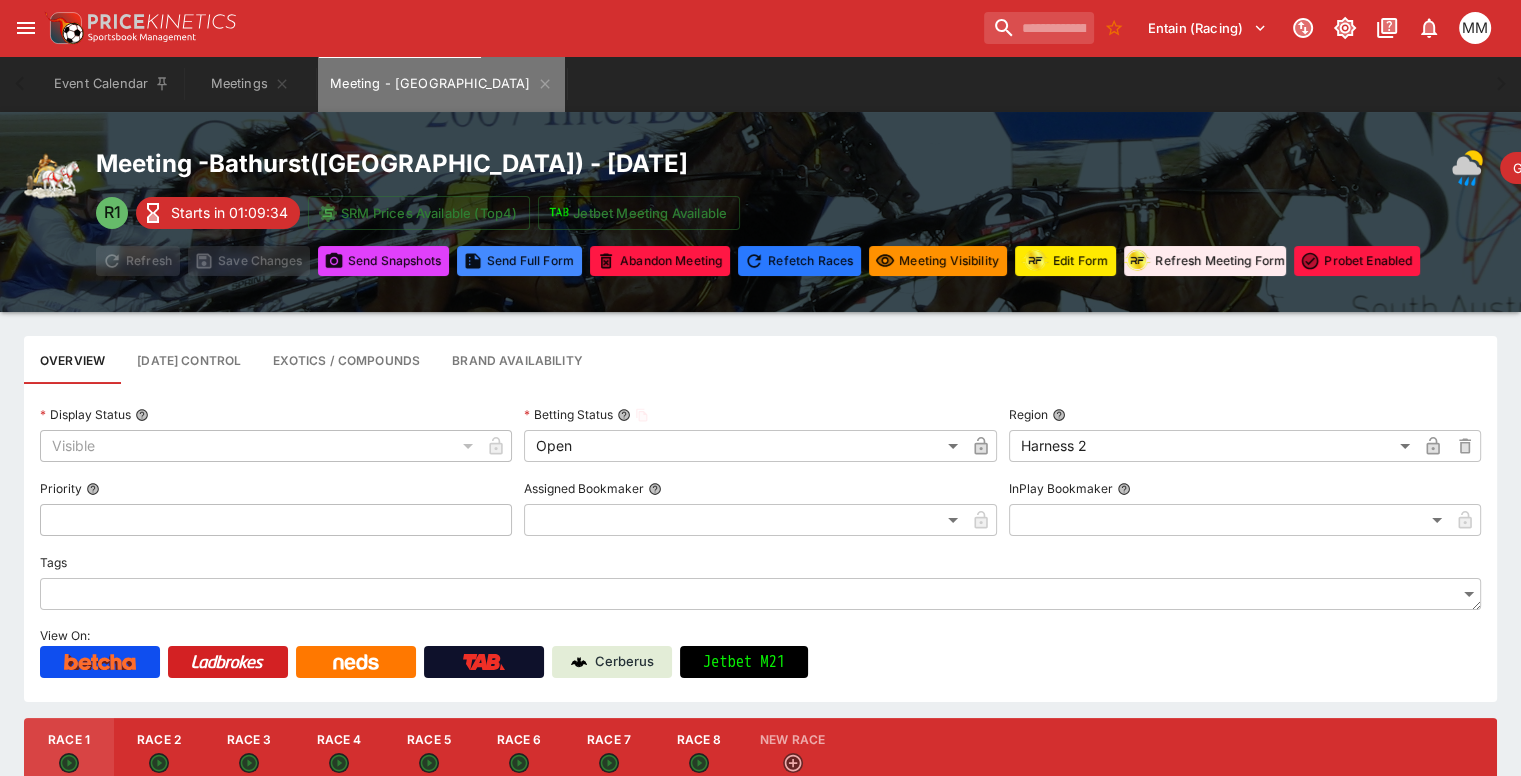 click 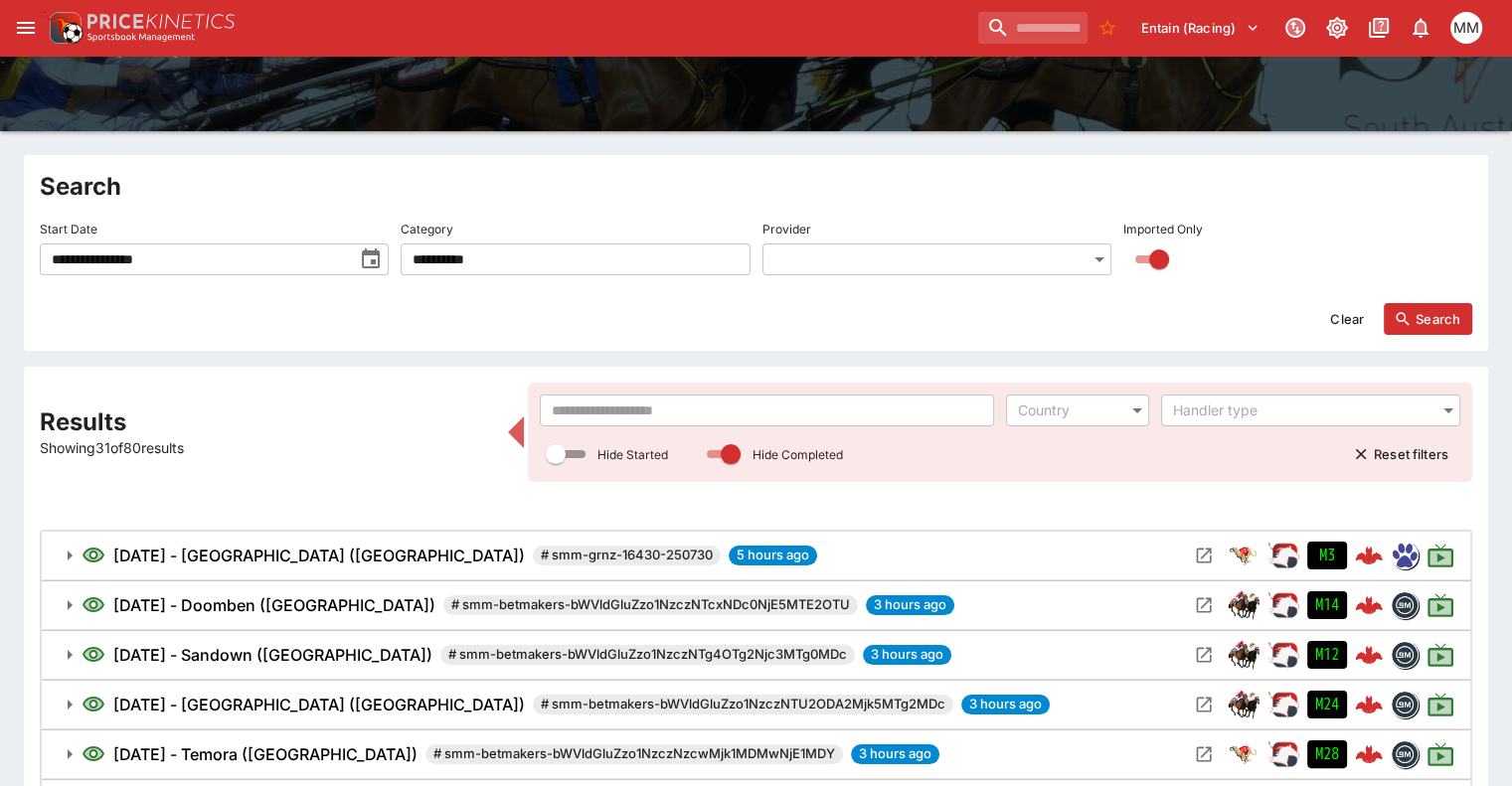 scroll, scrollTop: 199, scrollLeft: 0, axis: vertical 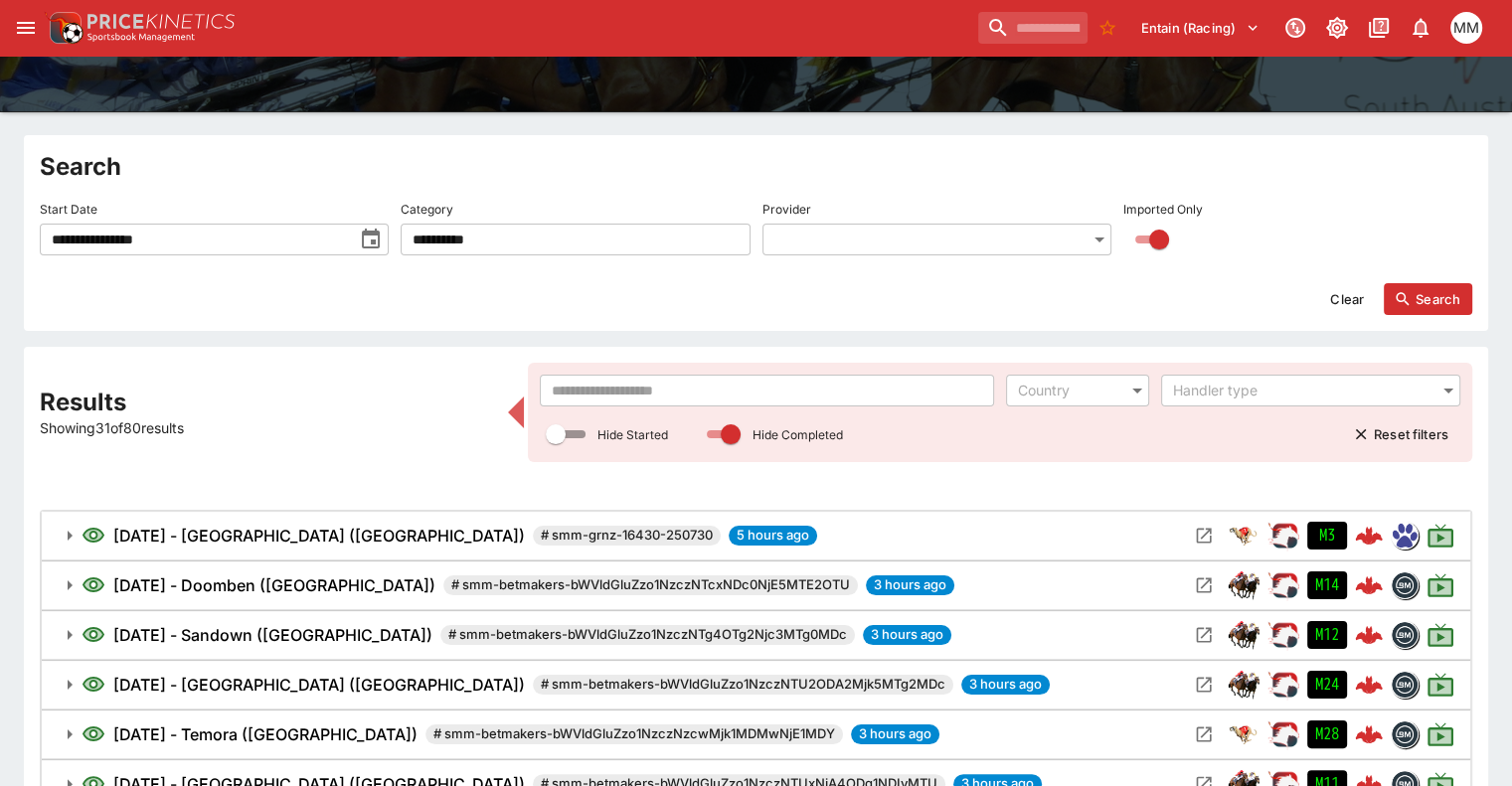 click 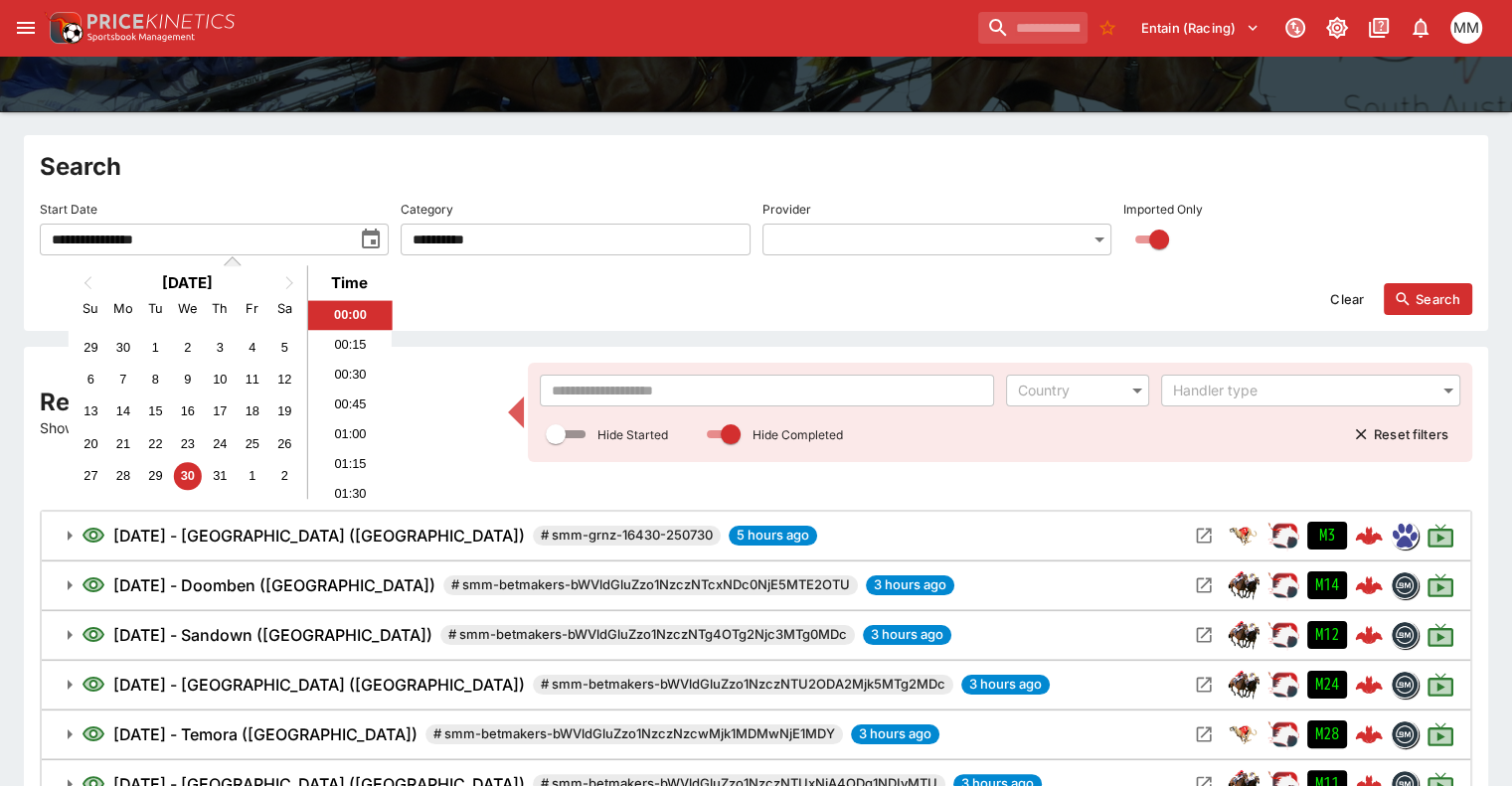 click on "27 28 29 30 31 1 2" at bounding box center (187, 476) 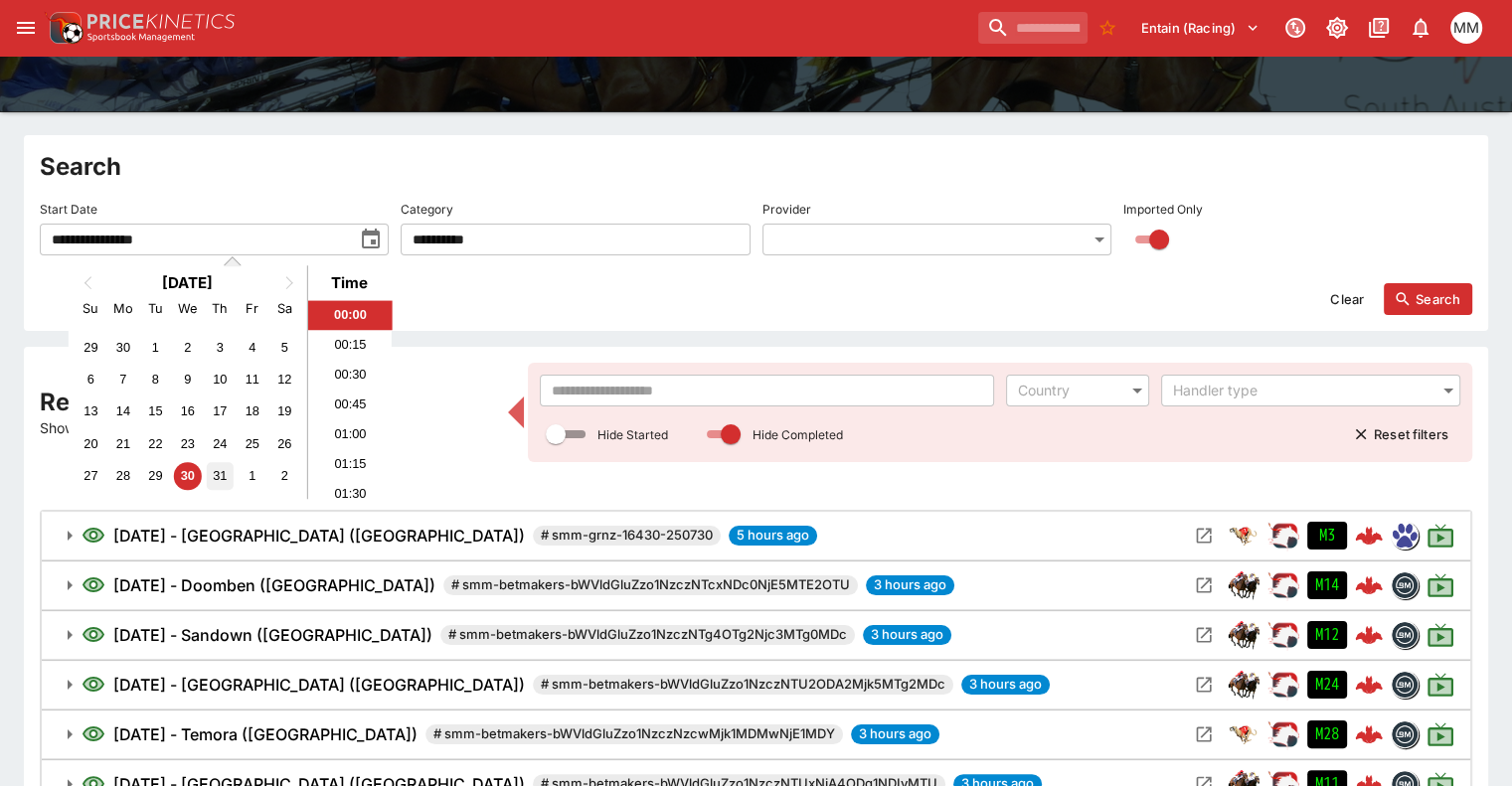 click on "31" at bounding box center (220, 476) 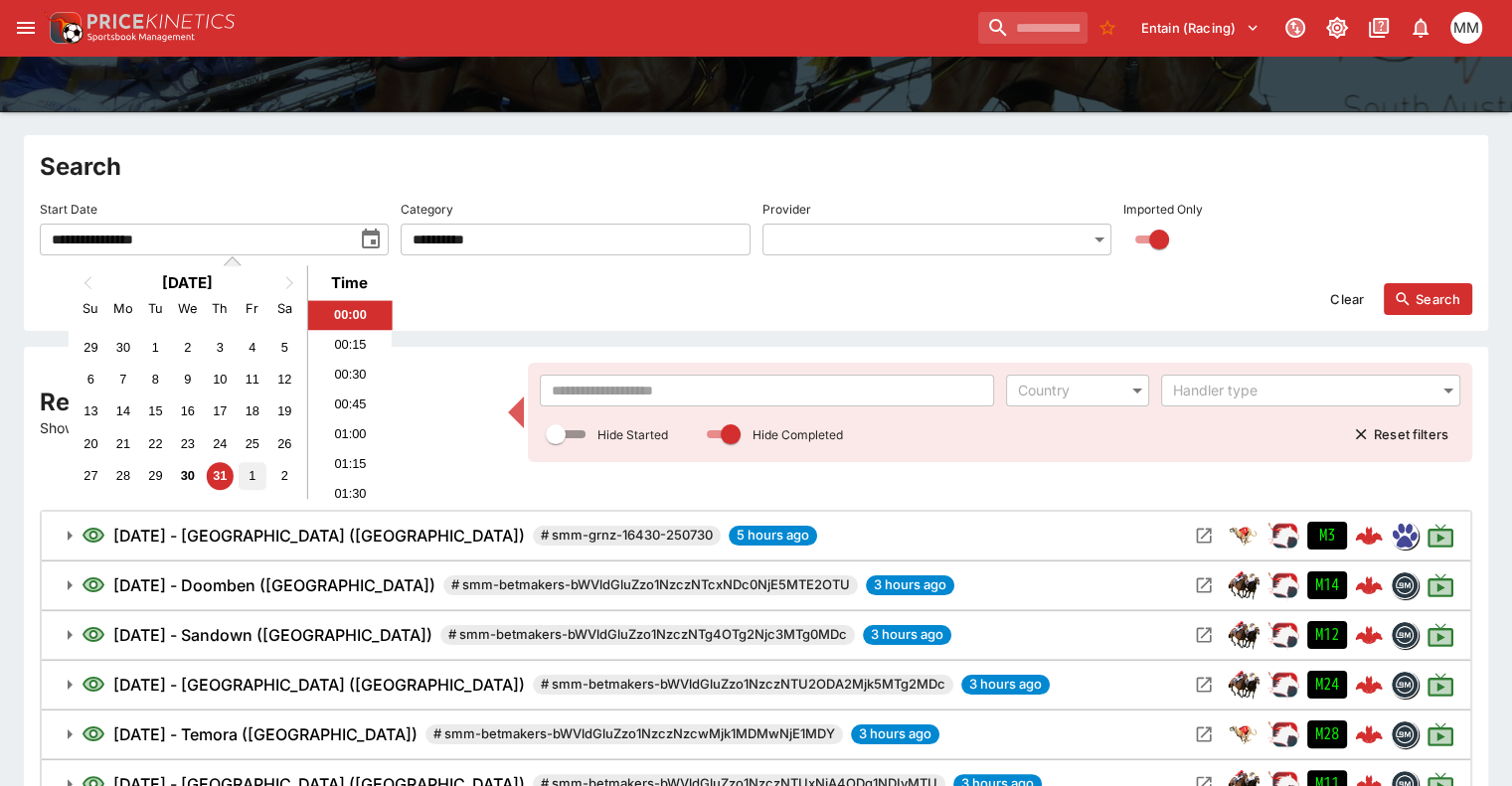 click on "1" at bounding box center (252, 476) 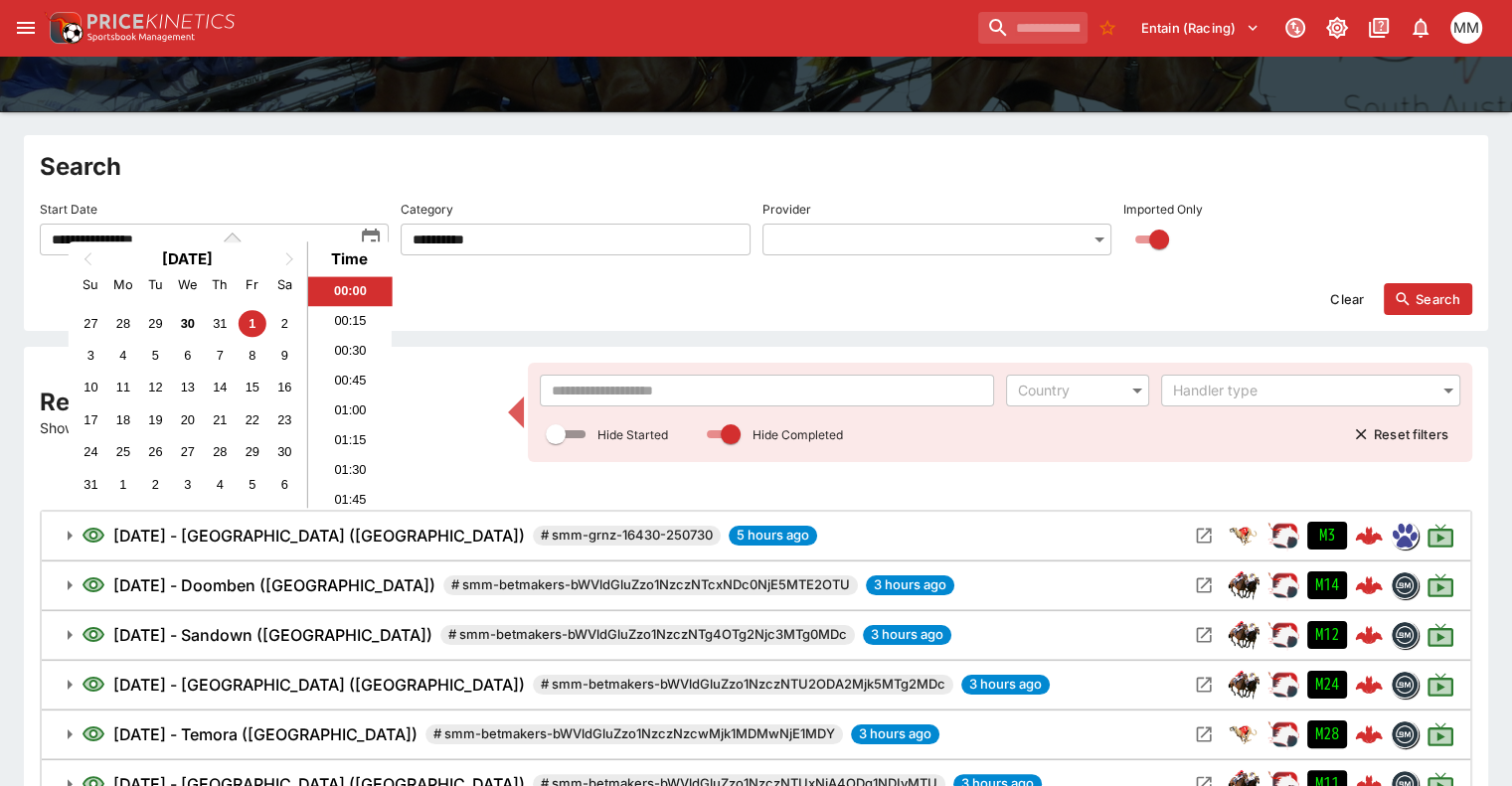 scroll, scrollTop: 298, scrollLeft: 0, axis: vertical 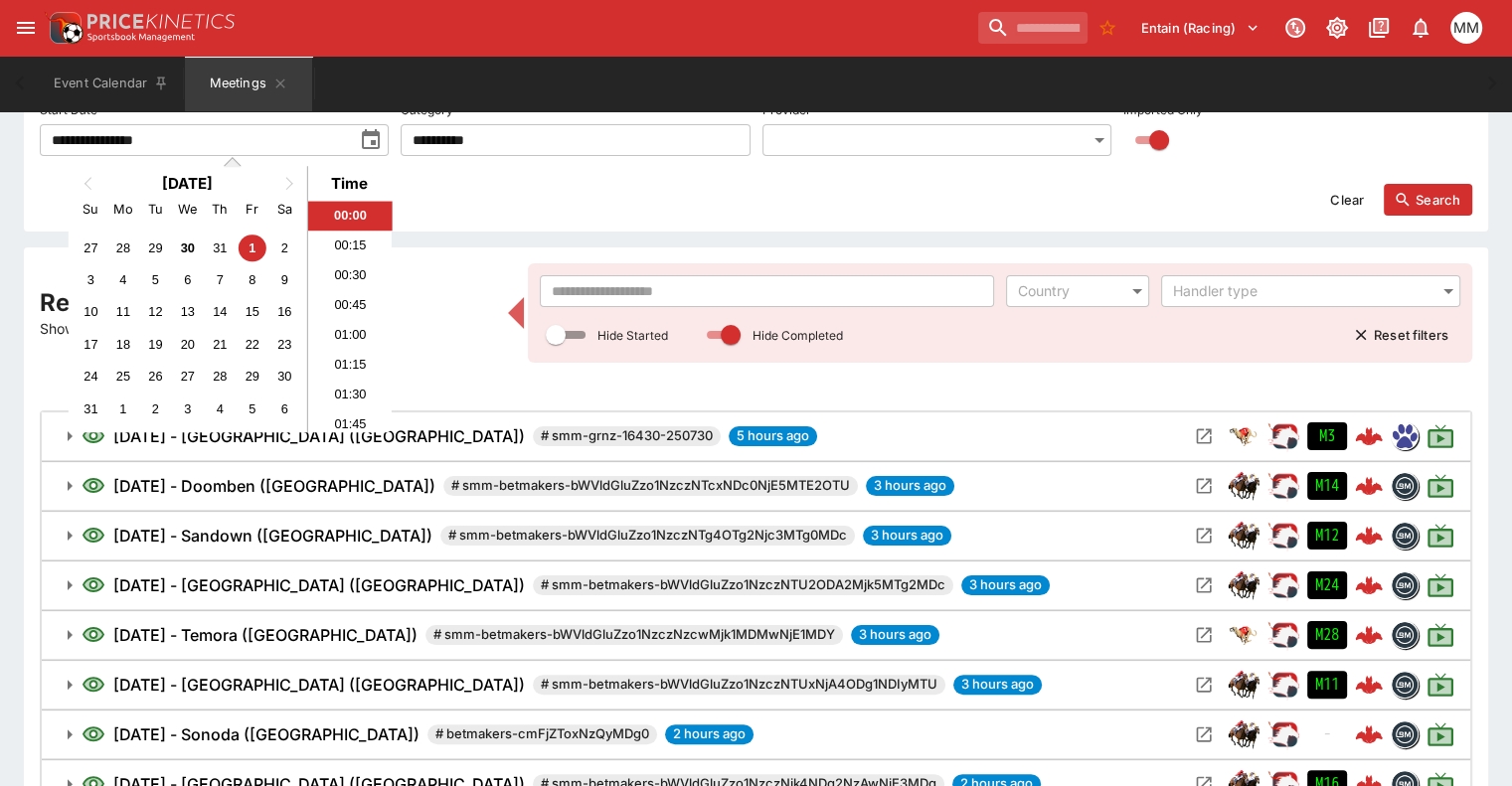 click on "Search" at bounding box center (1428, 200) 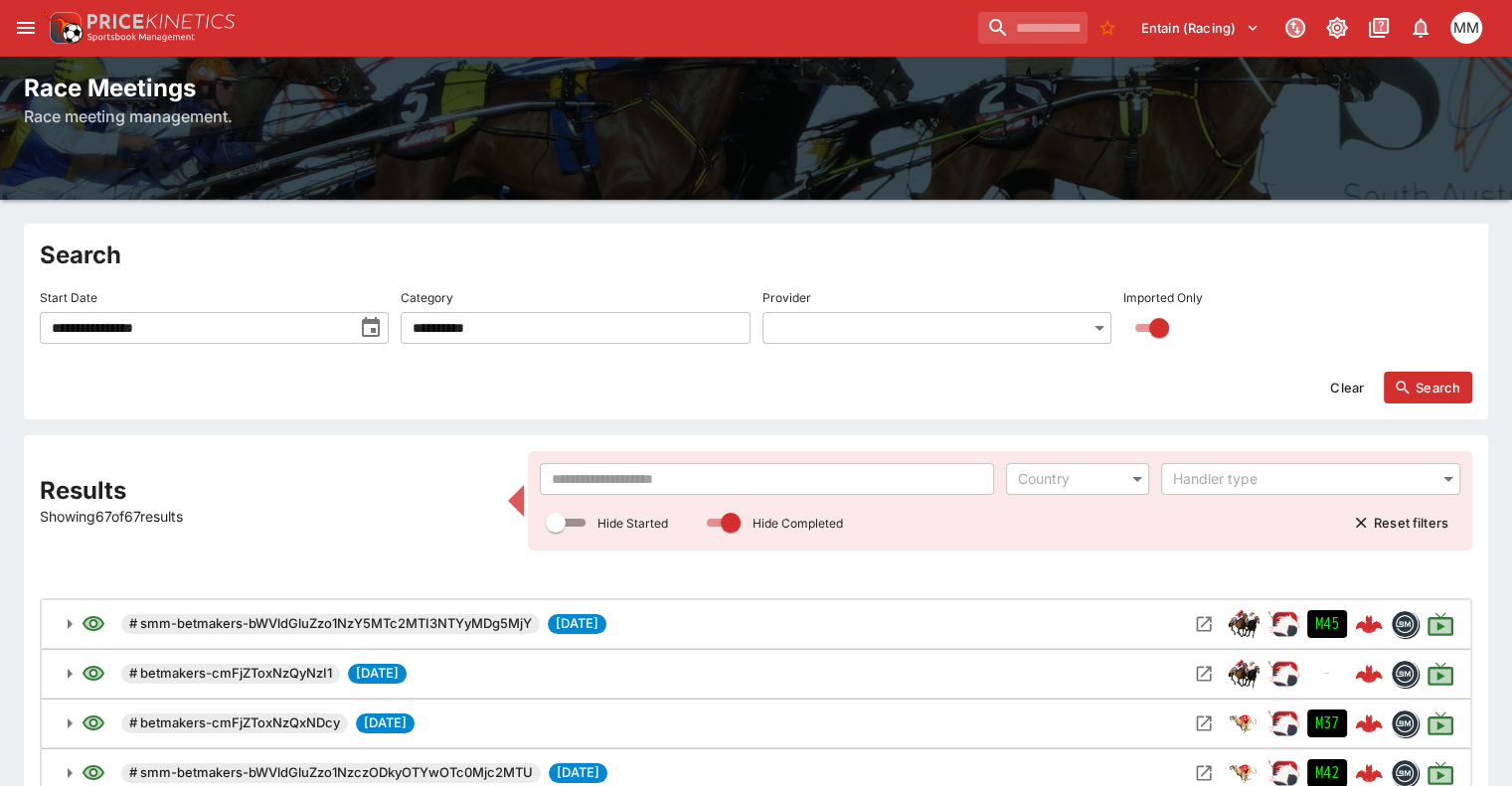 scroll, scrollTop: 298, scrollLeft: 0, axis: vertical 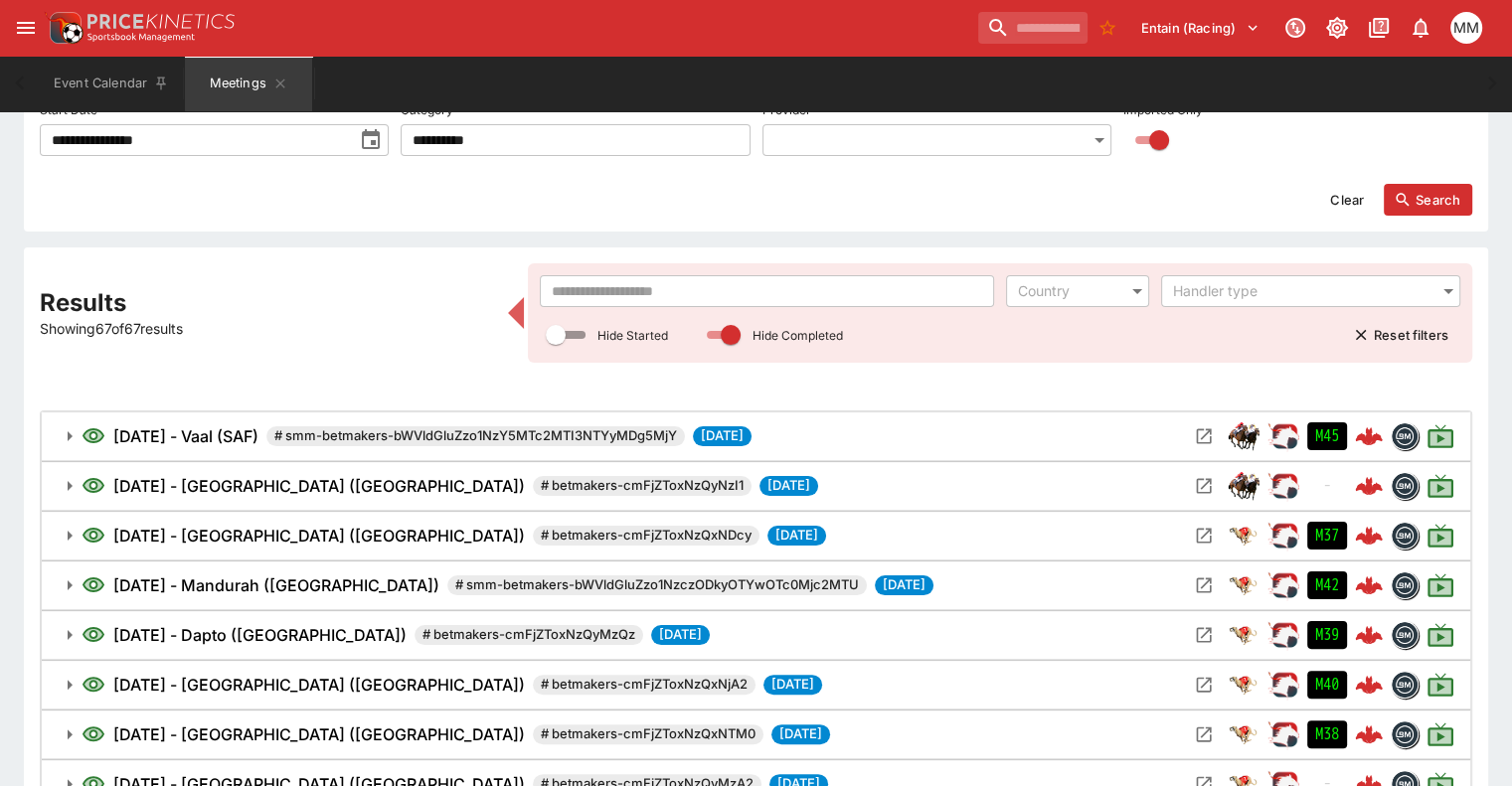 click at bounding box center [766, 291] 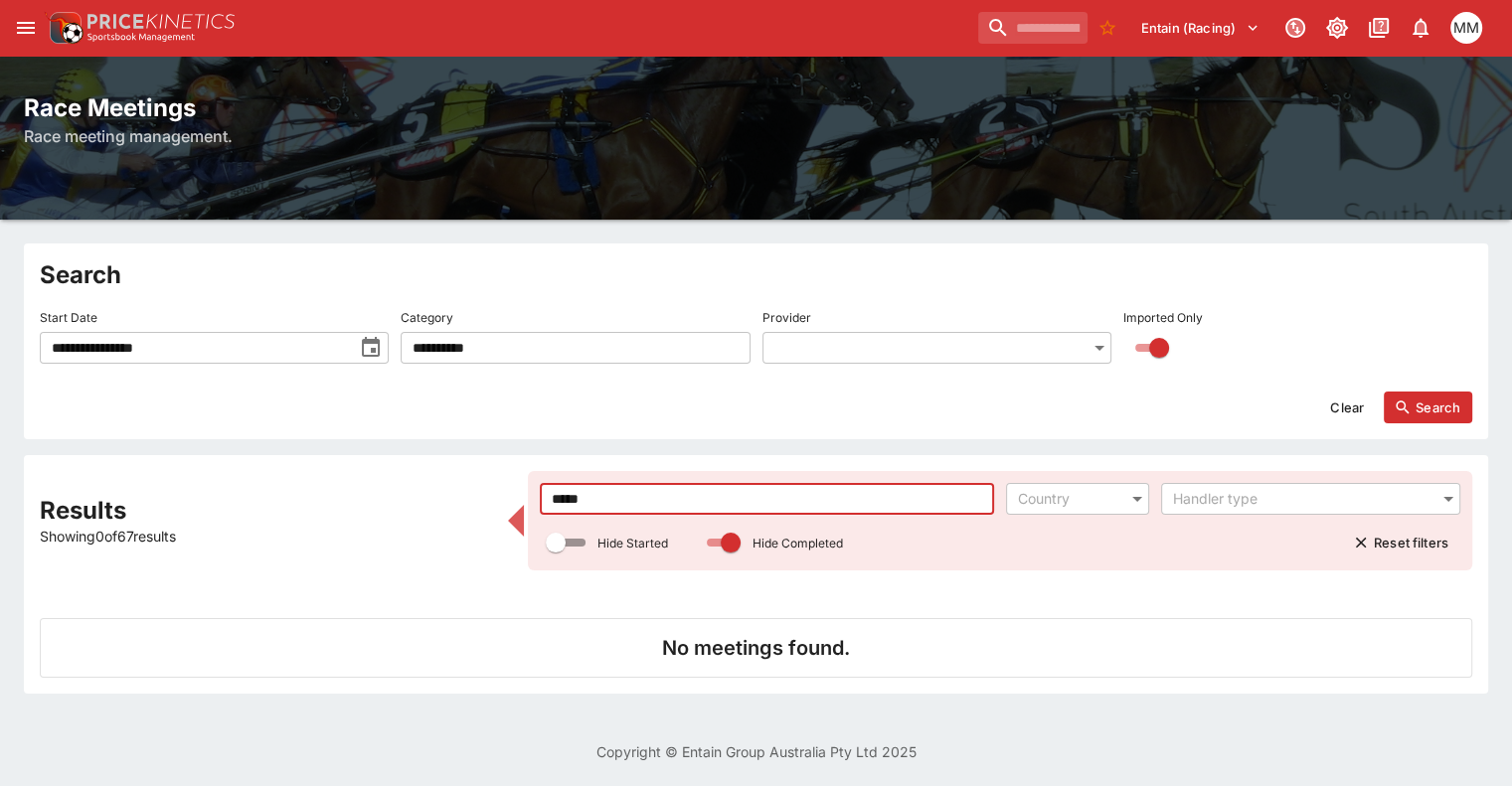 scroll, scrollTop: 89, scrollLeft: 0, axis: vertical 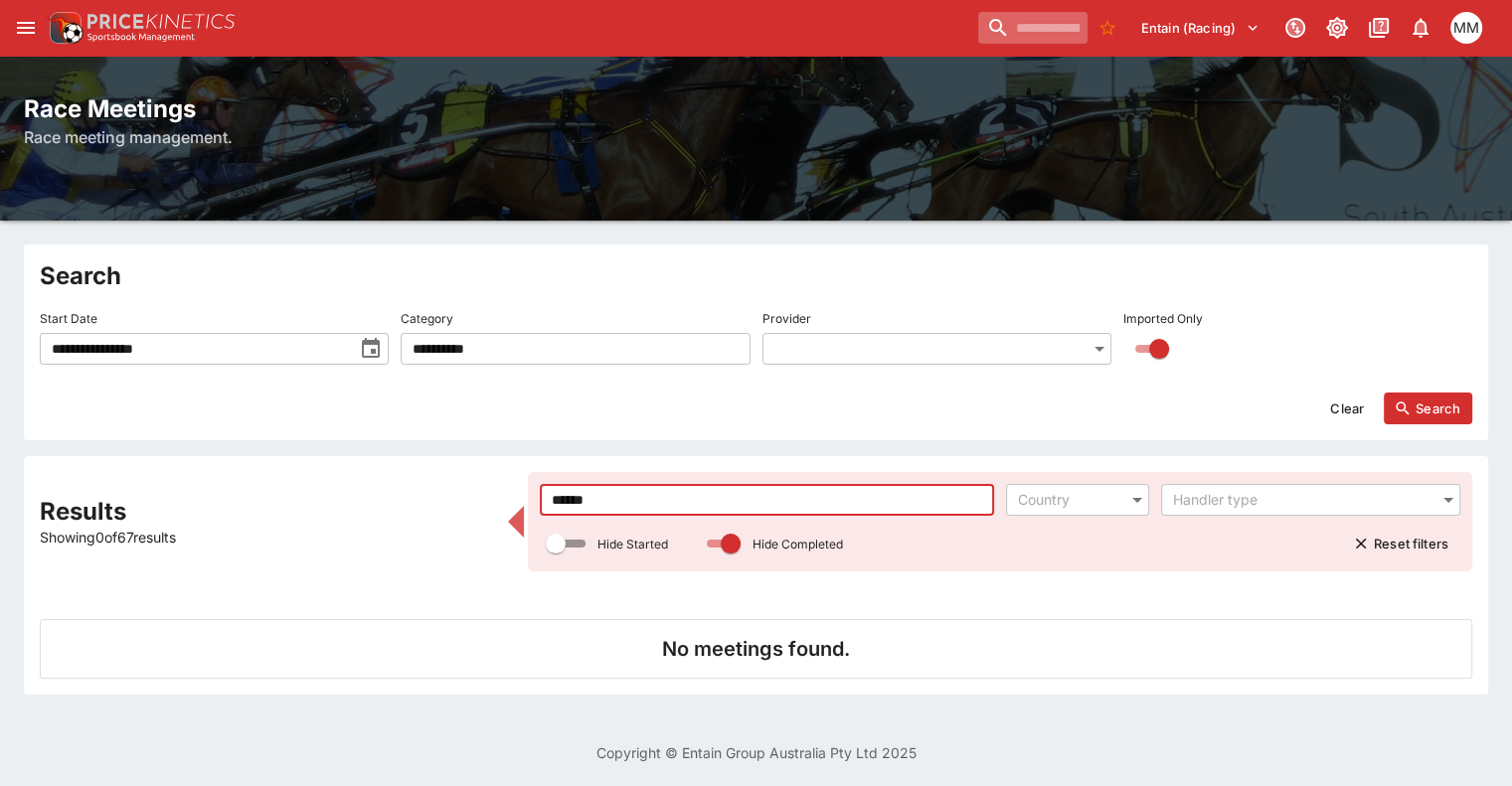 type on "******" 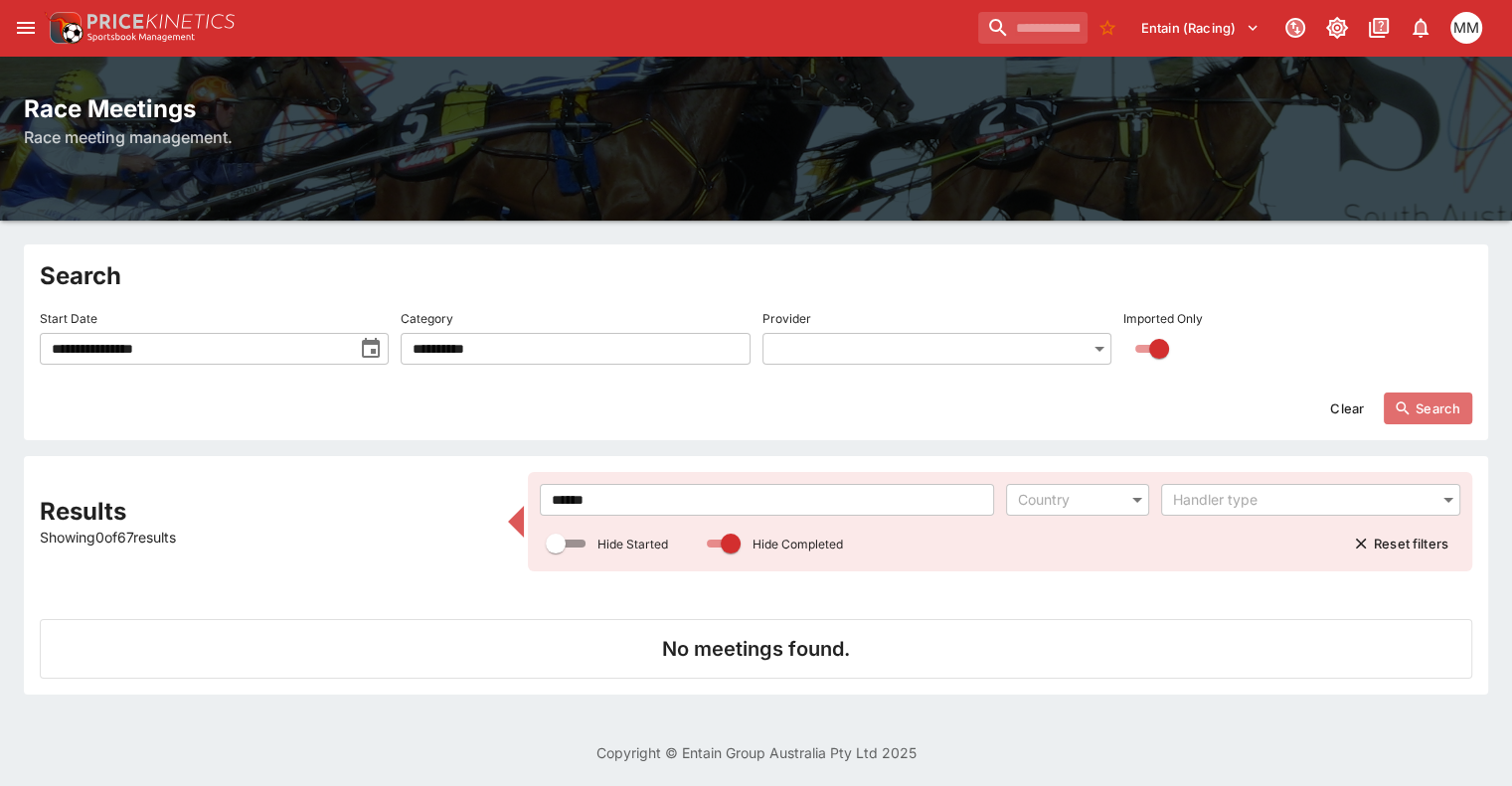click on "Search" at bounding box center [1428, 408] 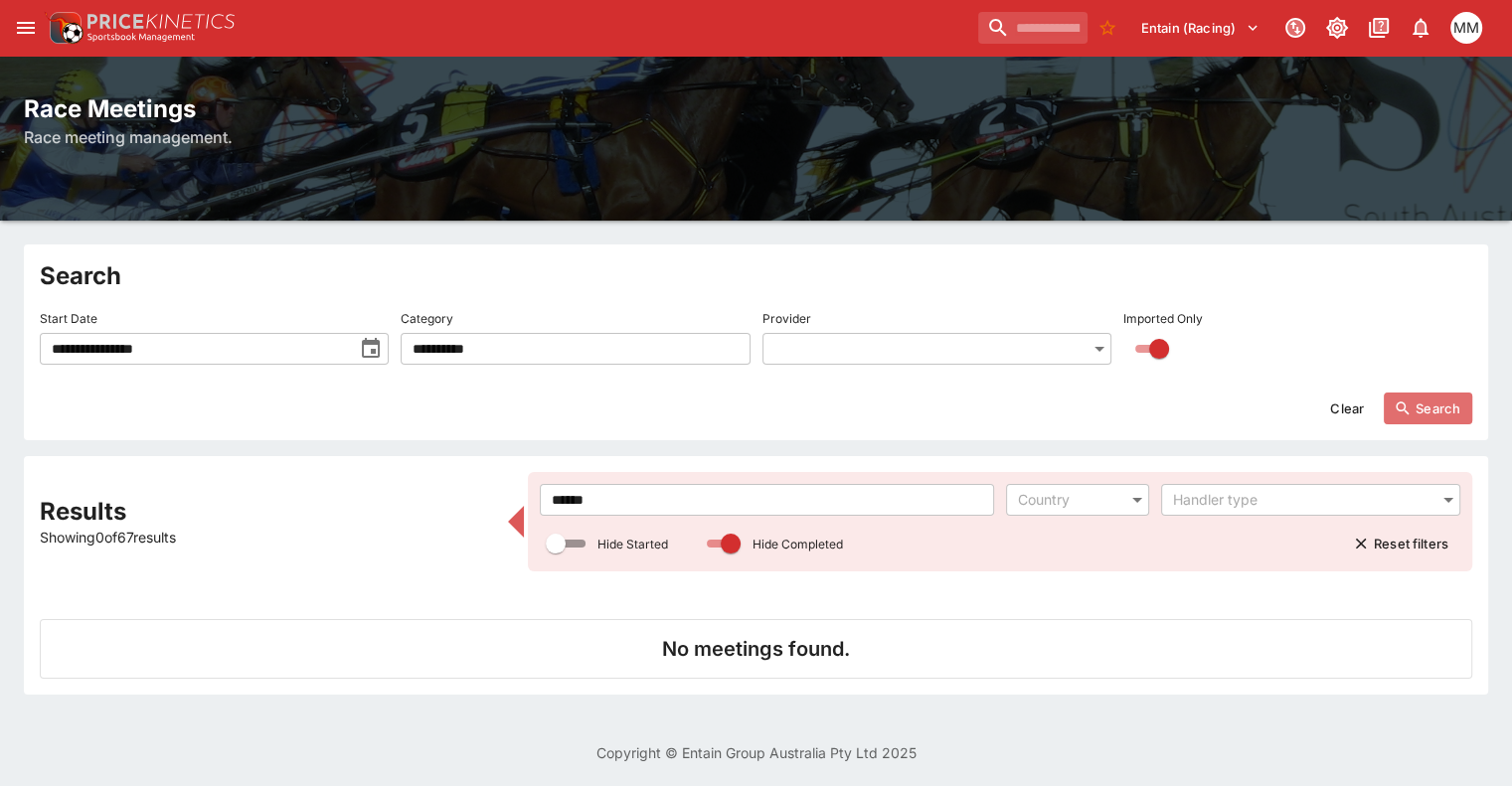 click on "Search" at bounding box center (1428, 408) 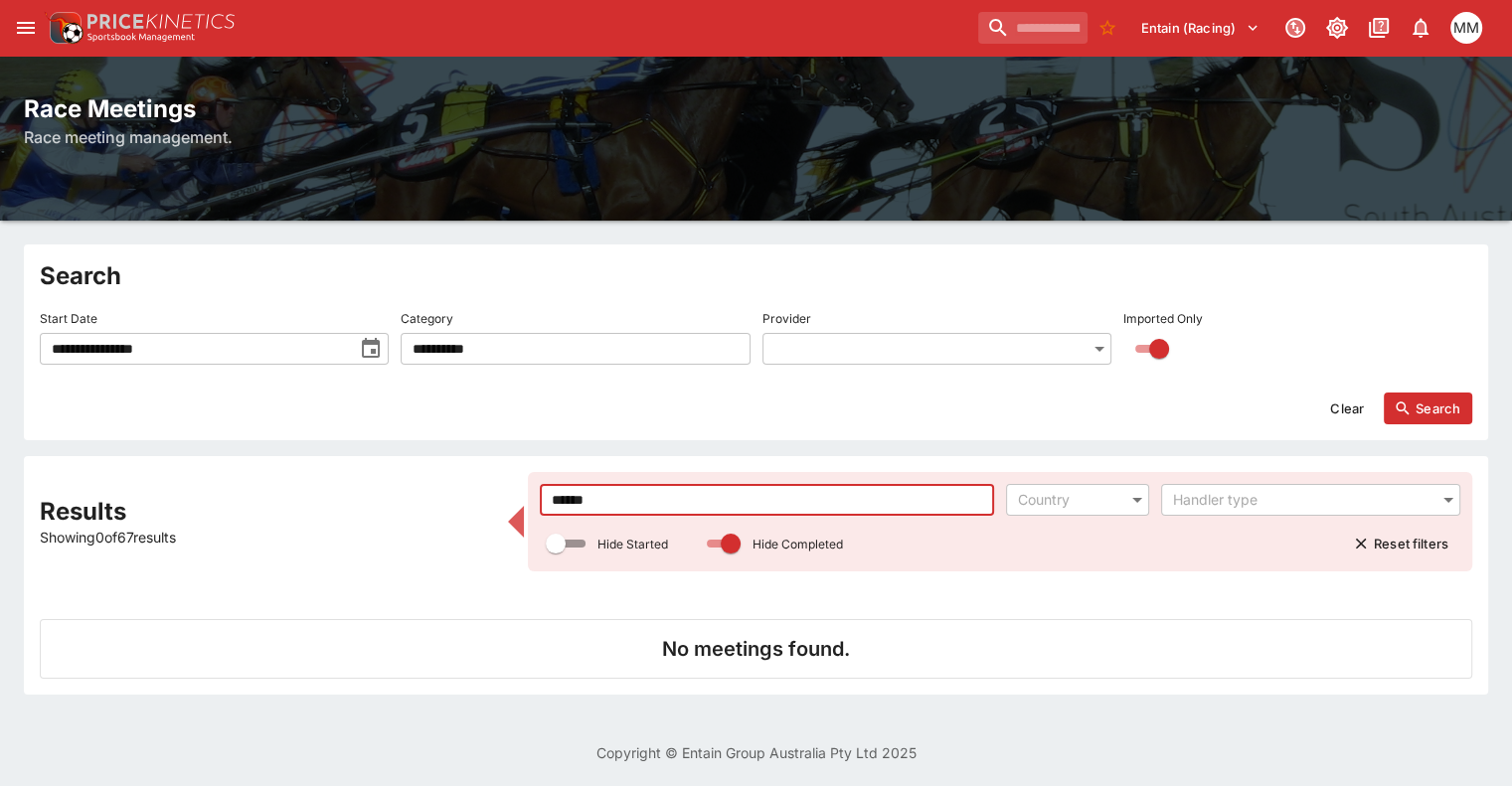 drag, startPoint x: 651, startPoint y: 493, endPoint x: 343, endPoint y: 463, distance: 309.45759 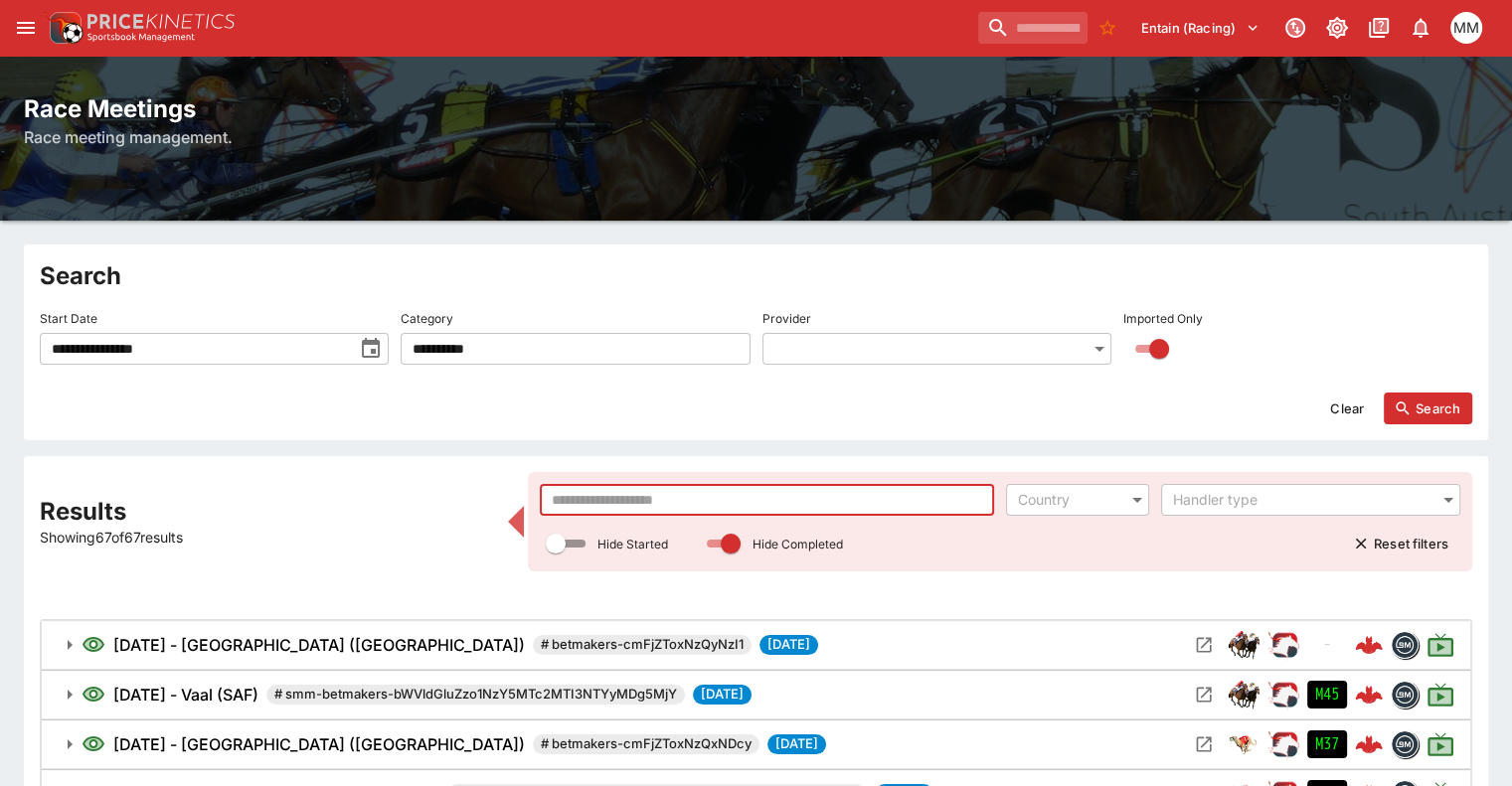type 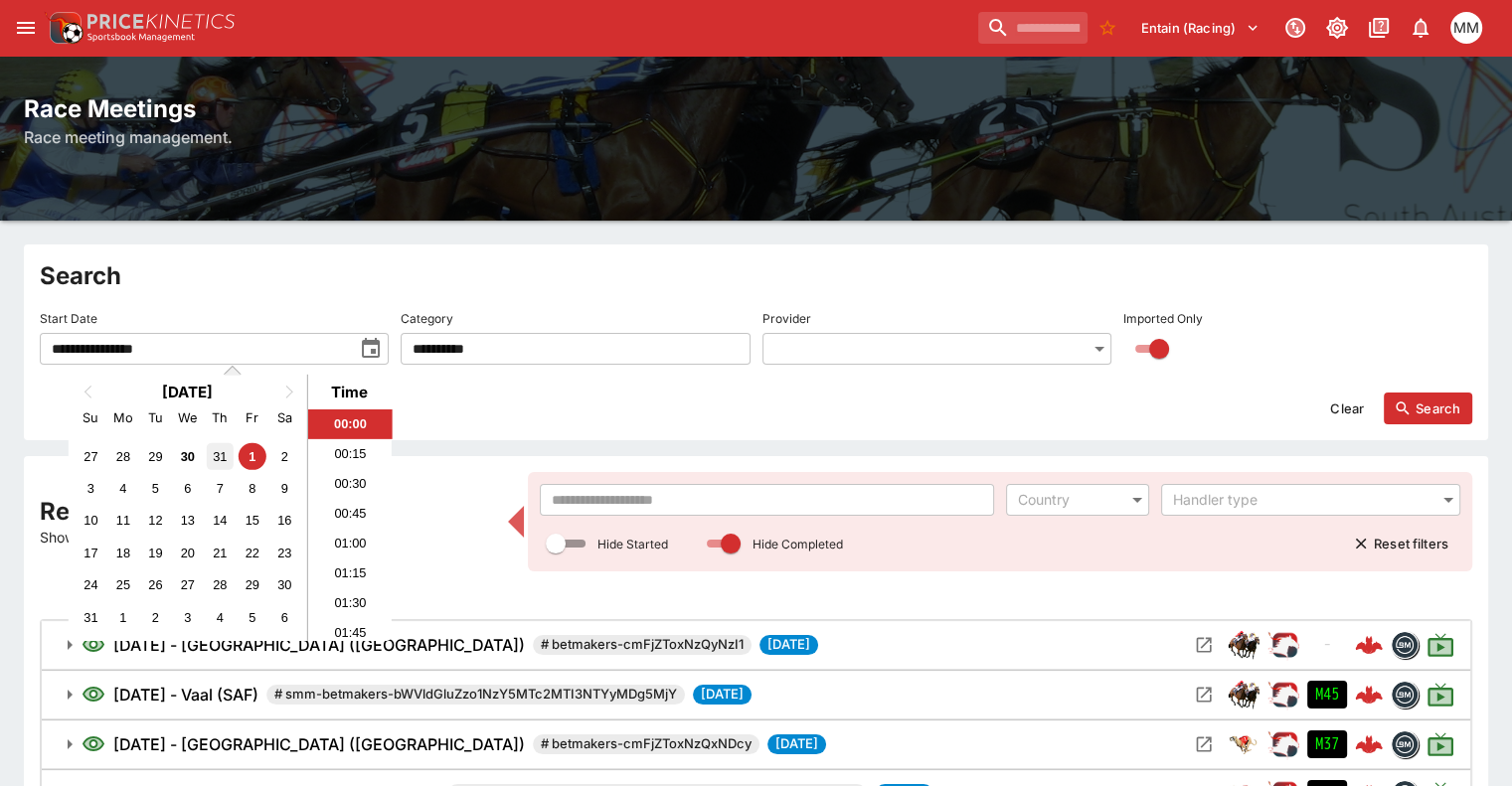 click on "31" at bounding box center [220, 455] 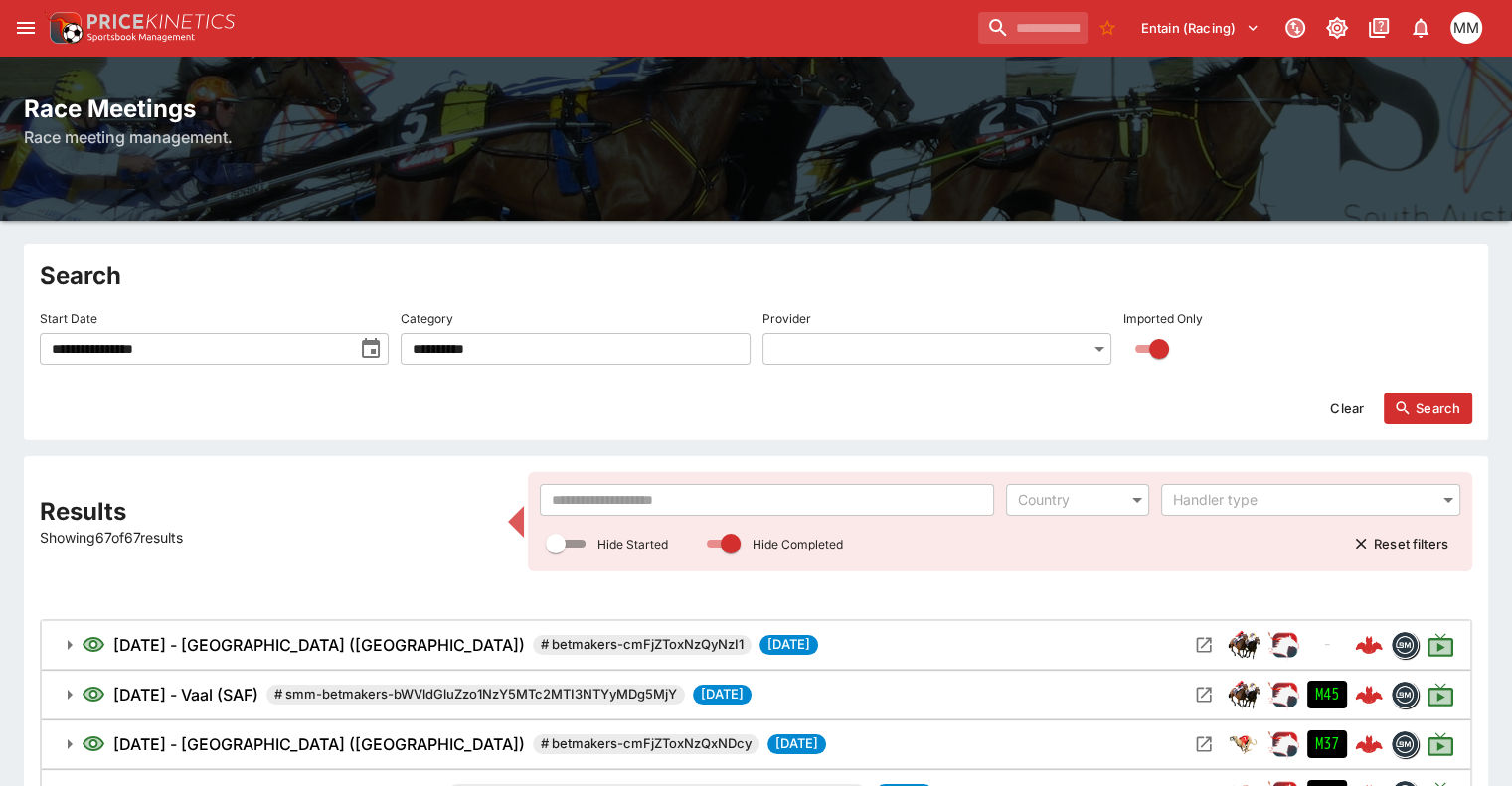 click on "**********" at bounding box center (756, 2105) 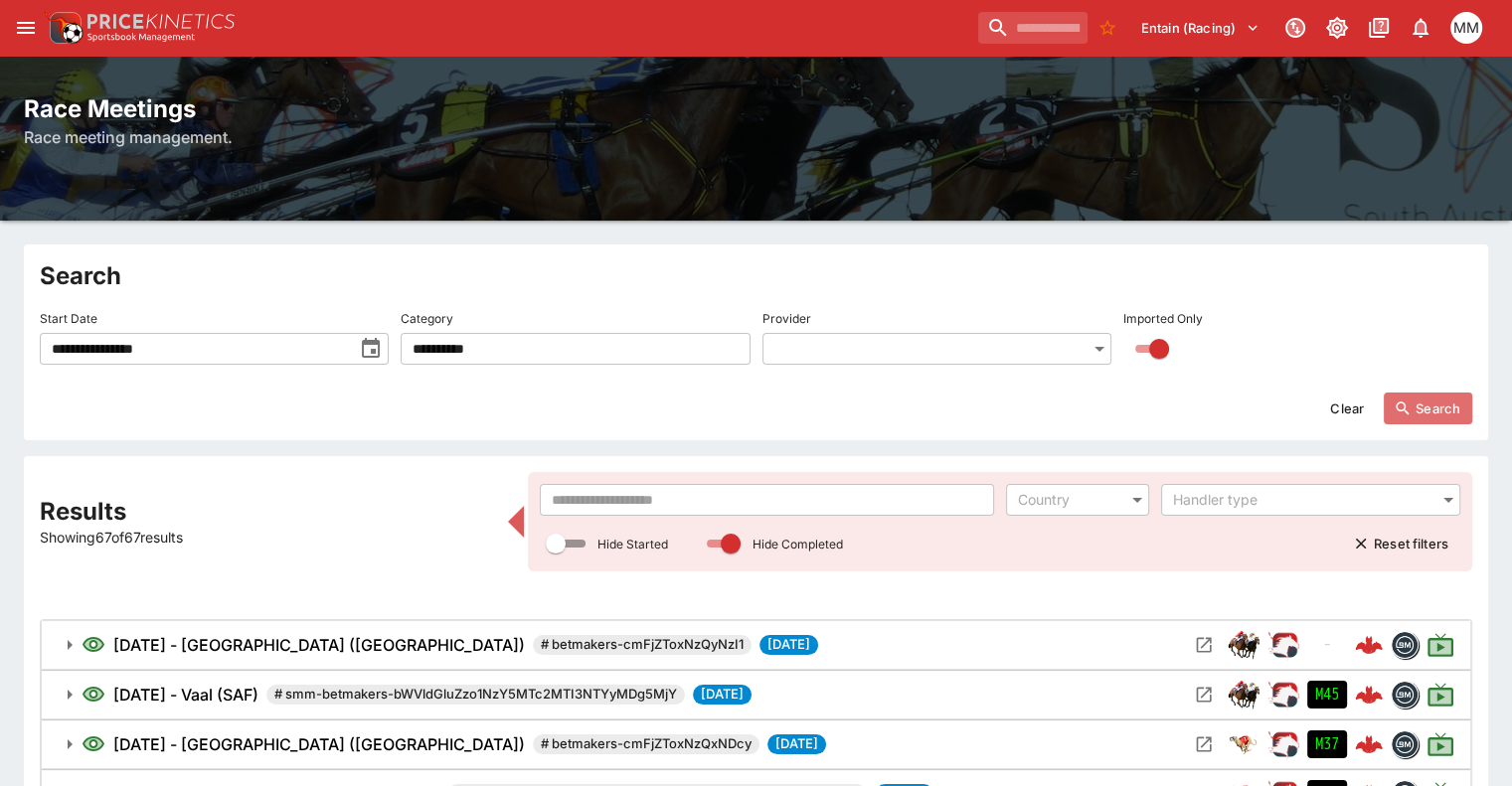 click on "Search" at bounding box center [1428, 408] 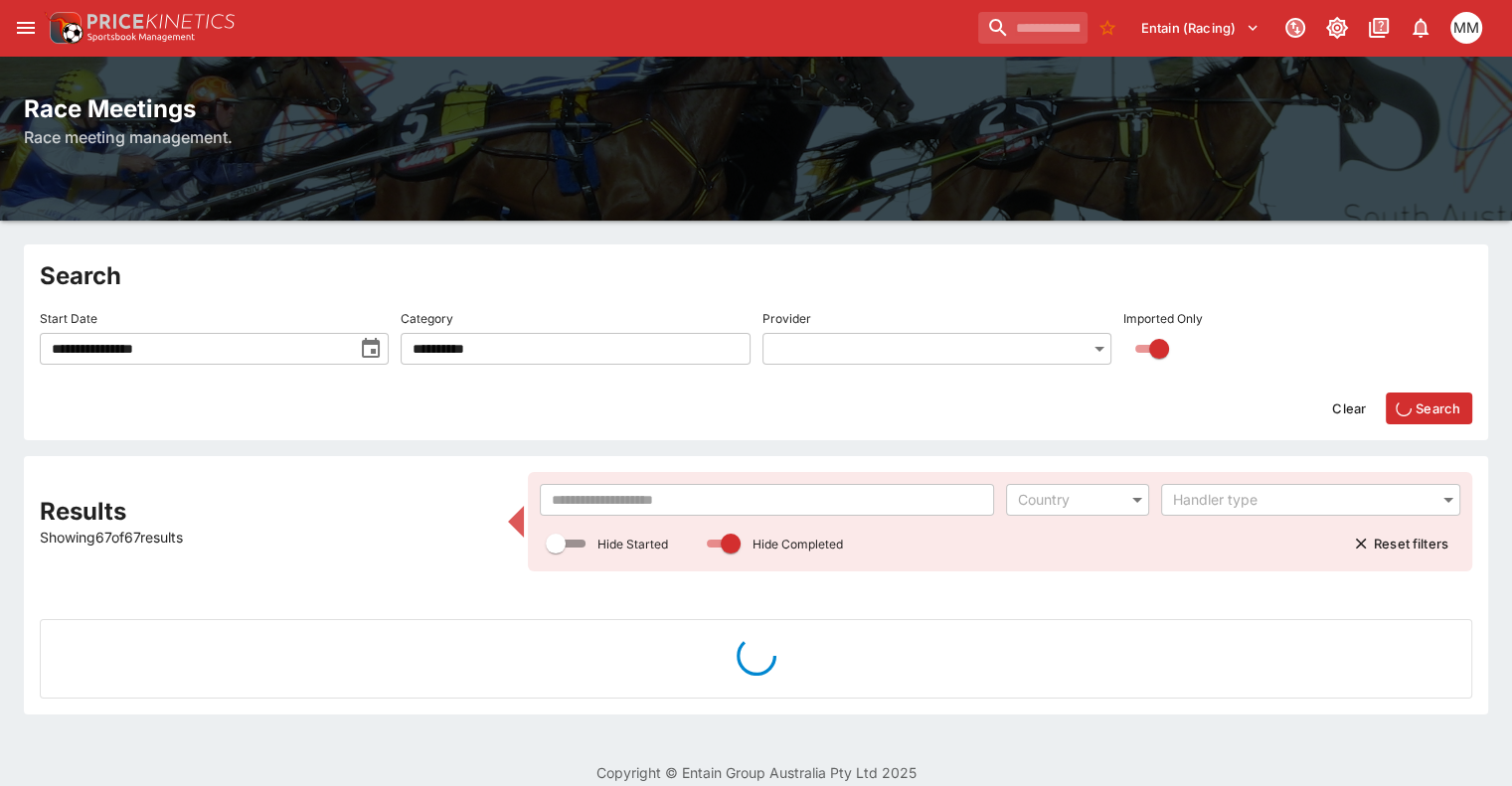 click at bounding box center (766, 500) 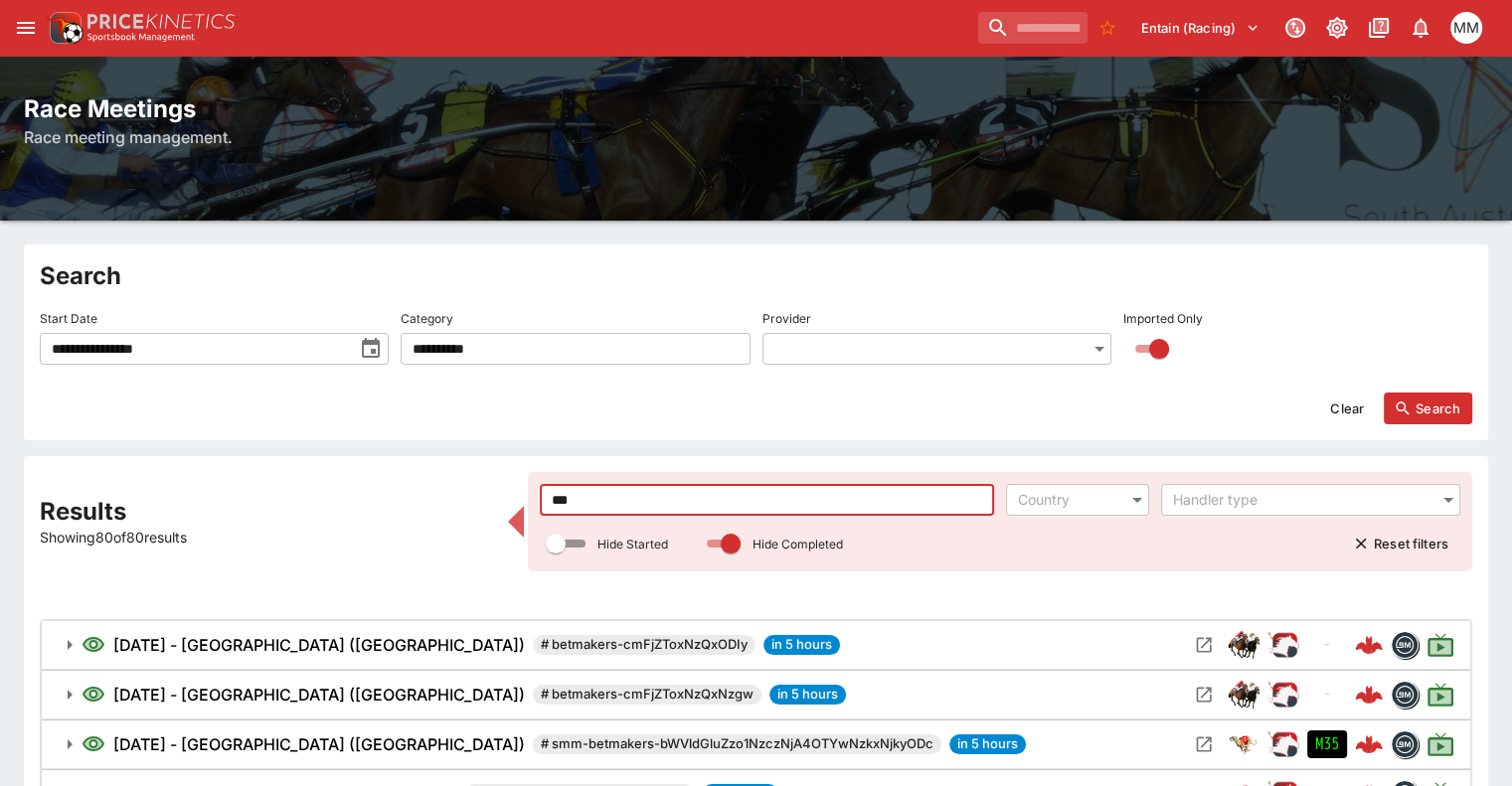 scroll, scrollTop: 81, scrollLeft: 0, axis: vertical 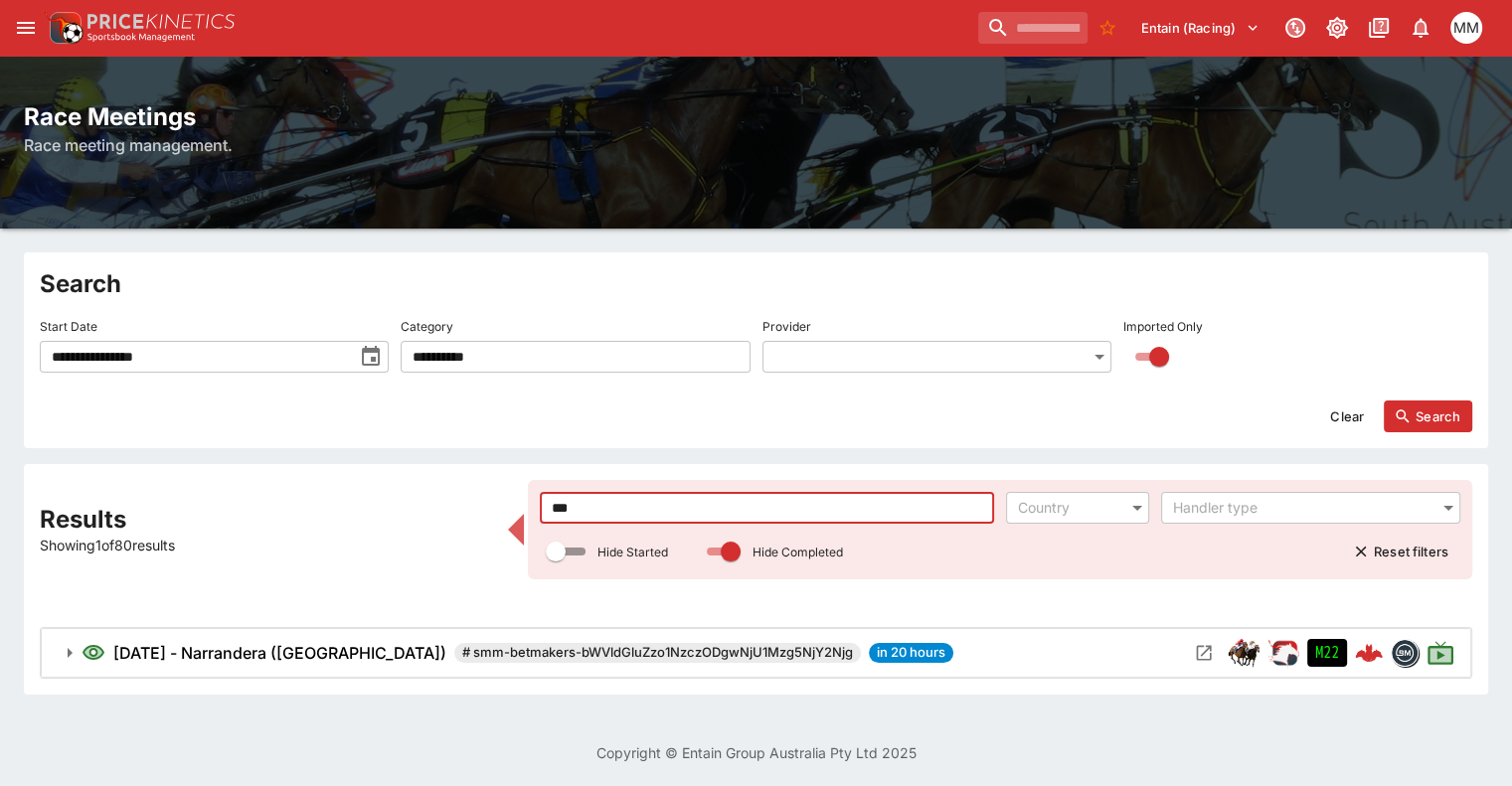 type on "***" 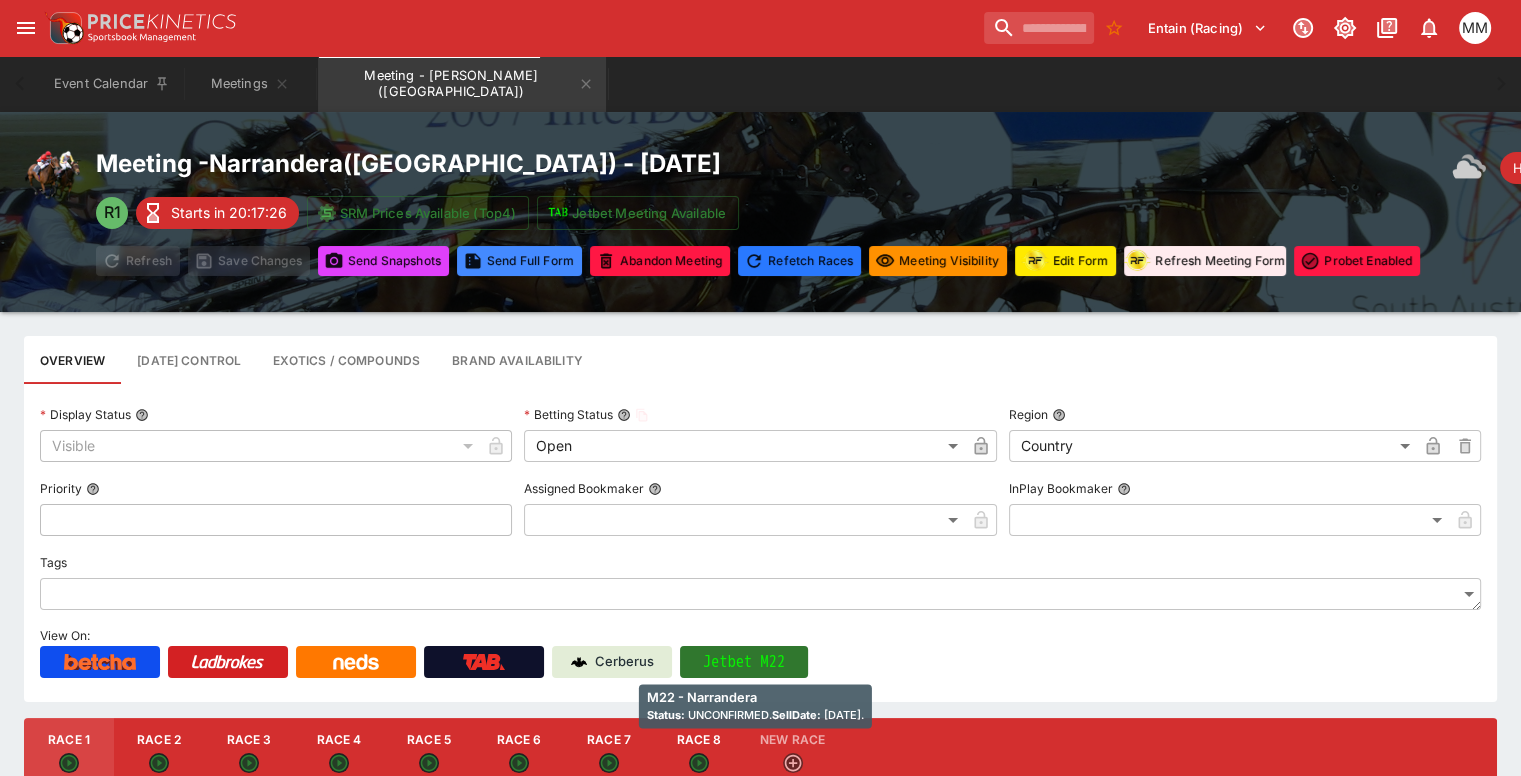 click on "Jetbet M22" at bounding box center (744, 662) 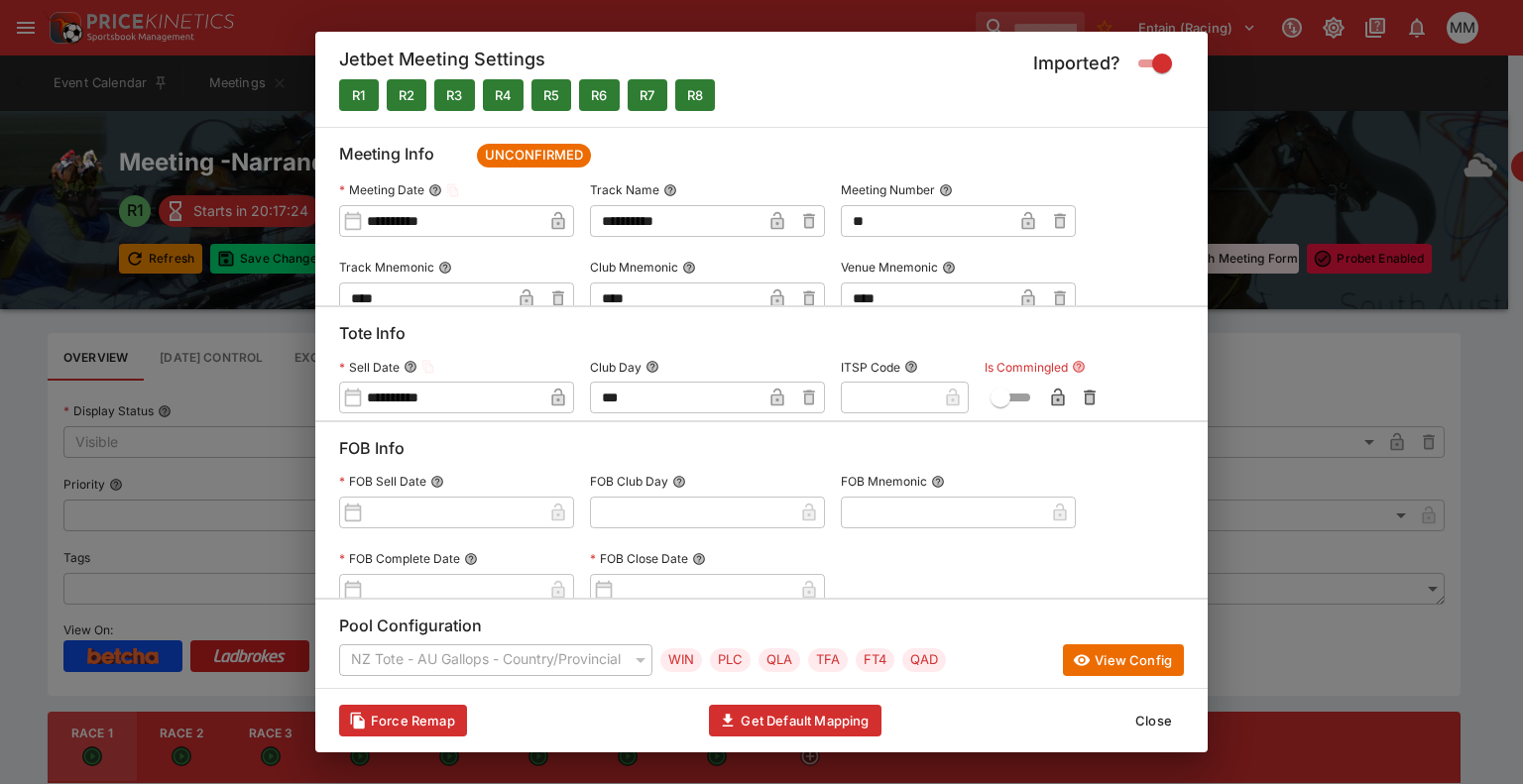 click on "Close" at bounding box center [1153, 721] 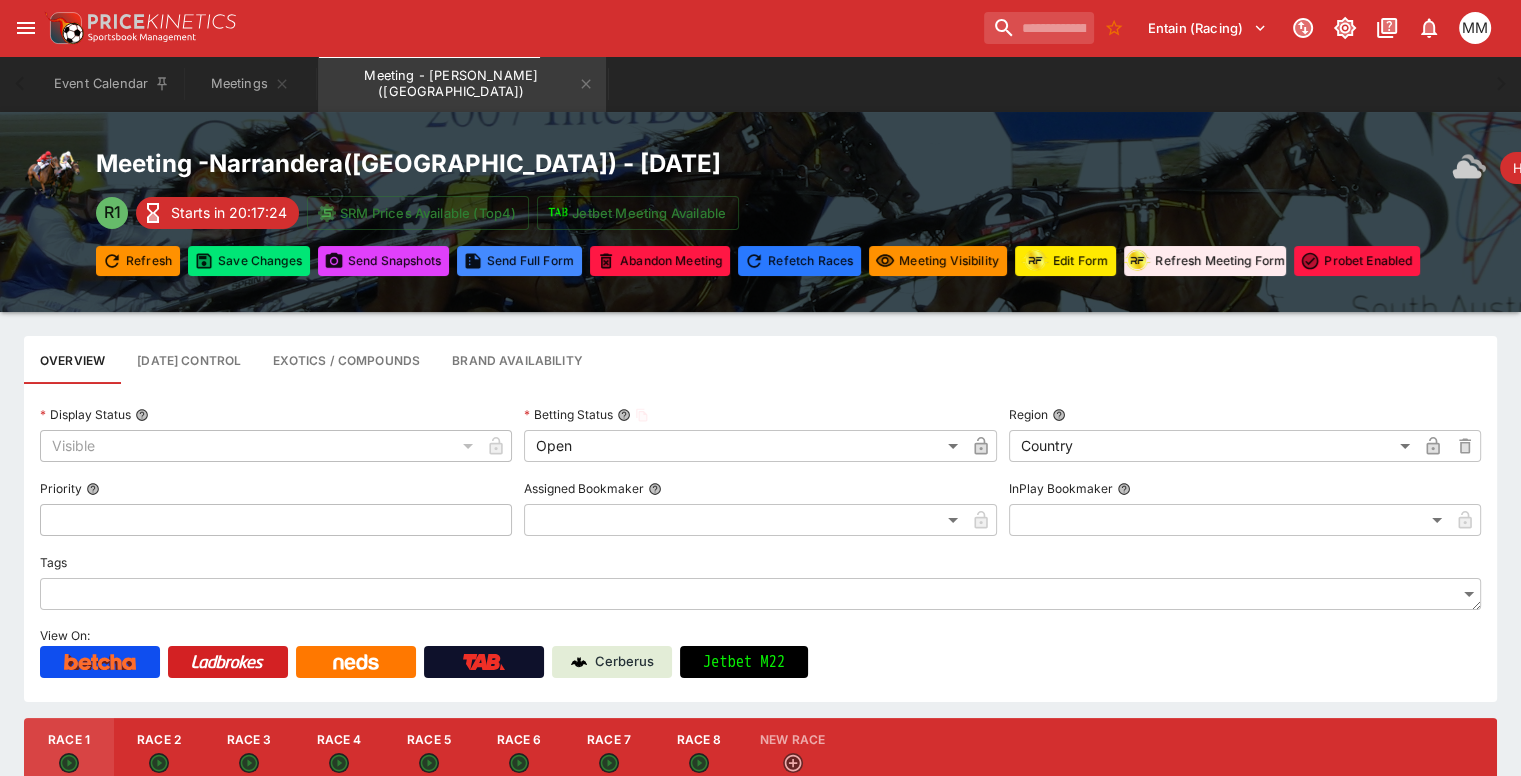 click on "Save Changes" at bounding box center [249, 261] 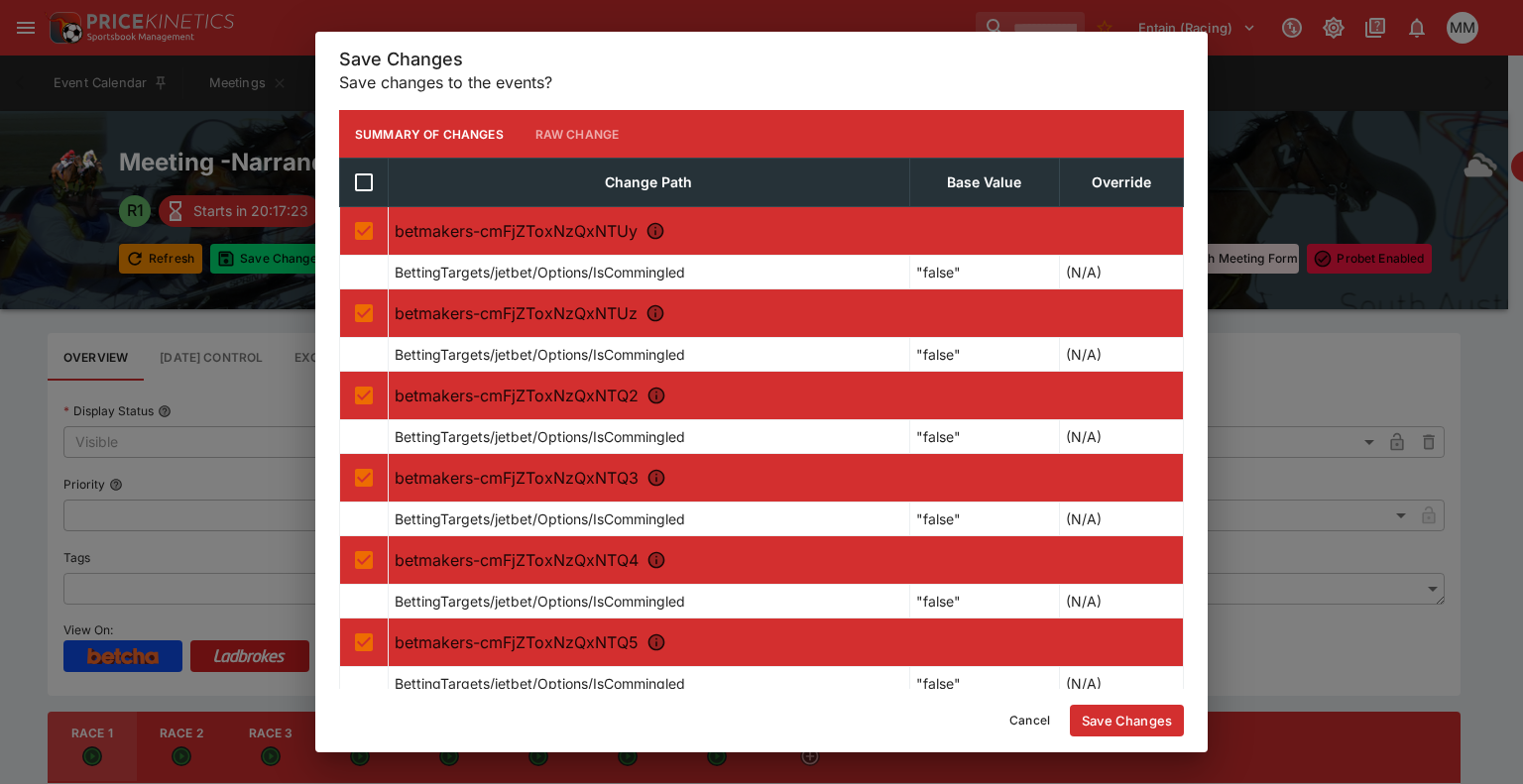 click on "Save Changes" at bounding box center [1126, 721] 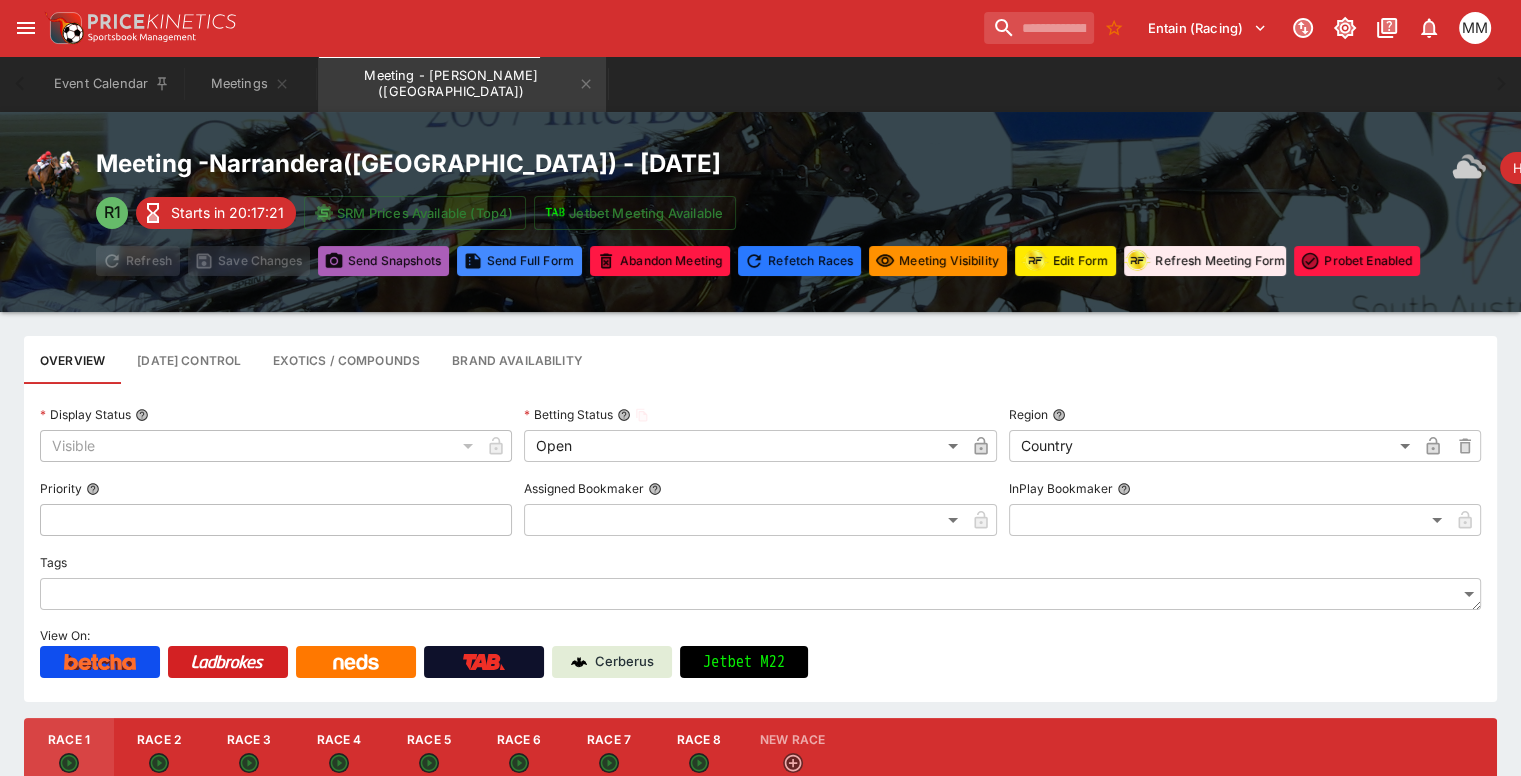 click on "Send Snapshot s" at bounding box center [383, 261] 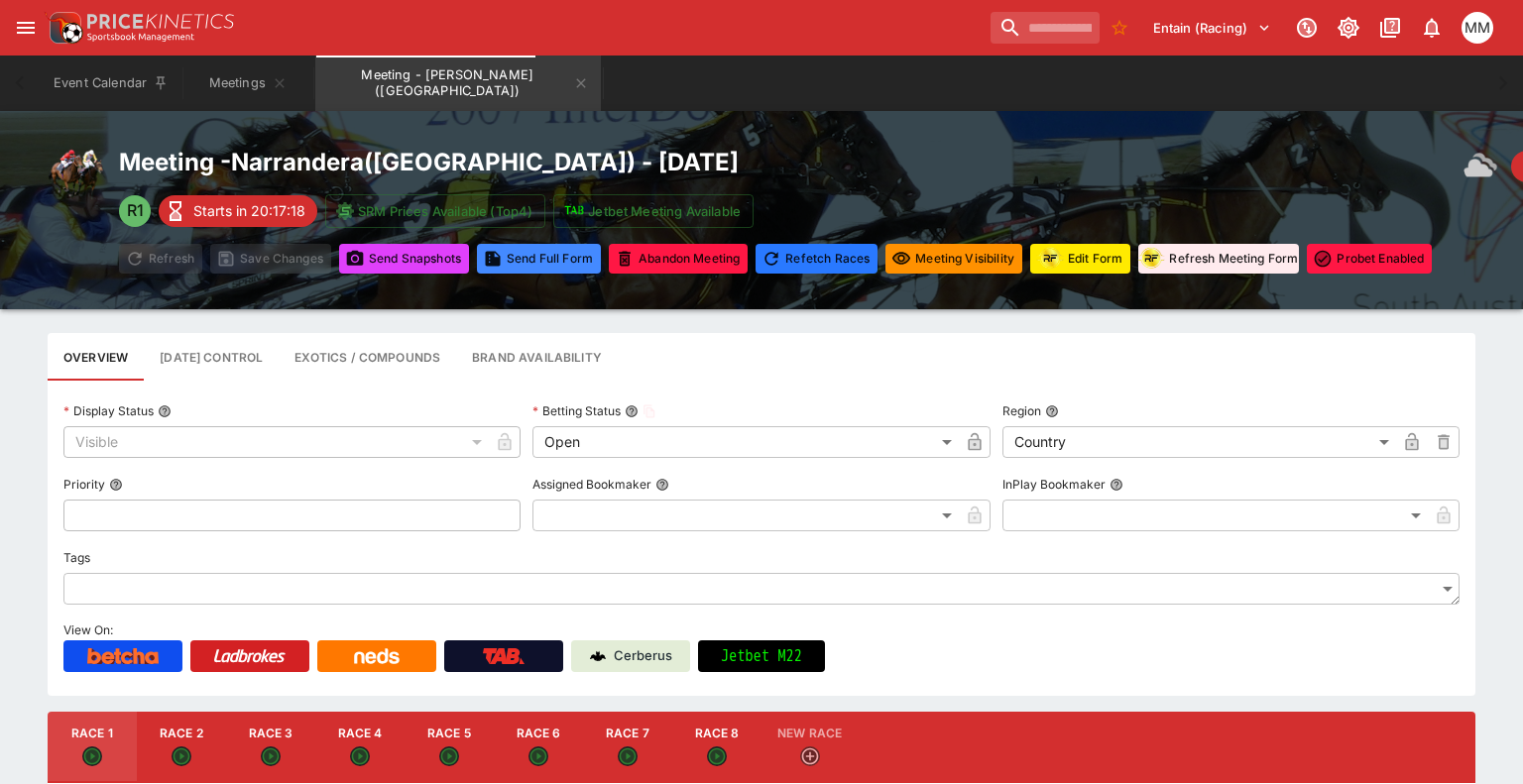 type on "****" 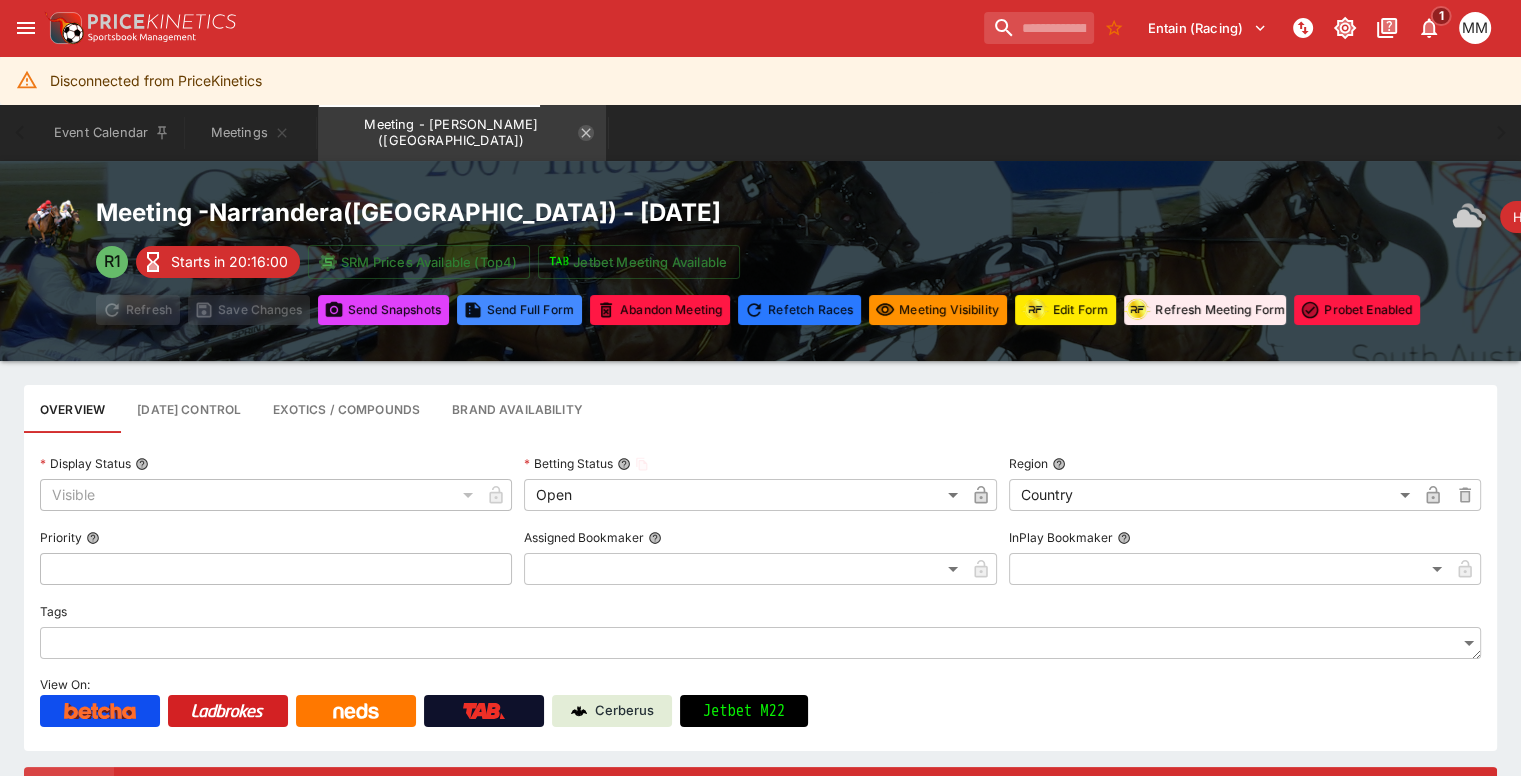 click 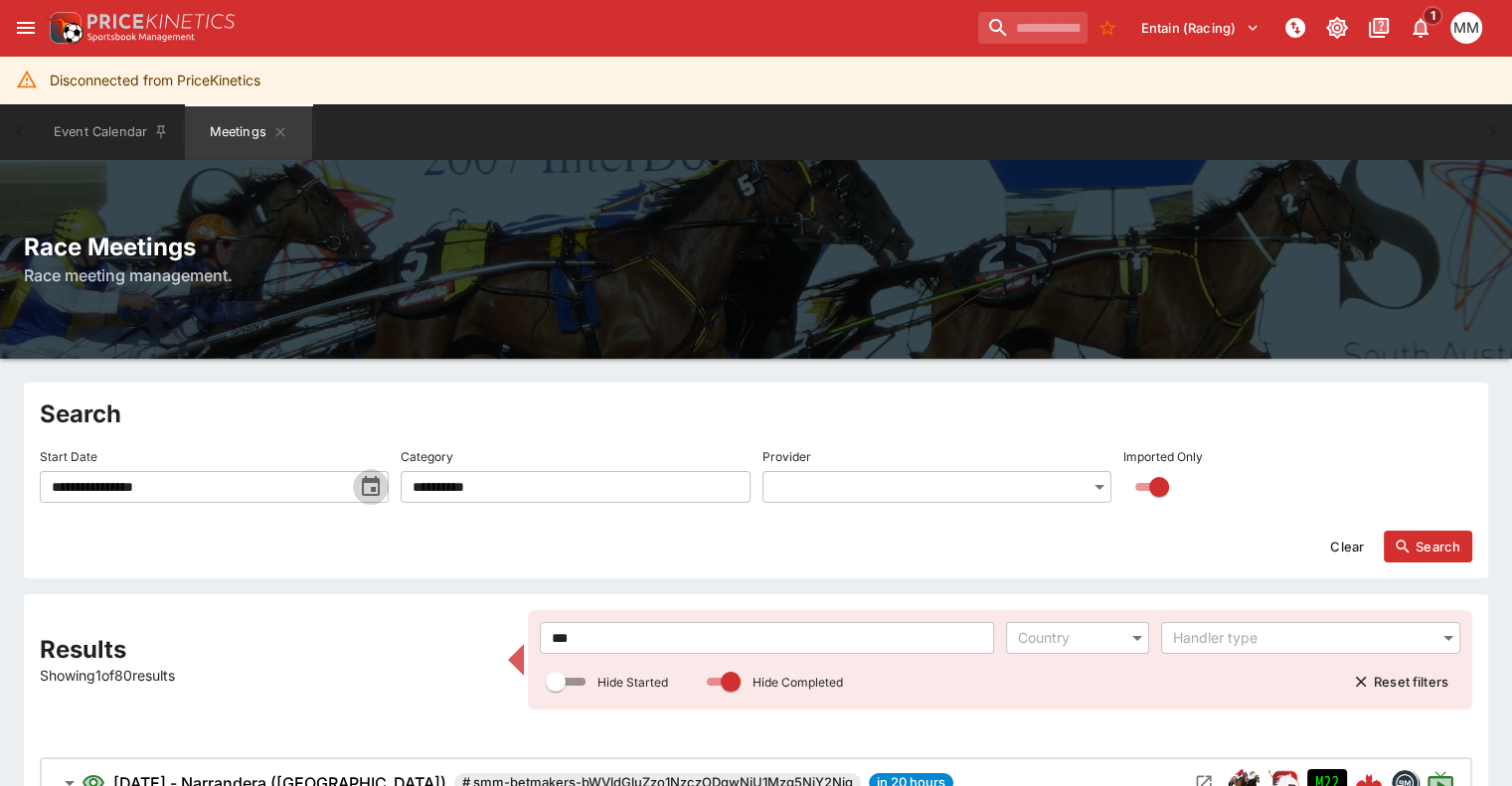 click 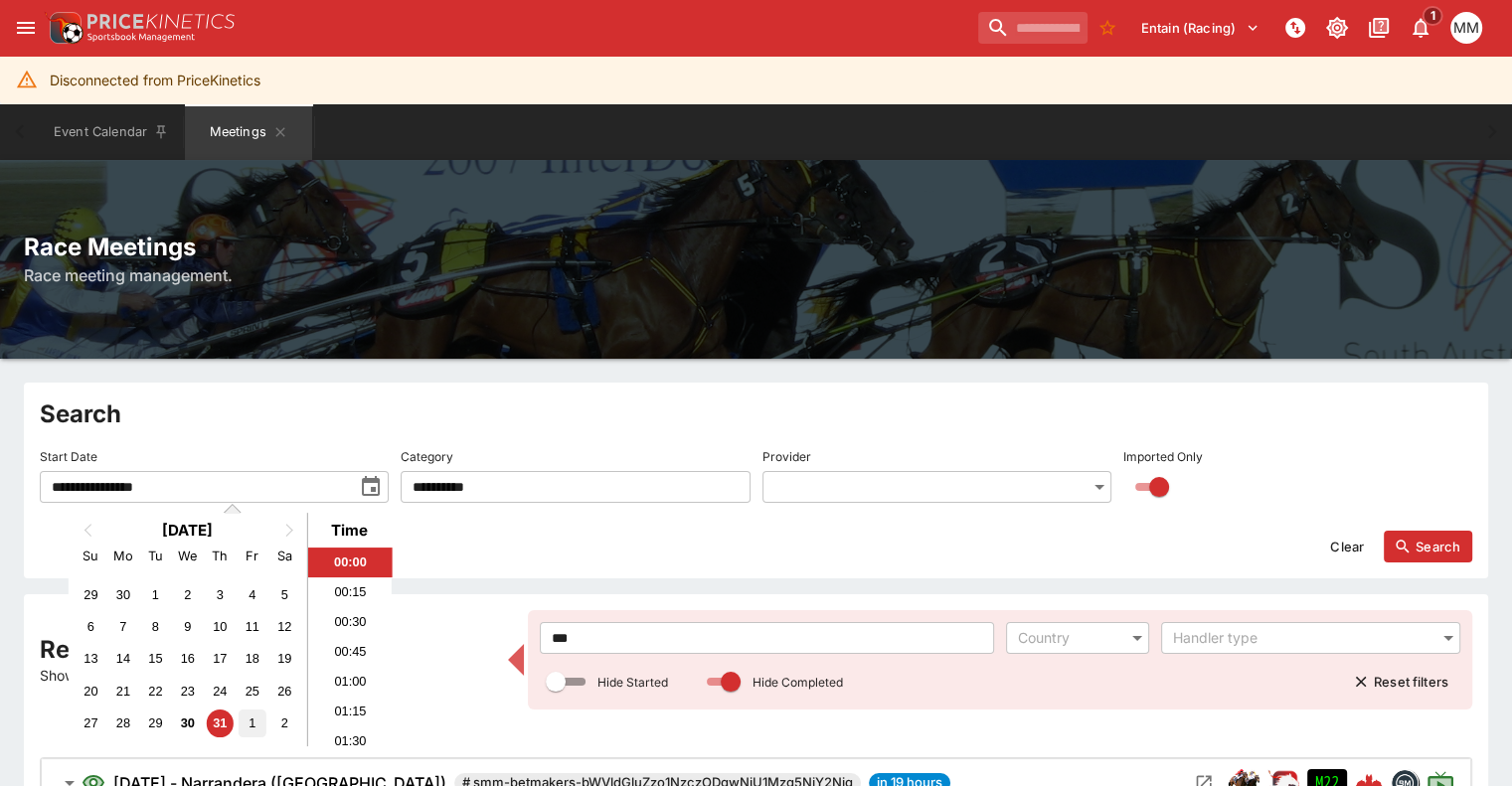 click on "1" at bounding box center [252, 722] 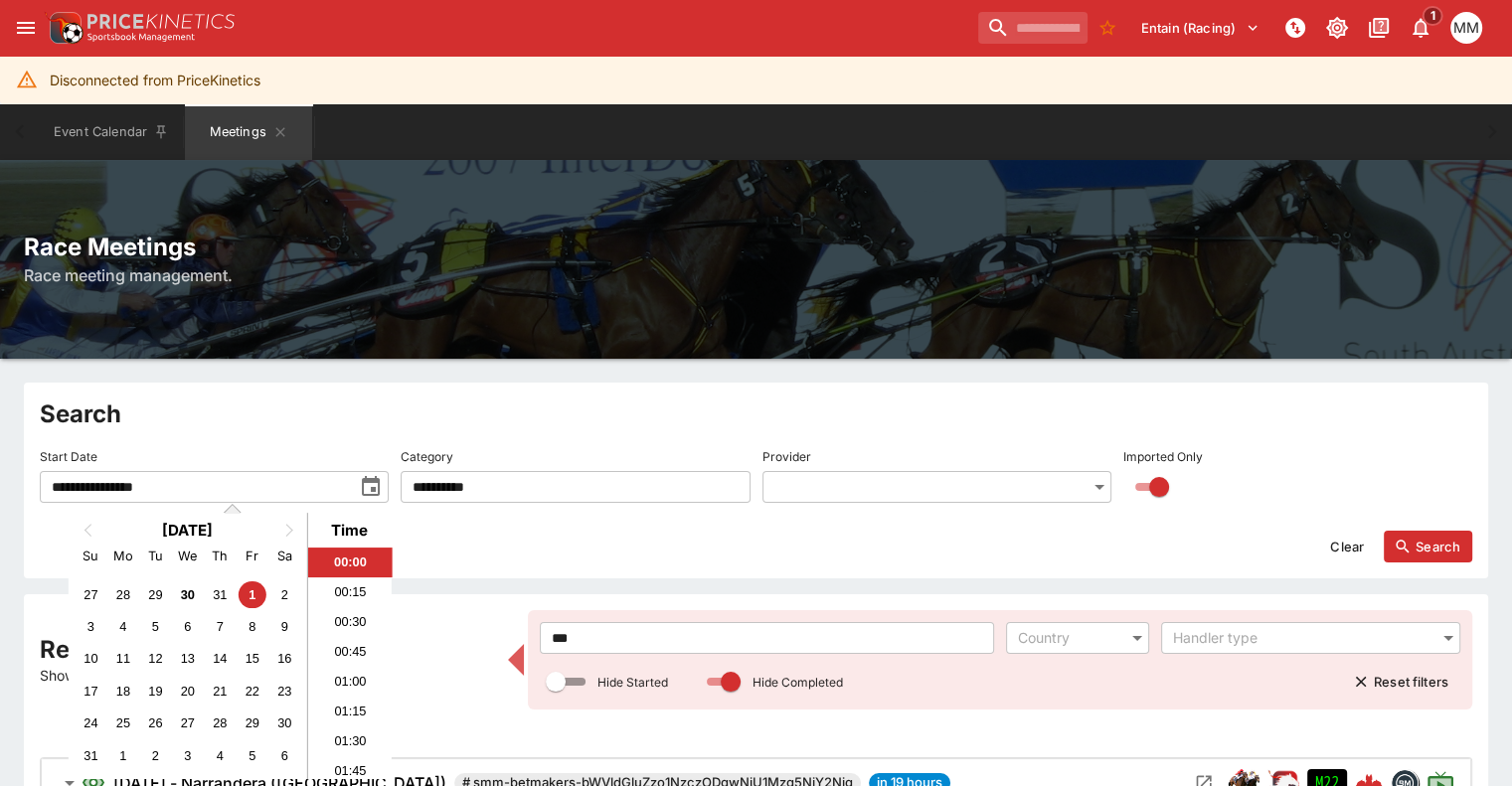 click on "**********" at bounding box center [756, 480] 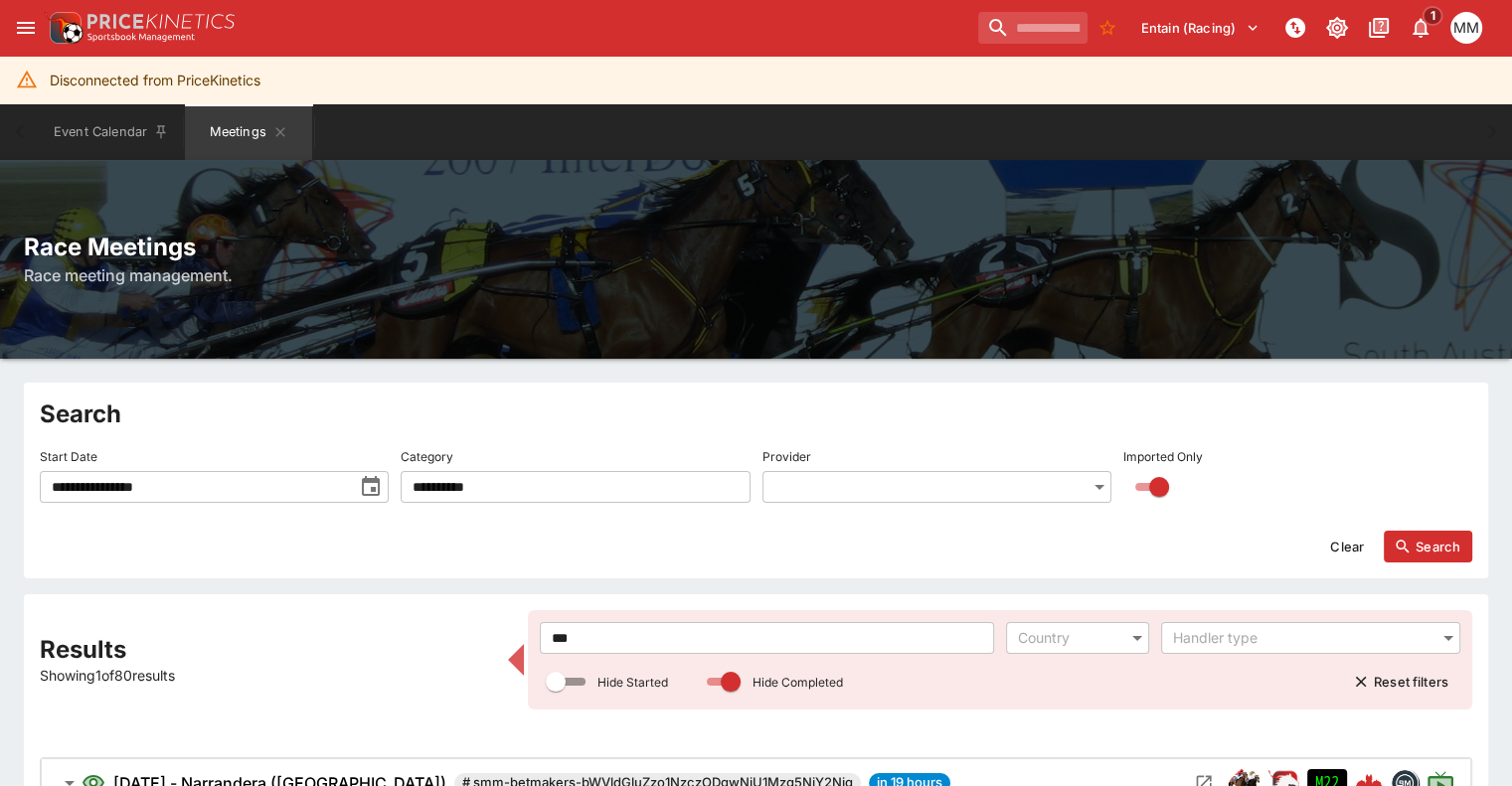 drag, startPoint x: 1416, startPoint y: 555, endPoint x: 941, endPoint y: 643, distance: 483.08281 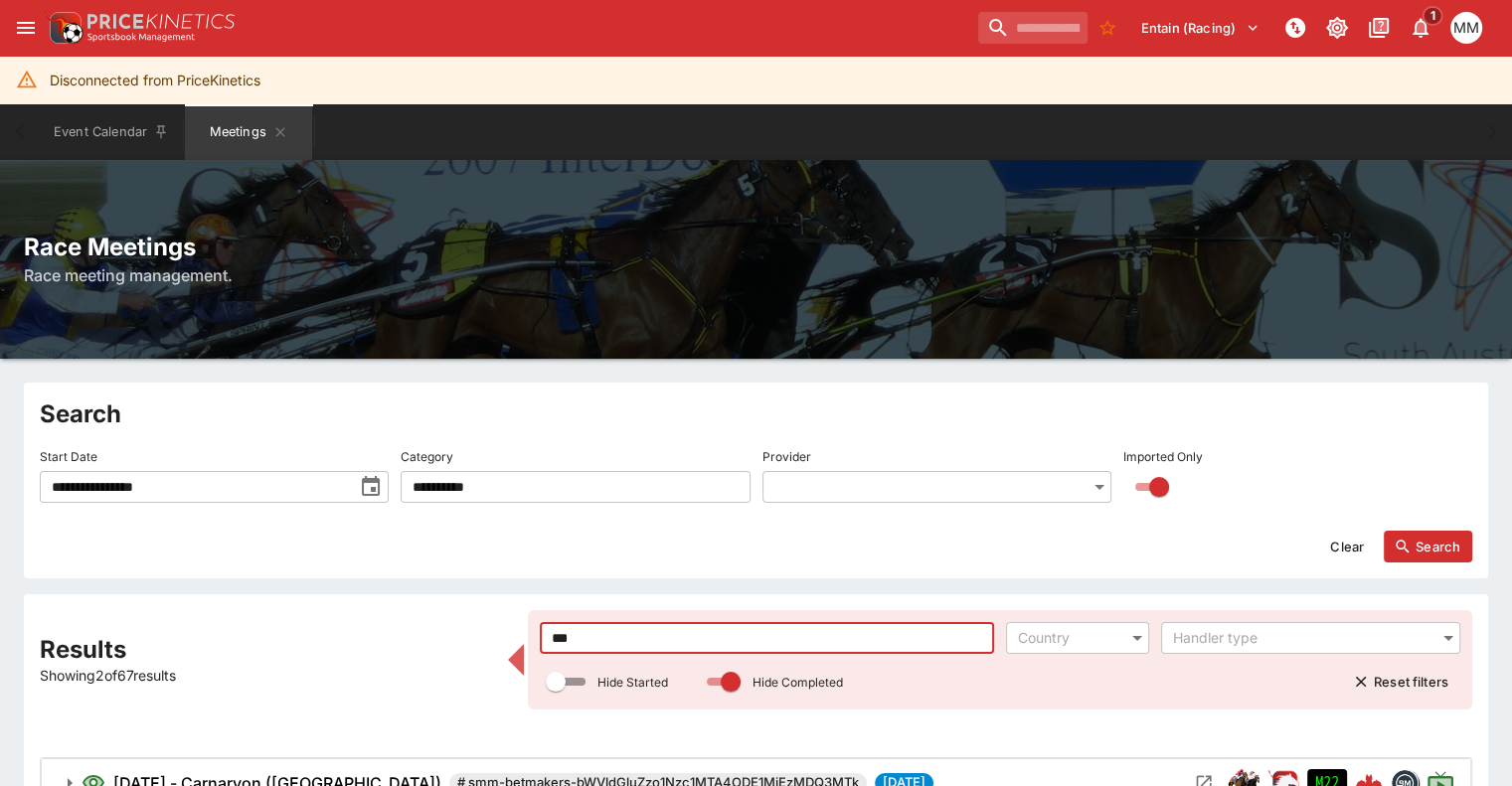 drag, startPoint x: 799, startPoint y: 636, endPoint x: 402, endPoint y: 609, distance: 397.91708 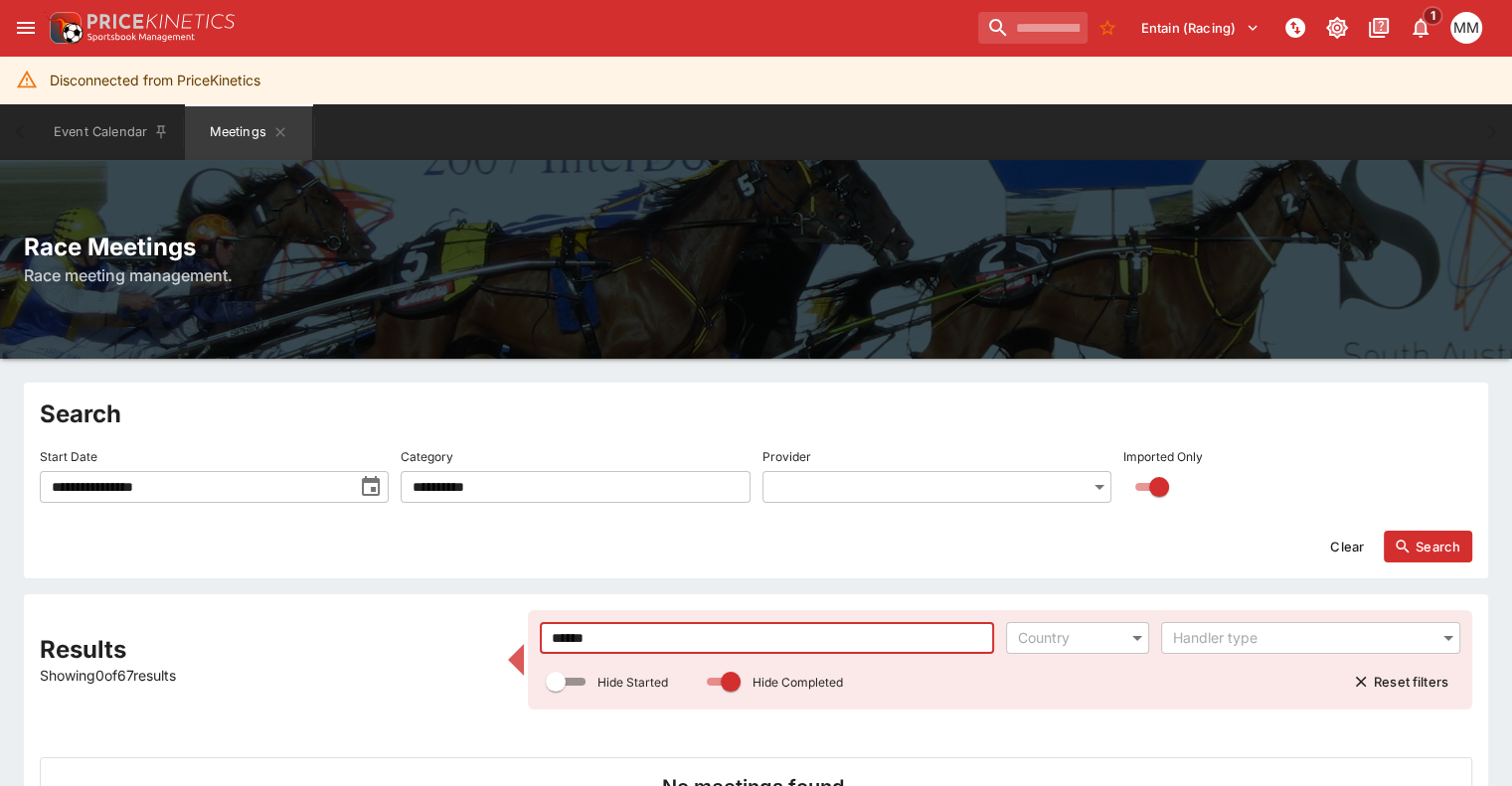 type on "******" 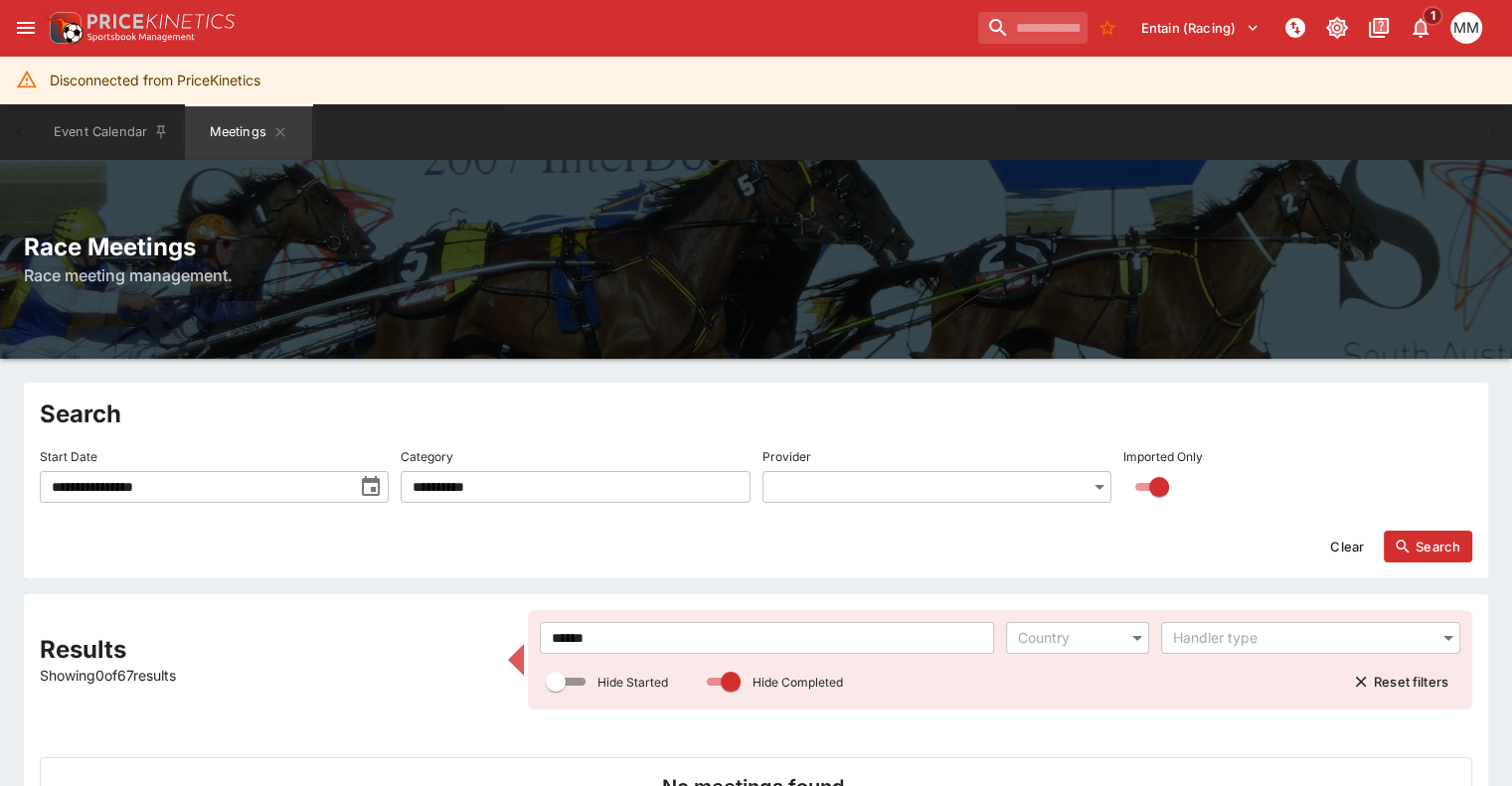 click on "Clear Search" at bounding box center (756, 539) 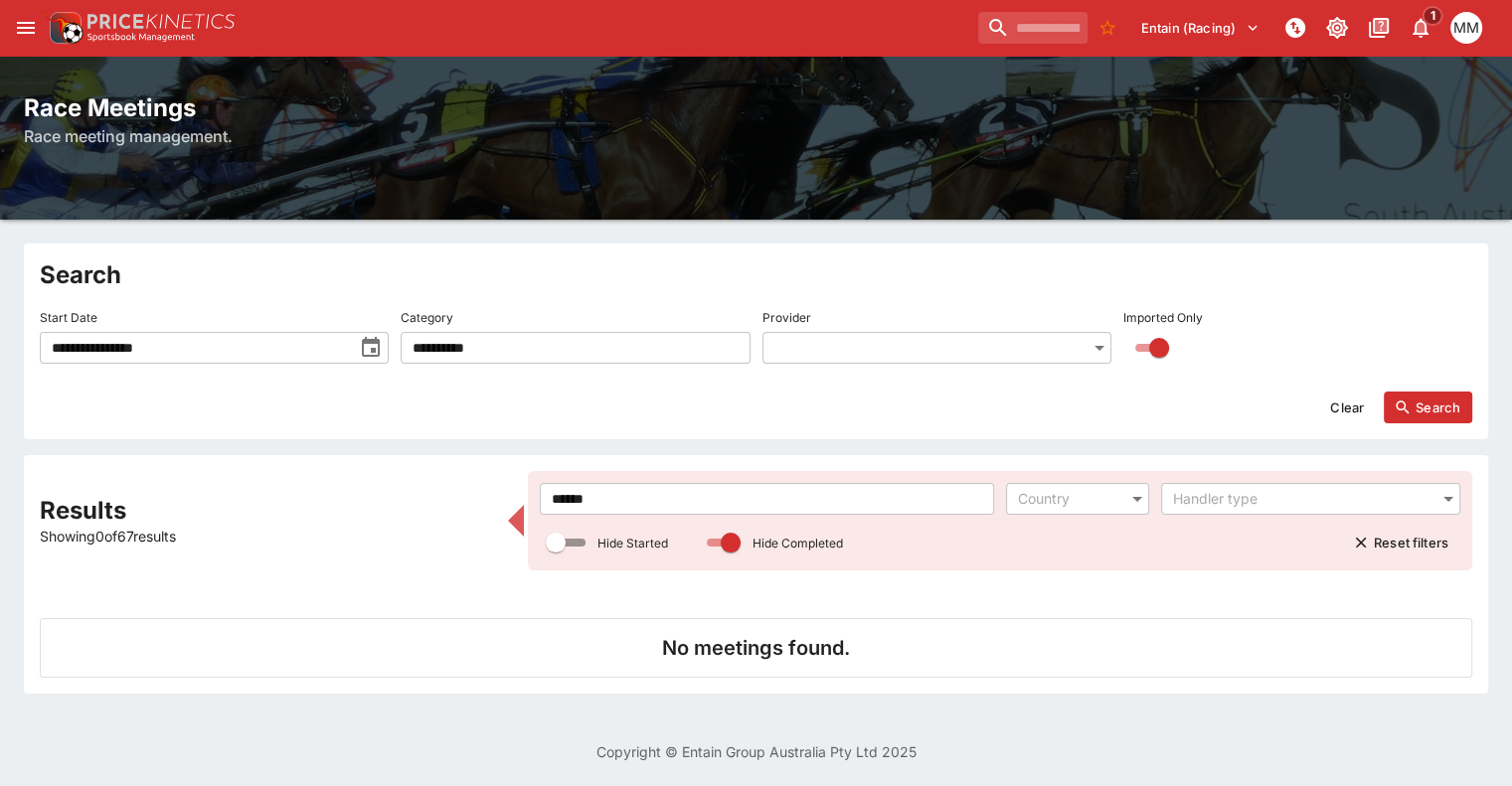 scroll, scrollTop: 139, scrollLeft: 0, axis: vertical 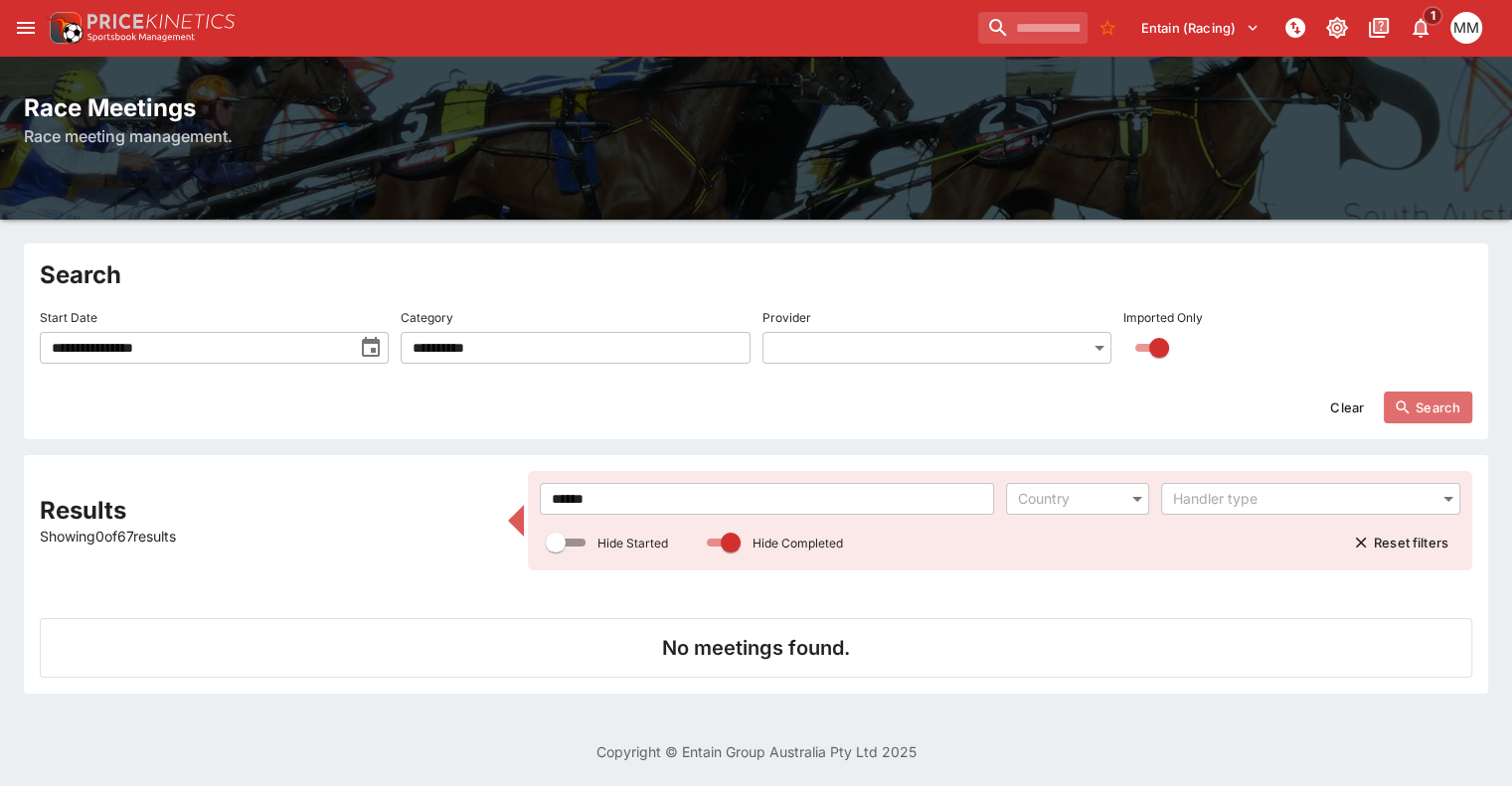 click 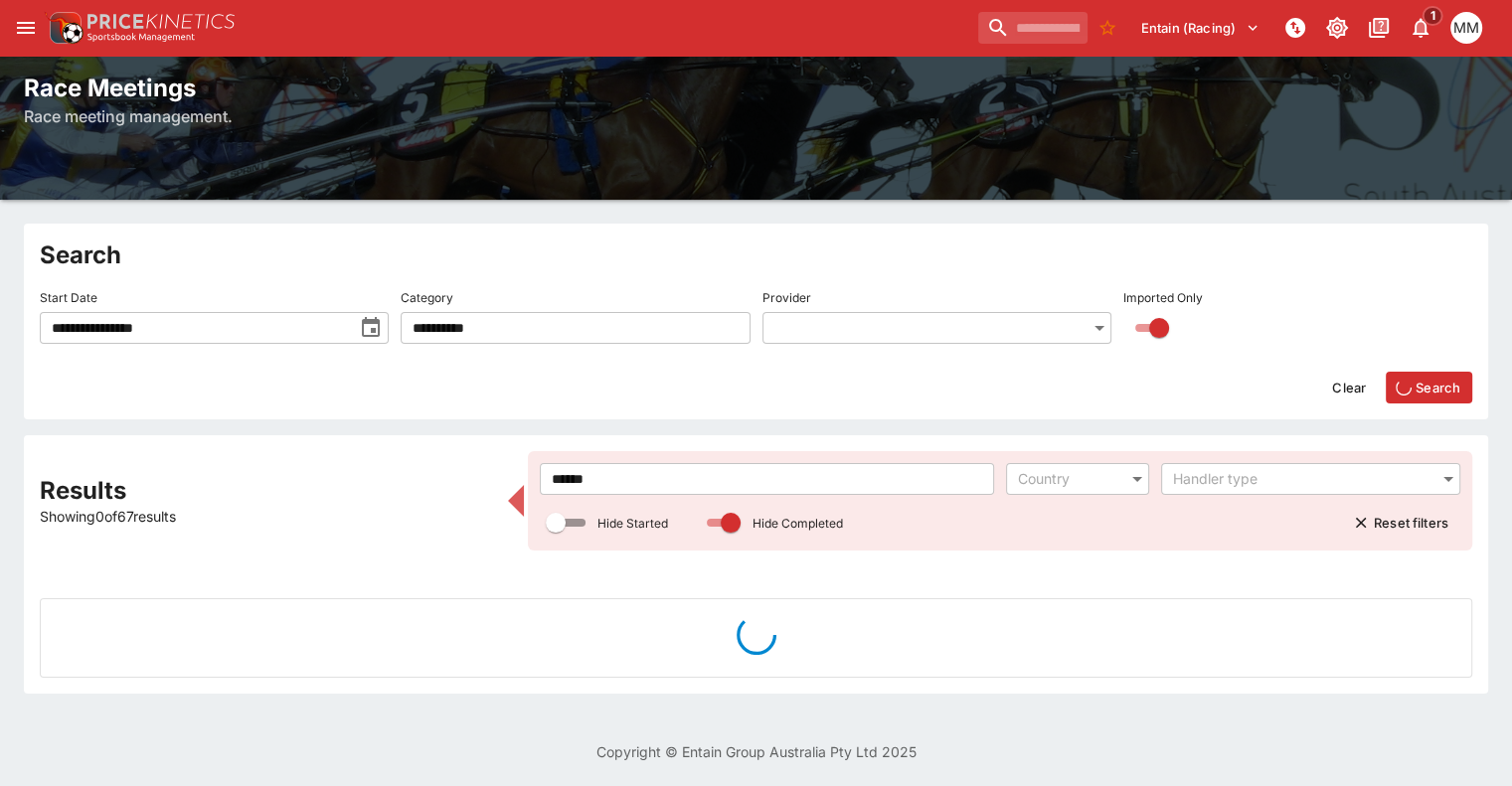 scroll, scrollTop: 130, scrollLeft: 0, axis: vertical 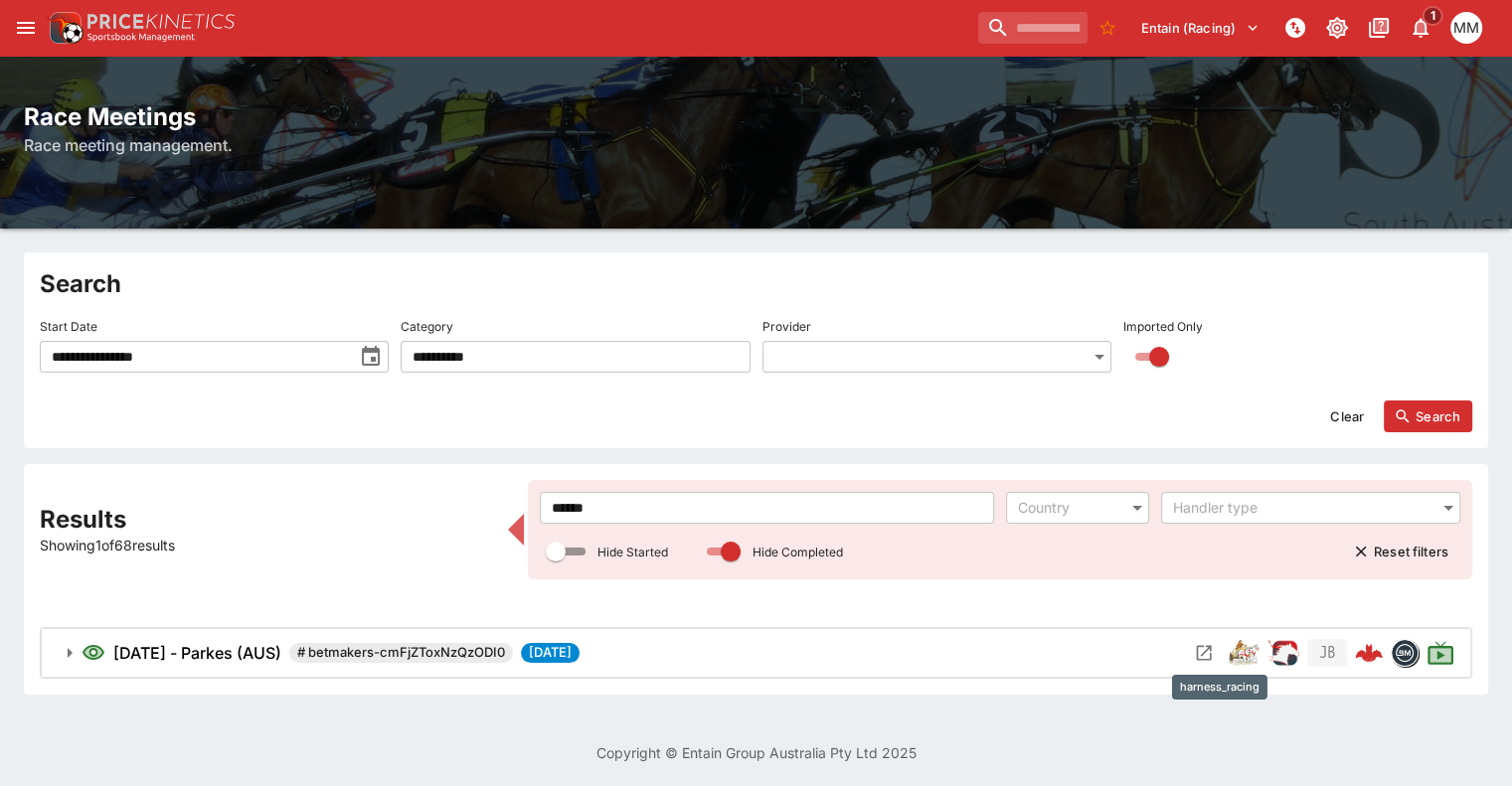click 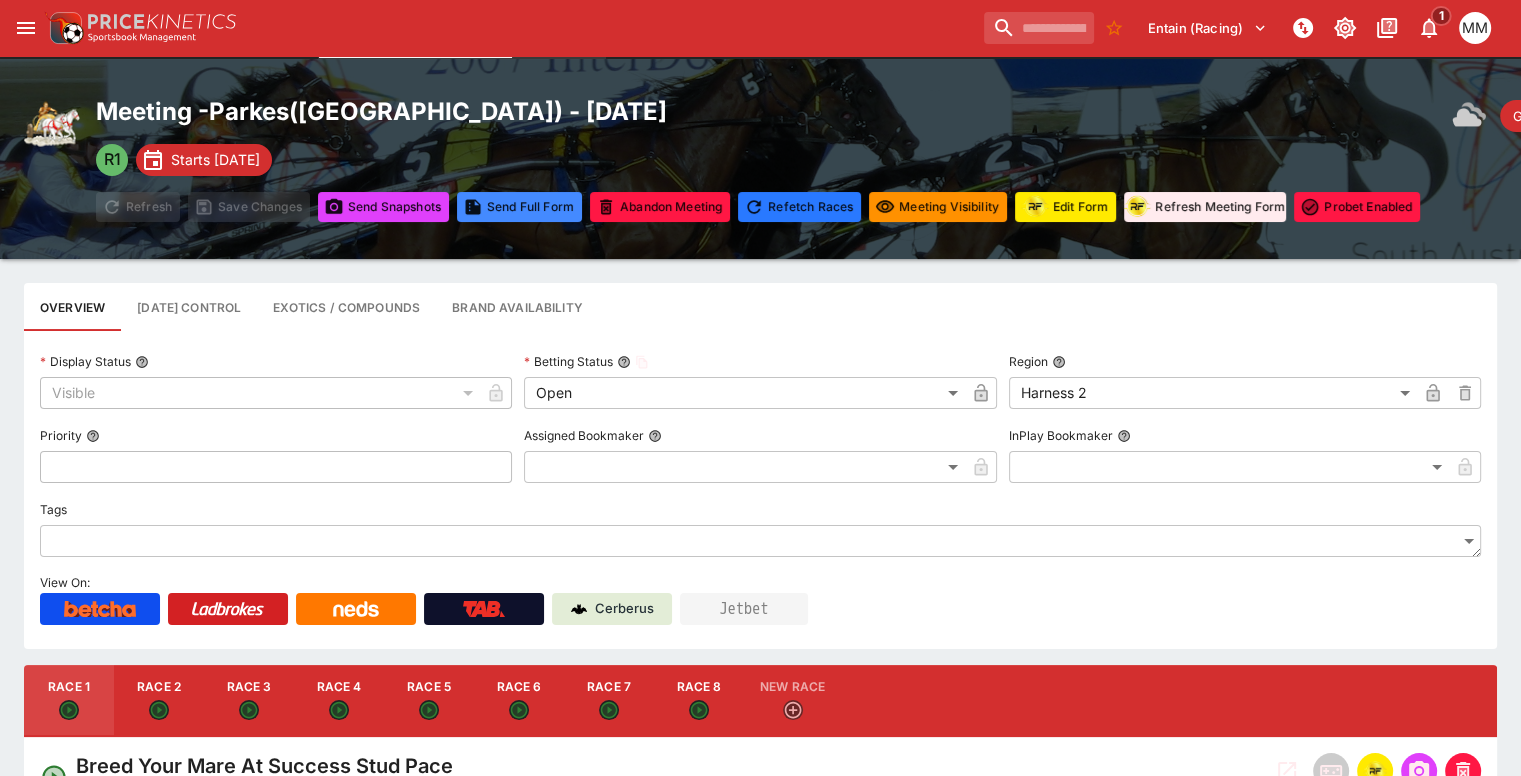 scroll, scrollTop: 200, scrollLeft: 0, axis: vertical 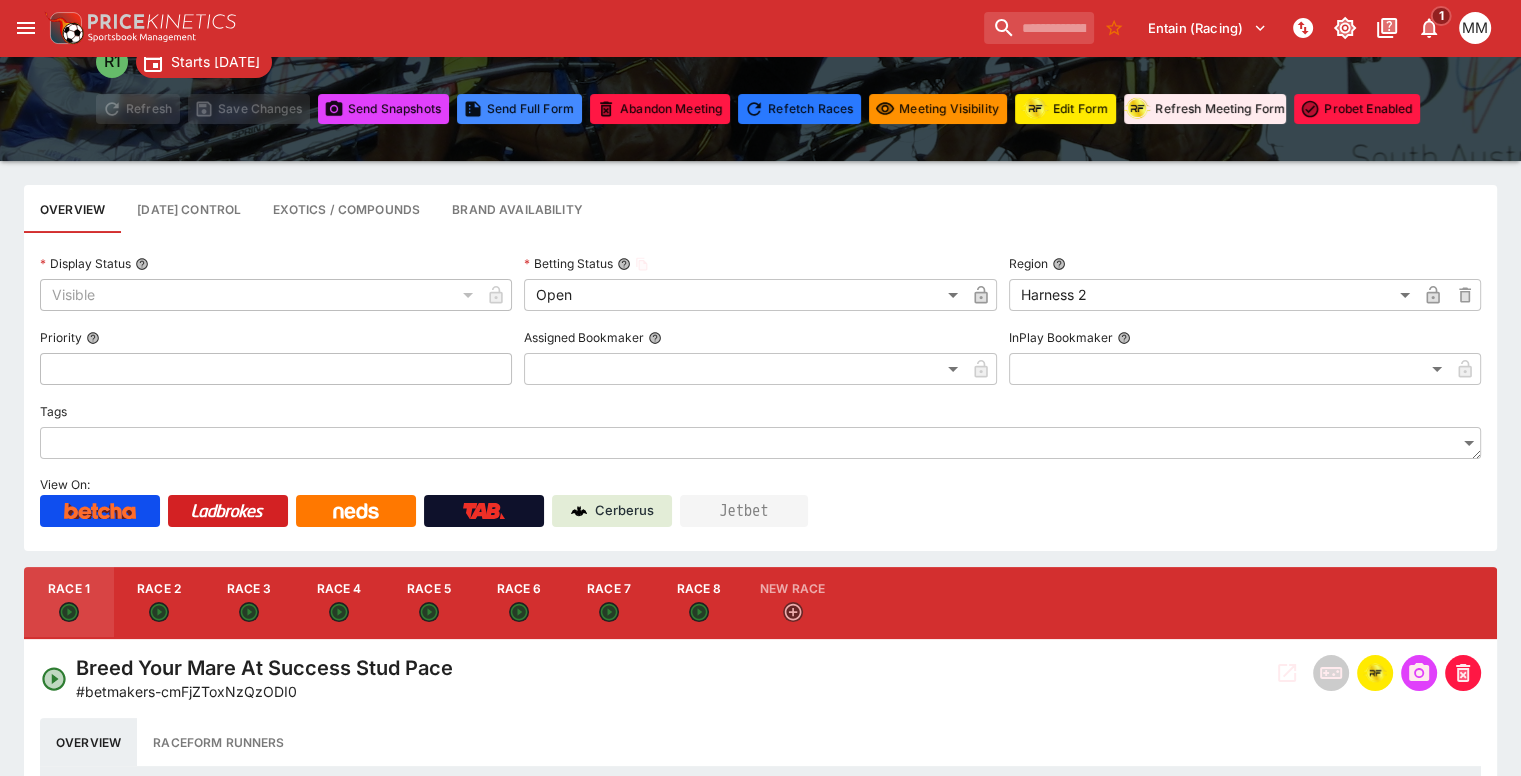 click on "Race 8" at bounding box center (699, 603) 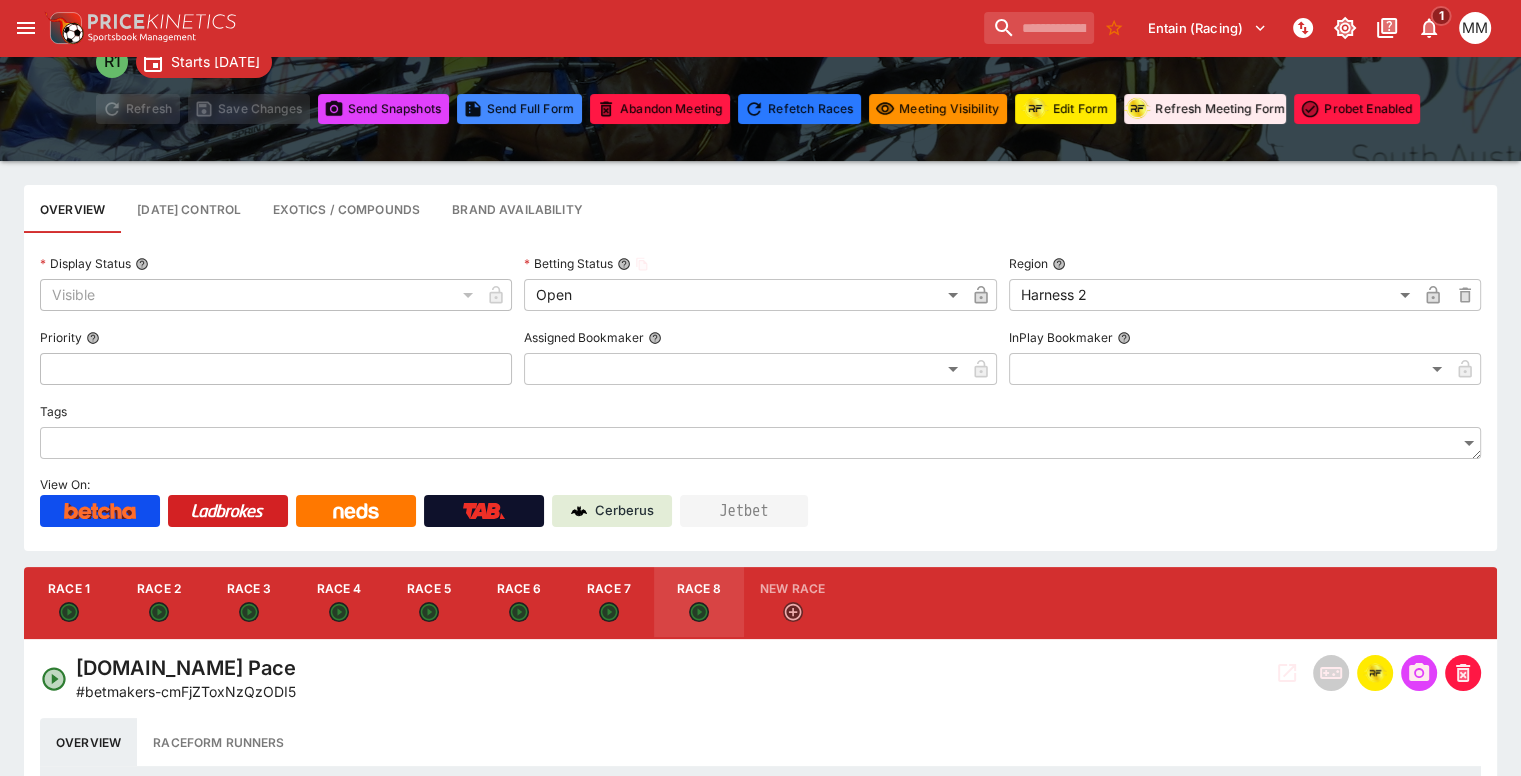 type on "**********" 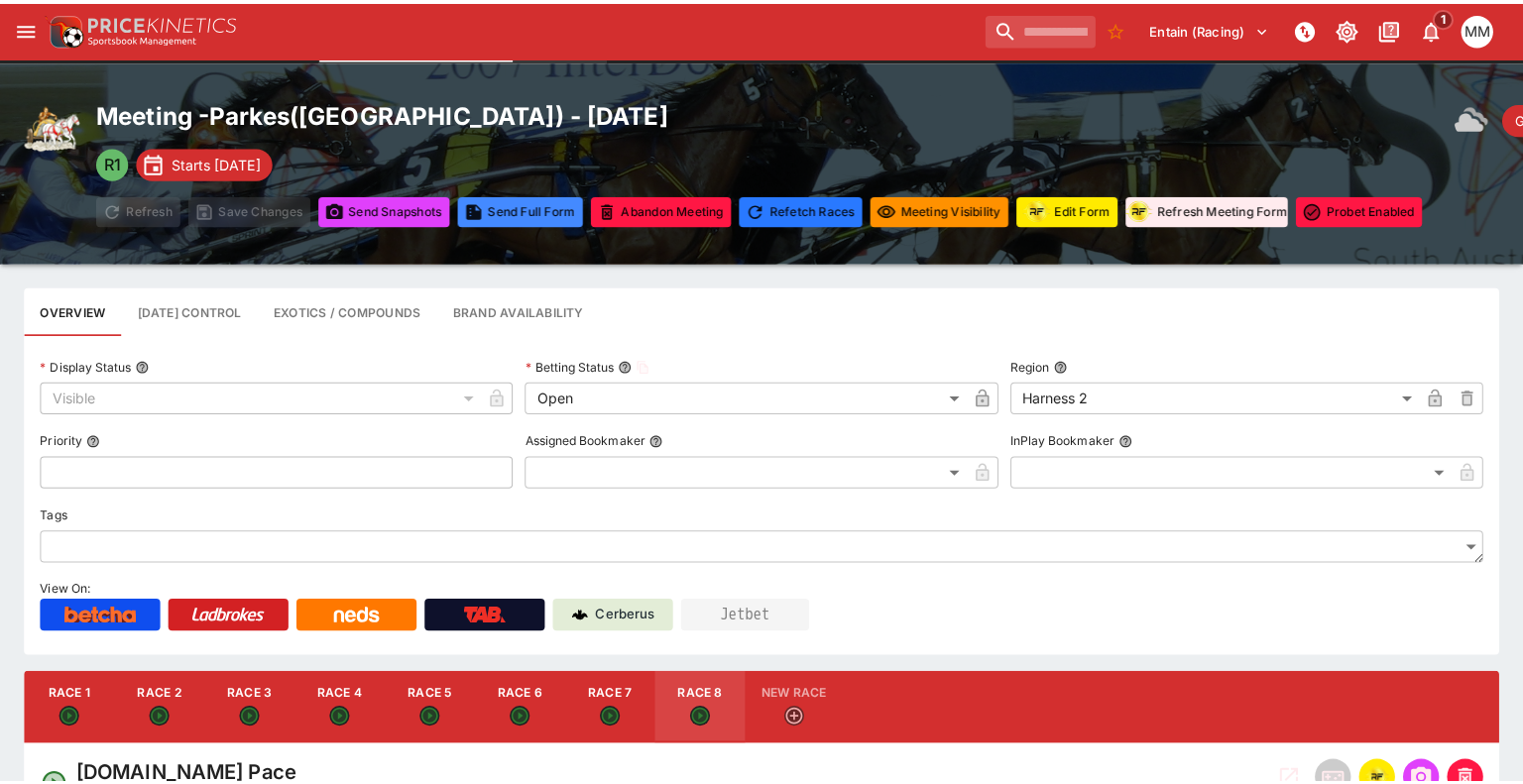 scroll, scrollTop: 0, scrollLeft: 0, axis: both 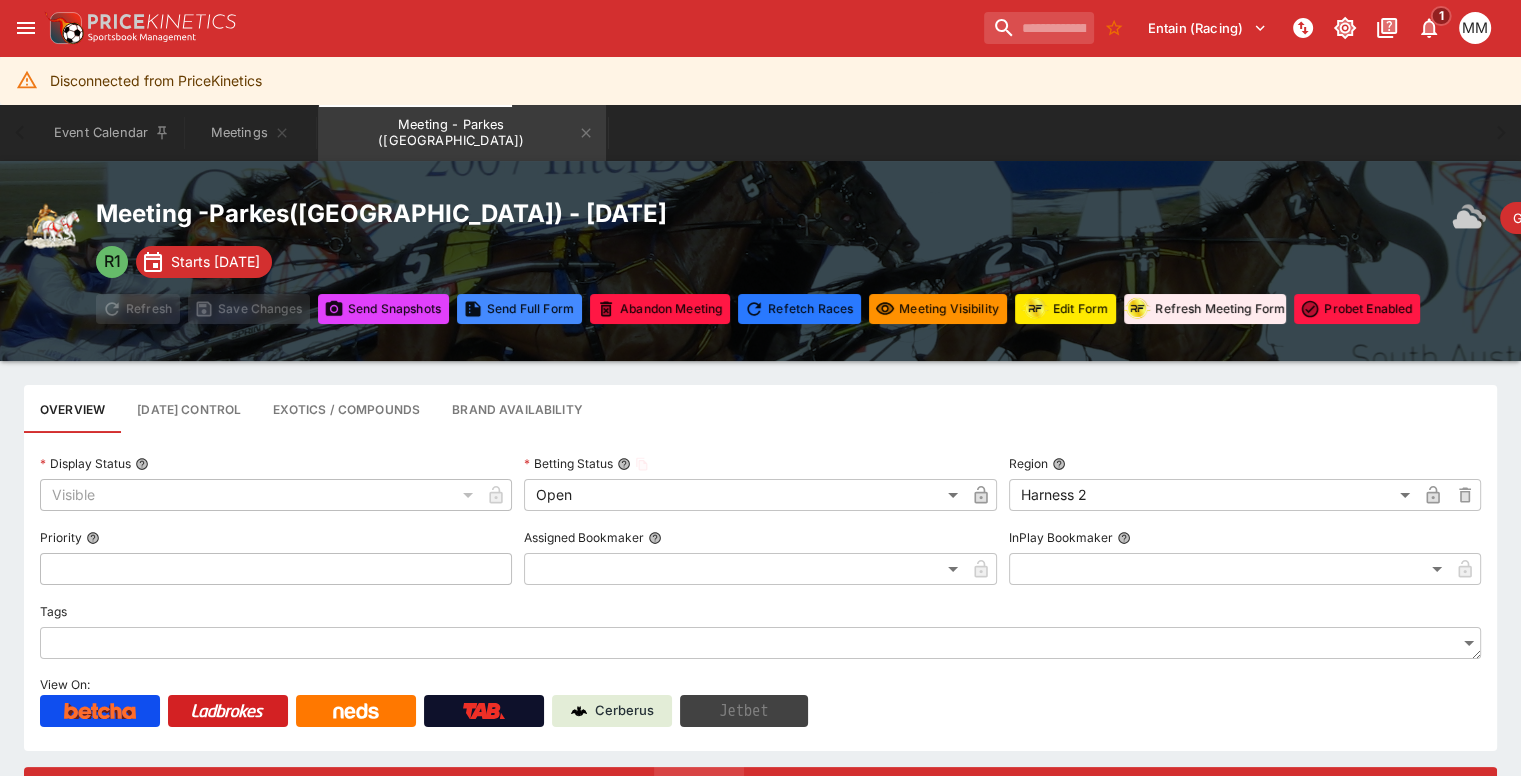 click on "Jetbet" at bounding box center (744, 711) 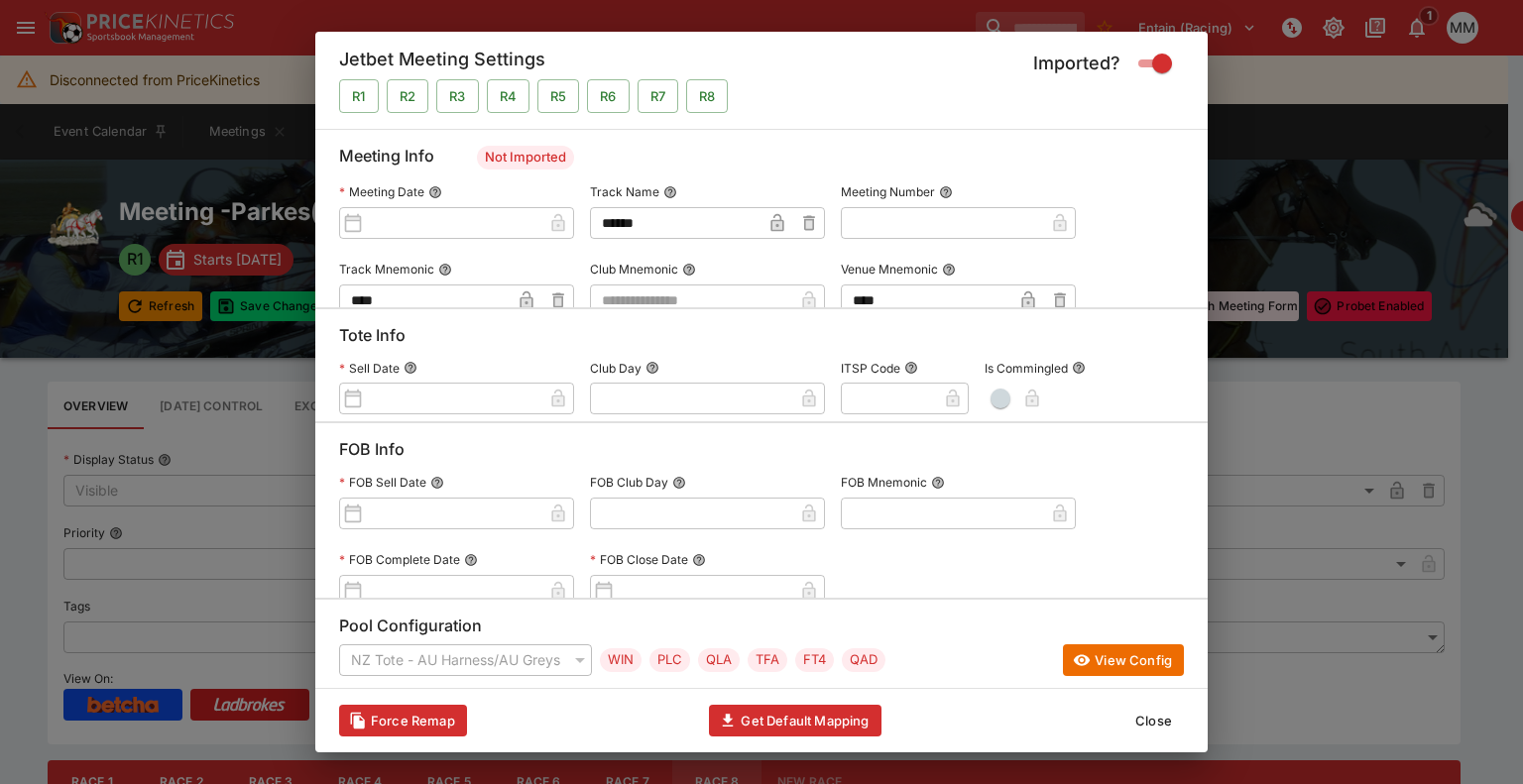 click at bounding box center (691, 300) 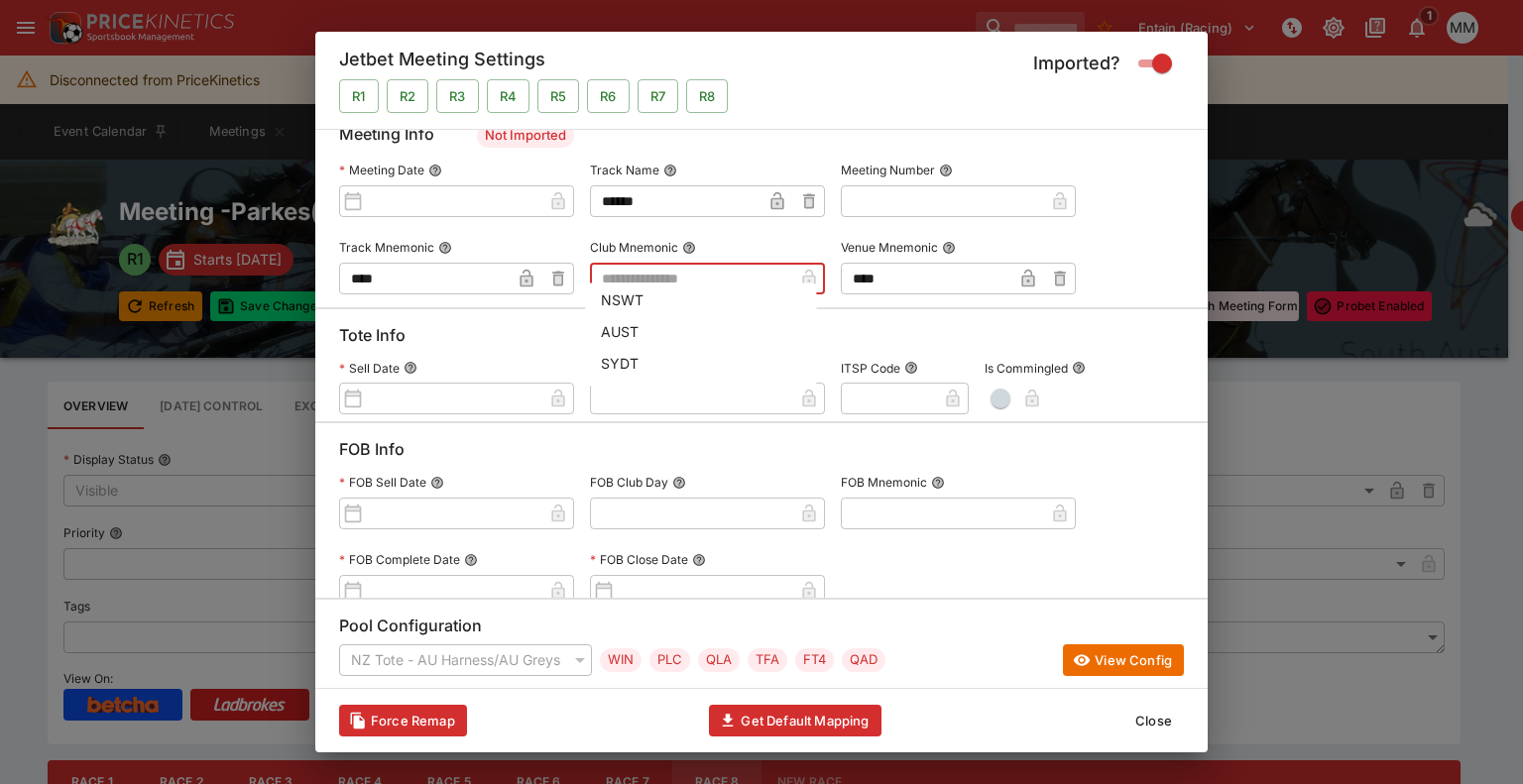 scroll, scrollTop: 32, scrollLeft: 0, axis: vertical 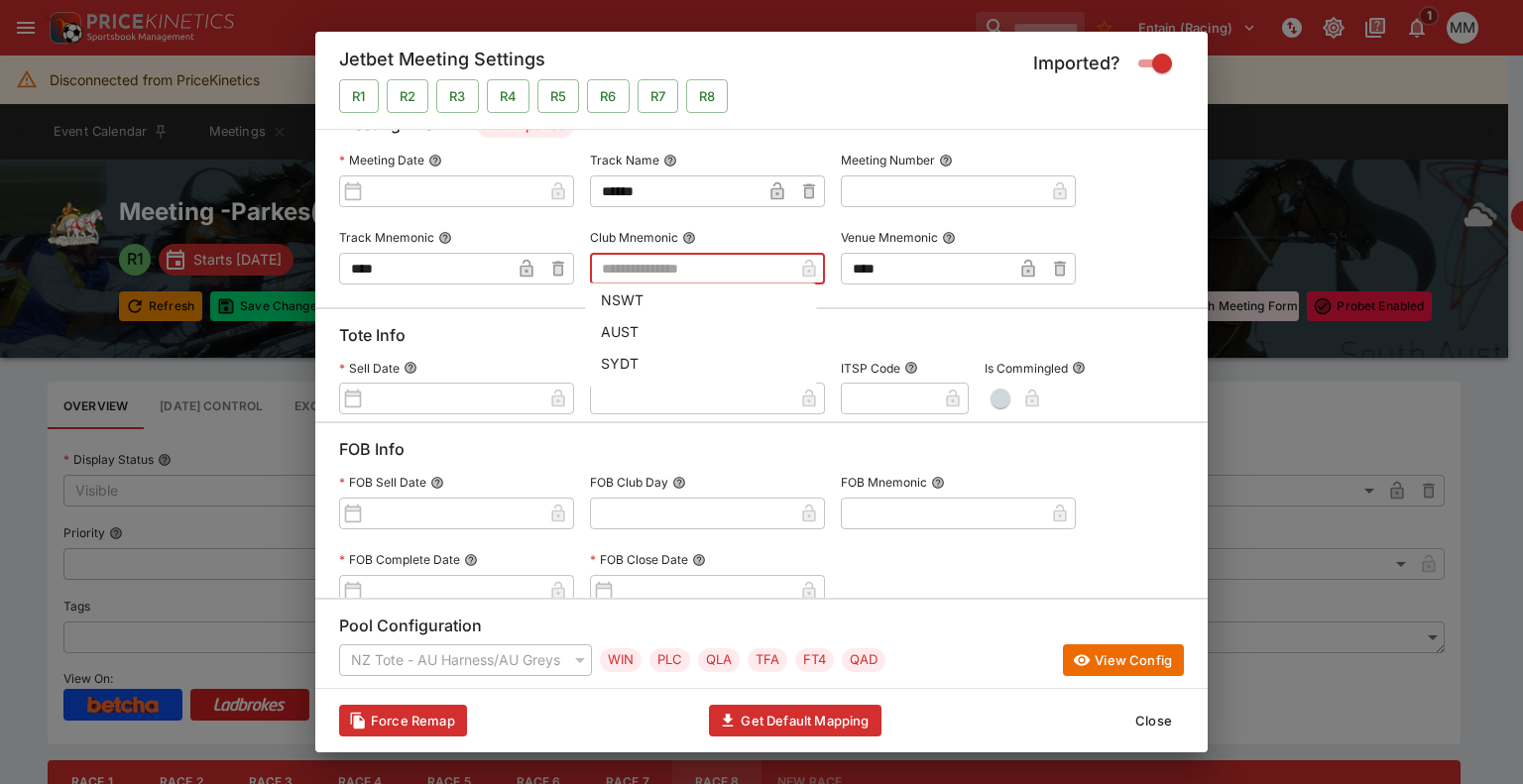 click on "NSWT" at bounding box center [700, 299] 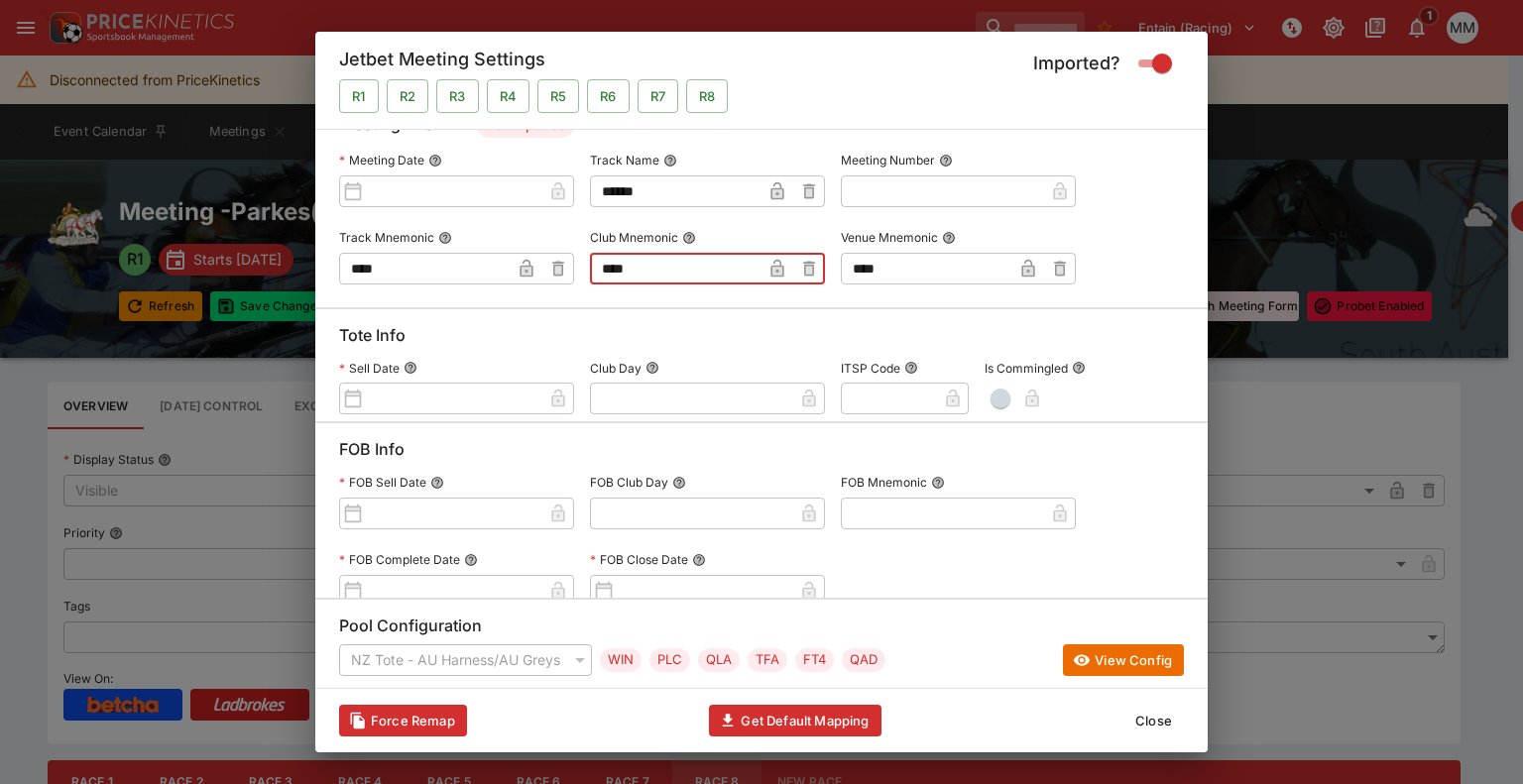 click on "****" at bounding box center [675, 269] 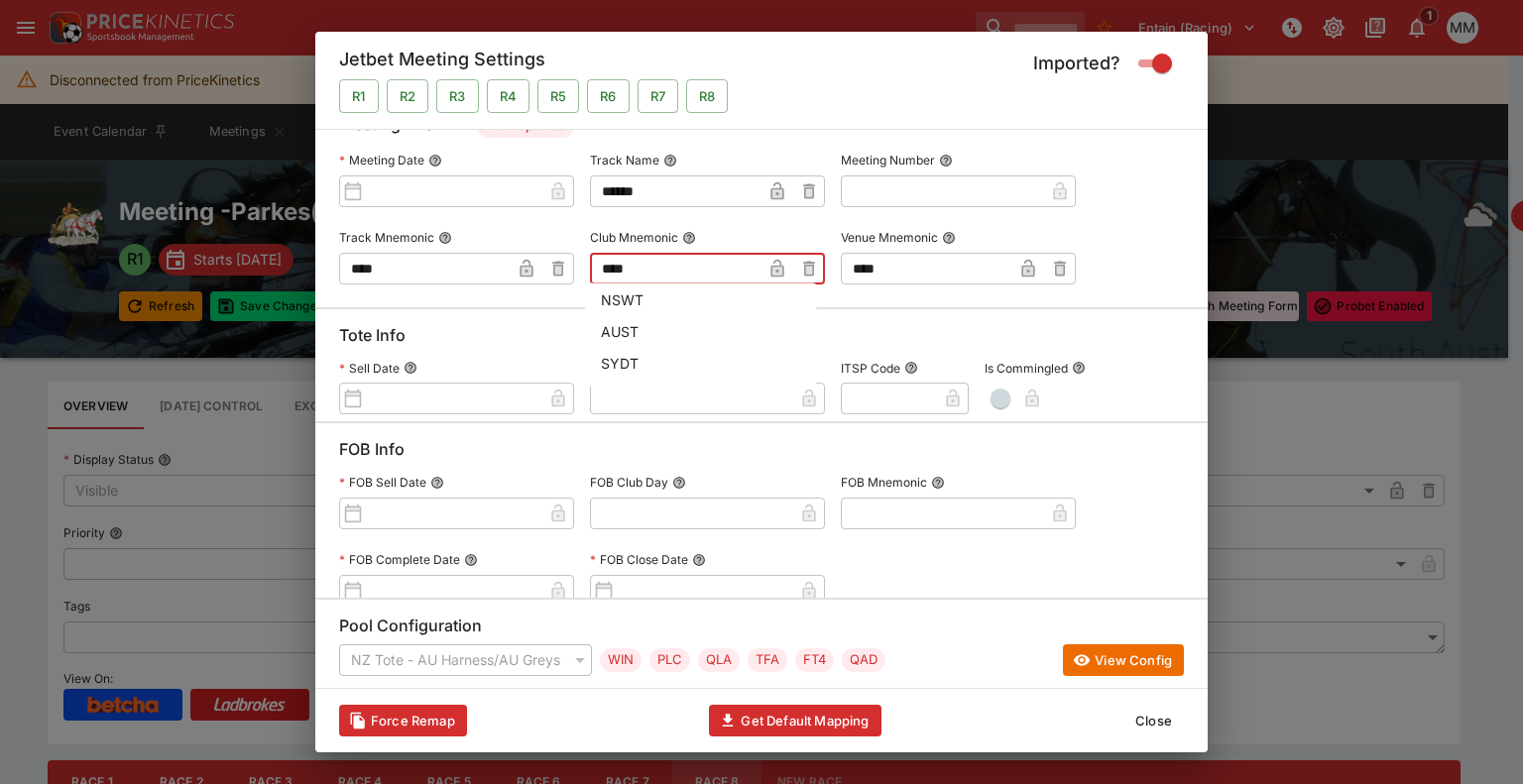click on "AUST" at bounding box center [700, 331] 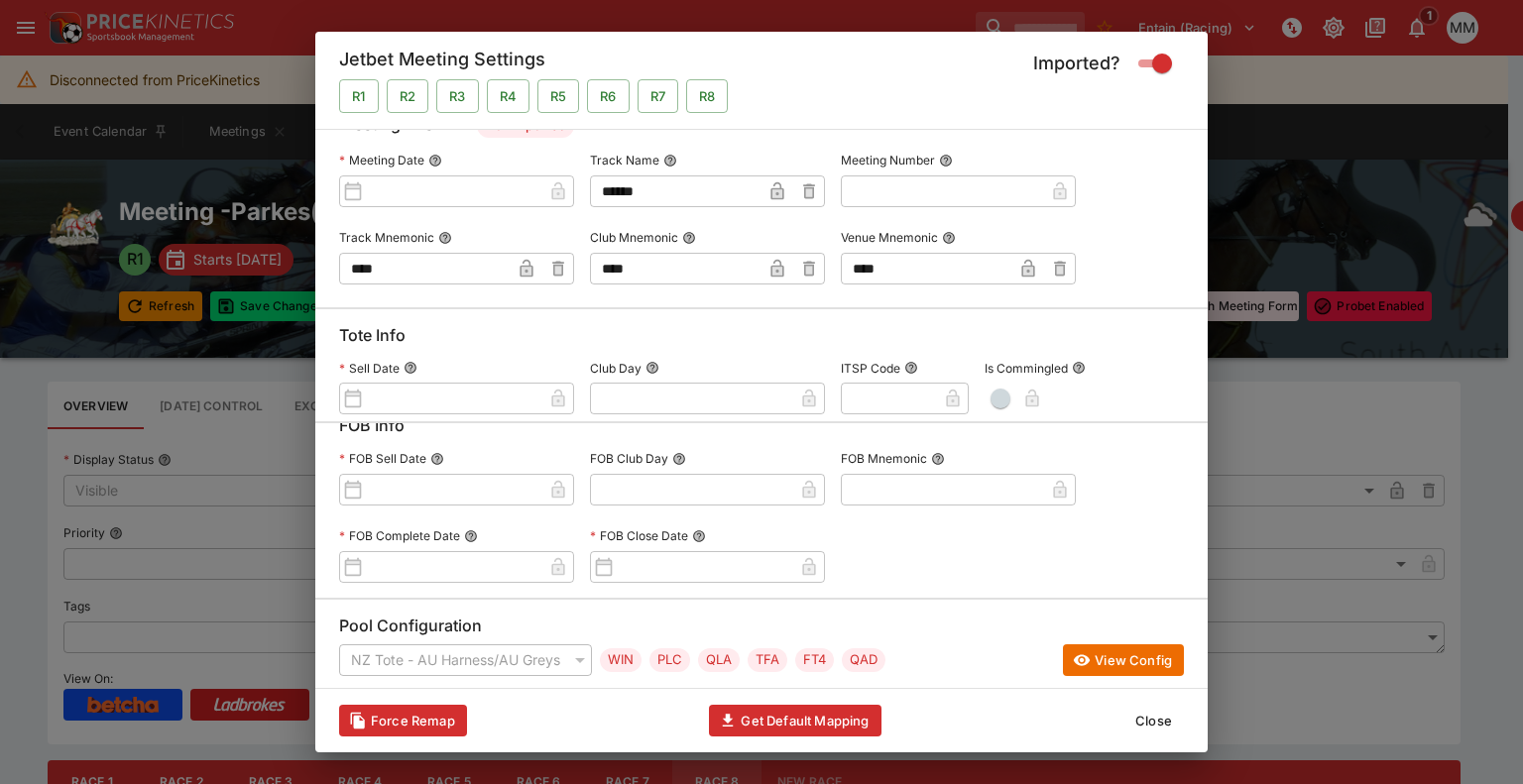 scroll, scrollTop: 0, scrollLeft: 0, axis: both 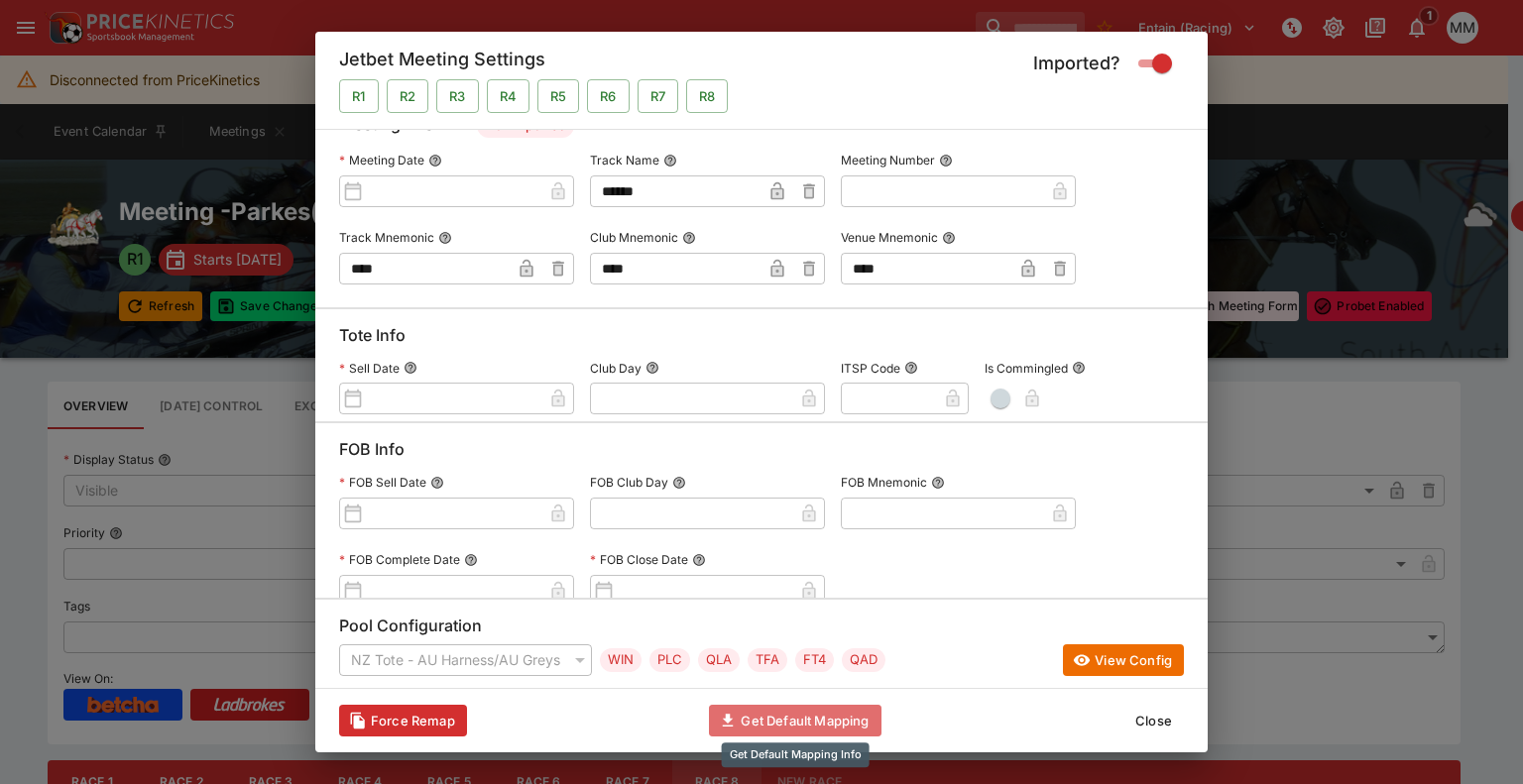 click on "Get Default Mapping" at bounding box center (794, 721) 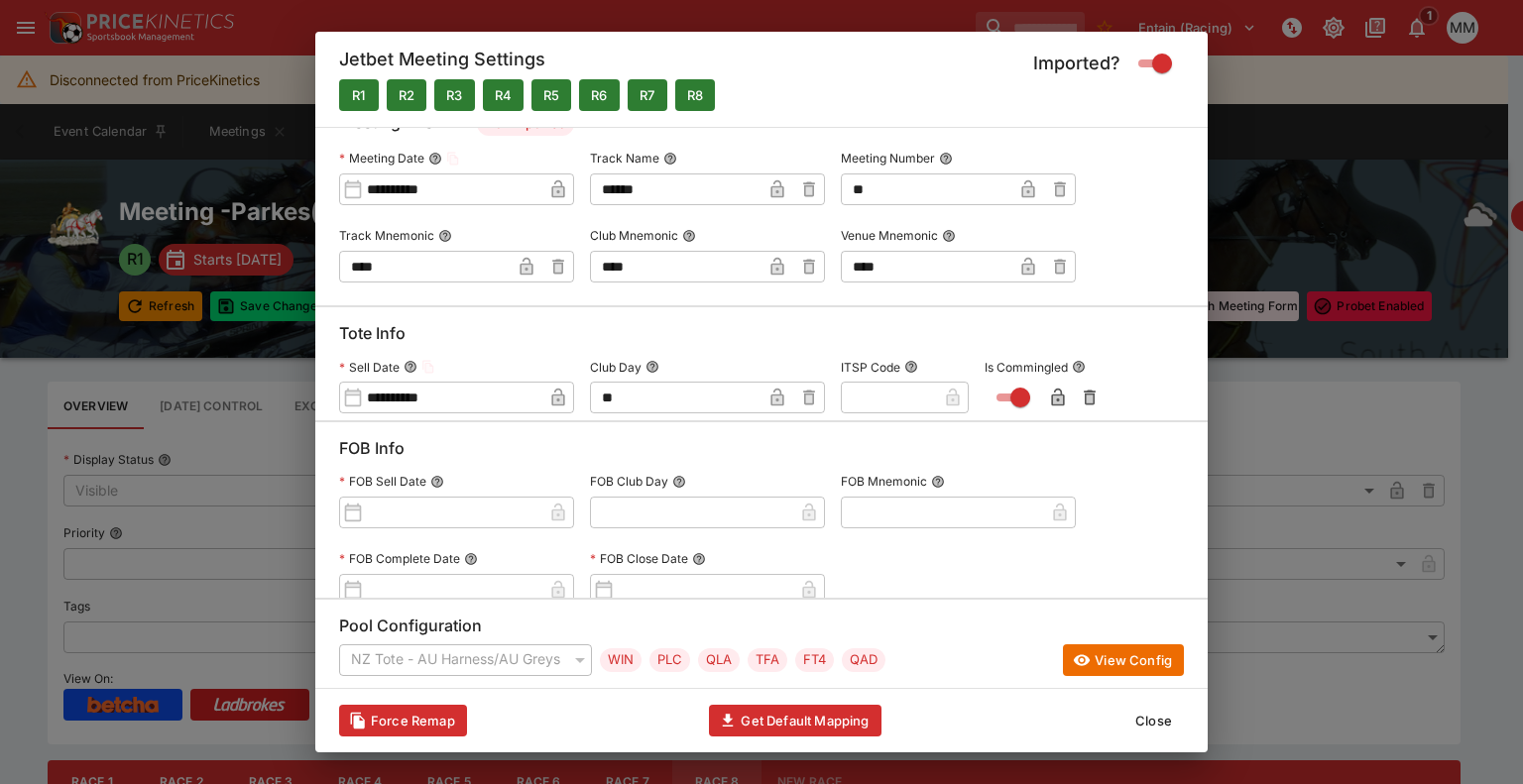 type on "**********" 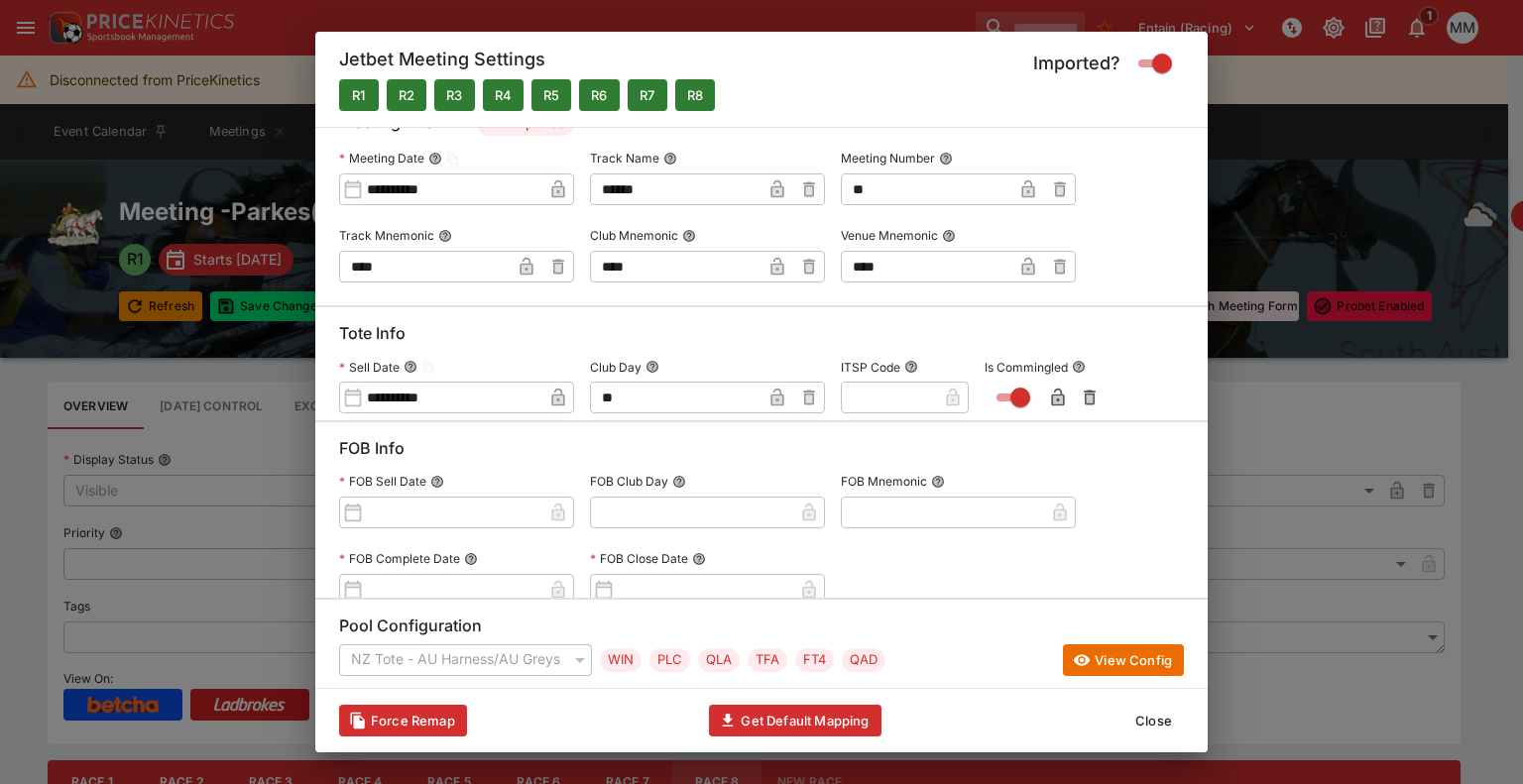 type on "**" 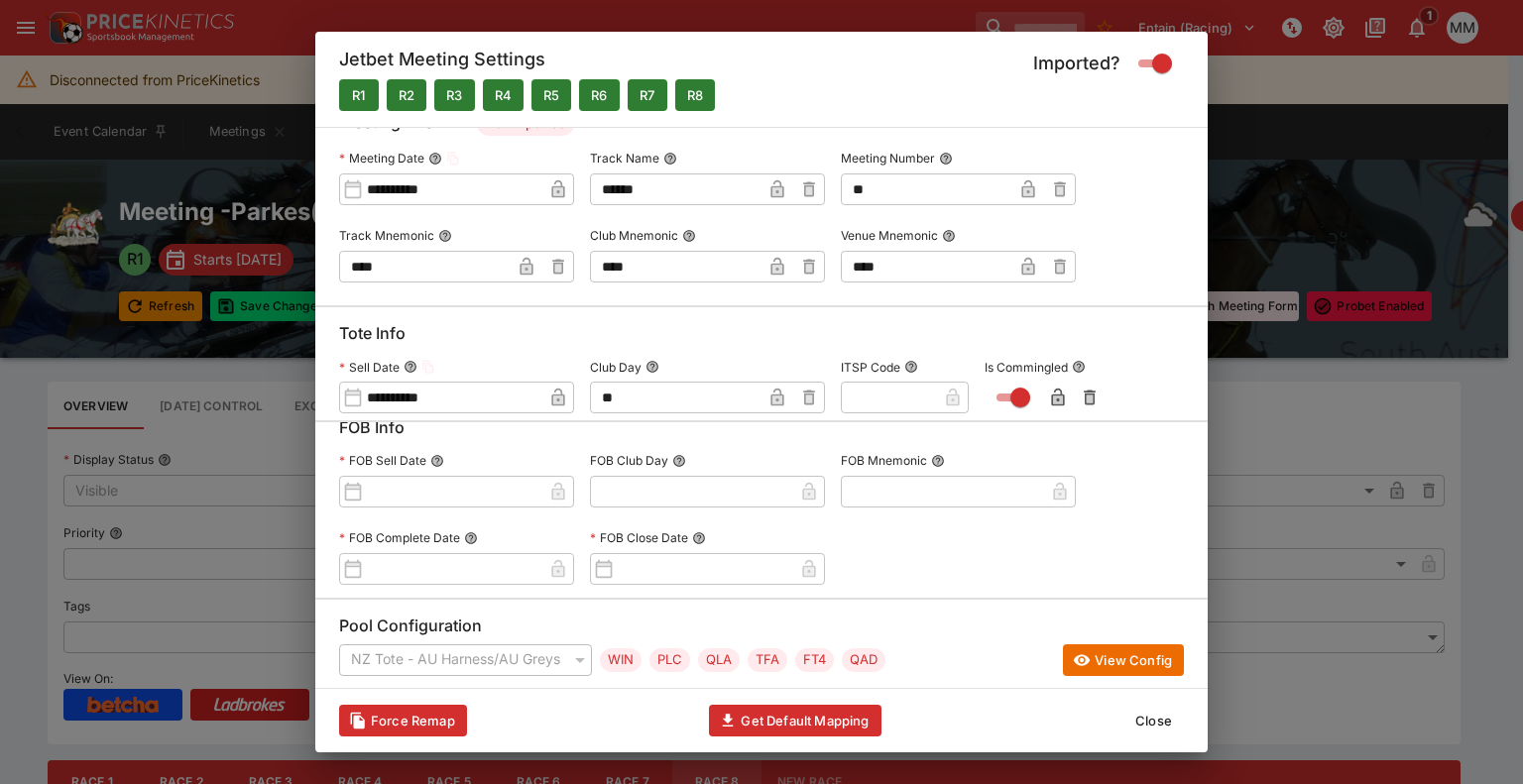 scroll, scrollTop: 31, scrollLeft: 0, axis: vertical 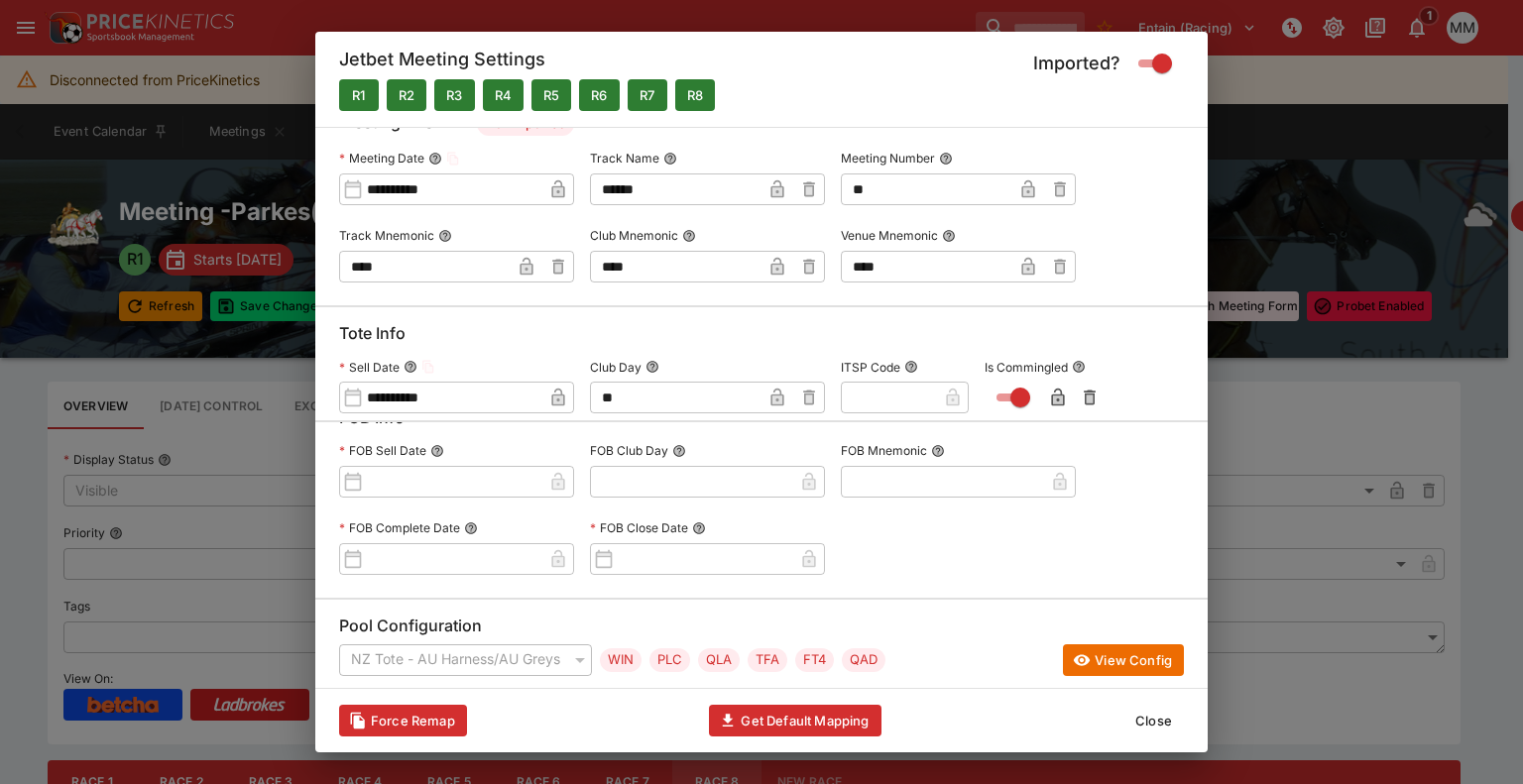 click on "Close" at bounding box center (1153, 721) 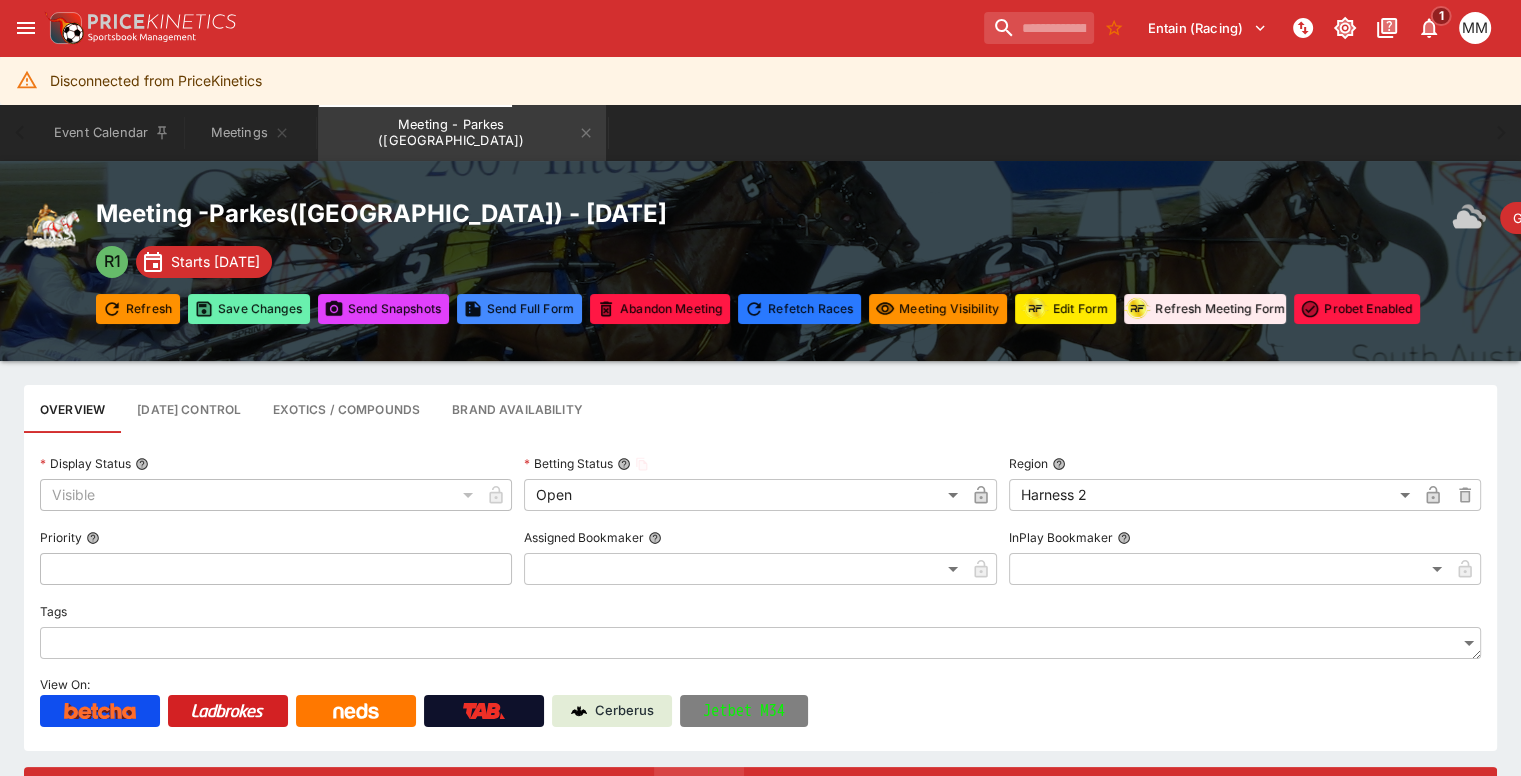 click on "Save Changes" at bounding box center [249, 309] 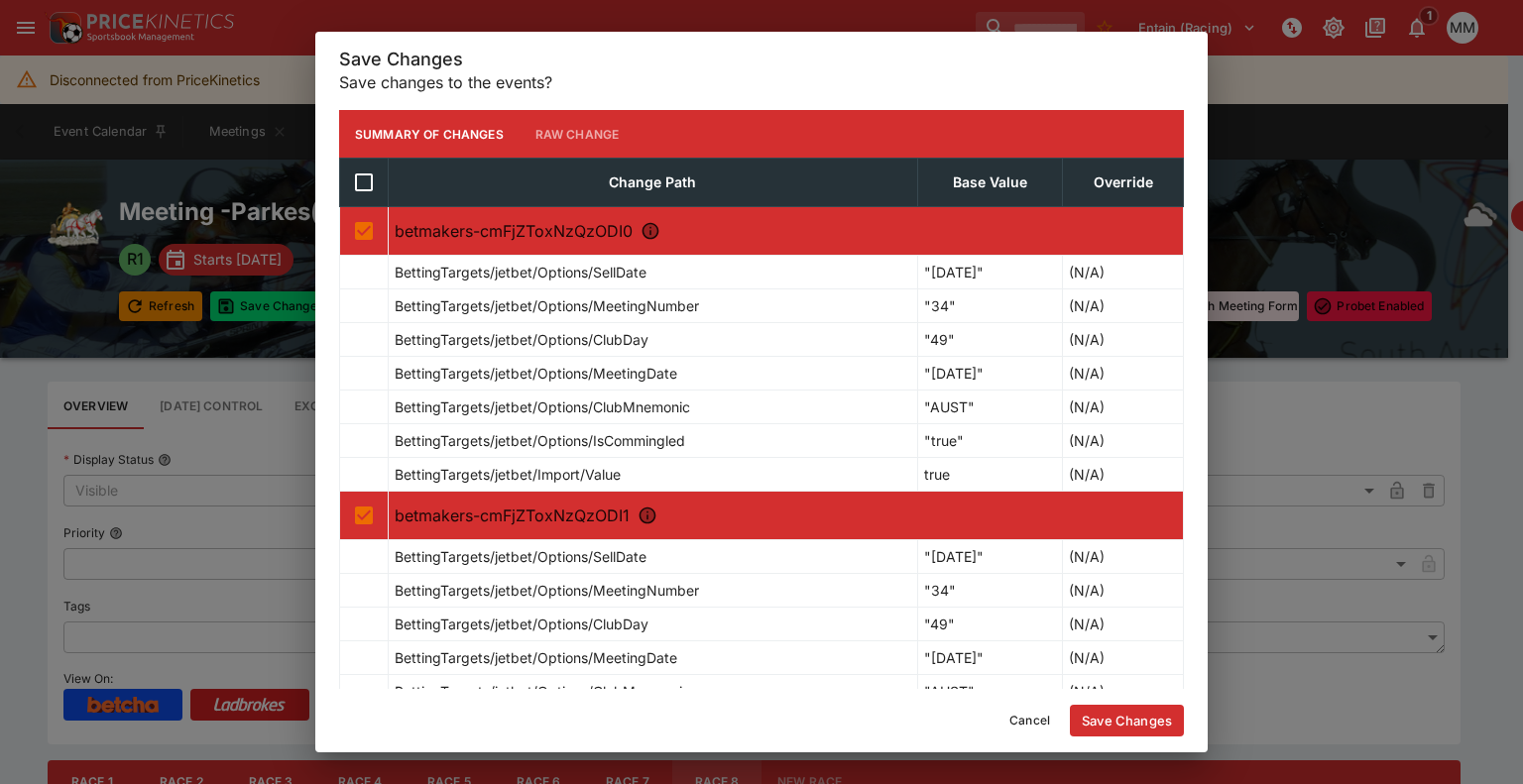 drag, startPoint x: 895, startPoint y: 286, endPoint x: 1009, endPoint y: 288, distance: 114.01754 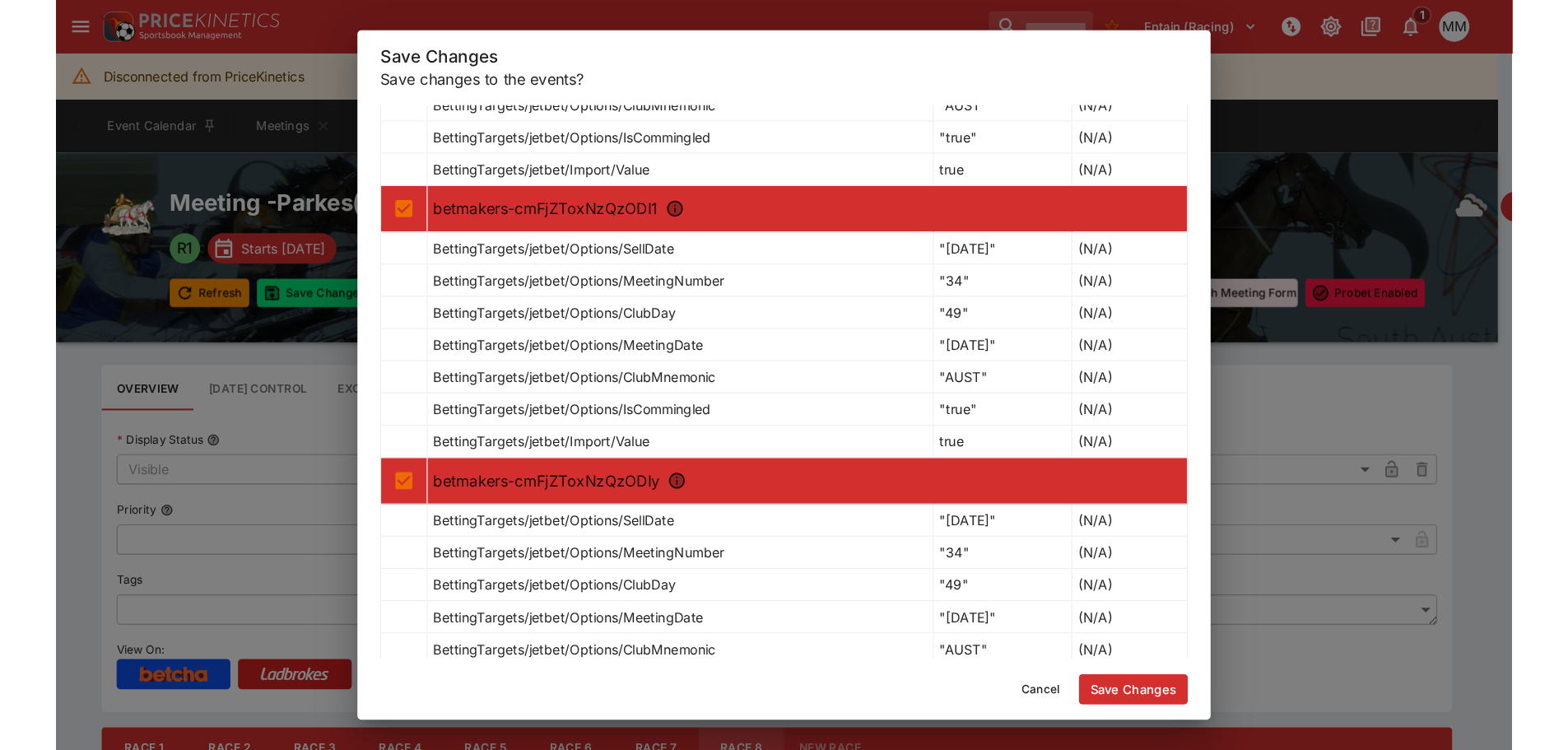 scroll, scrollTop: 0, scrollLeft: 0, axis: both 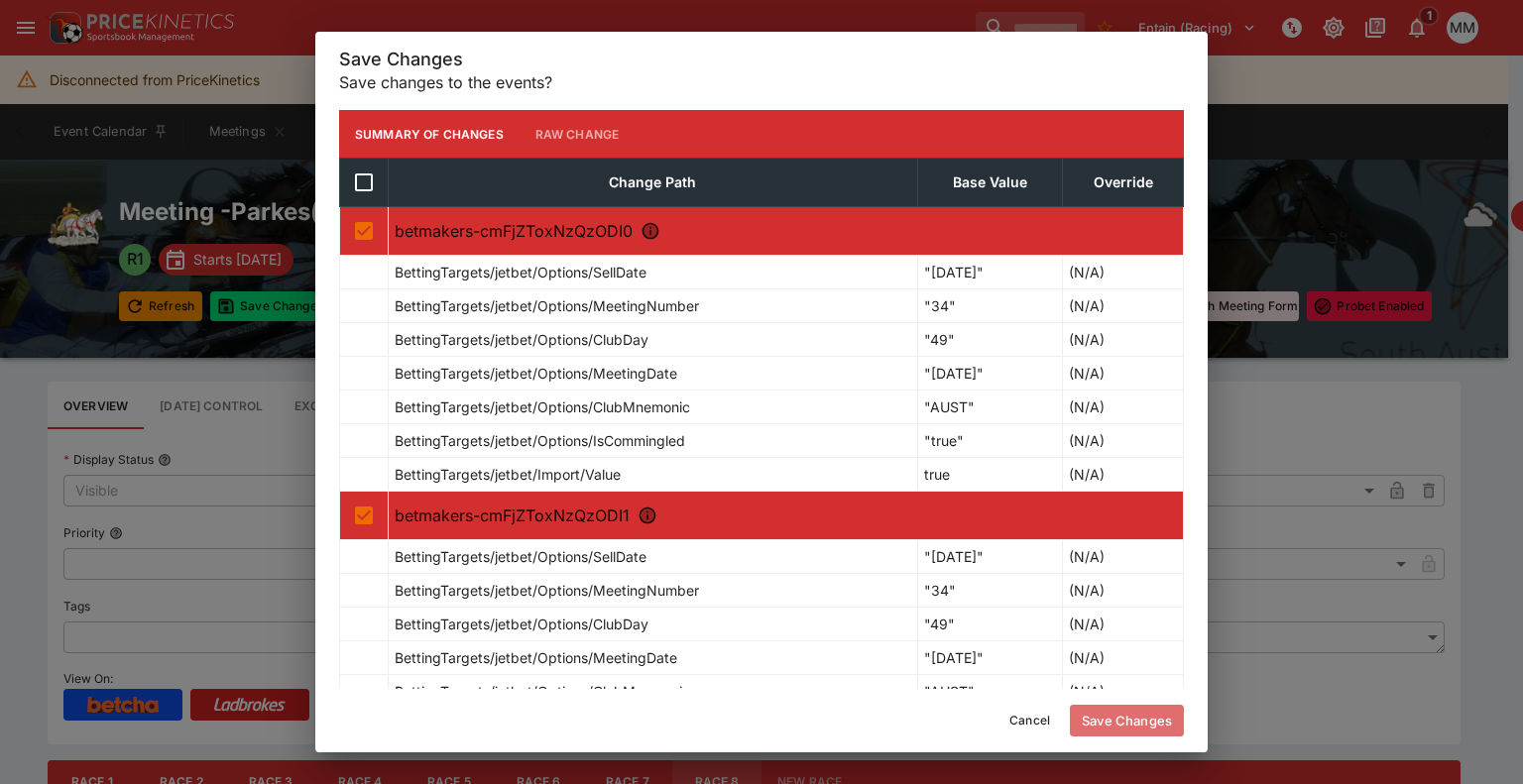click on "Save Changes" at bounding box center [1126, 721] 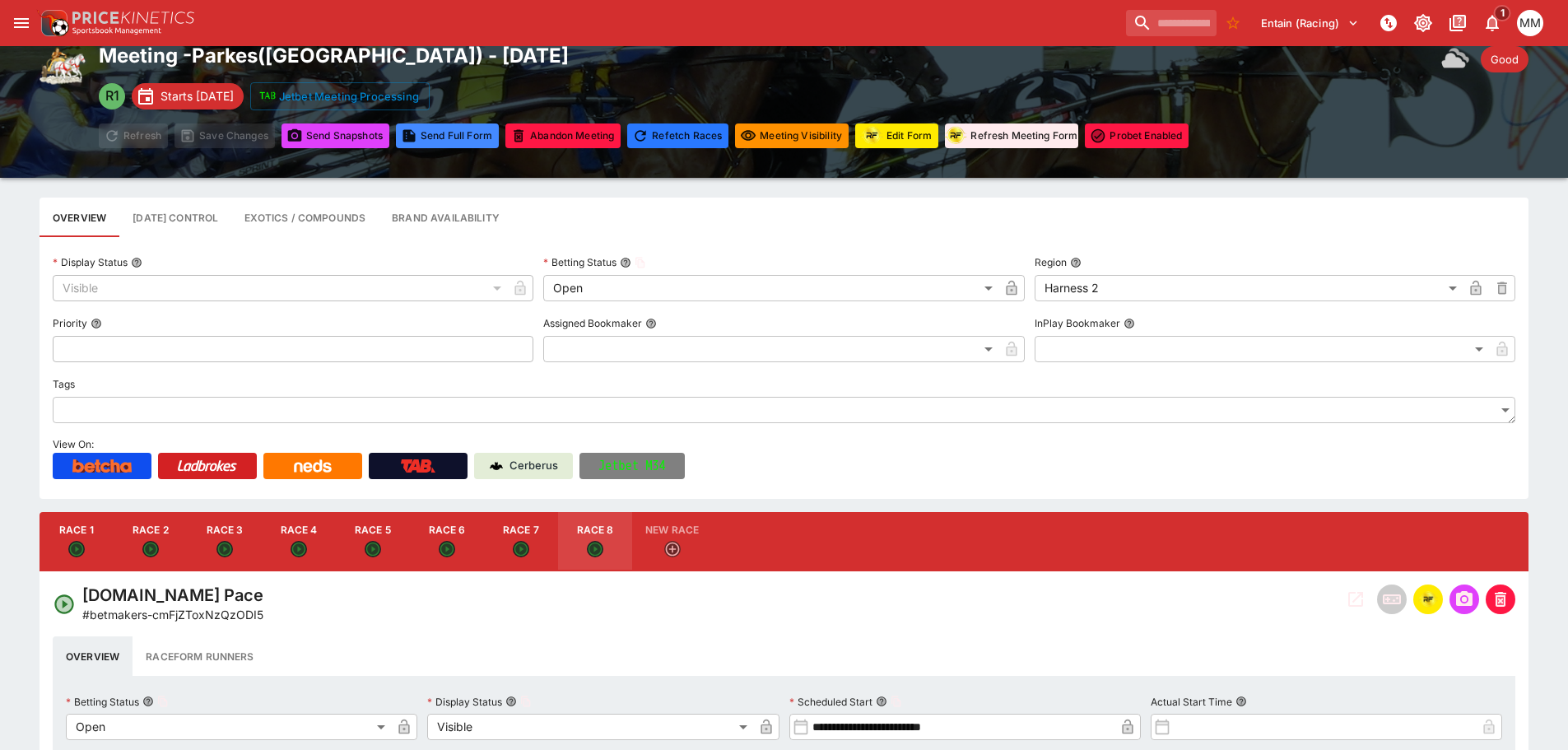 scroll, scrollTop: 247, scrollLeft: 0, axis: vertical 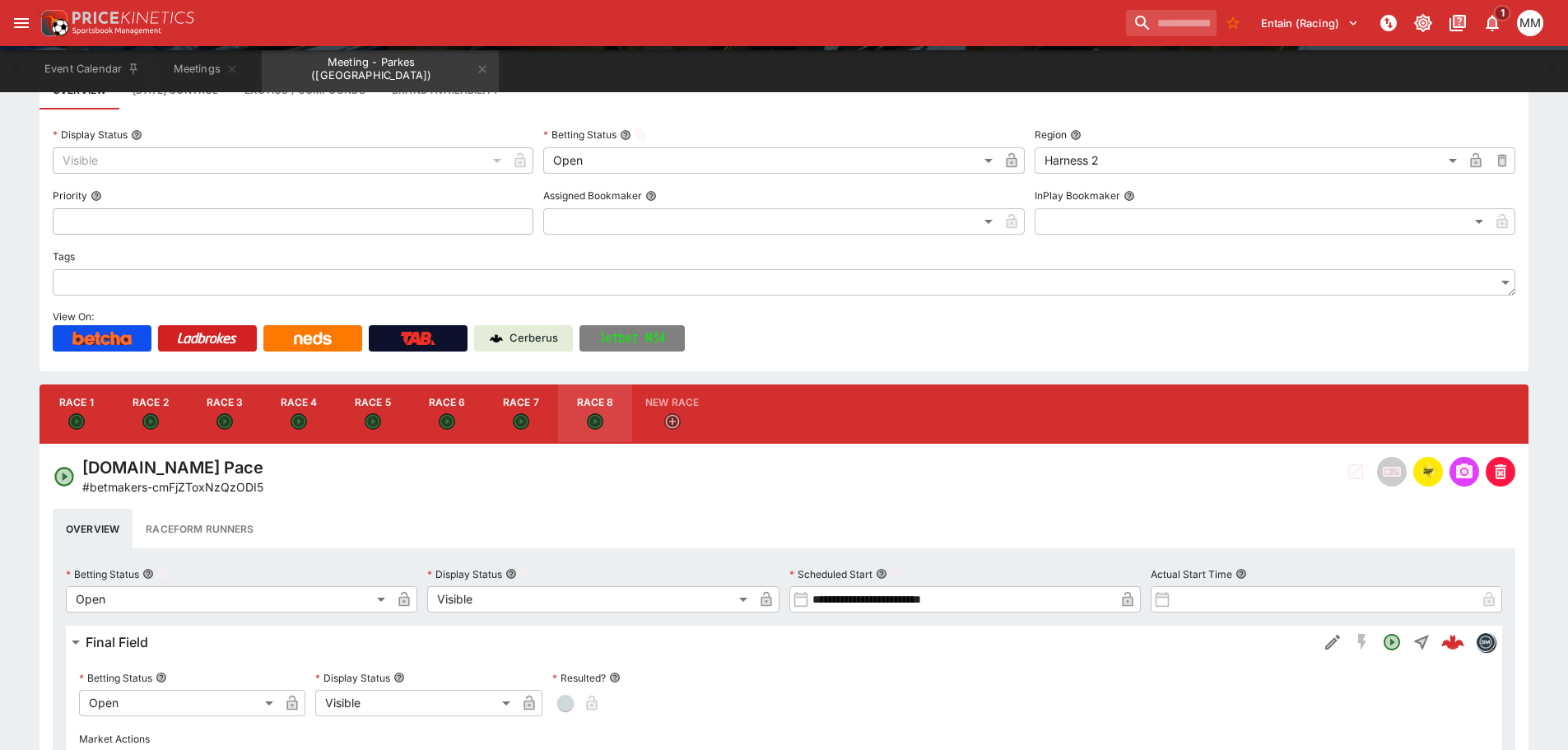 click on "Race 1" at bounding box center [77, 414] 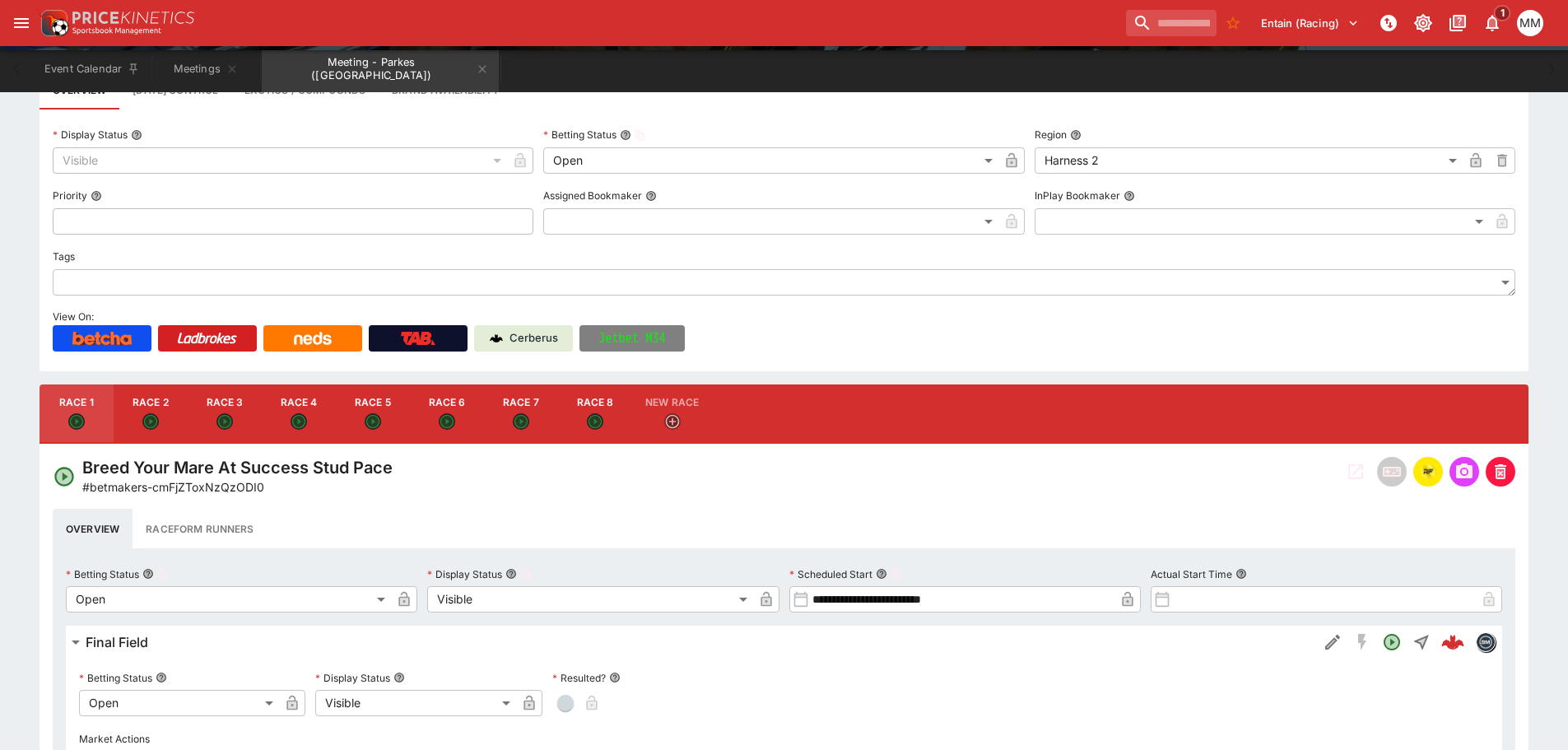 type on "**********" 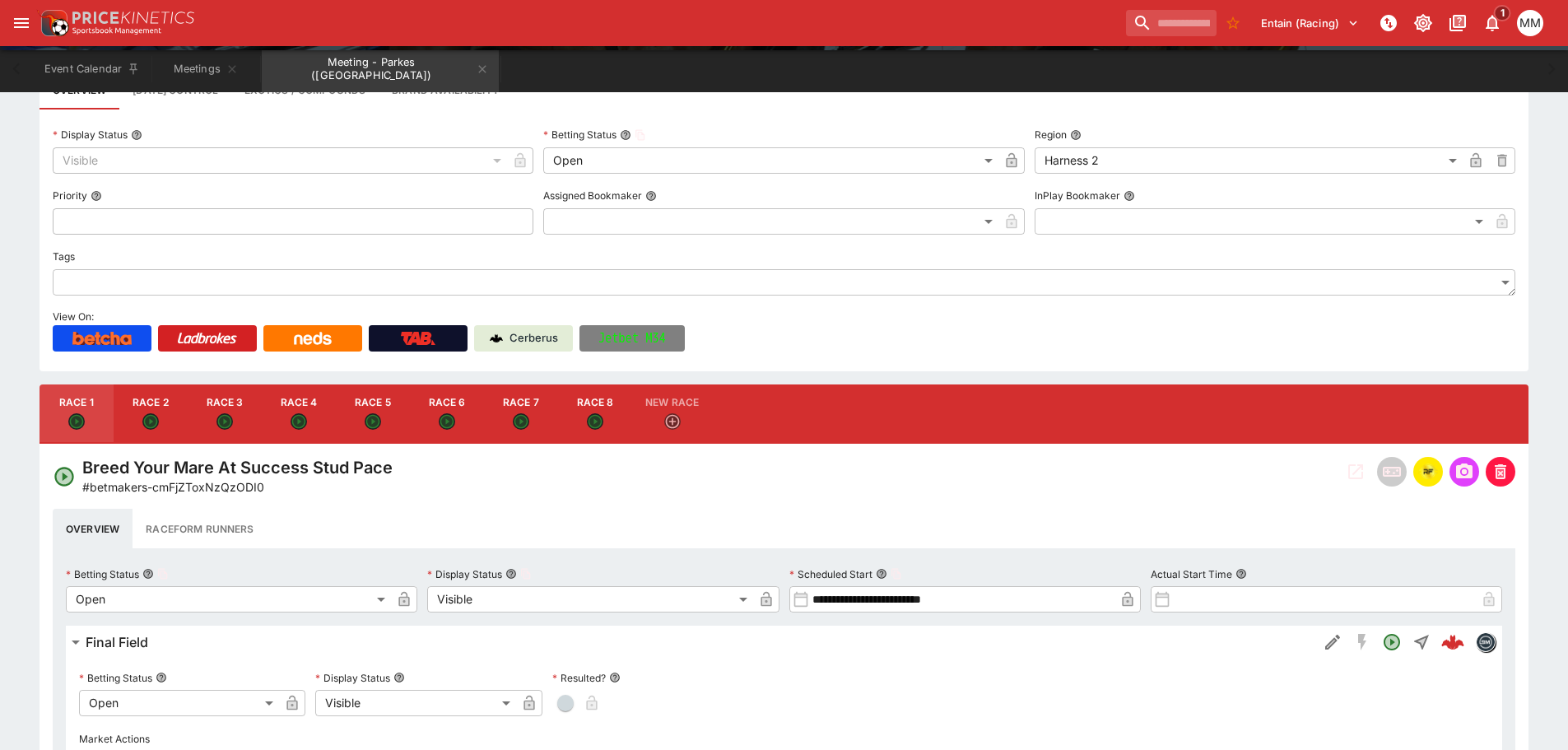 click 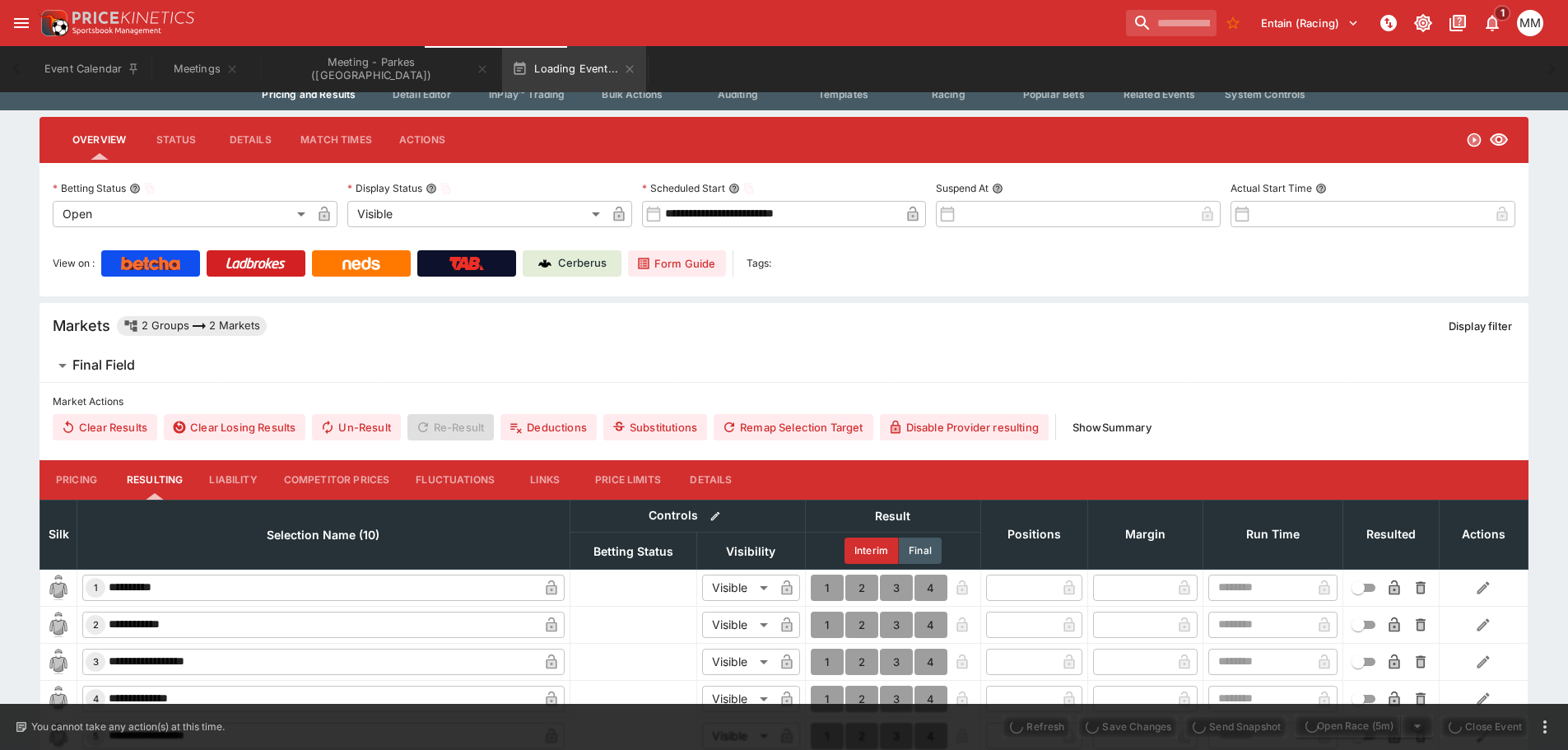 scroll, scrollTop: 0, scrollLeft: 0, axis: both 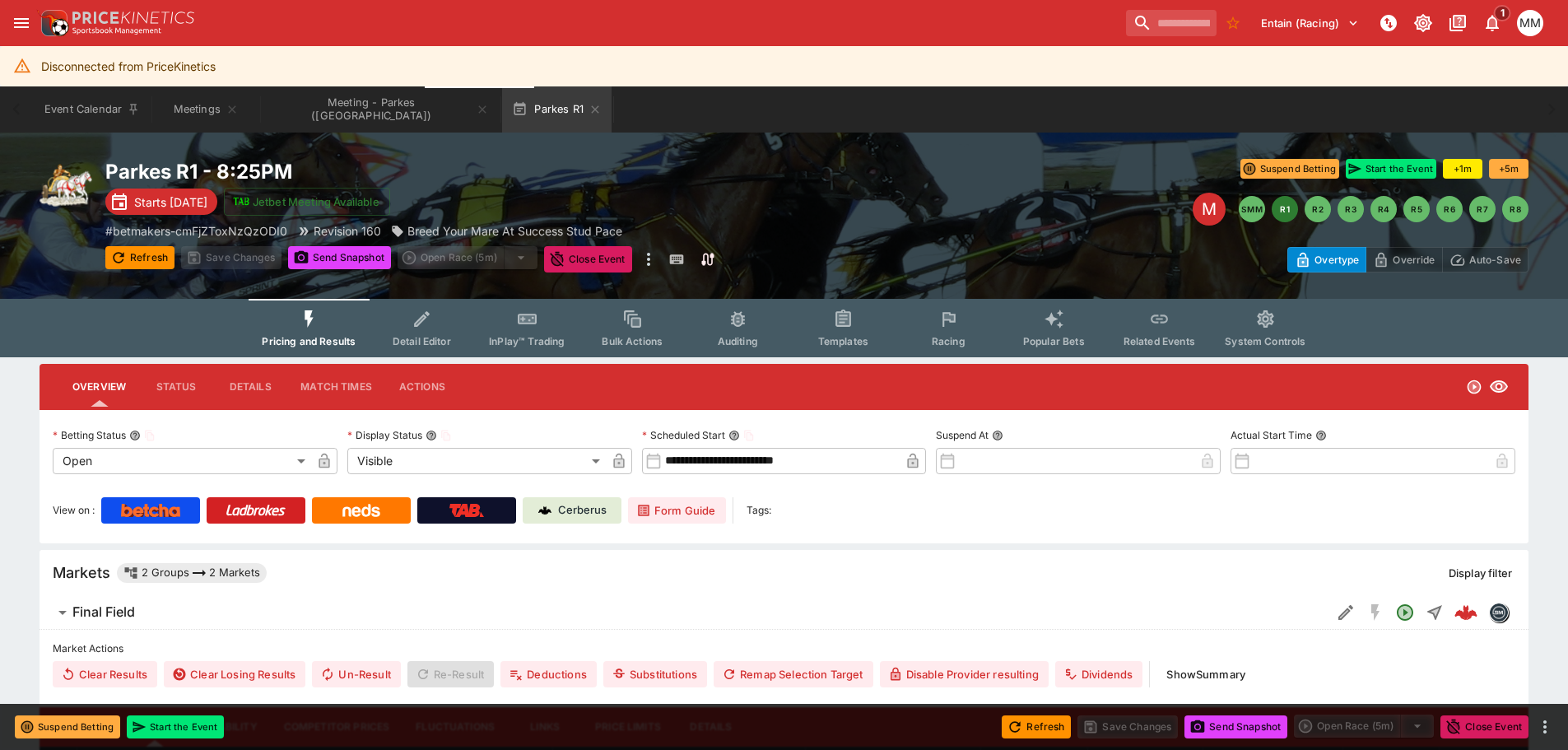 click 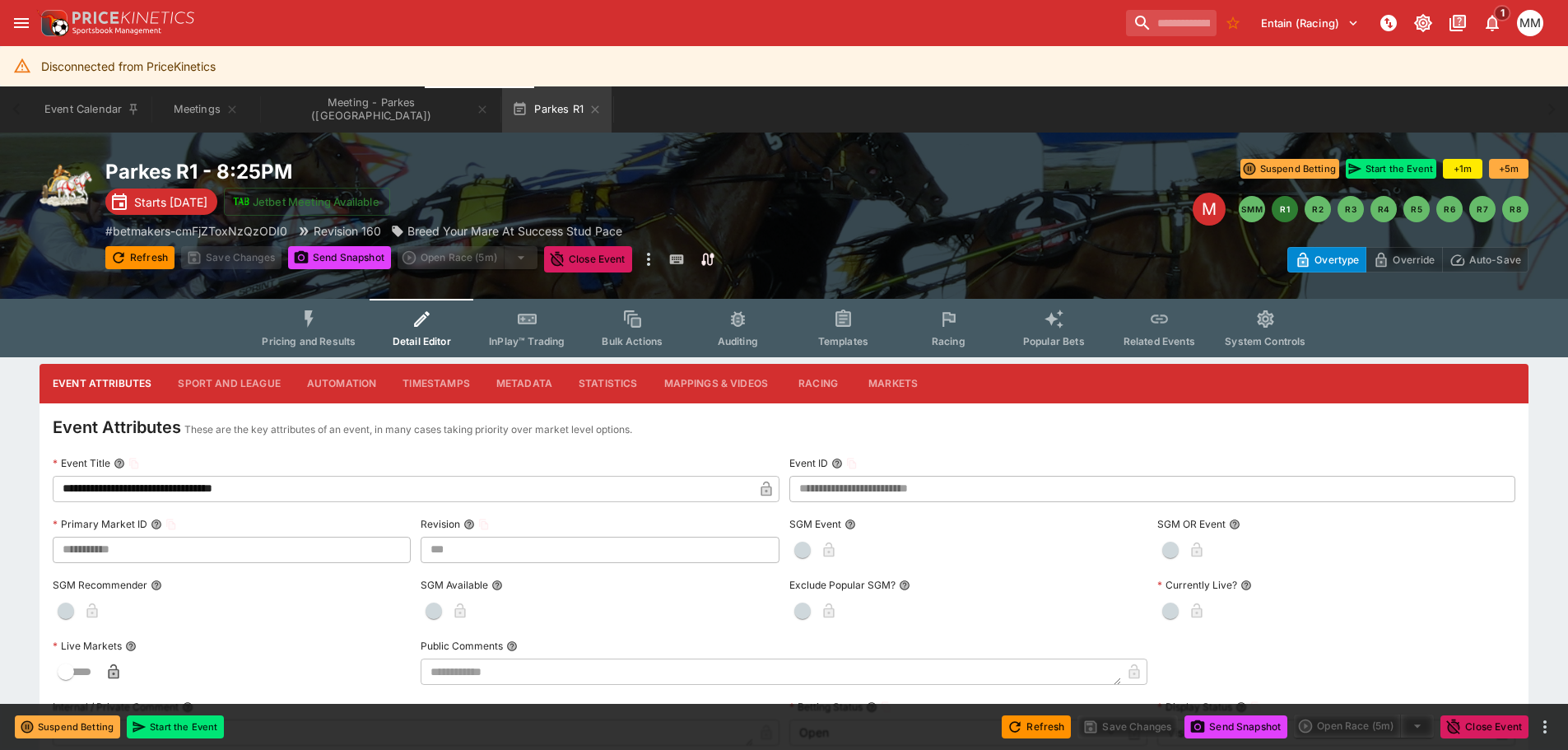 type 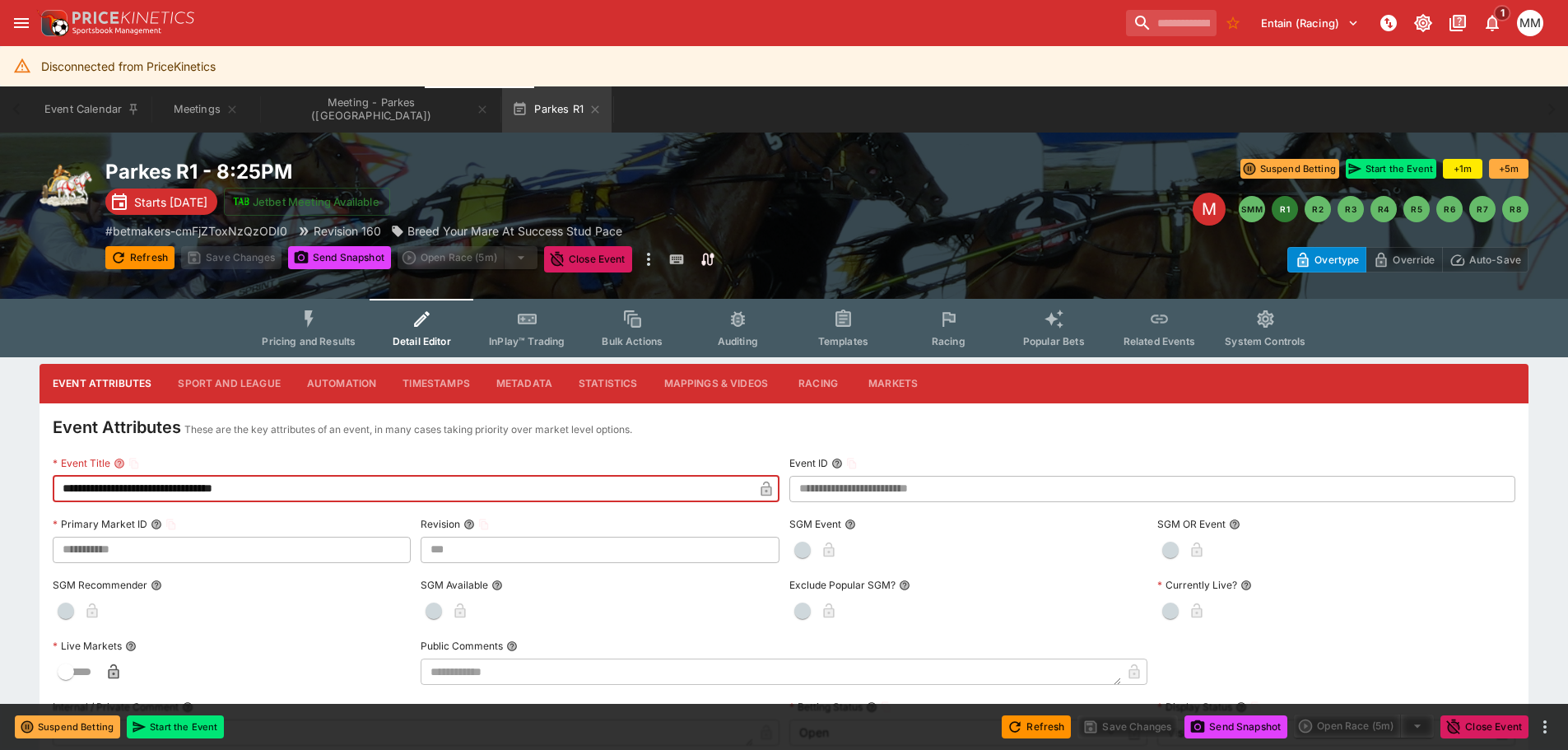 click on "**********" at bounding box center (402, 489) 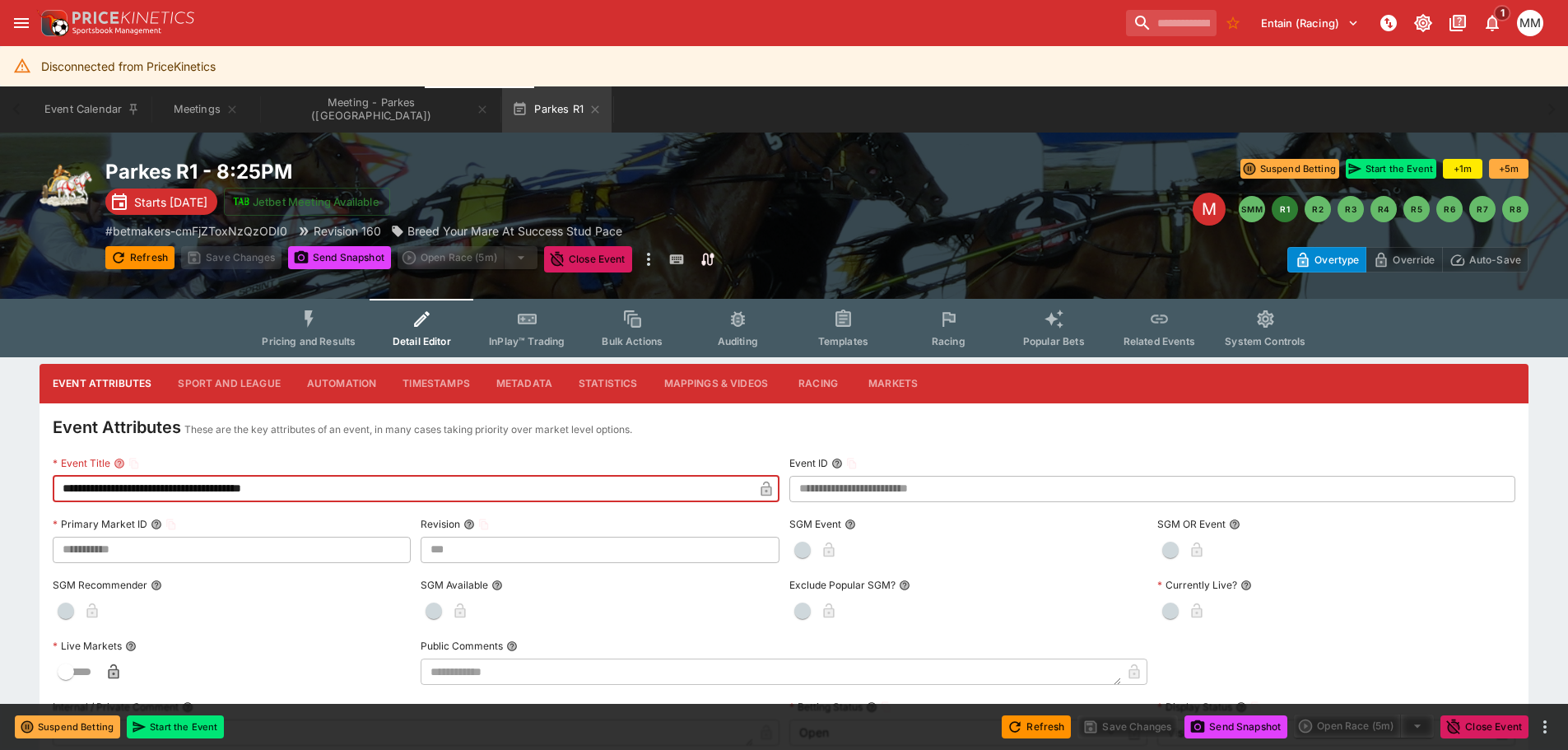 click on "**********" at bounding box center [402, 489] 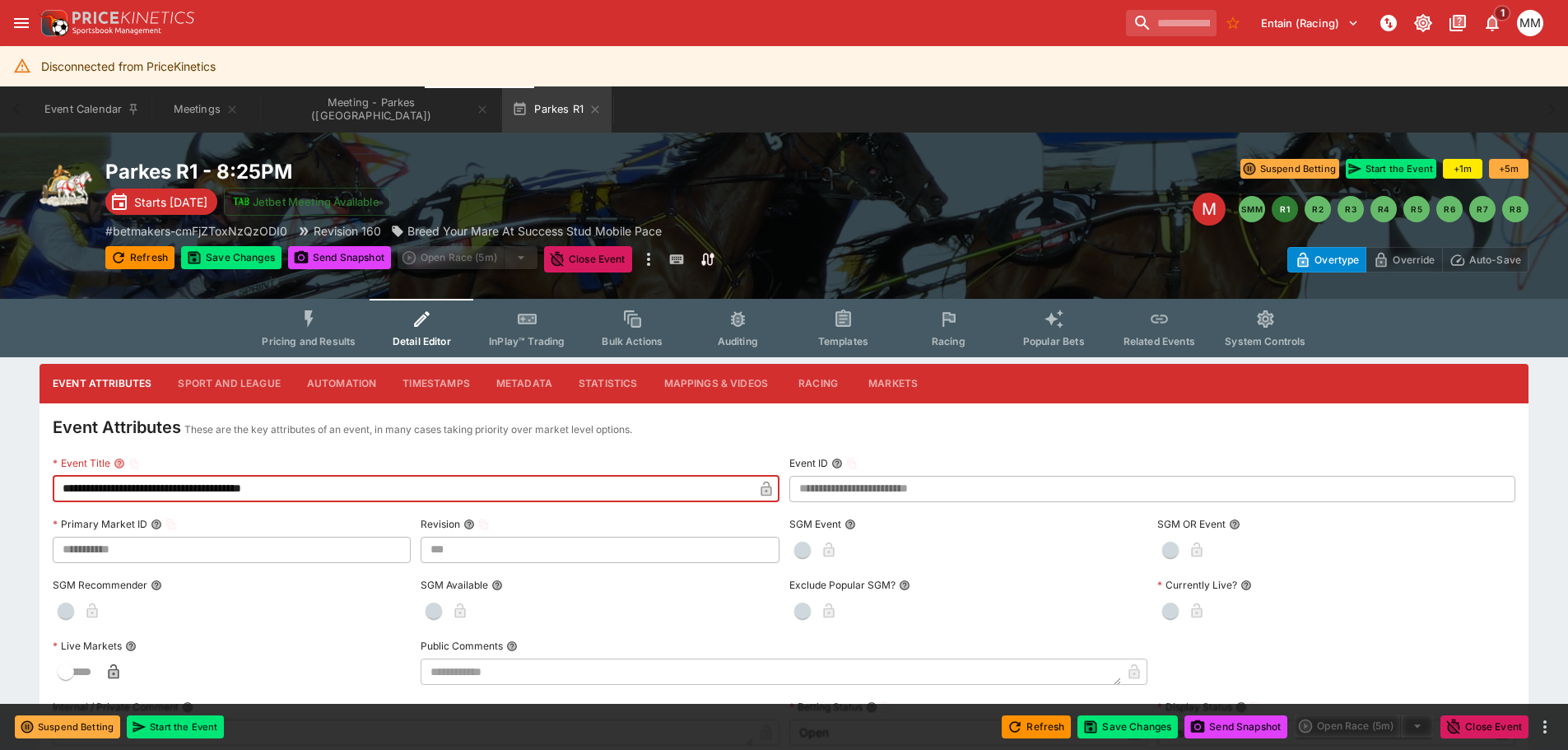 type on "**********" 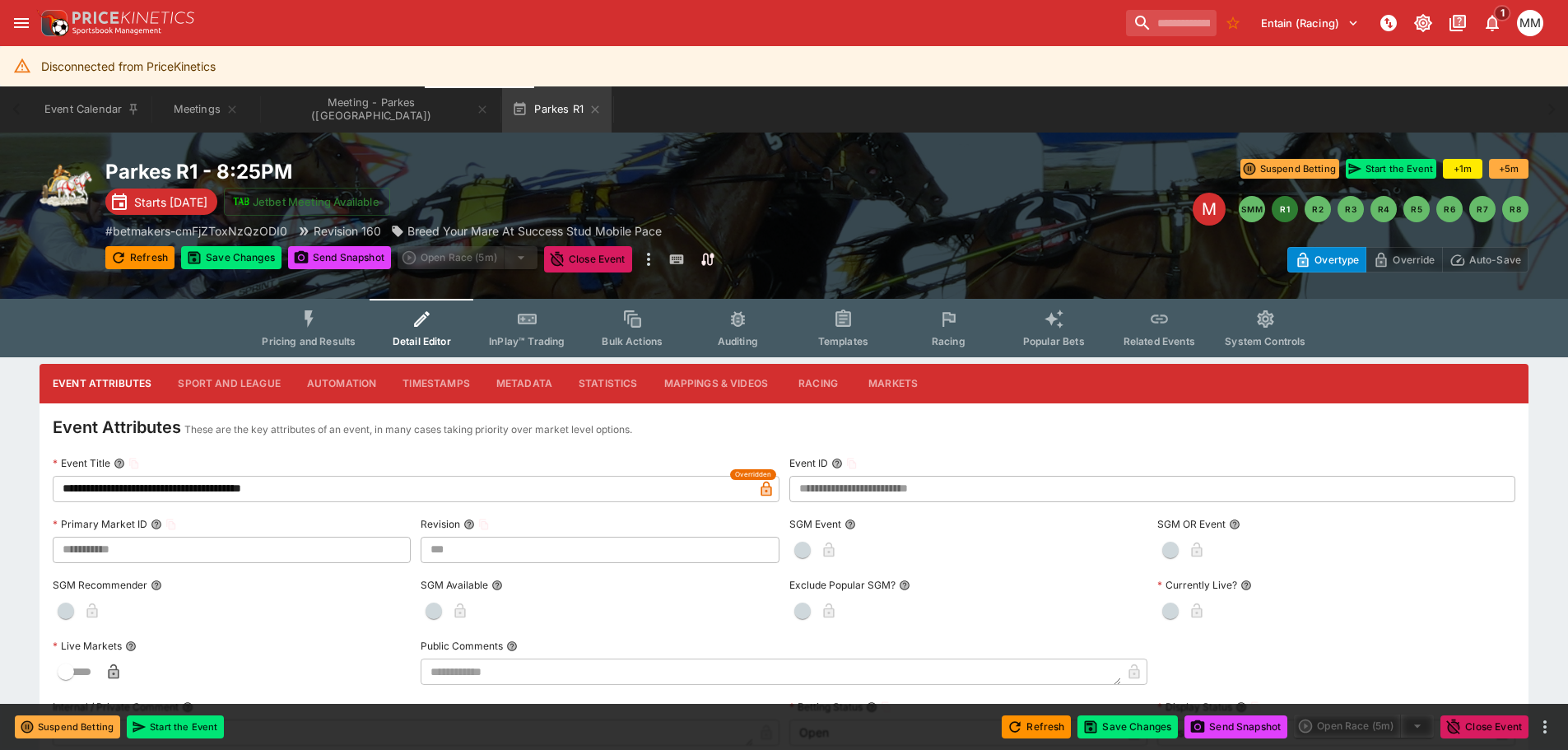 click on "Refresh Save Changes Send Snapshot Open Race (5m) Close Event" at bounding box center (784, 727) 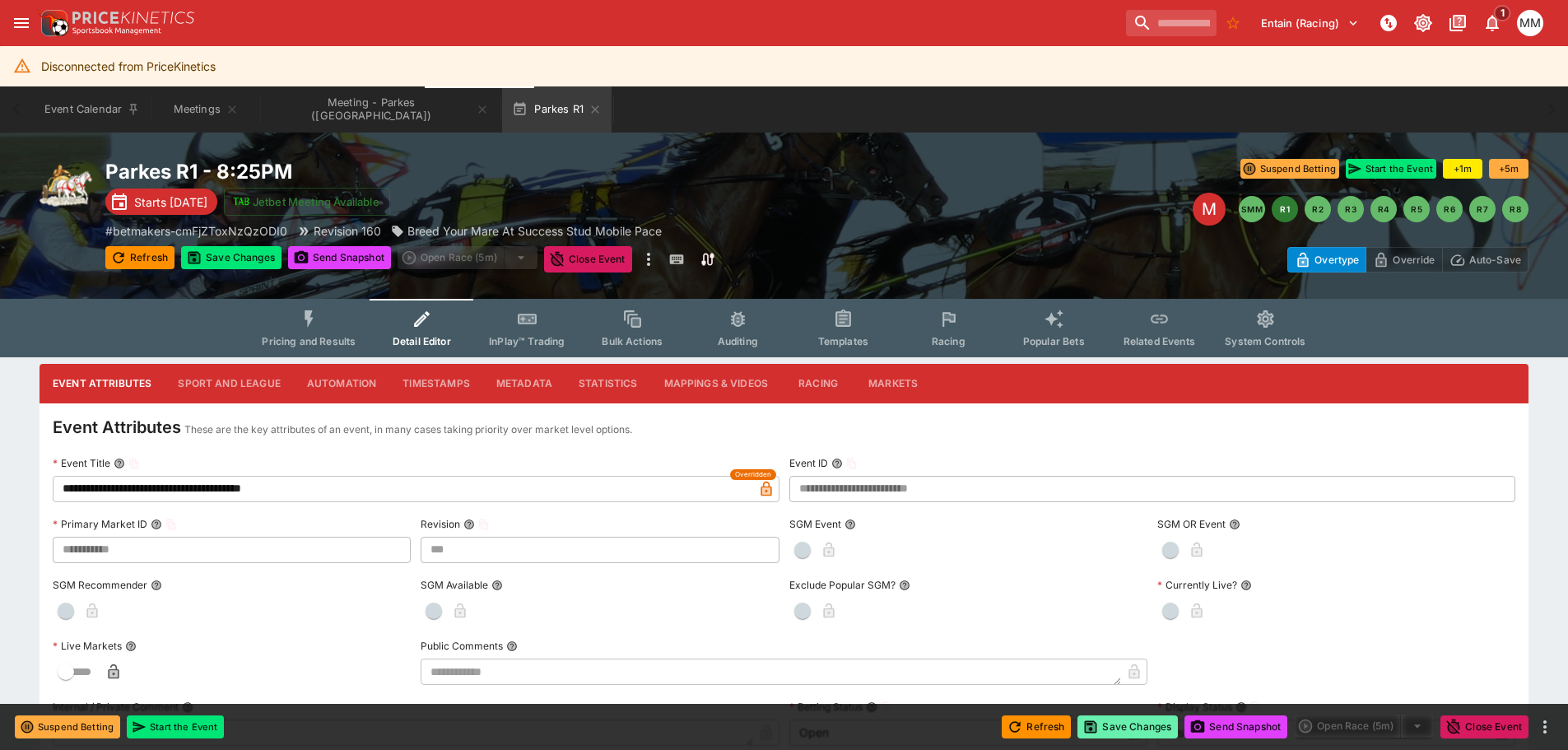 click on "Save Changes" at bounding box center (1128, 727) 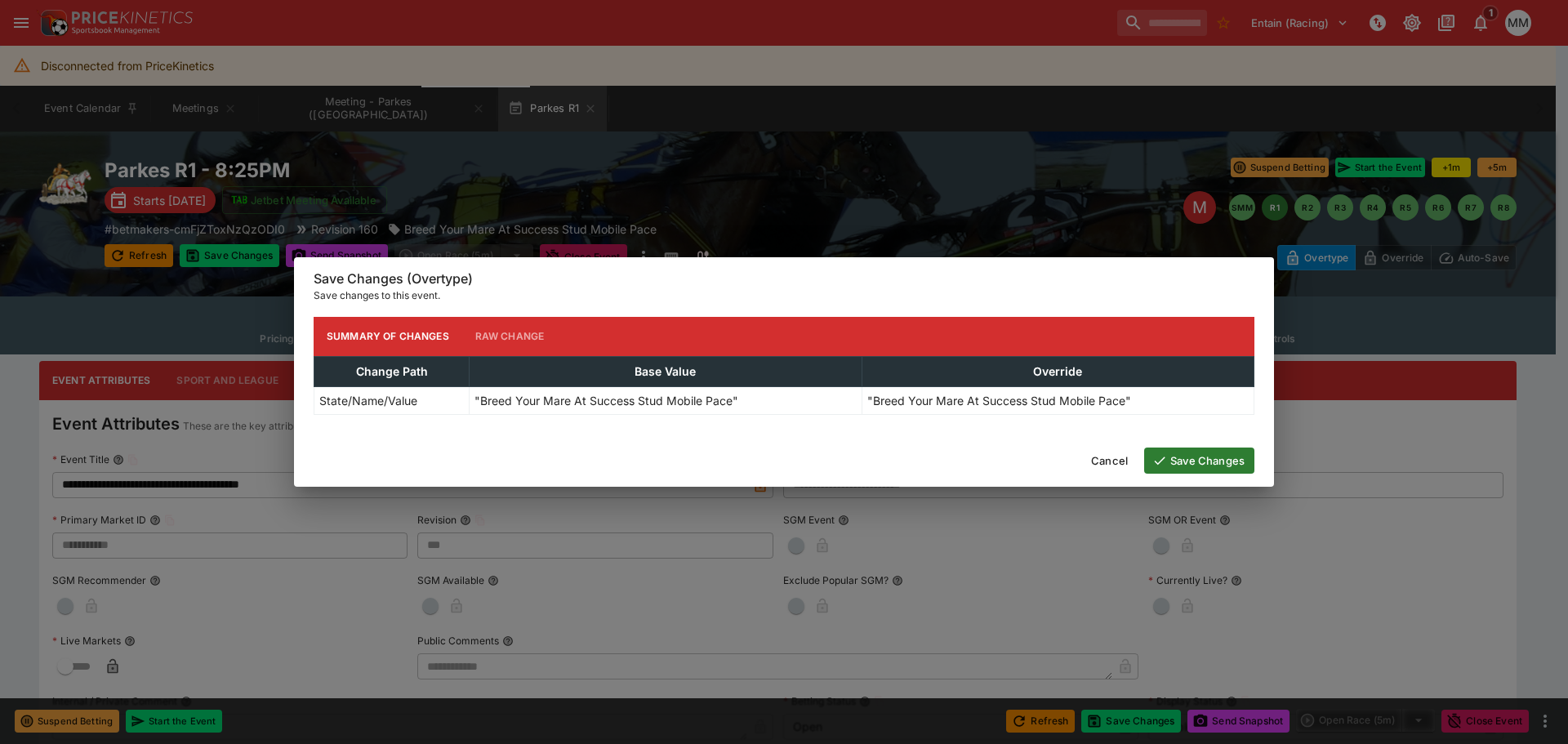 click on "Save Changes" at bounding box center [1199, 461] 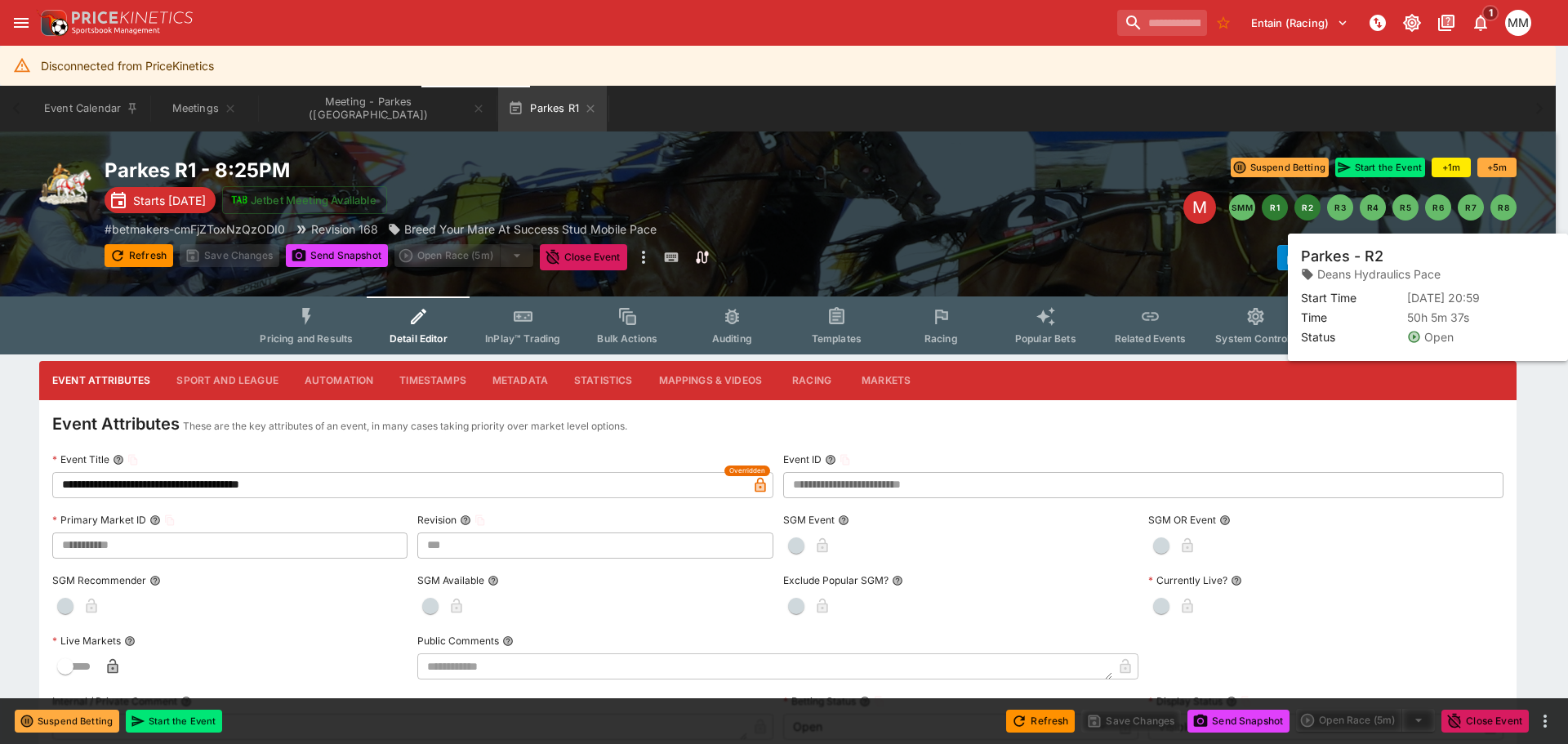 click on "R2" at bounding box center [1307, 207] 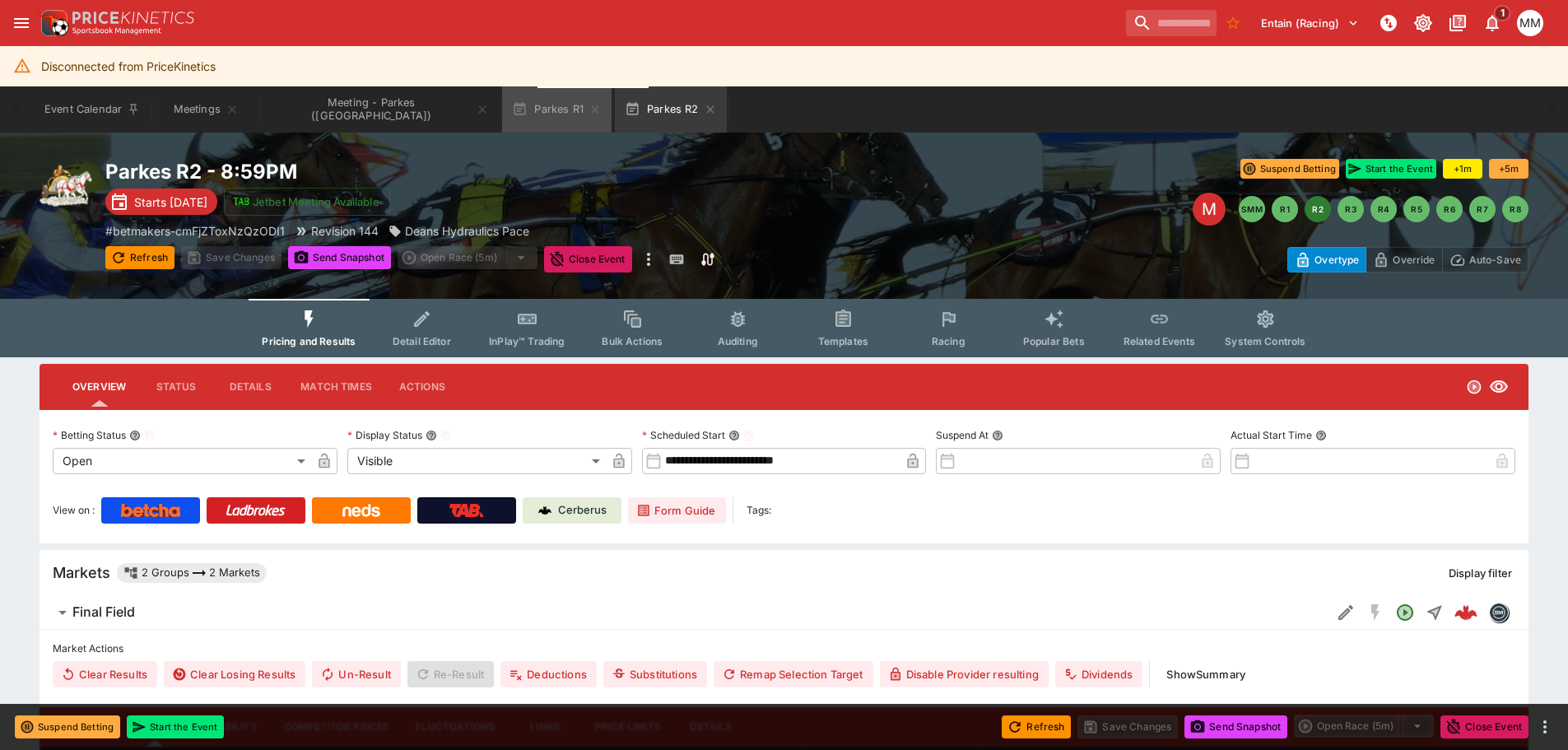 drag, startPoint x: 520, startPoint y: 114, endPoint x: 377, endPoint y: 378, distance: 300.24157 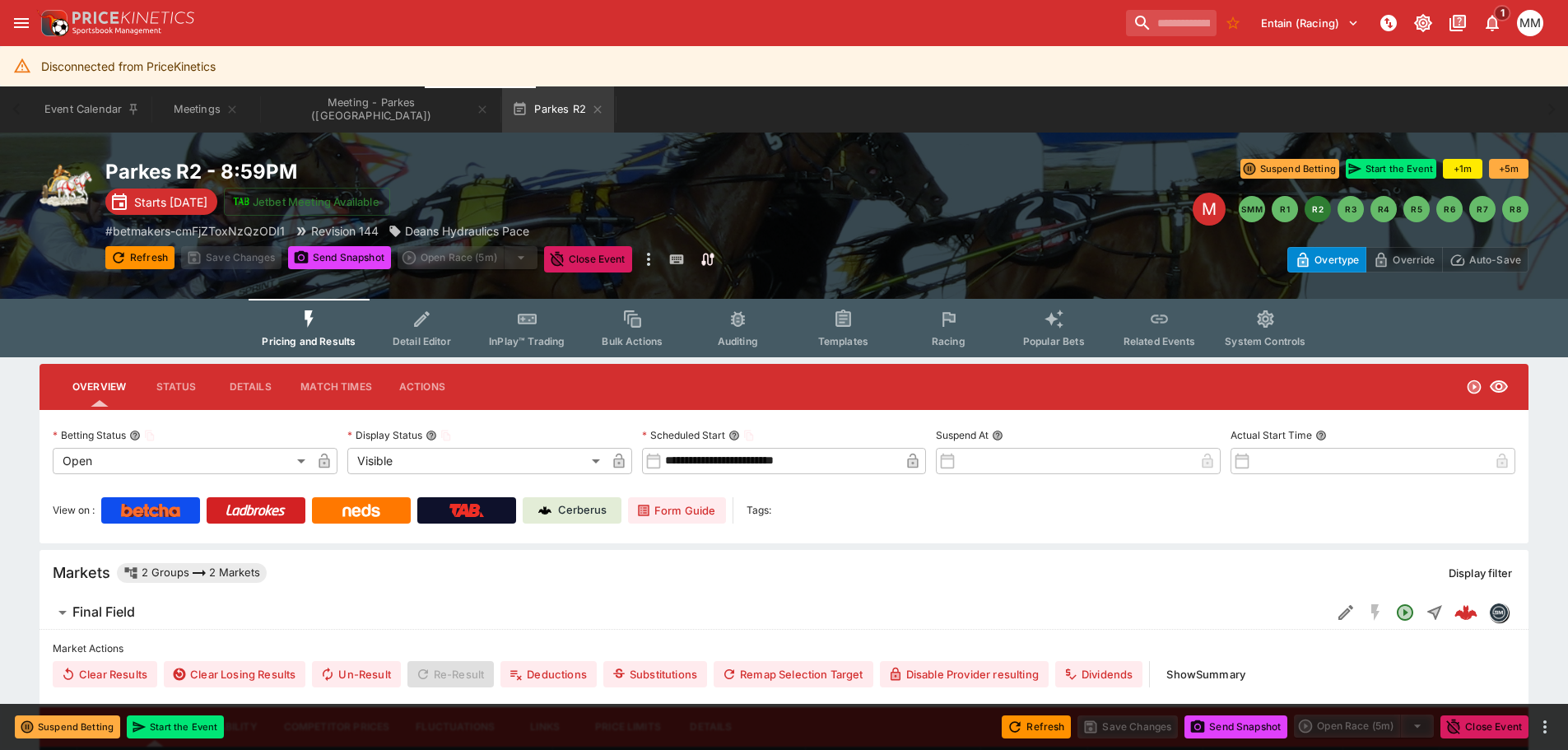 click on "Detail Editor" at bounding box center [421, 328] 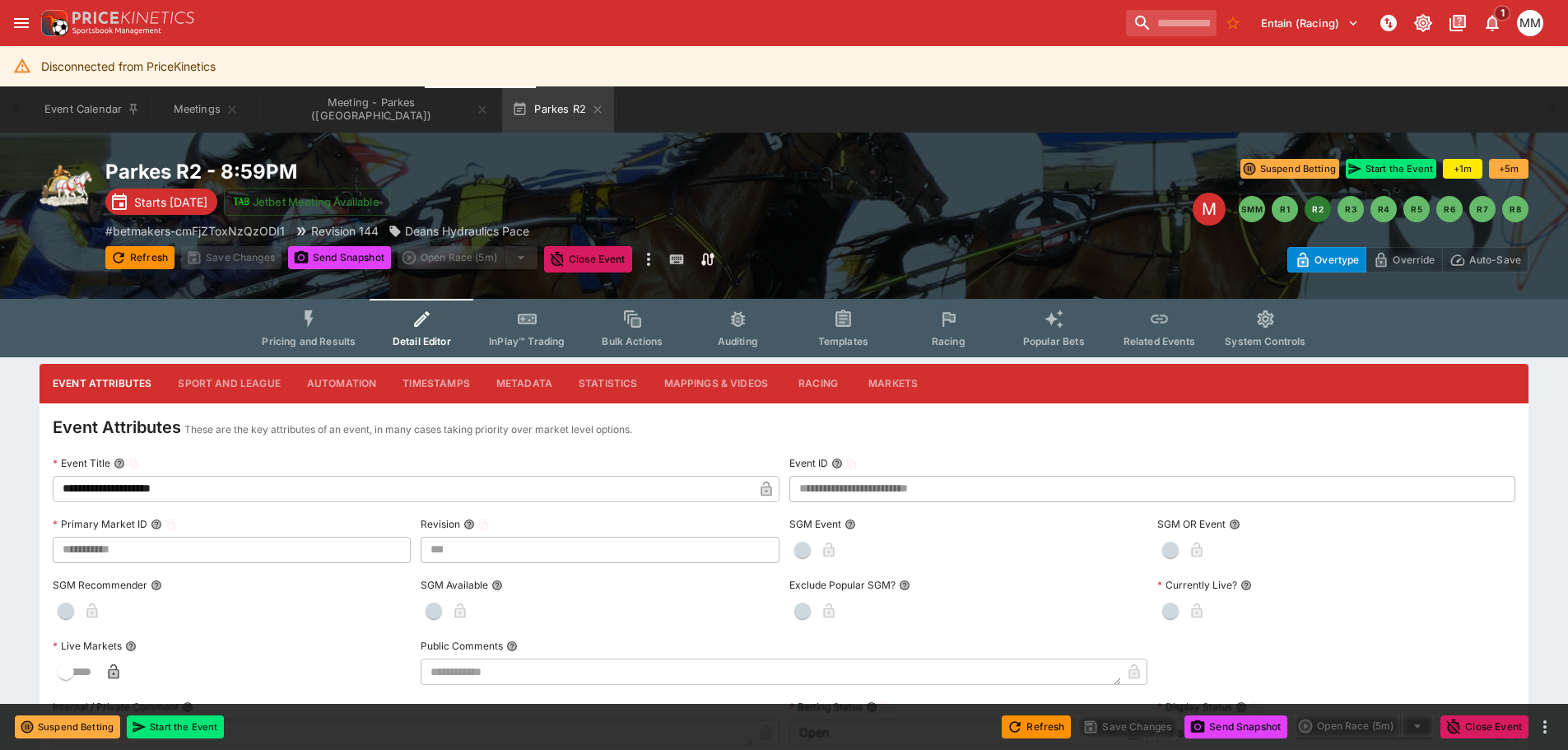 click on "**********" at bounding box center (402, 489) 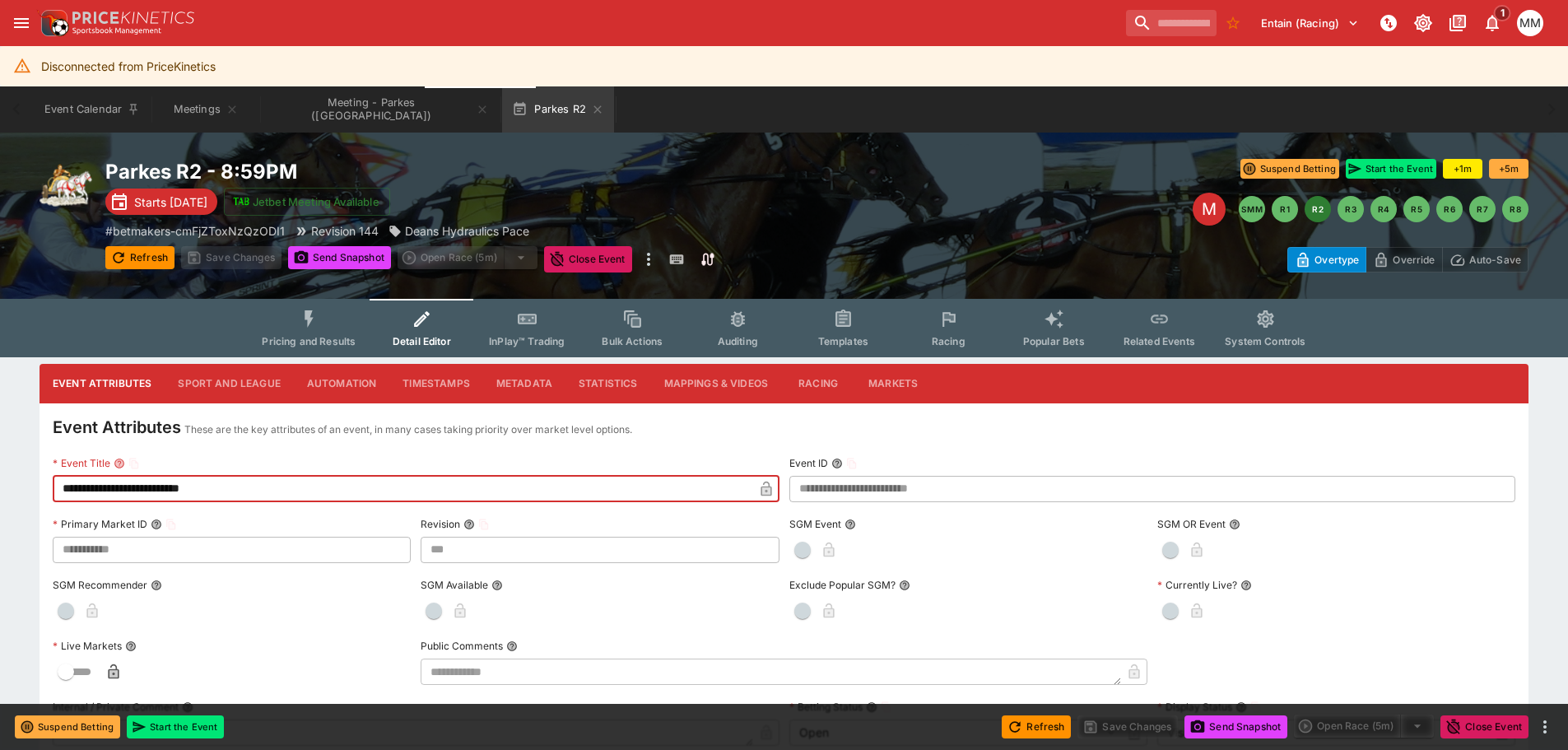 type on "**********" 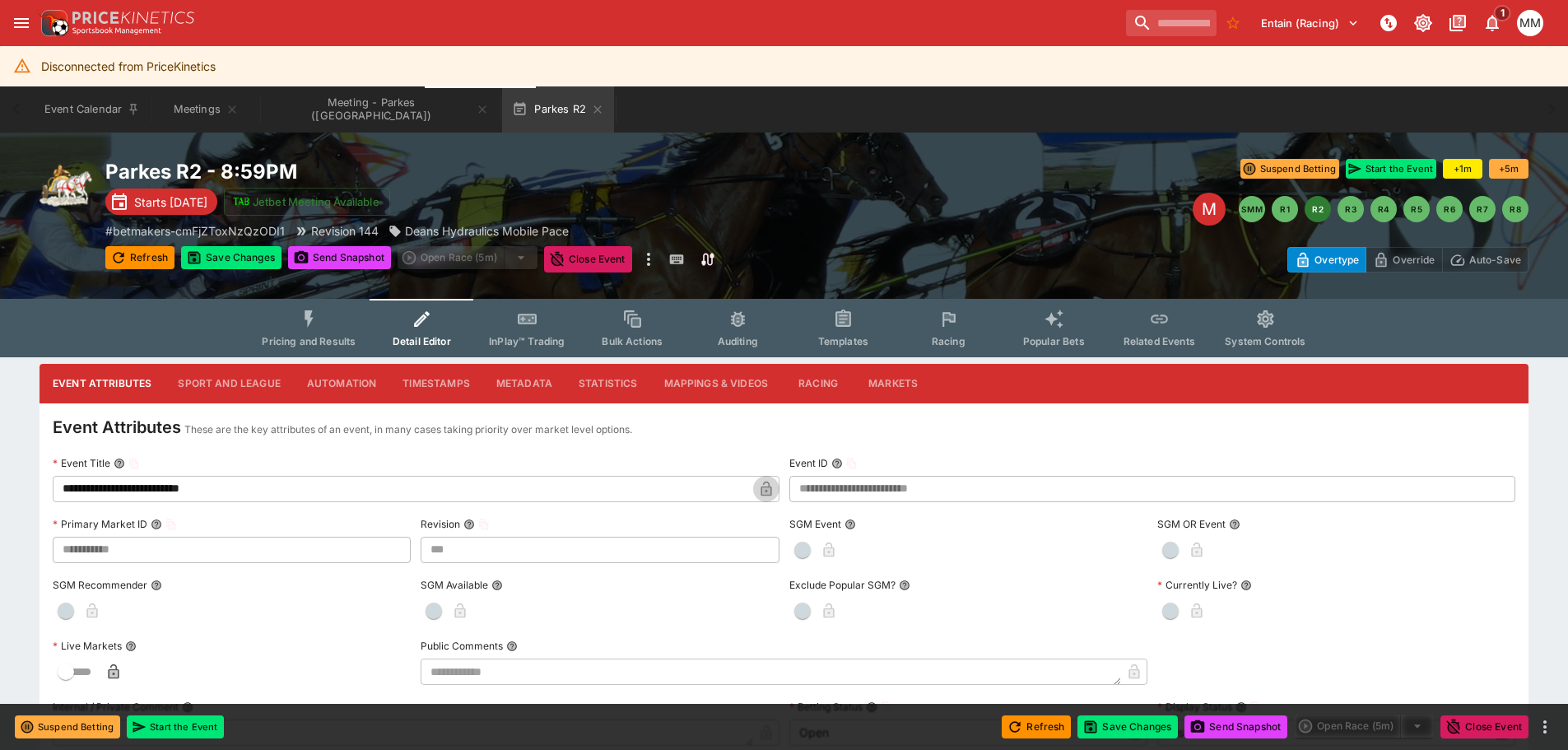 drag, startPoint x: 760, startPoint y: 489, endPoint x: 751, endPoint y: 516, distance: 28.460499 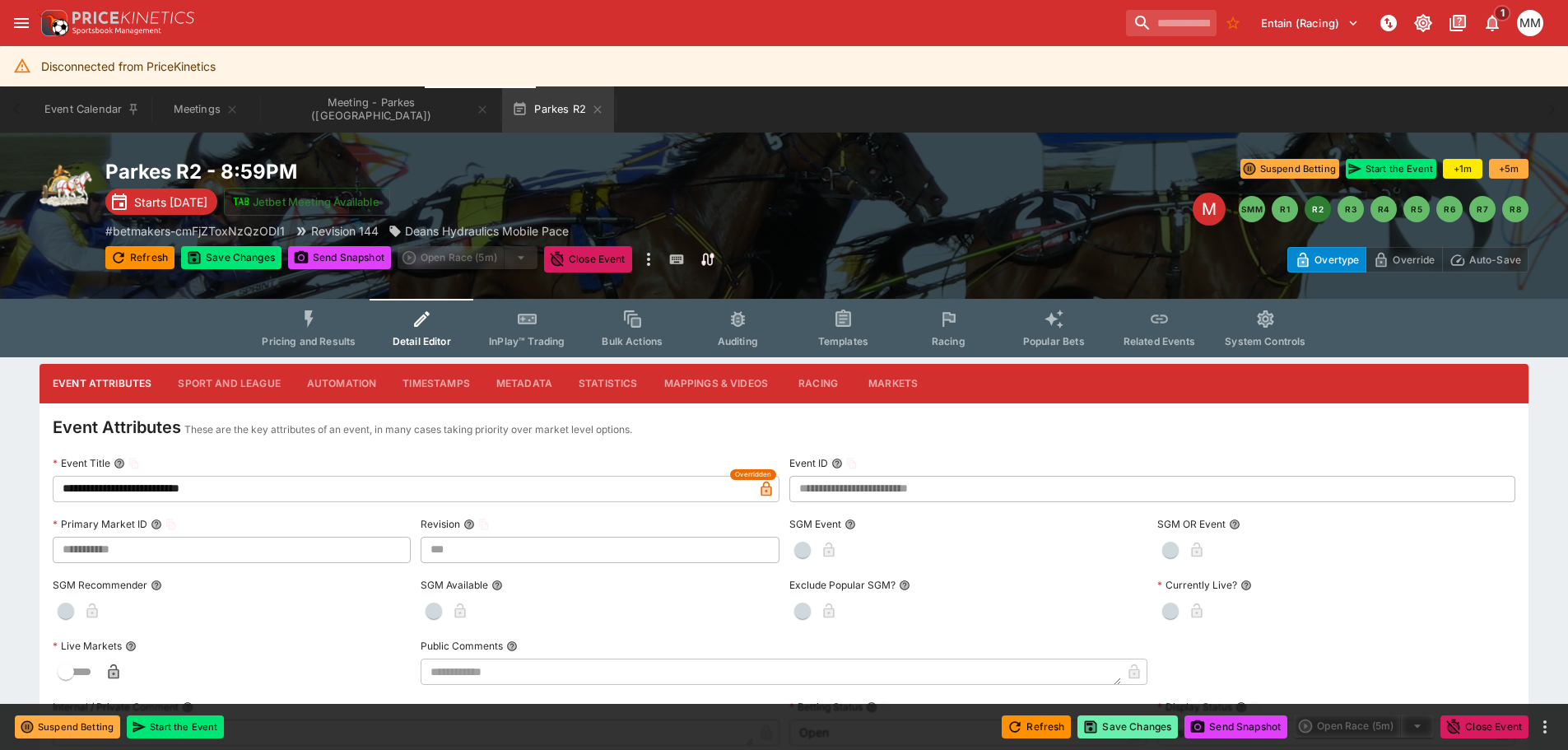 click on "Save Changes" at bounding box center (1128, 727) 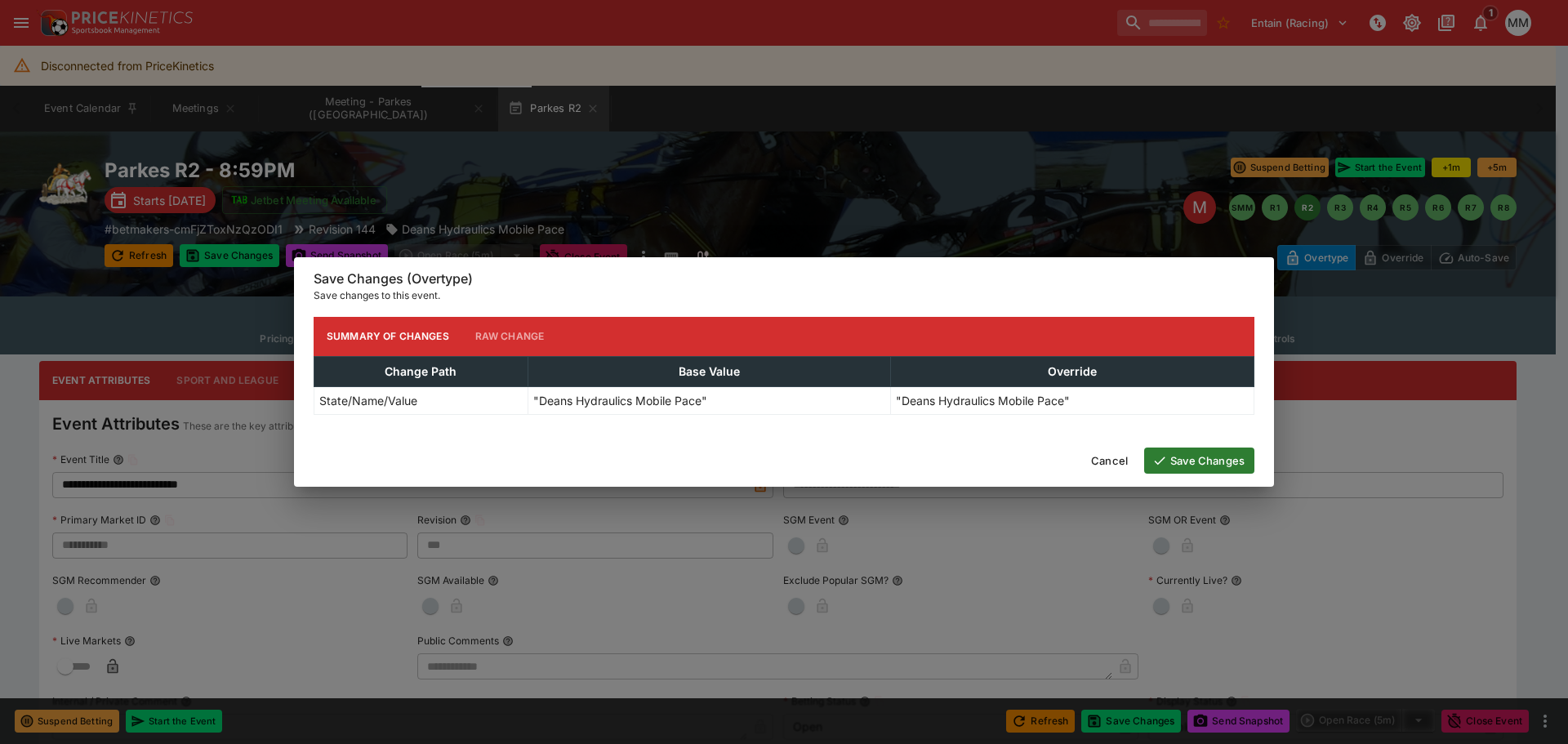 click on "Save Changes" at bounding box center (1199, 461) 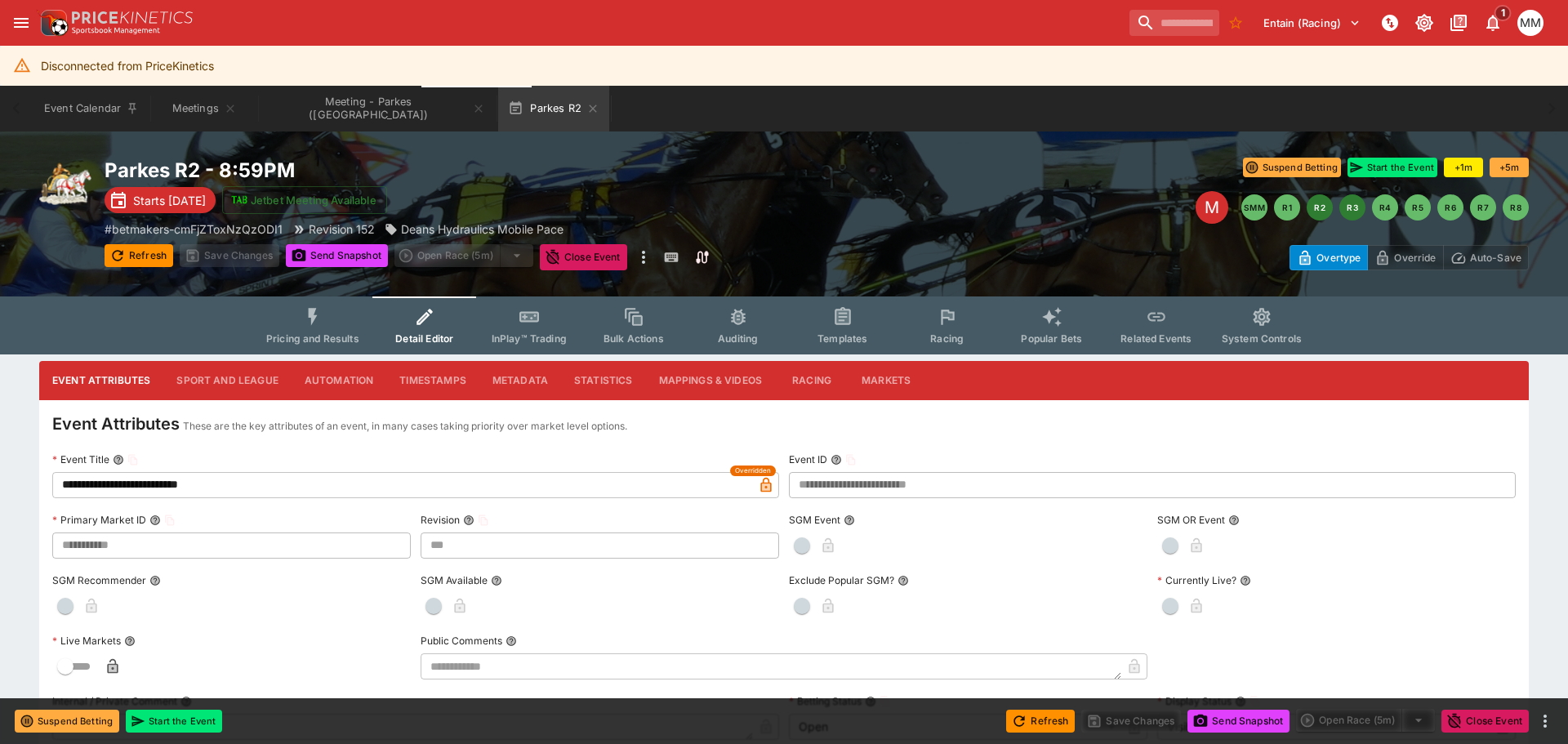click on "R3" at bounding box center [1352, 207] 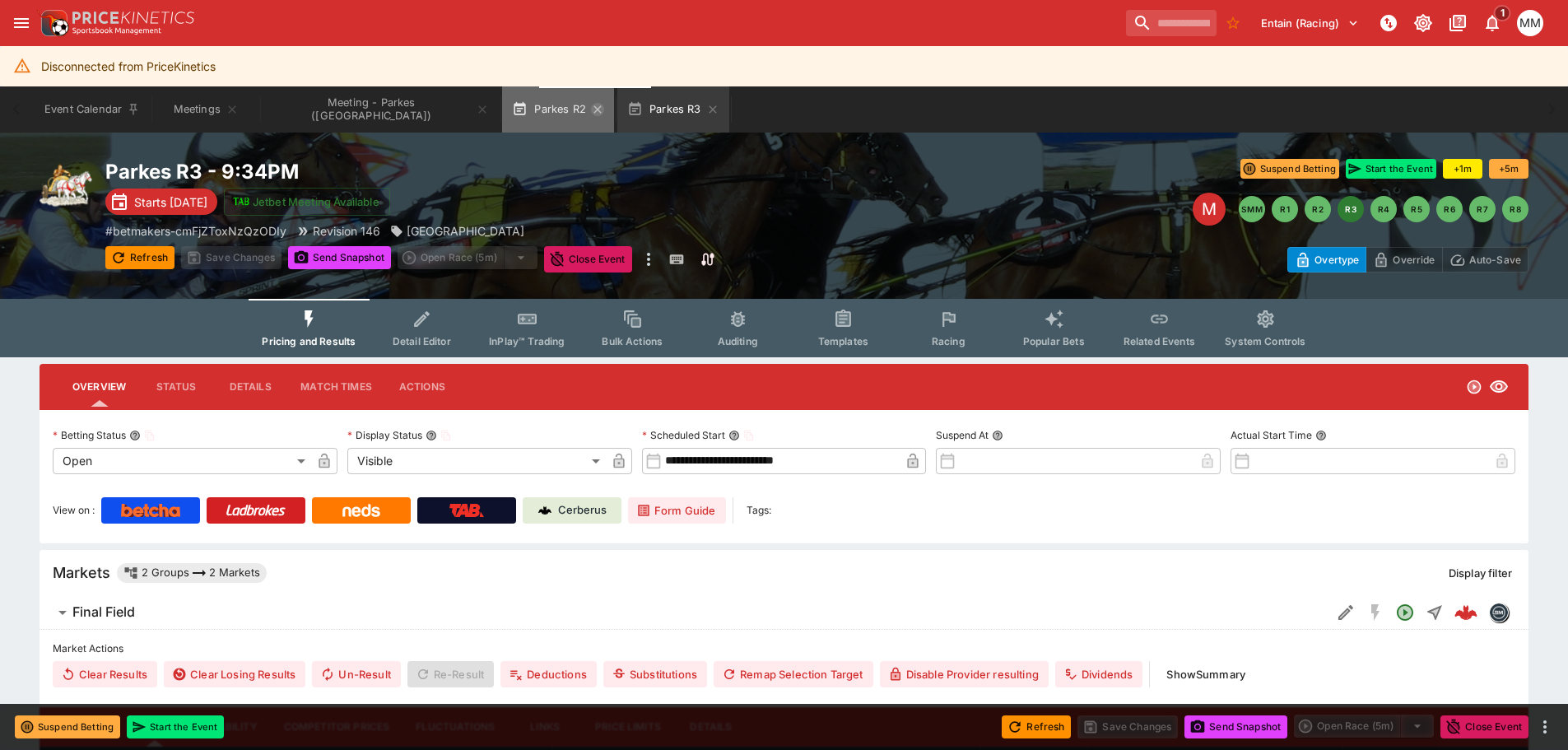 click 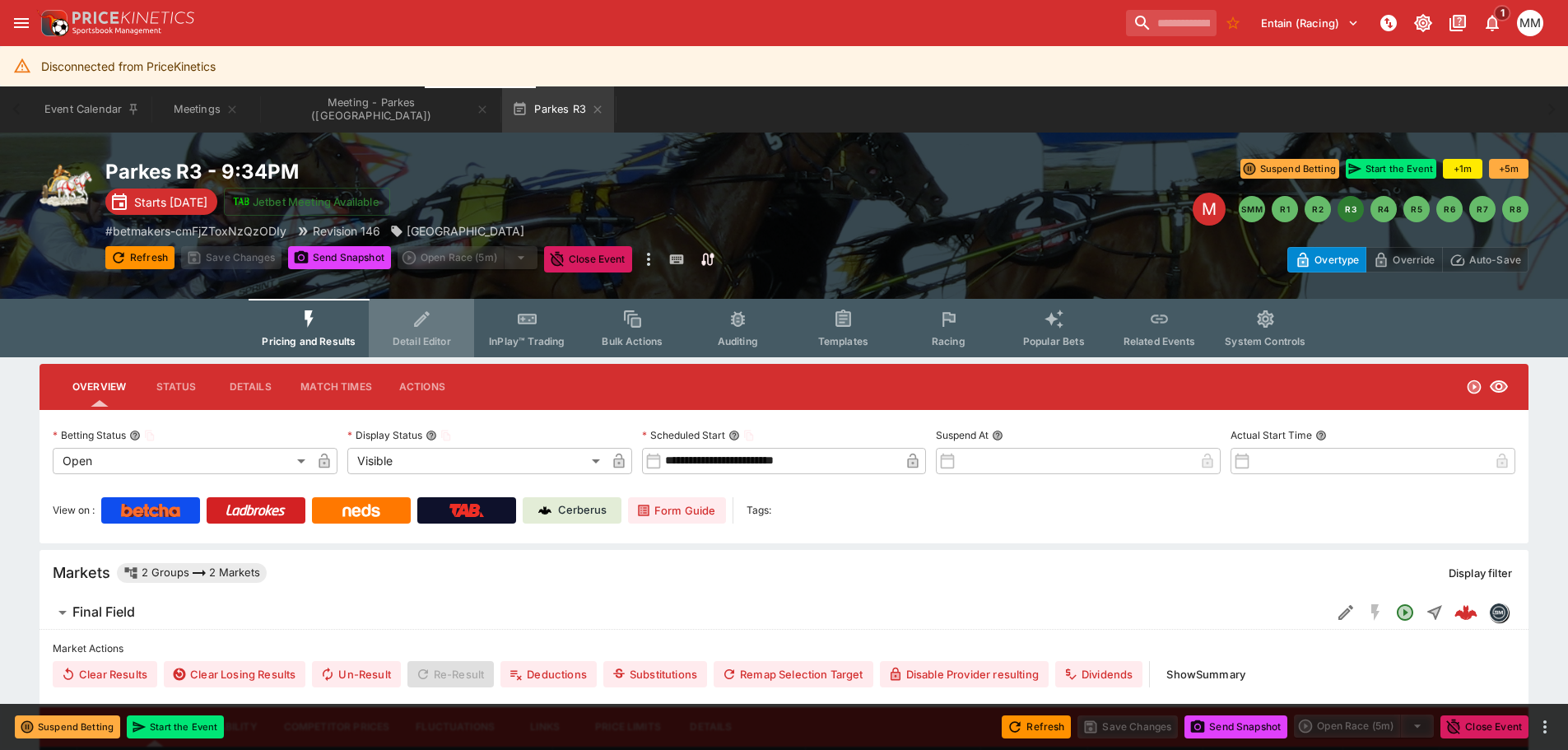 click on "Detail Editor" at bounding box center [421, 328] 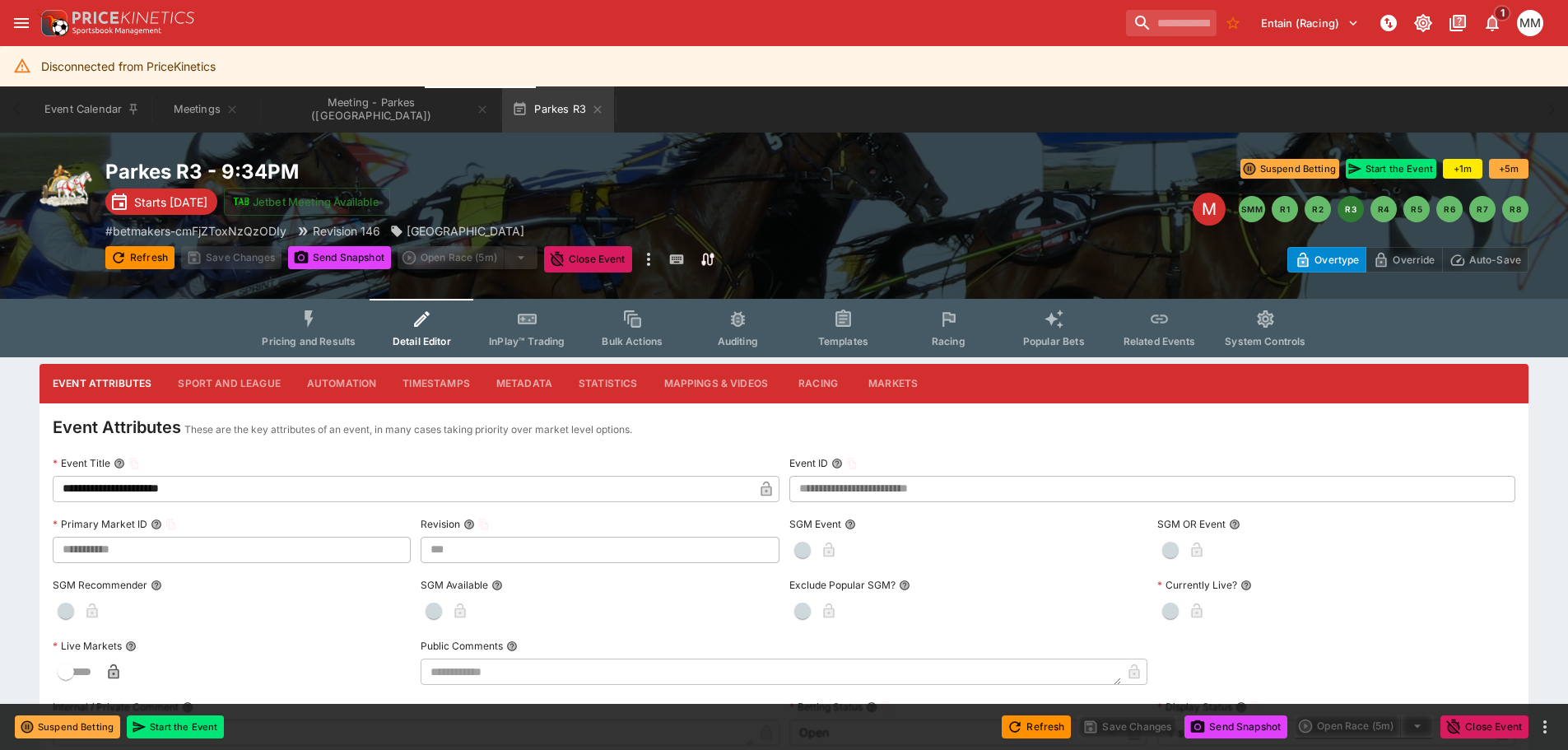 click on "**********" at bounding box center [402, 489] 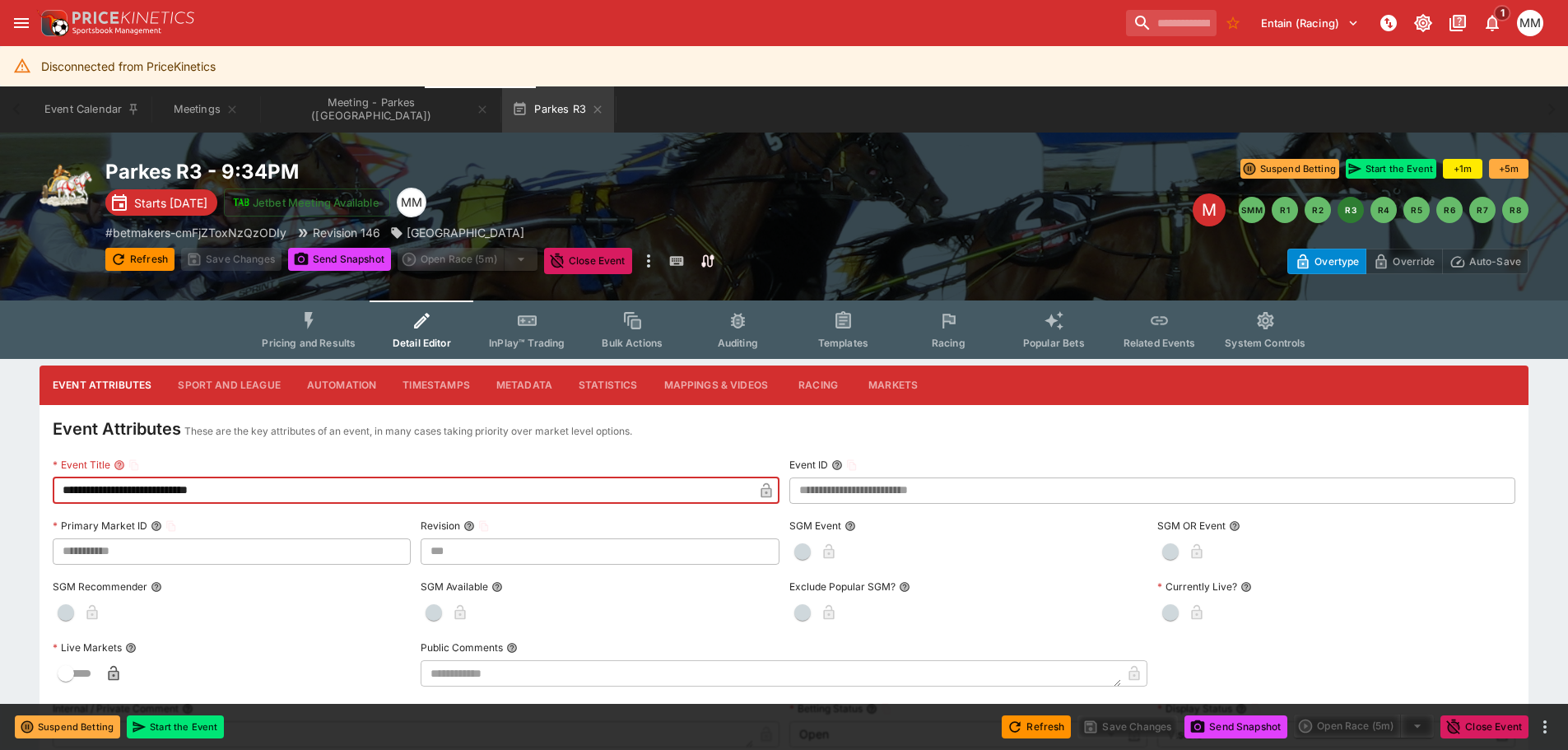 type on "**********" 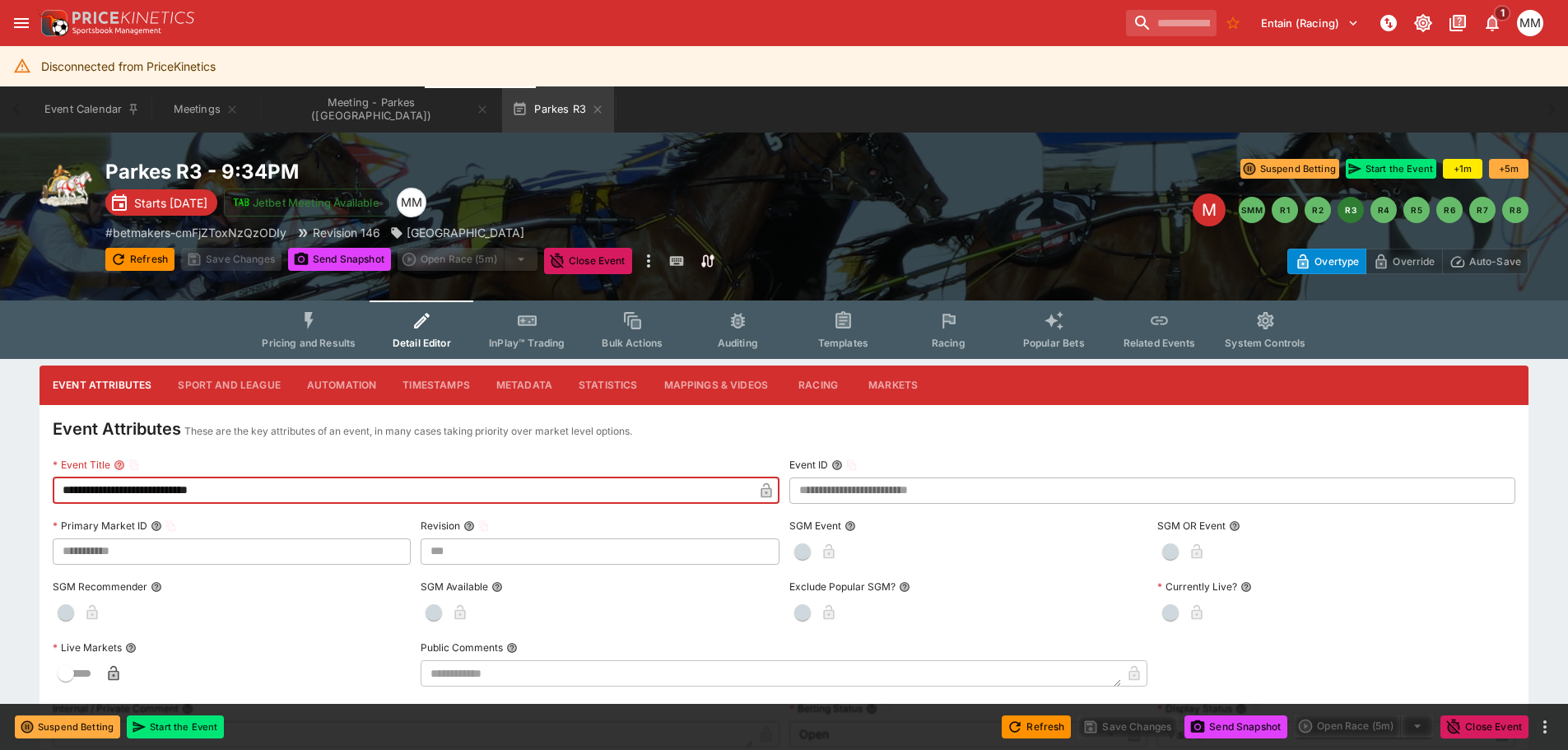 click at bounding box center (766, 491) 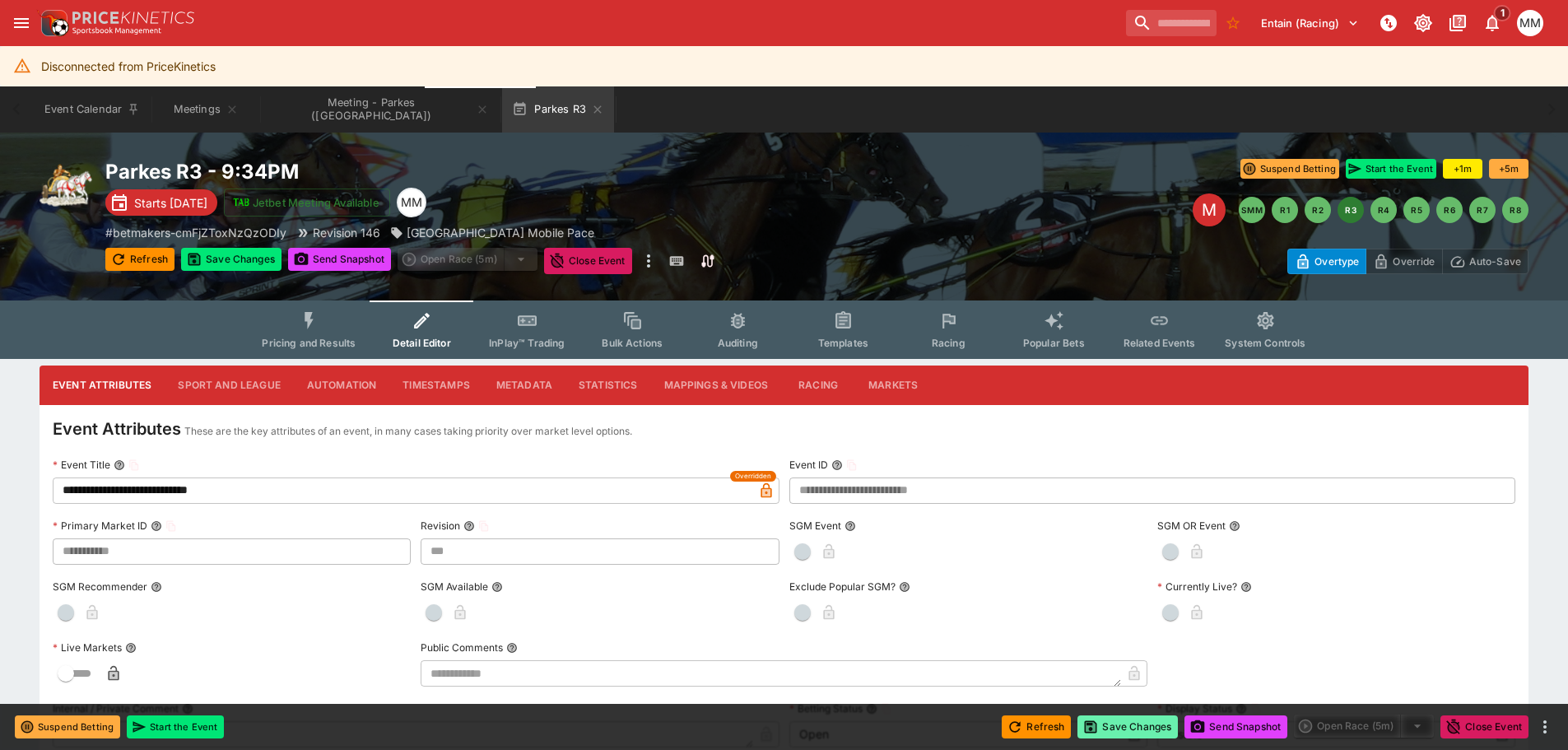 click on "Save Changes" at bounding box center (1128, 727) 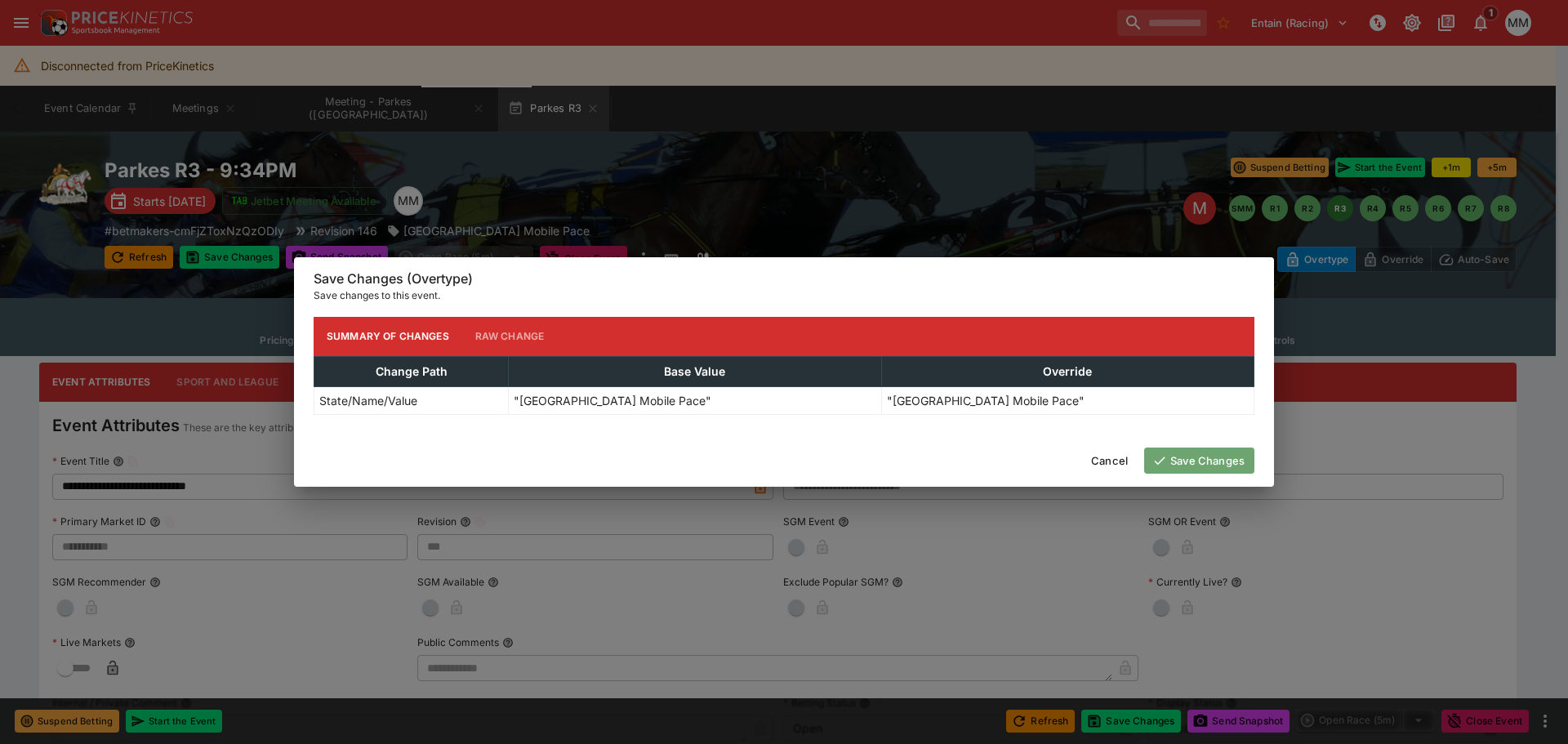 click on "Save Changes" at bounding box center (1199, 461) 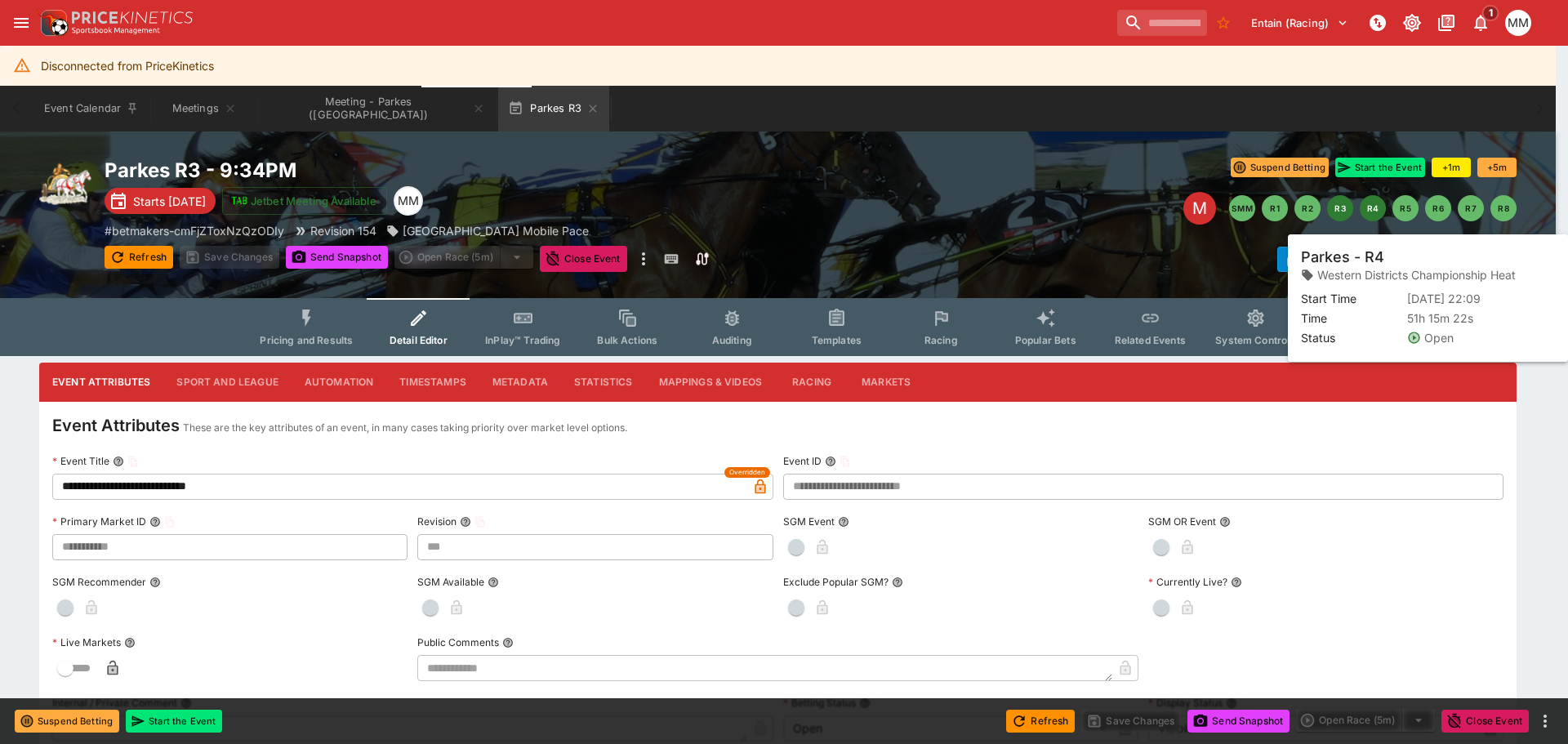 click on "R4" at bounding box center (1373, 208) 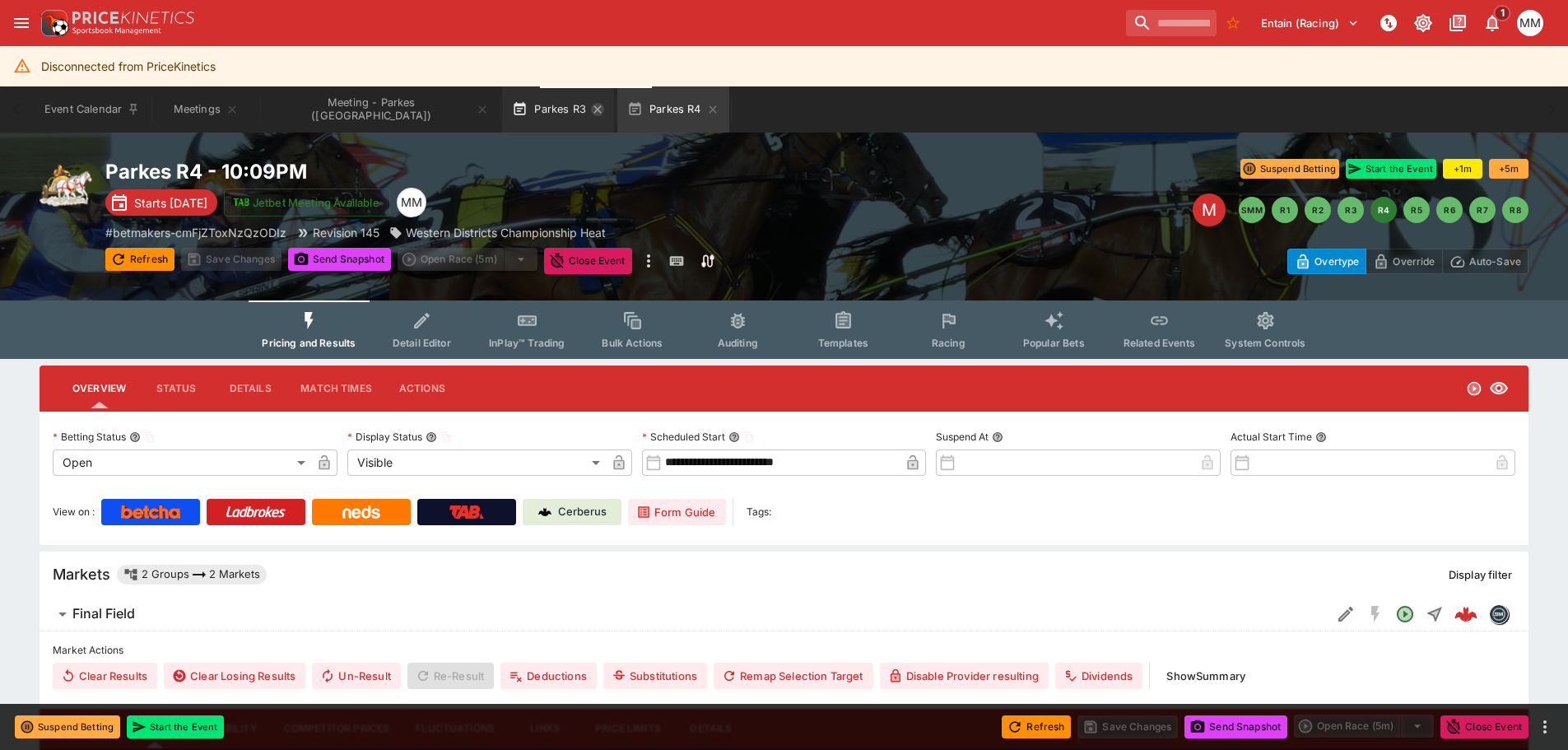 click 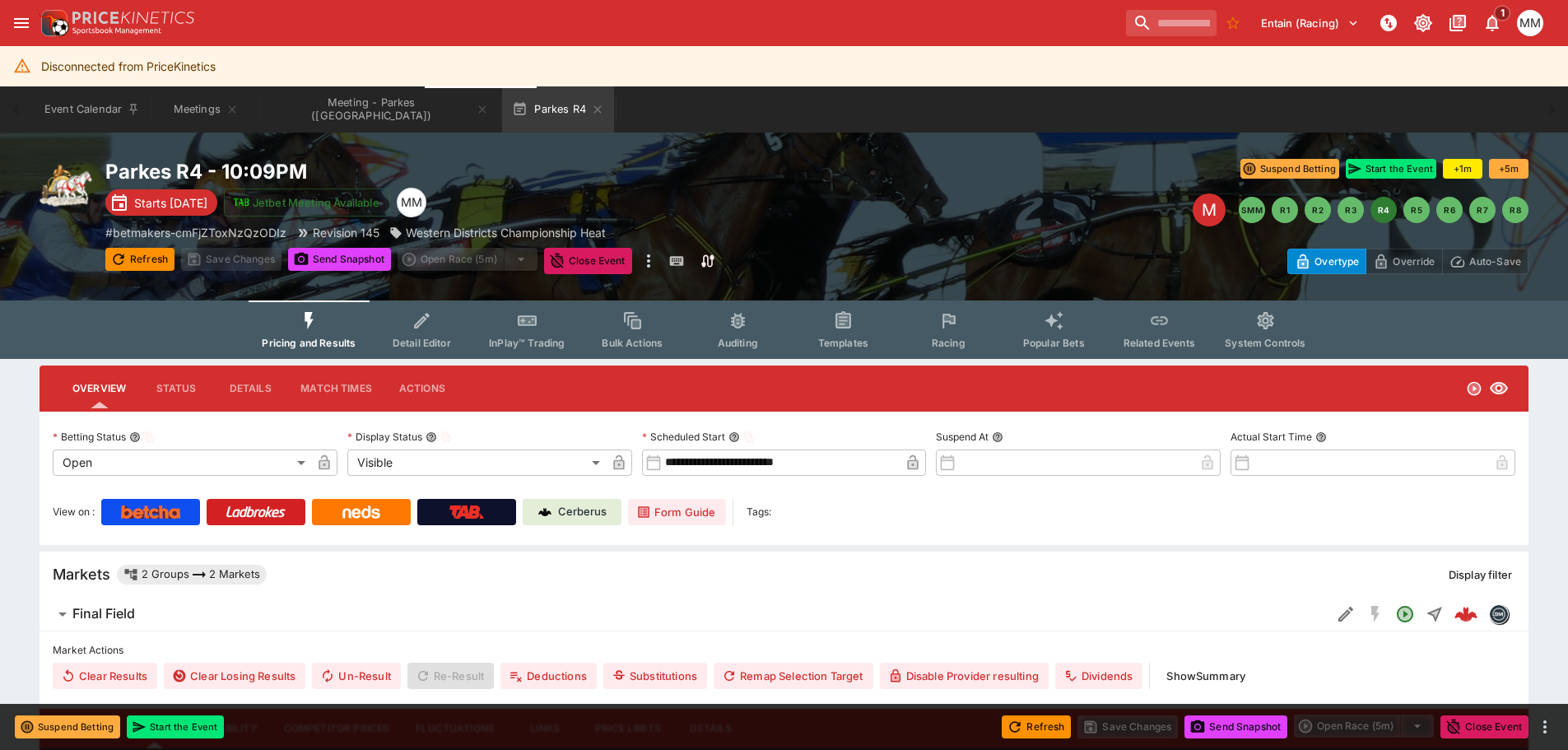 click on "Detail Editor" at bounding box center (421, 329) 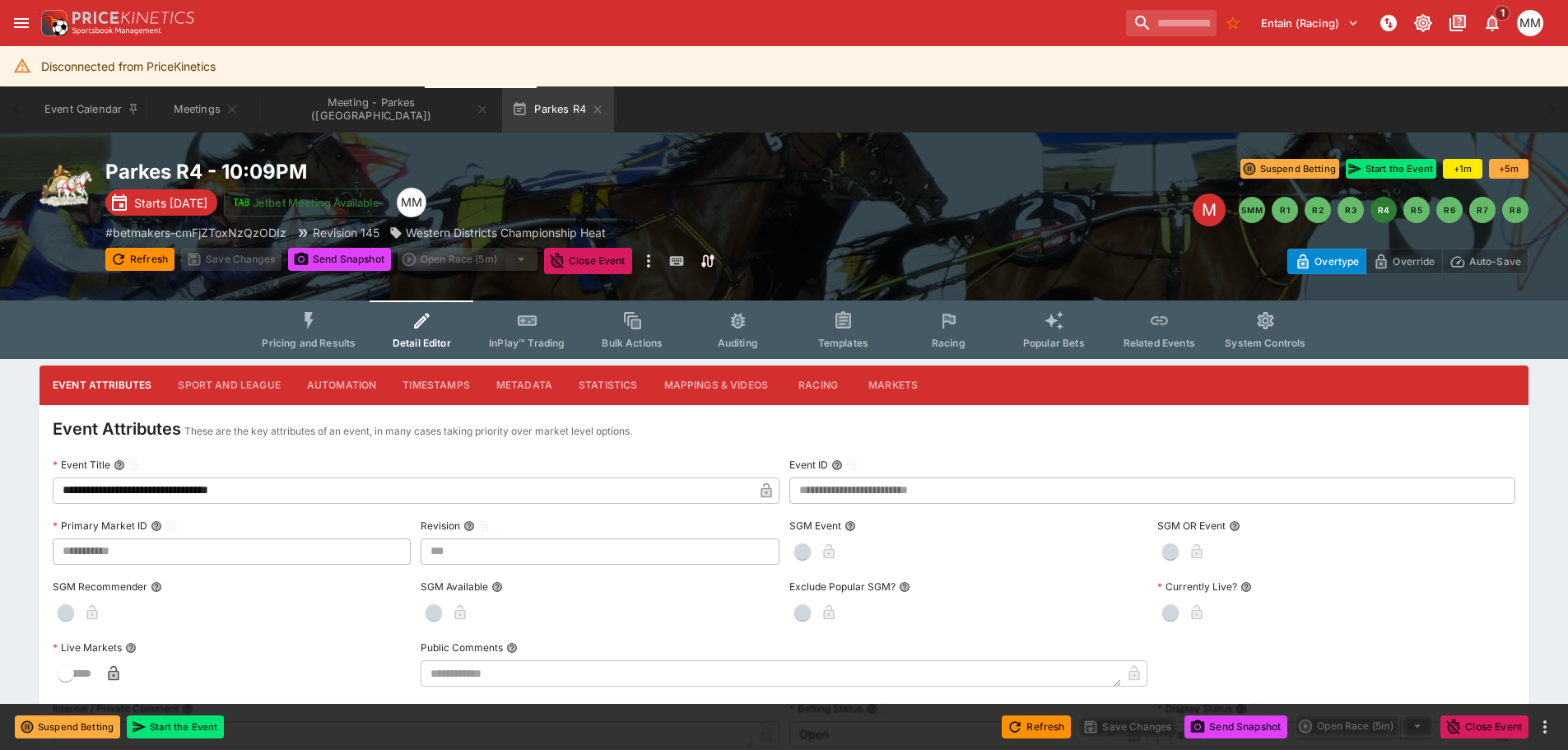 drag, startPoint x: 286, startPoint y: 489, endPoint x: 298, endPoint y: 477, distance: 16.970563 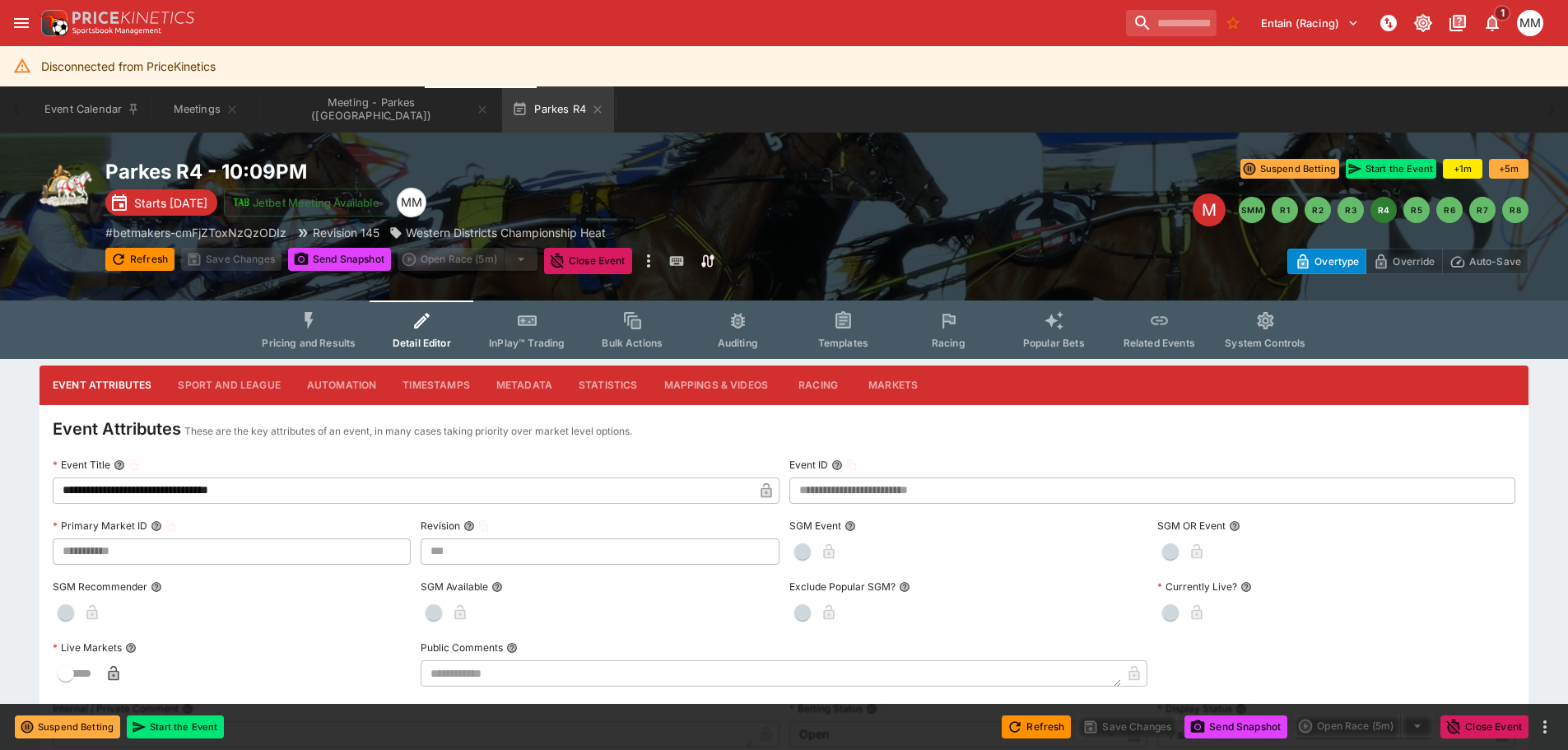 click on "**********" at bounding box center [402, 491] 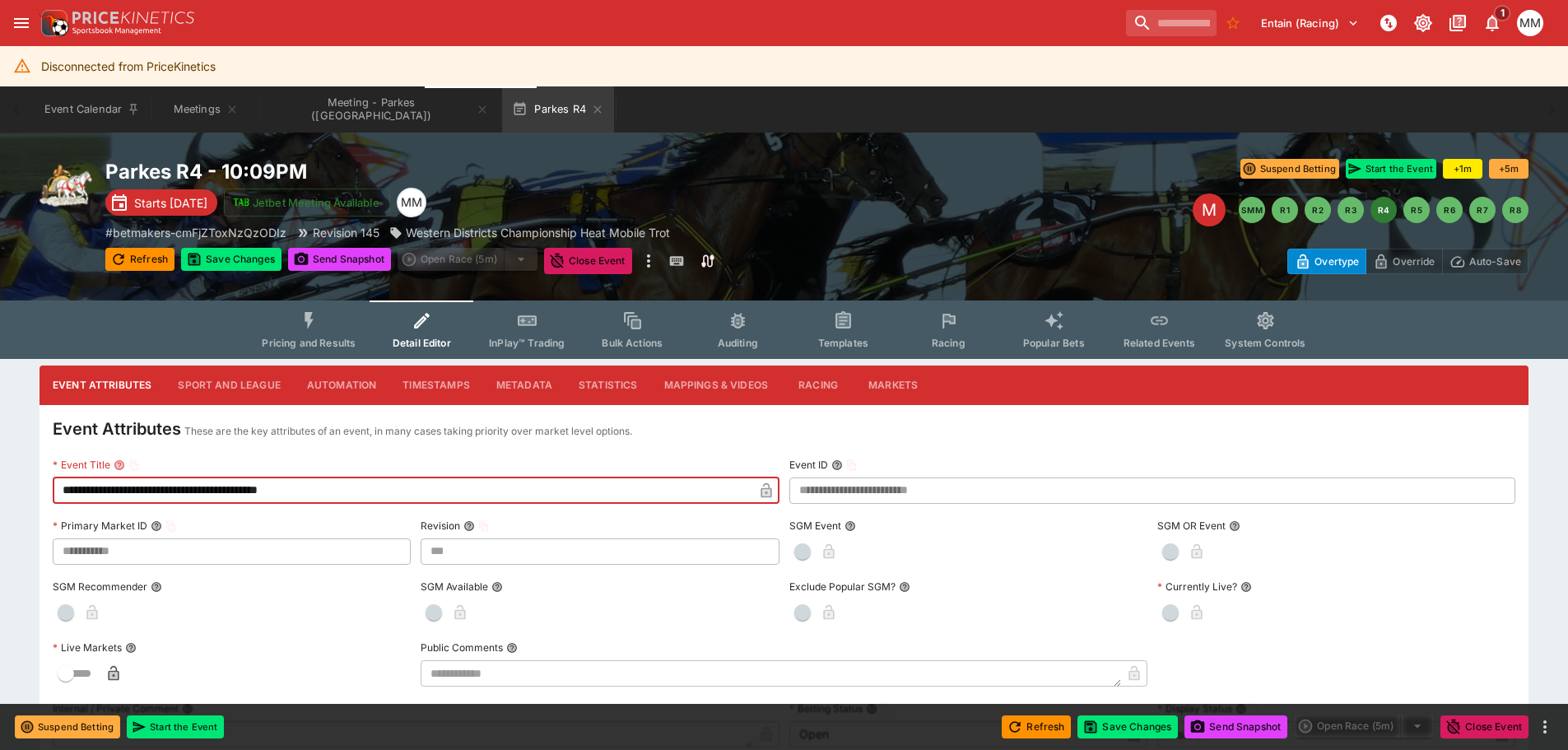 type on "**********" 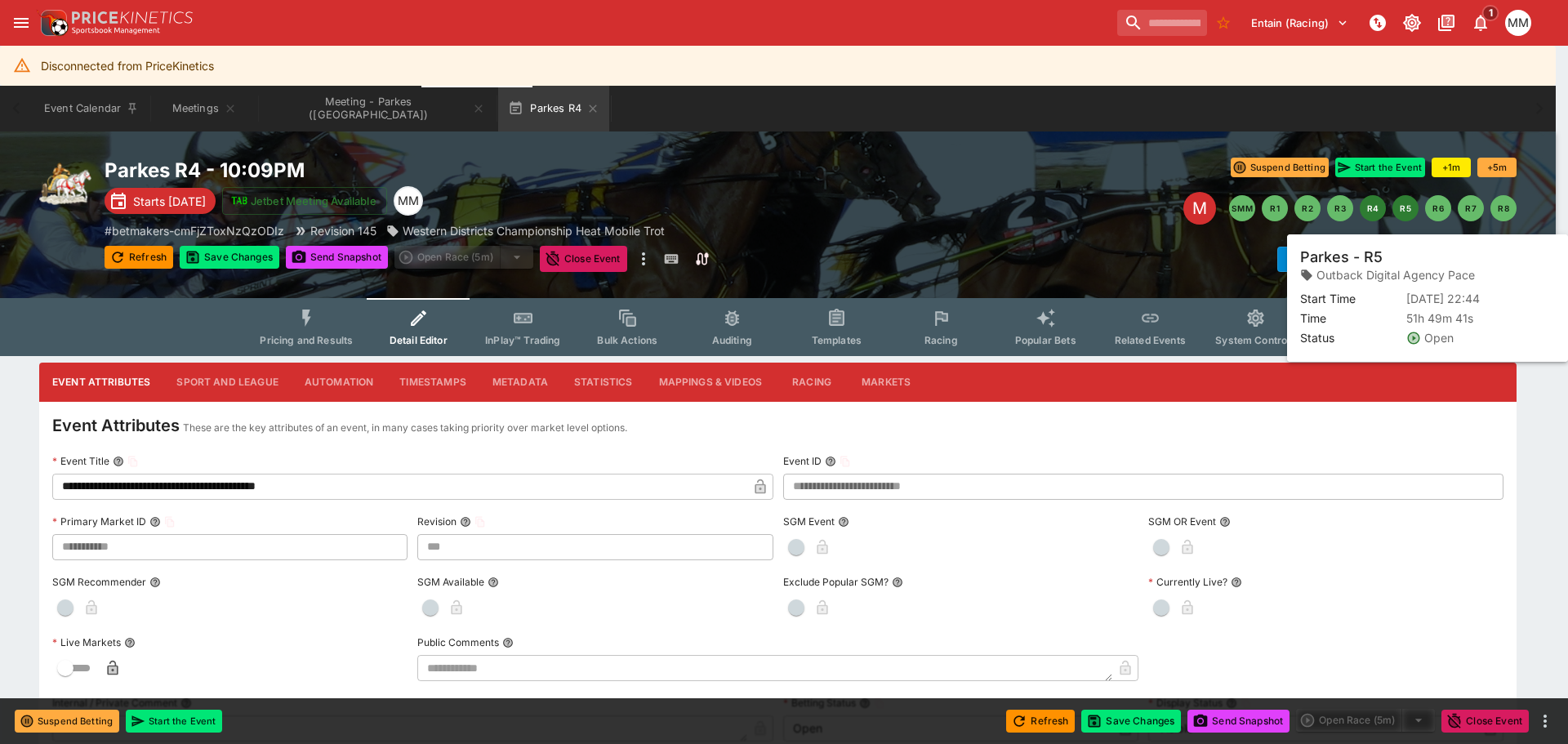 click on "R5" at bounding box center [1405, 208] 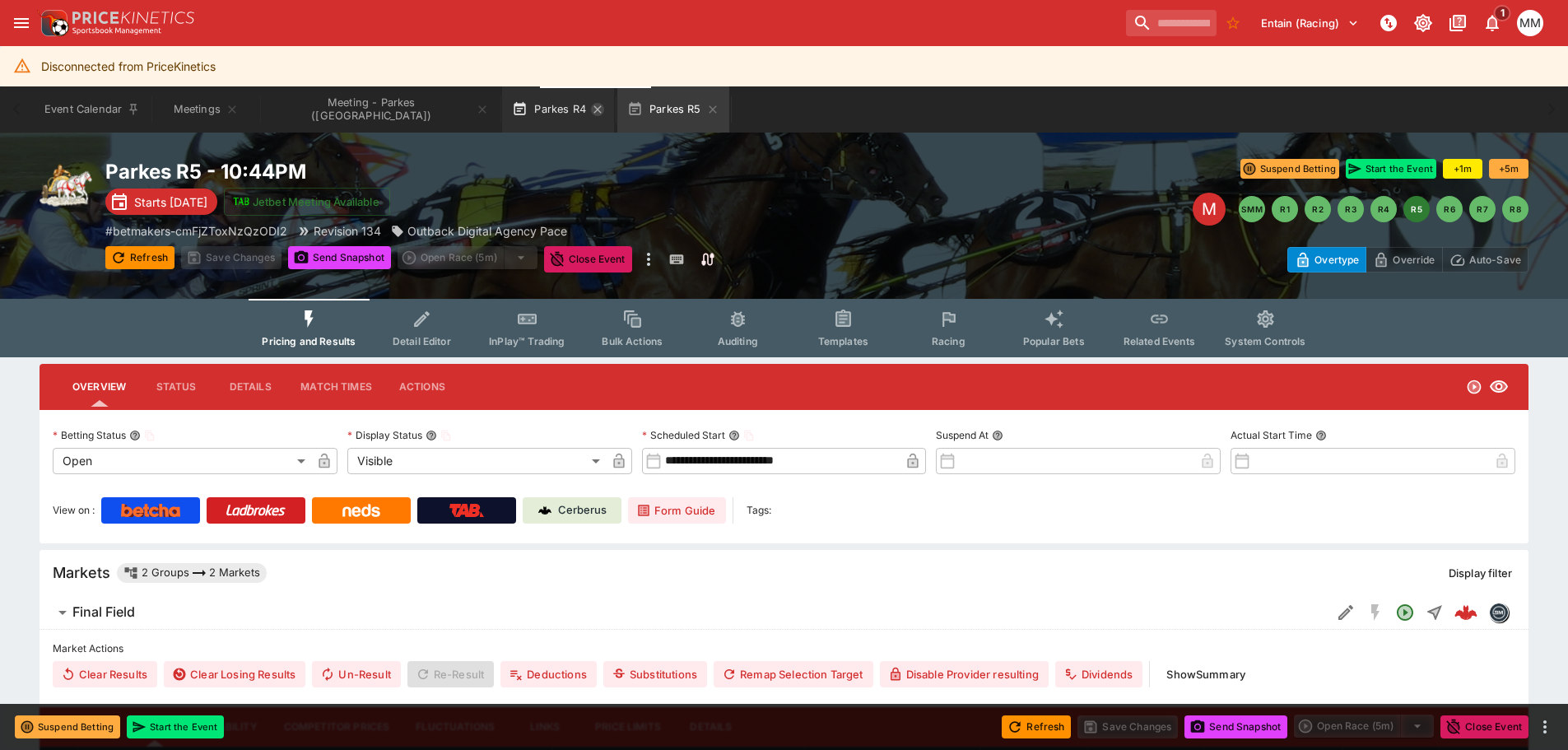click 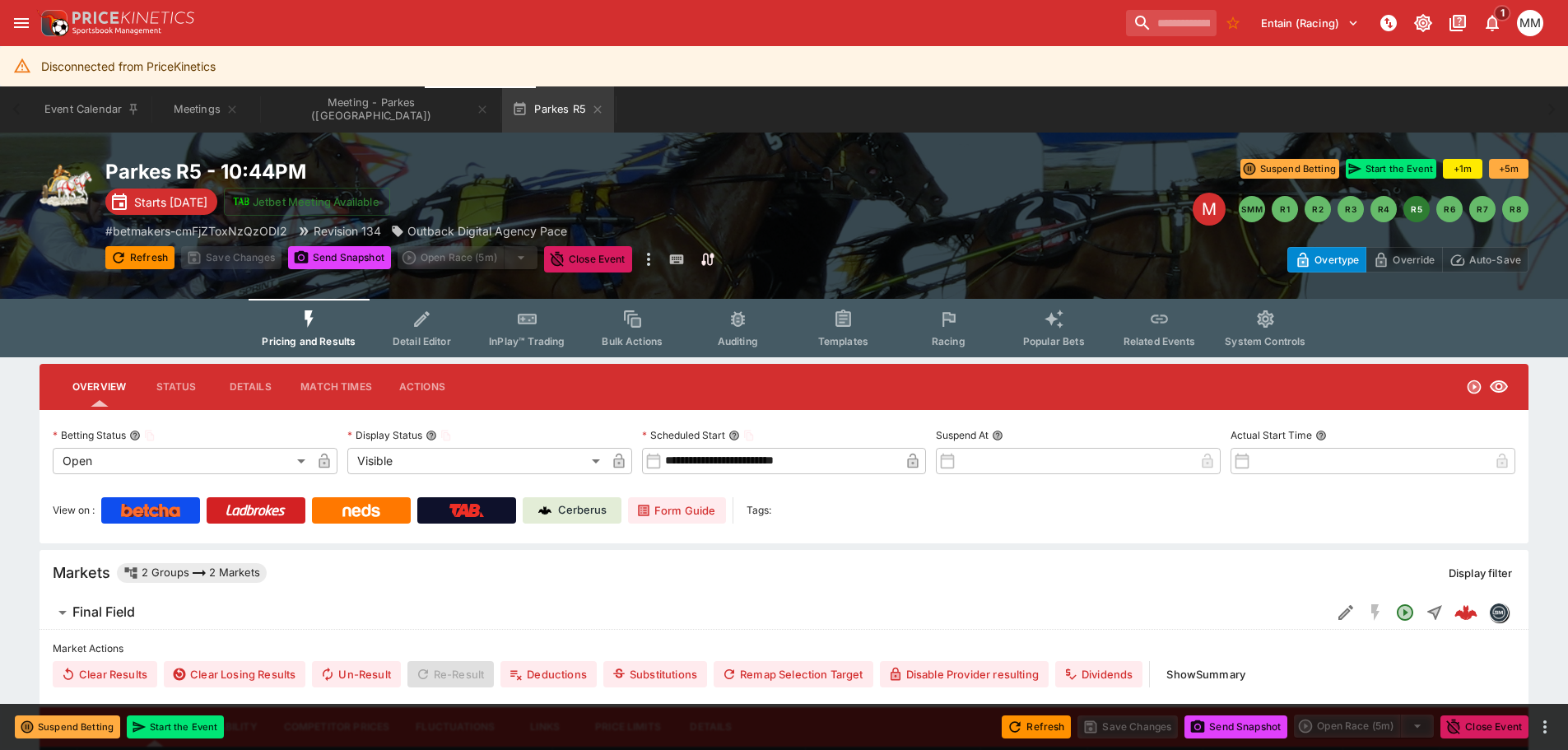 click on "Detail Editor" at bounding box center (421, 328) 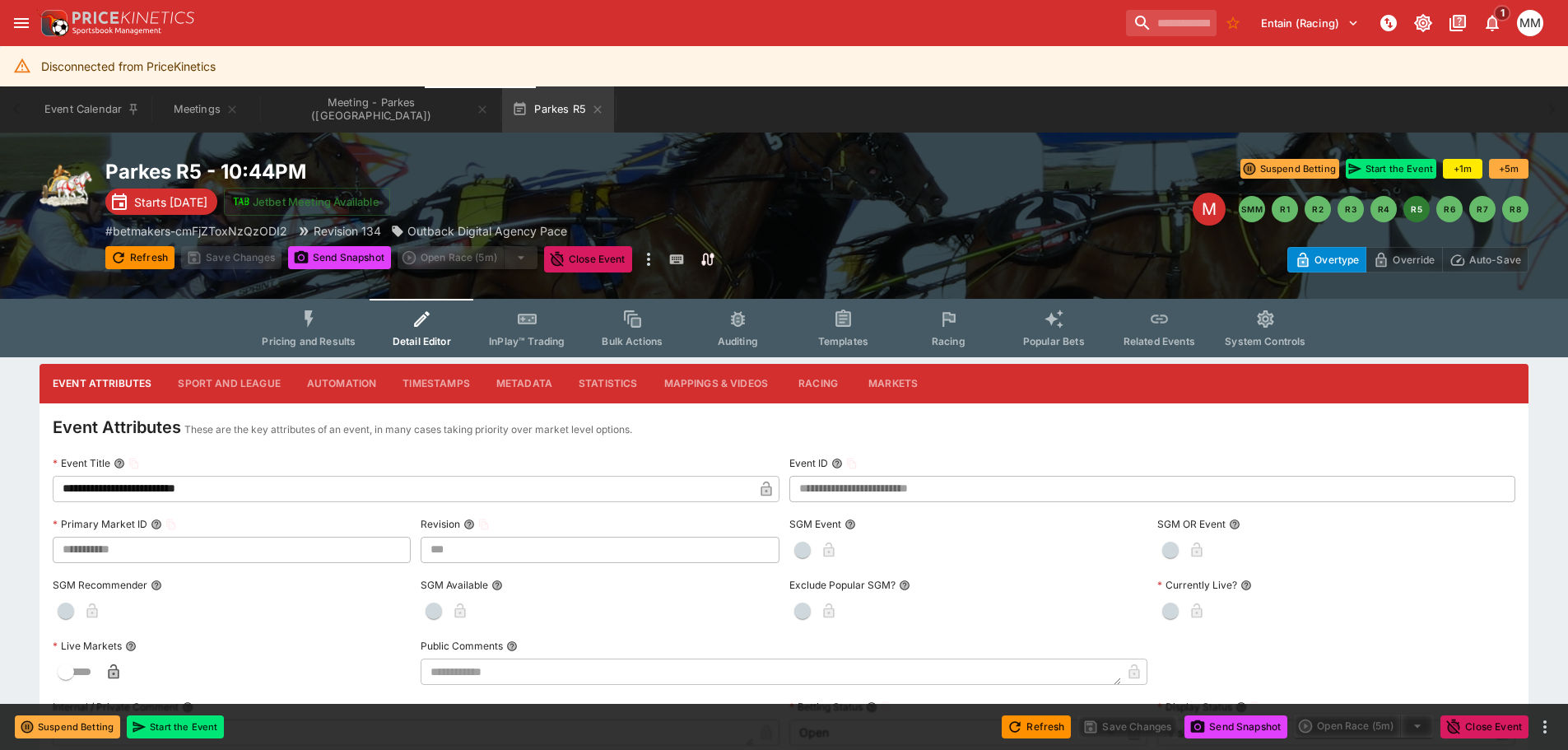 click on "**********" at bounding box center [402, 489] 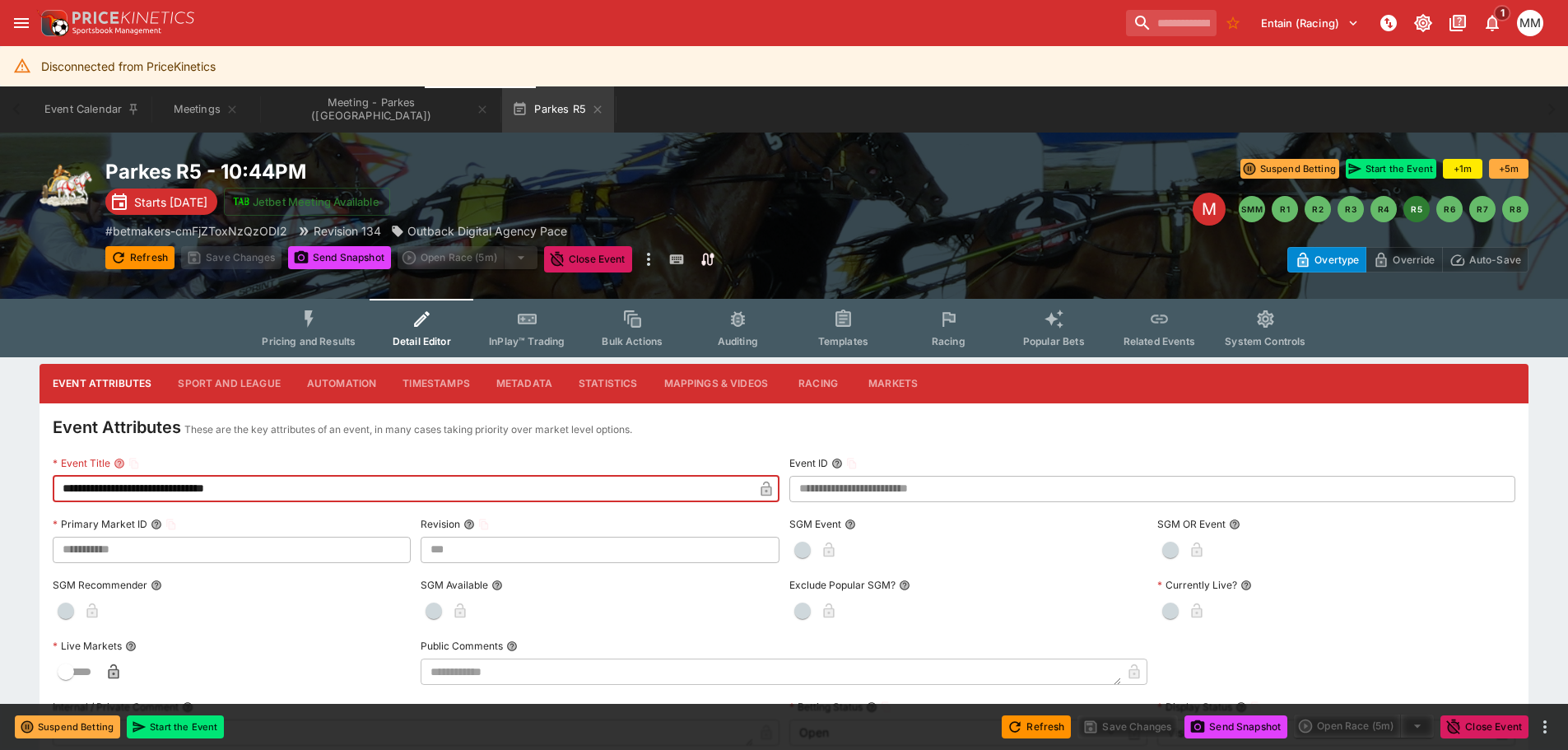 type on "**********" 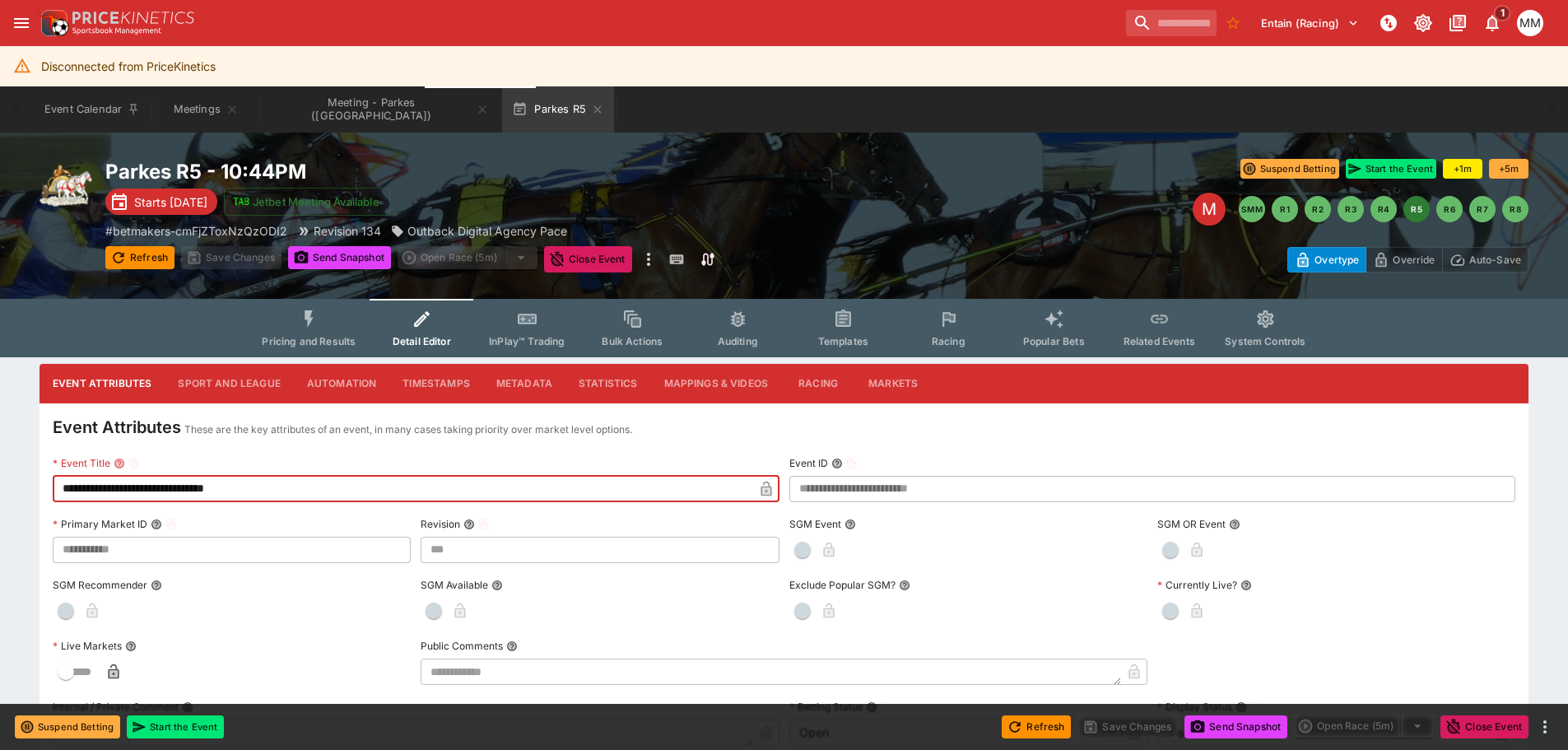 click at bounding box center [766, 489] 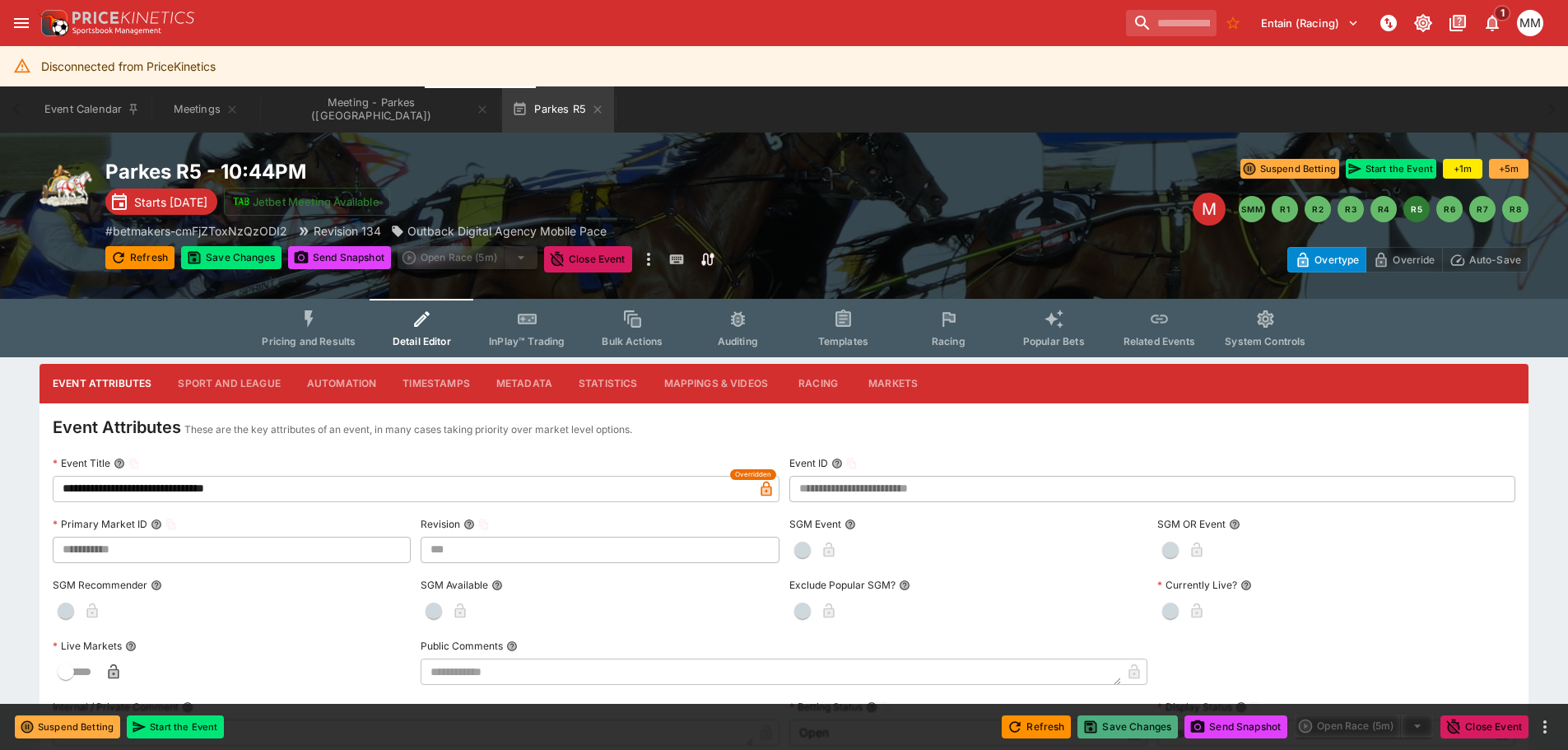 click on "Save Changes" at bounding box center [1128, 727] 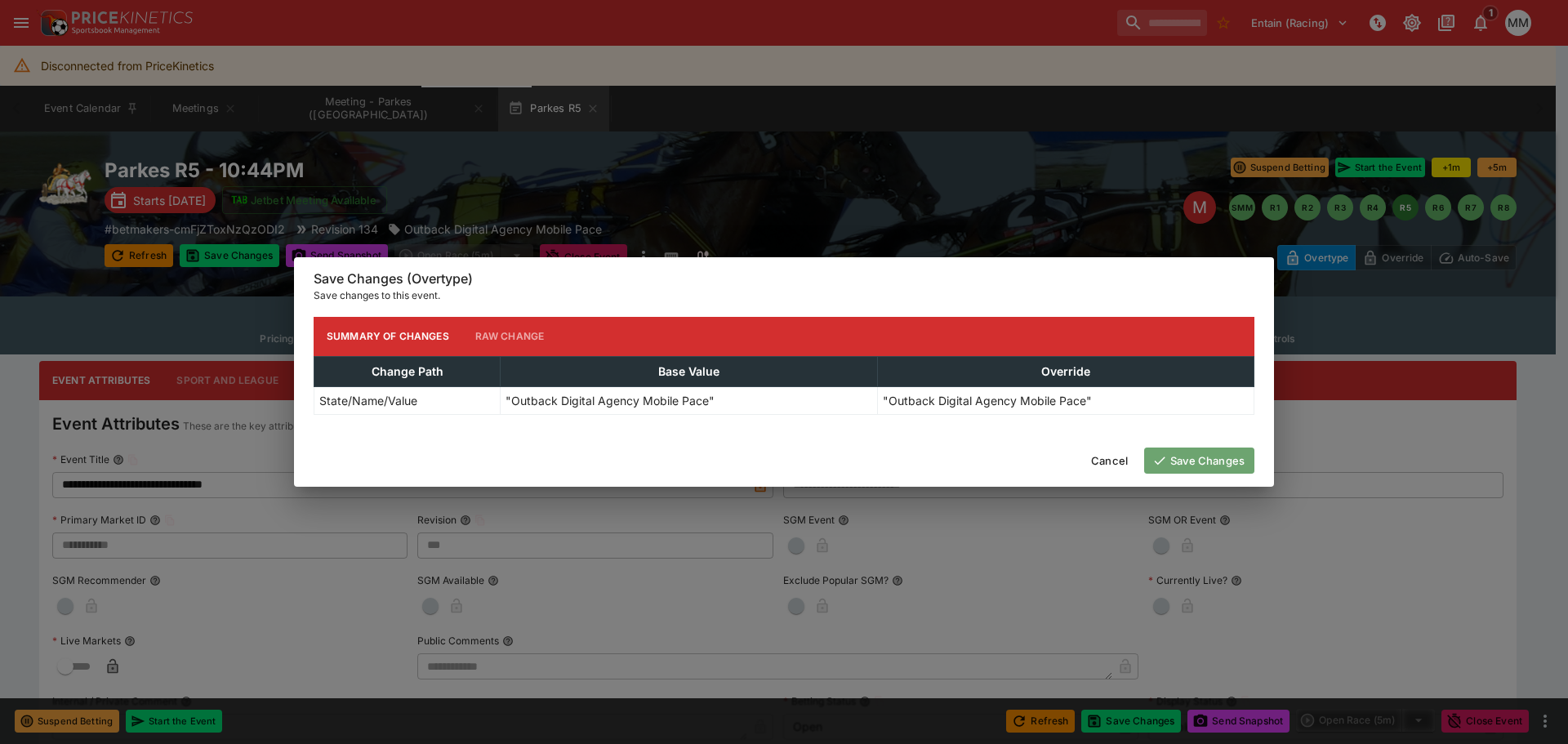 drag, startPoint x: 1187, startPoint y: 454, endPoint x: 1187, endPoint y: 464, distance: 10 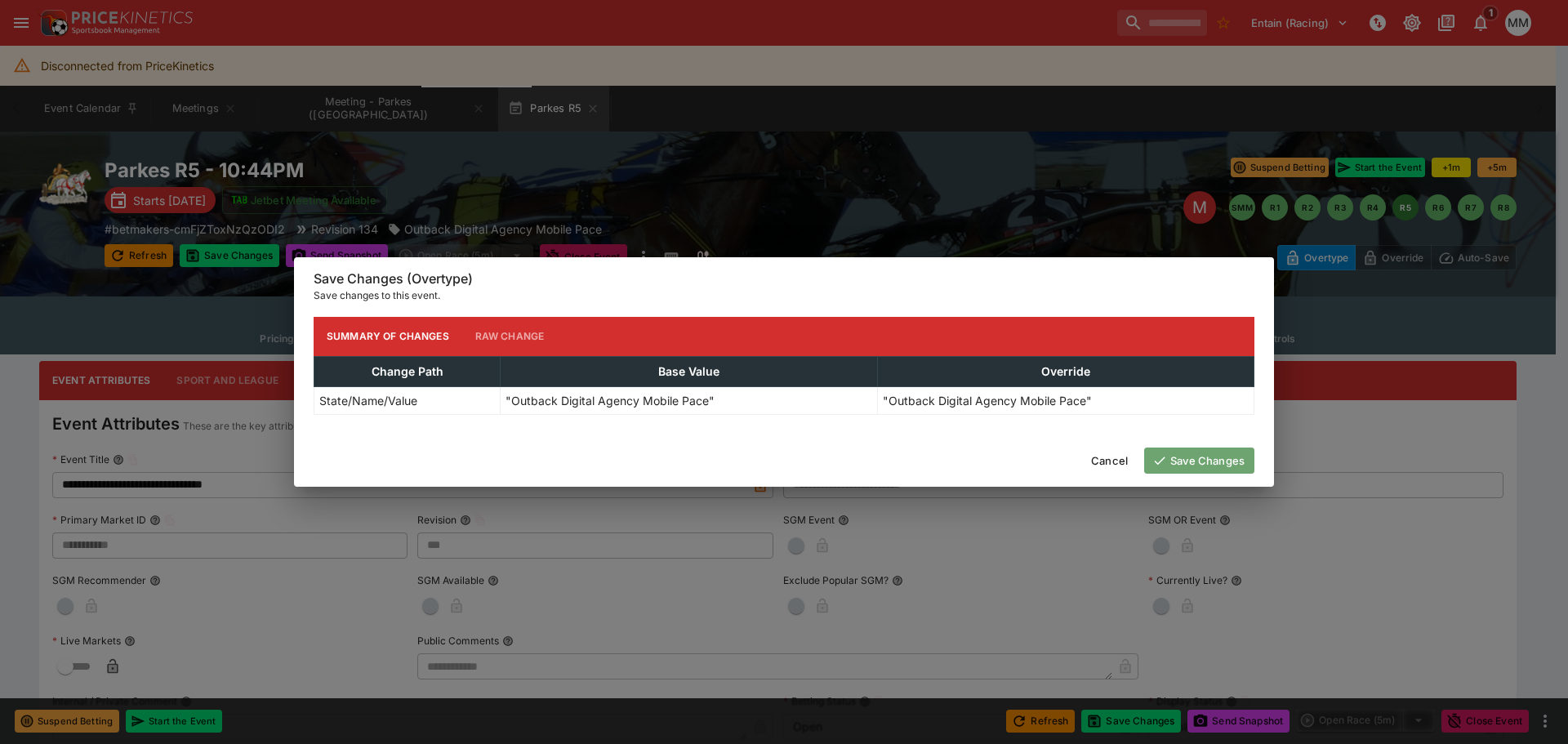 click on "Save Changes" at bounding box center (1199, 461) 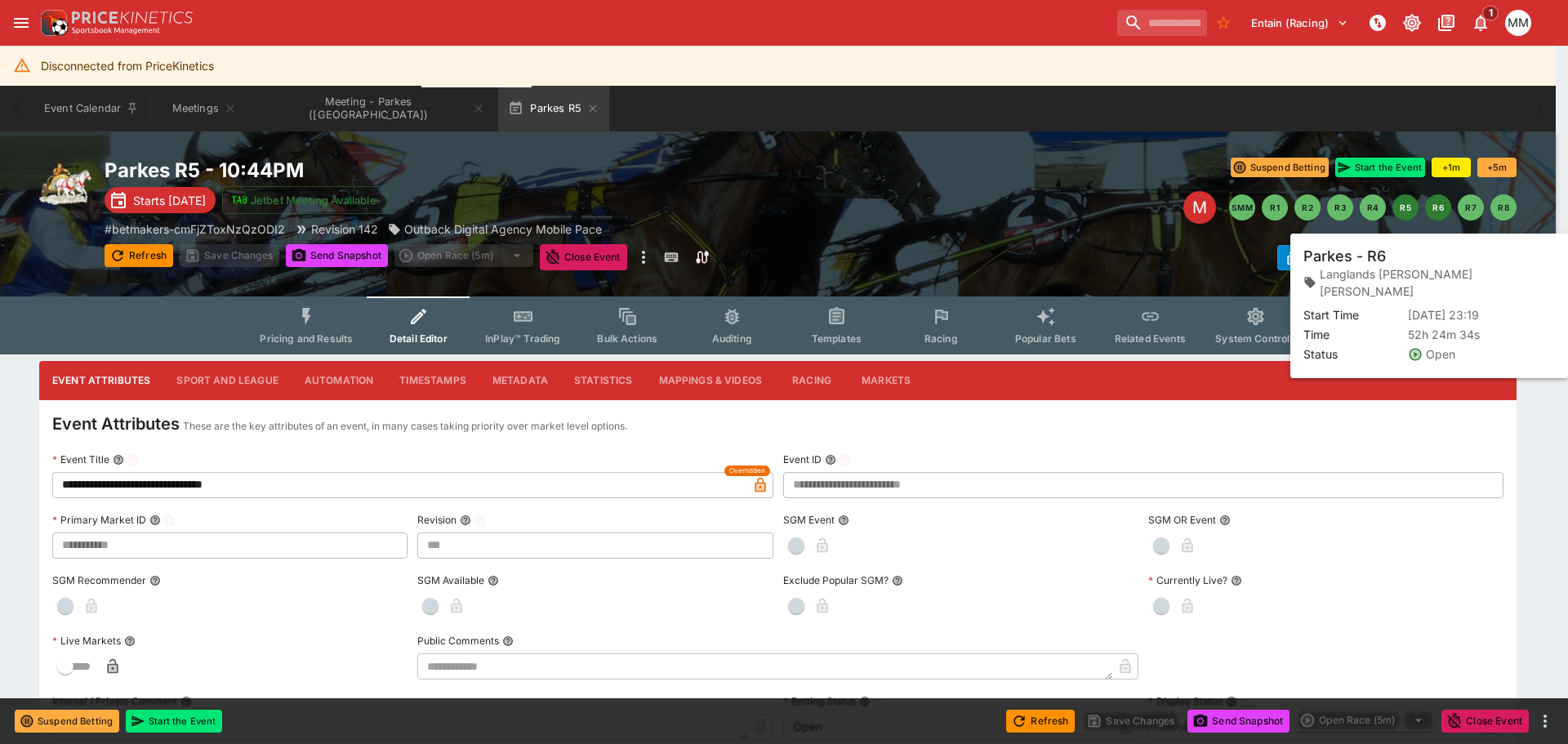 click on "R6" at bounding box center (1438, 207) 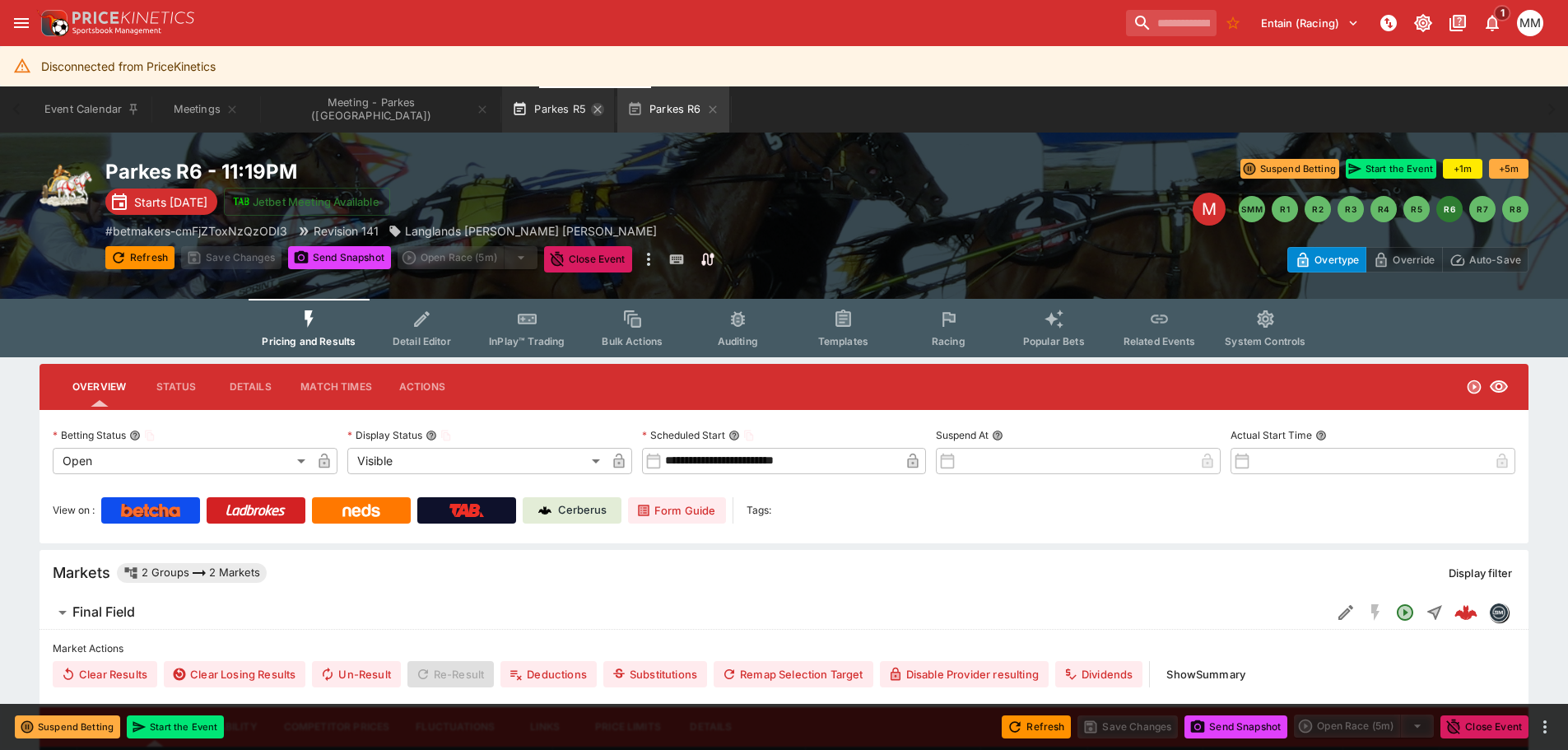 click 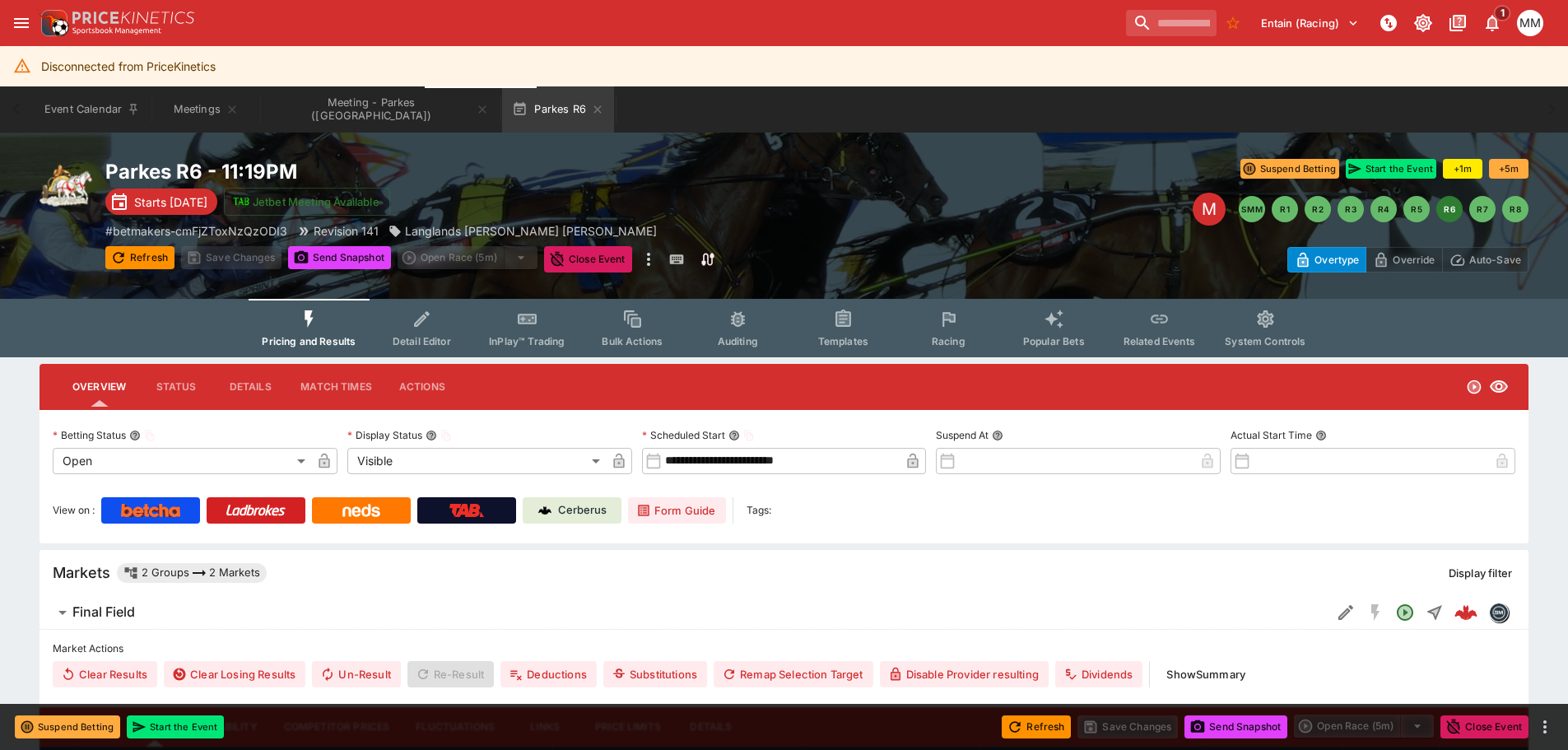 click on "Parkes R6 - 11:19PM Starts [DATE] Jetbet Meeting Available #  betmakers-cmFjZToxNzQzODI3 Revision   141 Langlands [PERSON_NAME] [PERSON_NAME] Refresh Save Changes Send Snapshot Open Race (5m) Close Event Refresh Save Changes Send Snapshot Open Race (5m) Close Event Suspend Betting Start the Event +1m +5m Suspend Betting Start the Event M SMM R1 R2 R3 R4 R5 R6 R7 R8 Overtype Override Auto-Save" at bounding box center (784, 216) 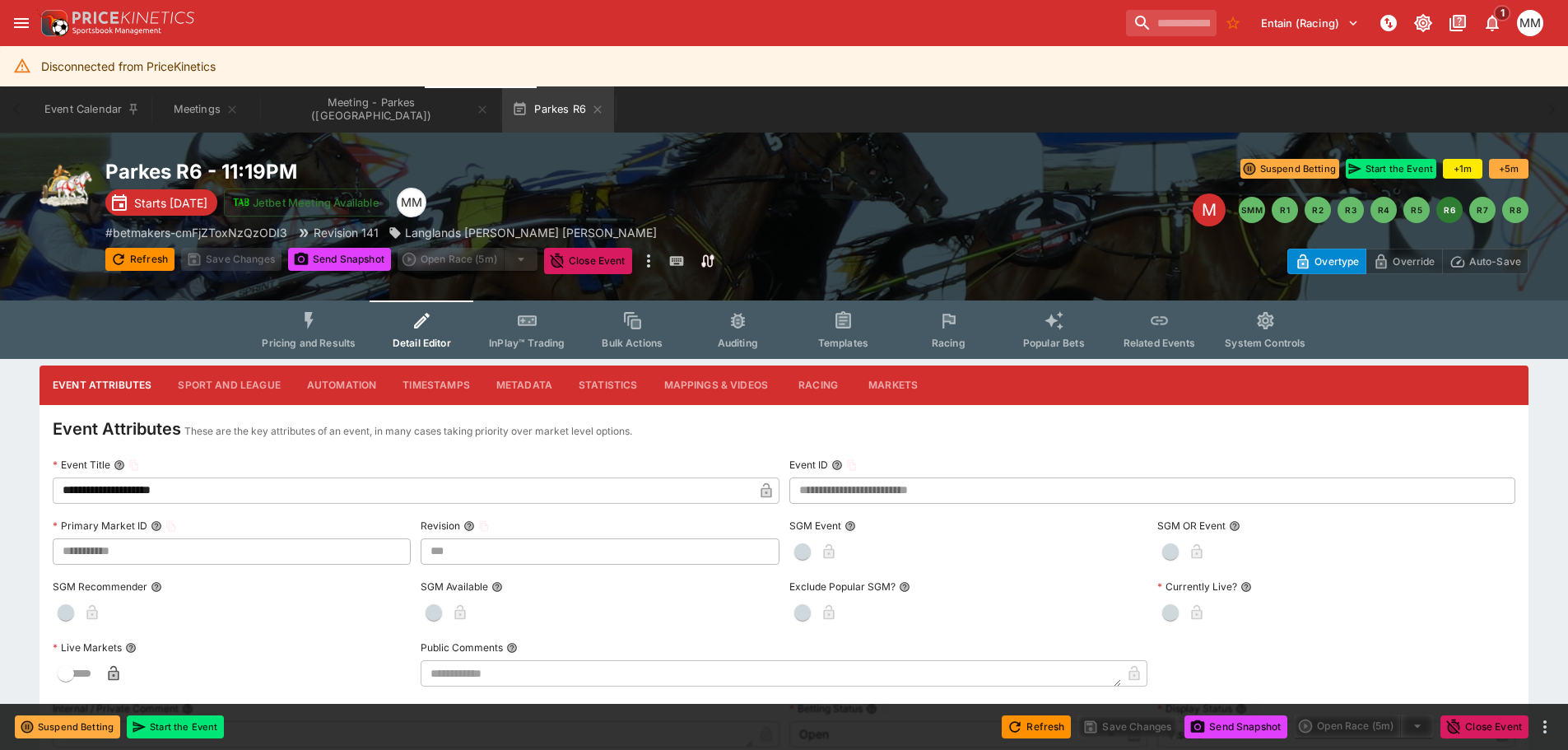 click on "**********" at bounding box center (402, 491) 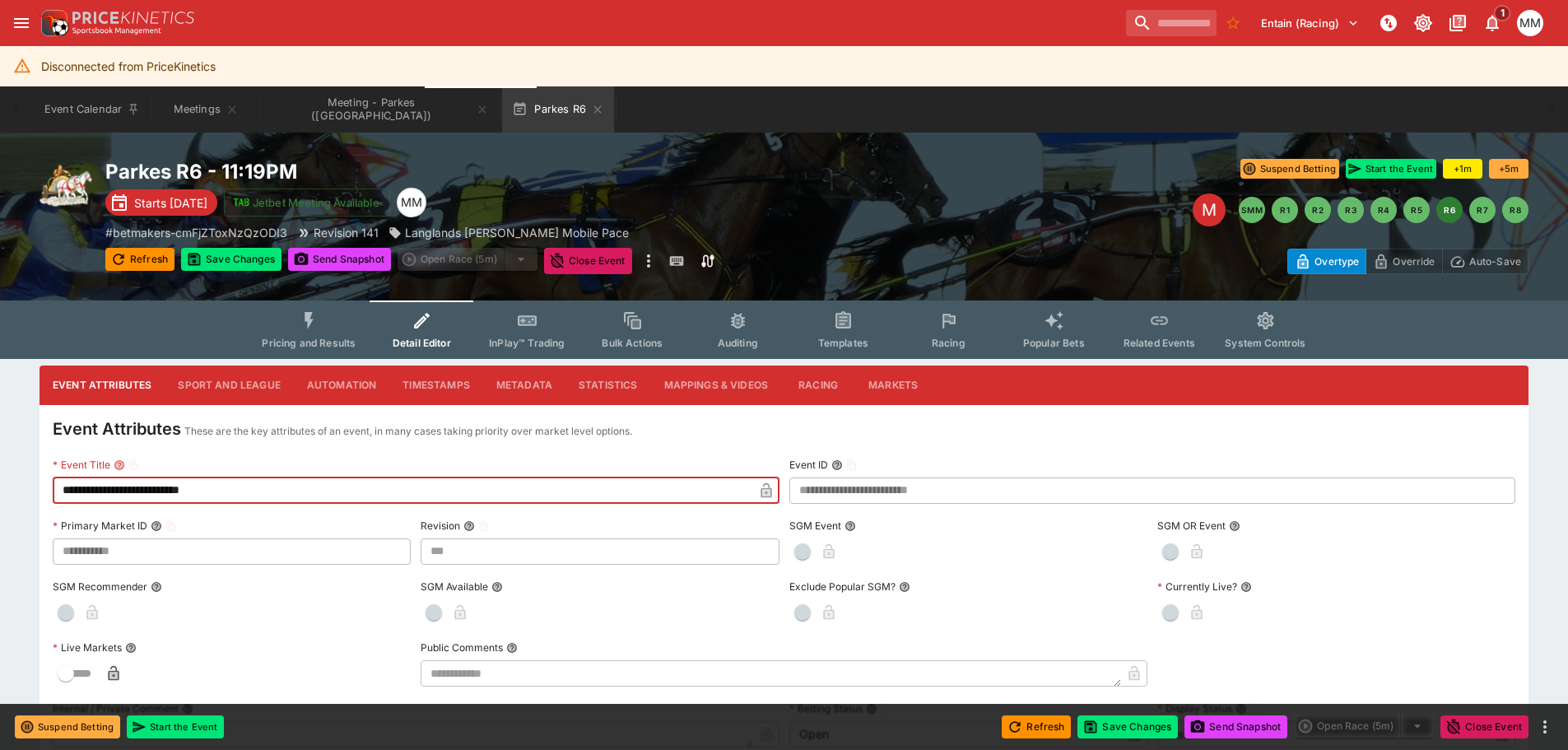 type on "**********" 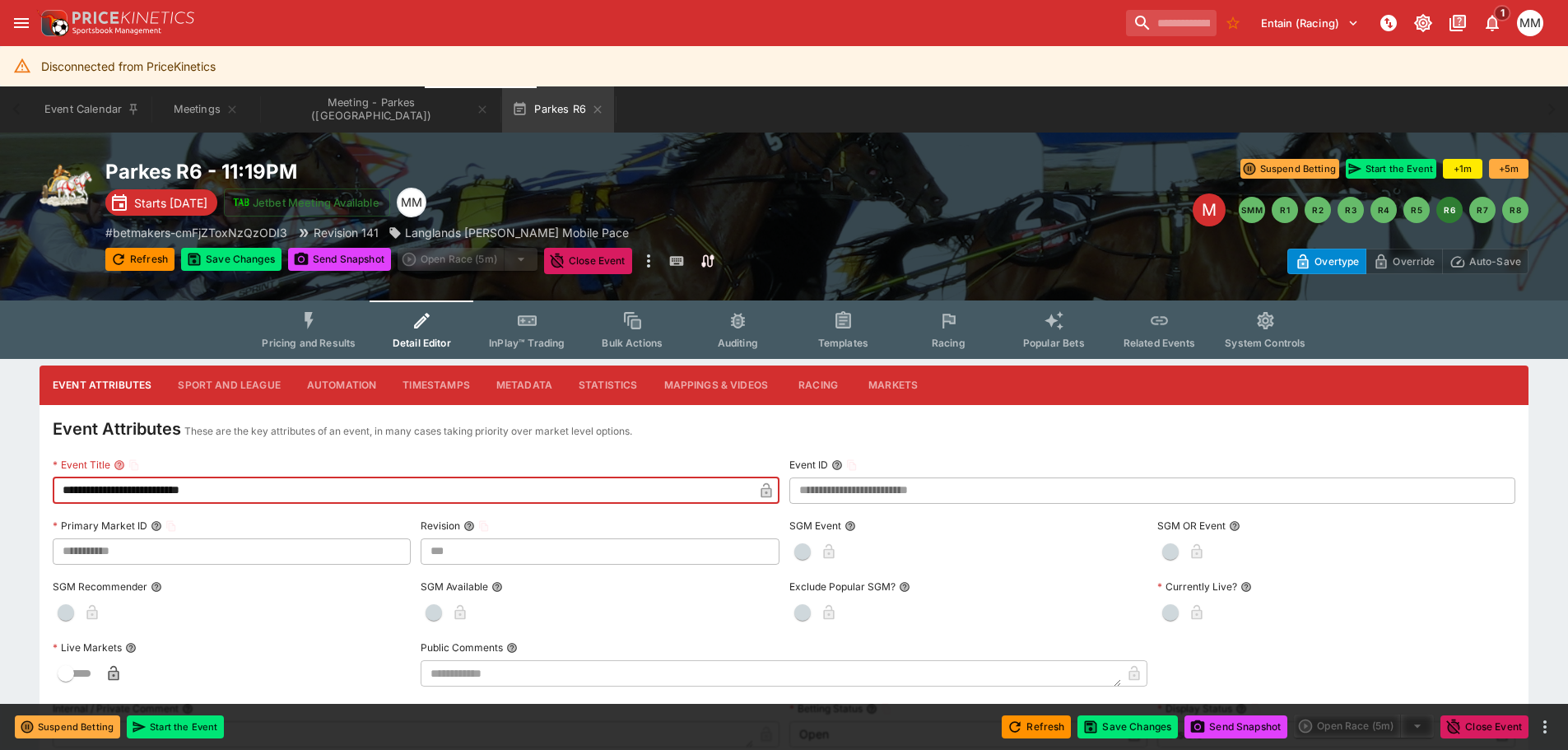 drag, startPoint x: 759, startPoint y: 484, endPoint x: 812, endPoint y: 505, distance: 57.008771 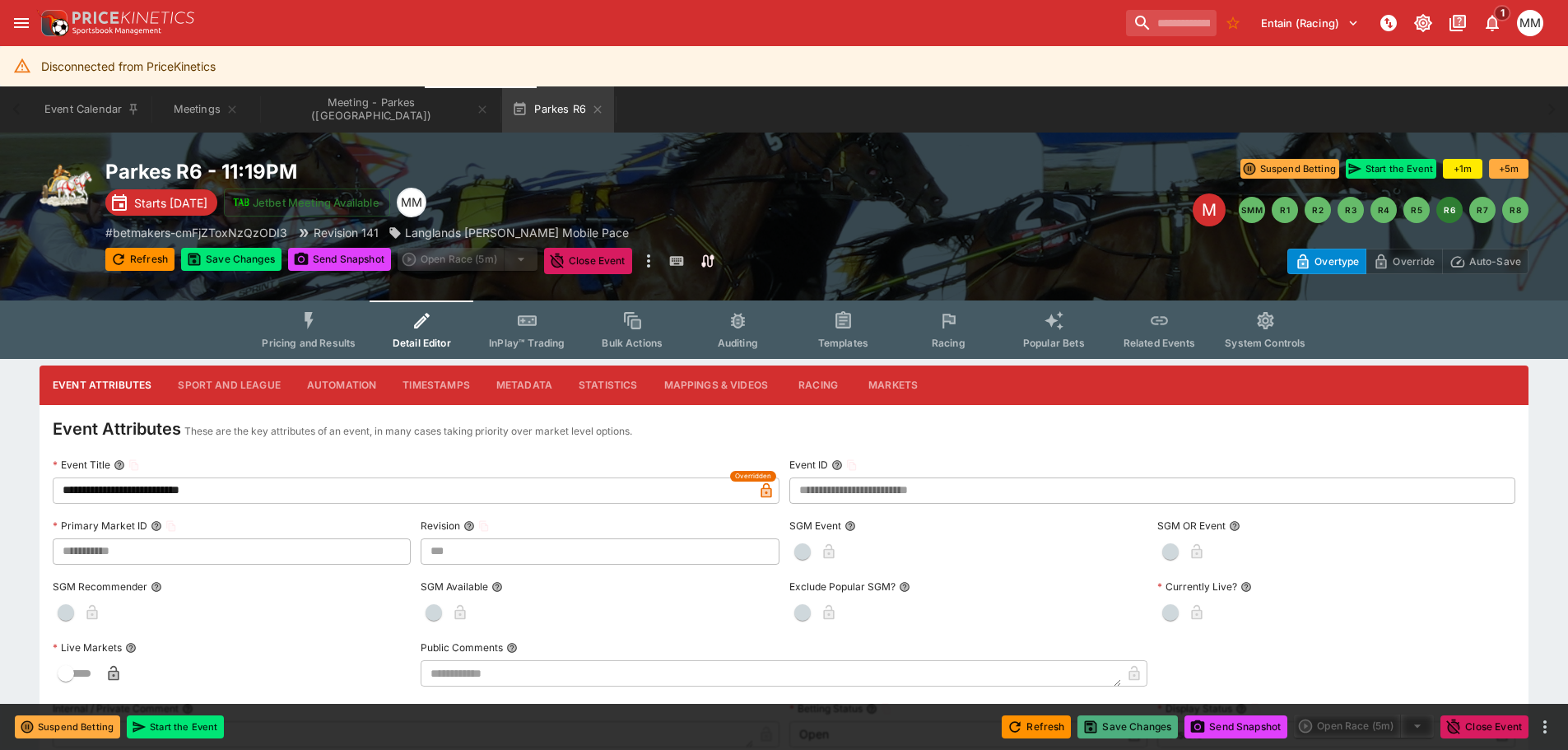 click on "Save Changes" at bounding box center (1128, 727) 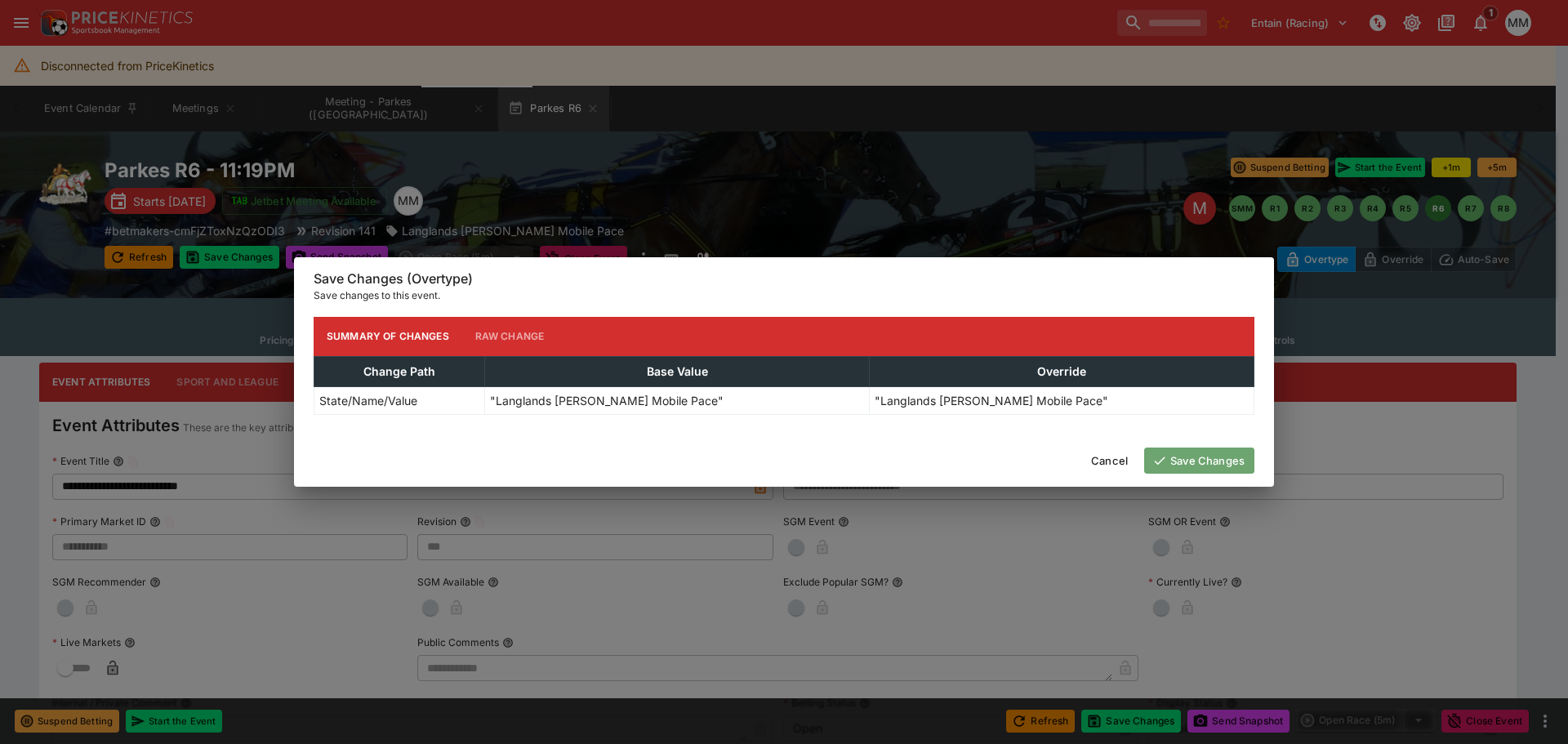 drag, startPoint x: 1189, startPoint y: 462, endPoint x: 1240, endPoint y: 448, distance: 52.88667 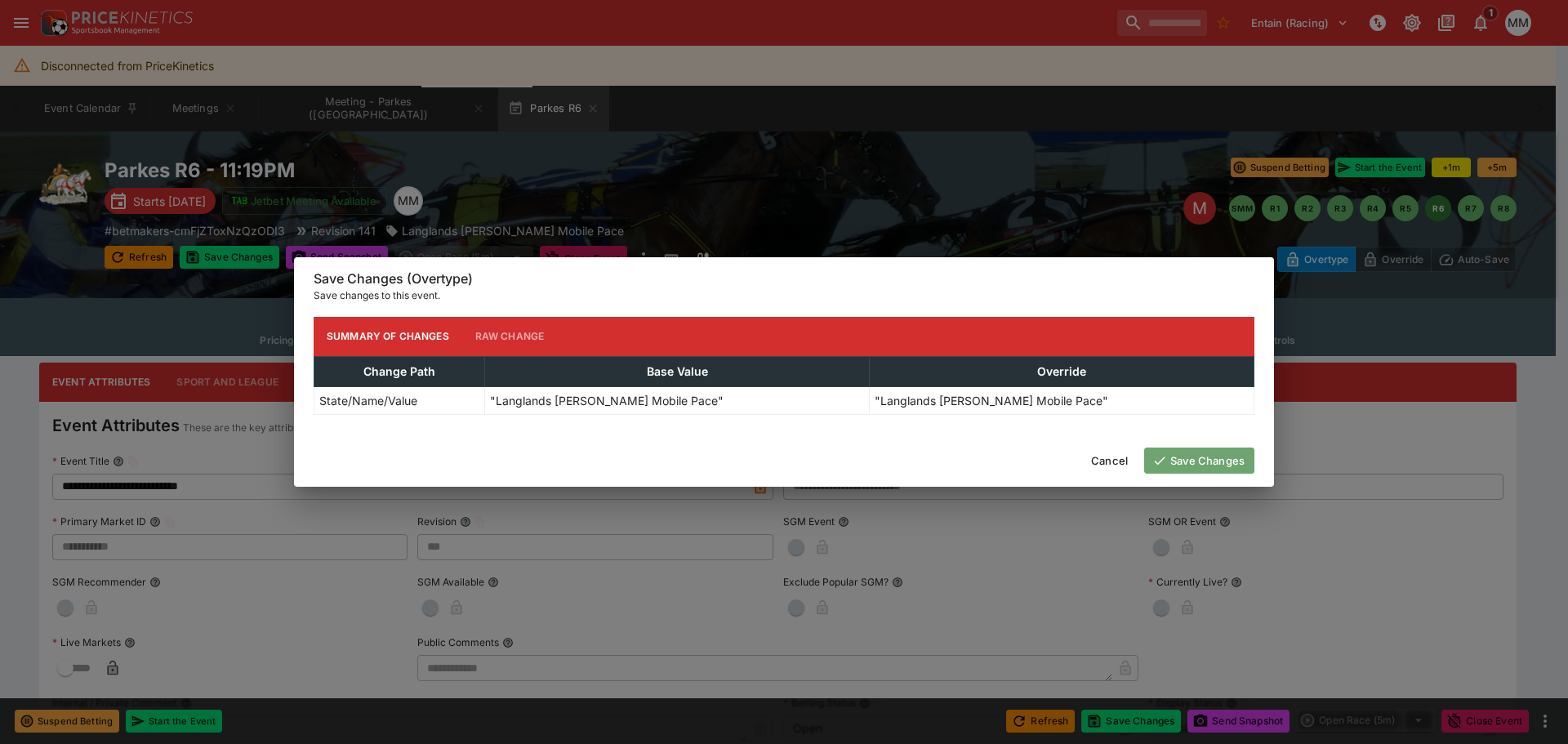 click on "Save Changes" at bounding box center (1199, 461) 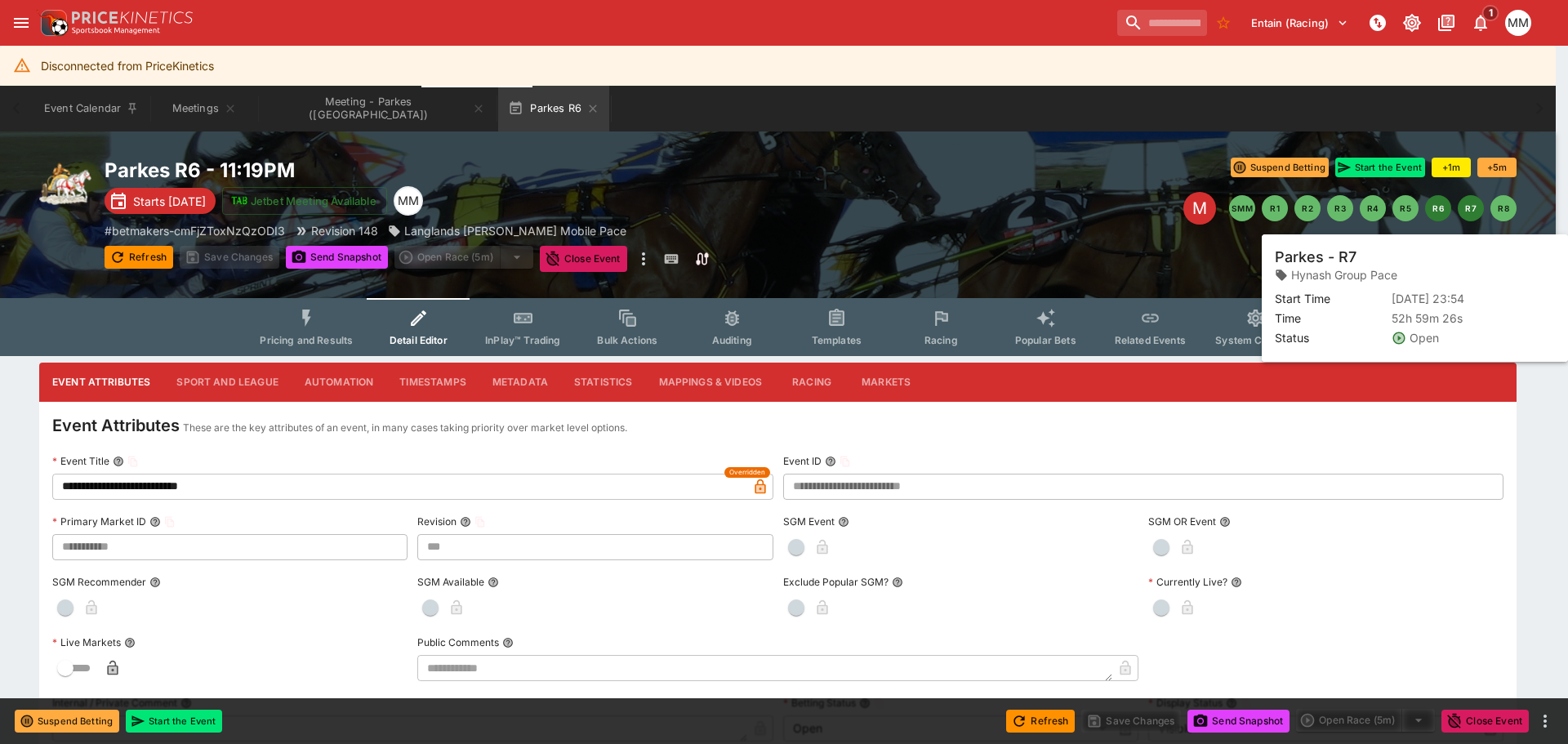 click on "R7" at bounding box center (1471, 208) 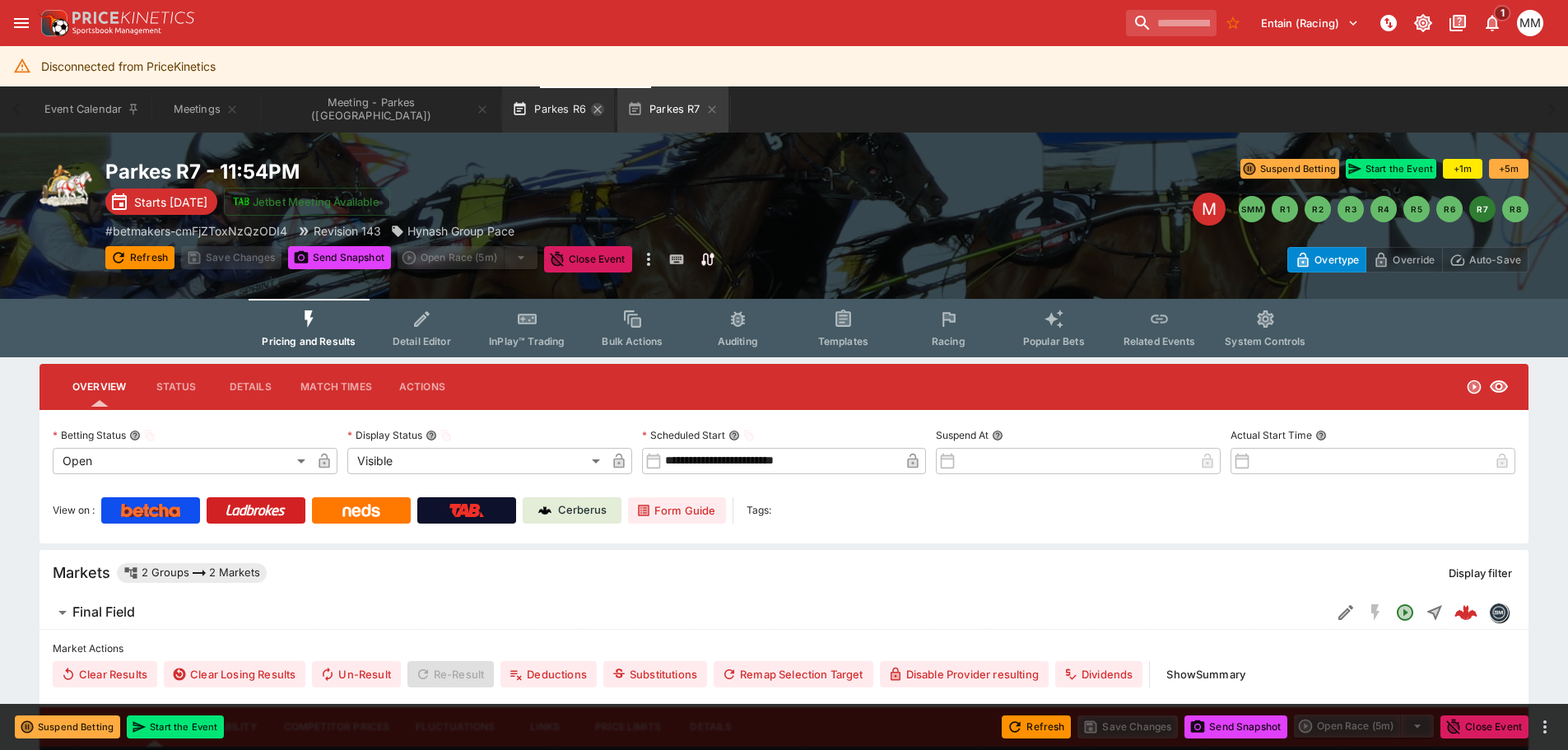 click 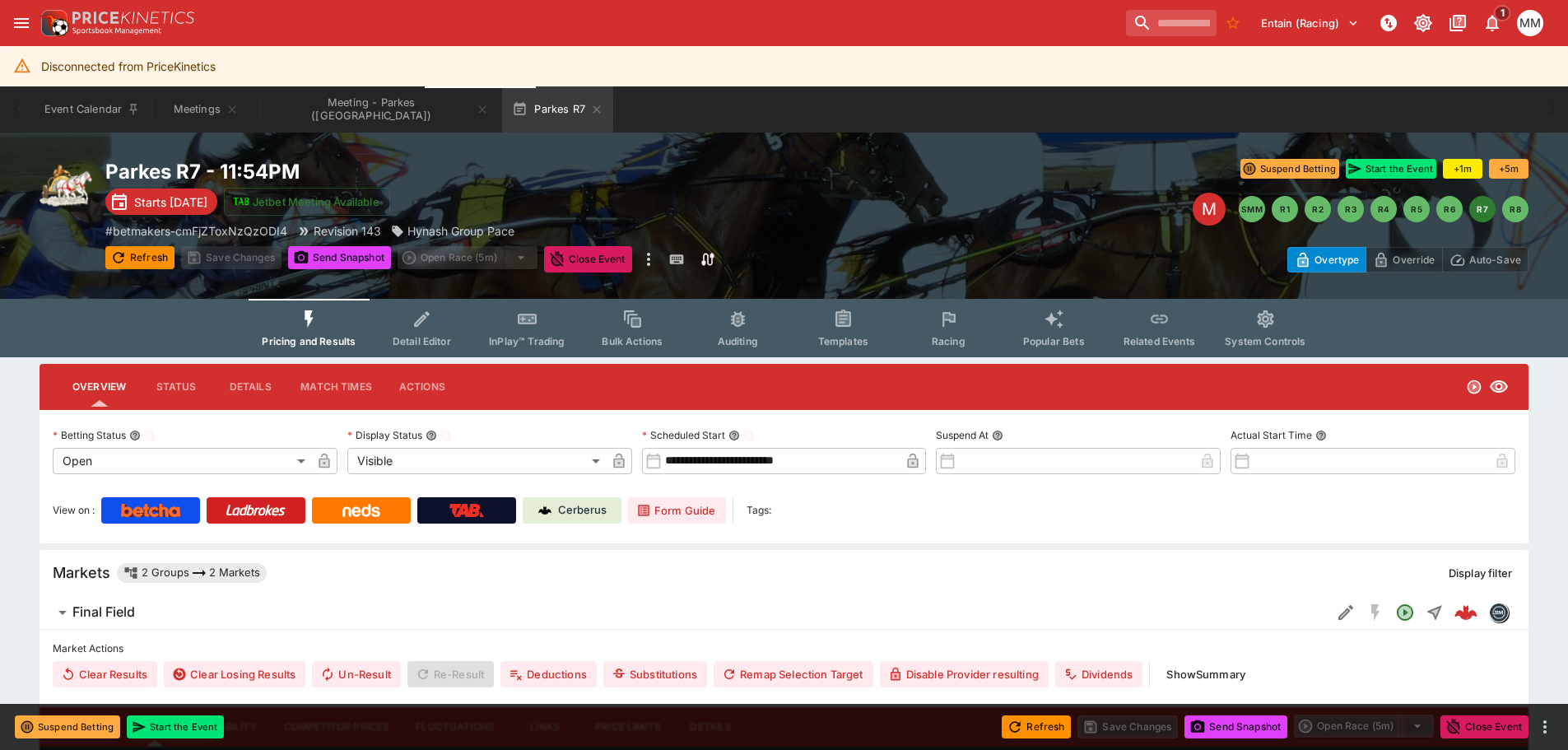 click on "Detail Editor" at bounding box center [421, 328] 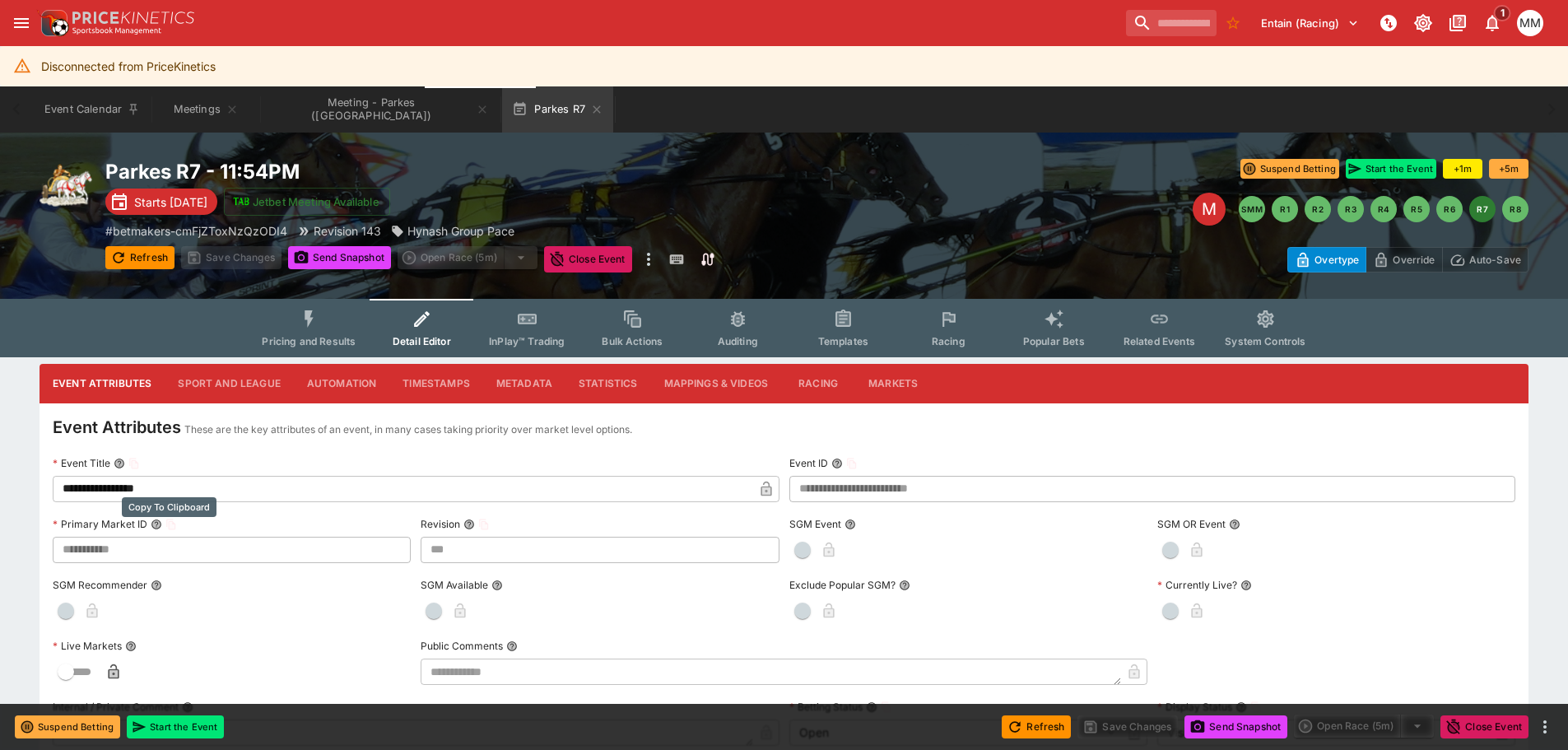 click on "**********" at bounding box center (402, 489) 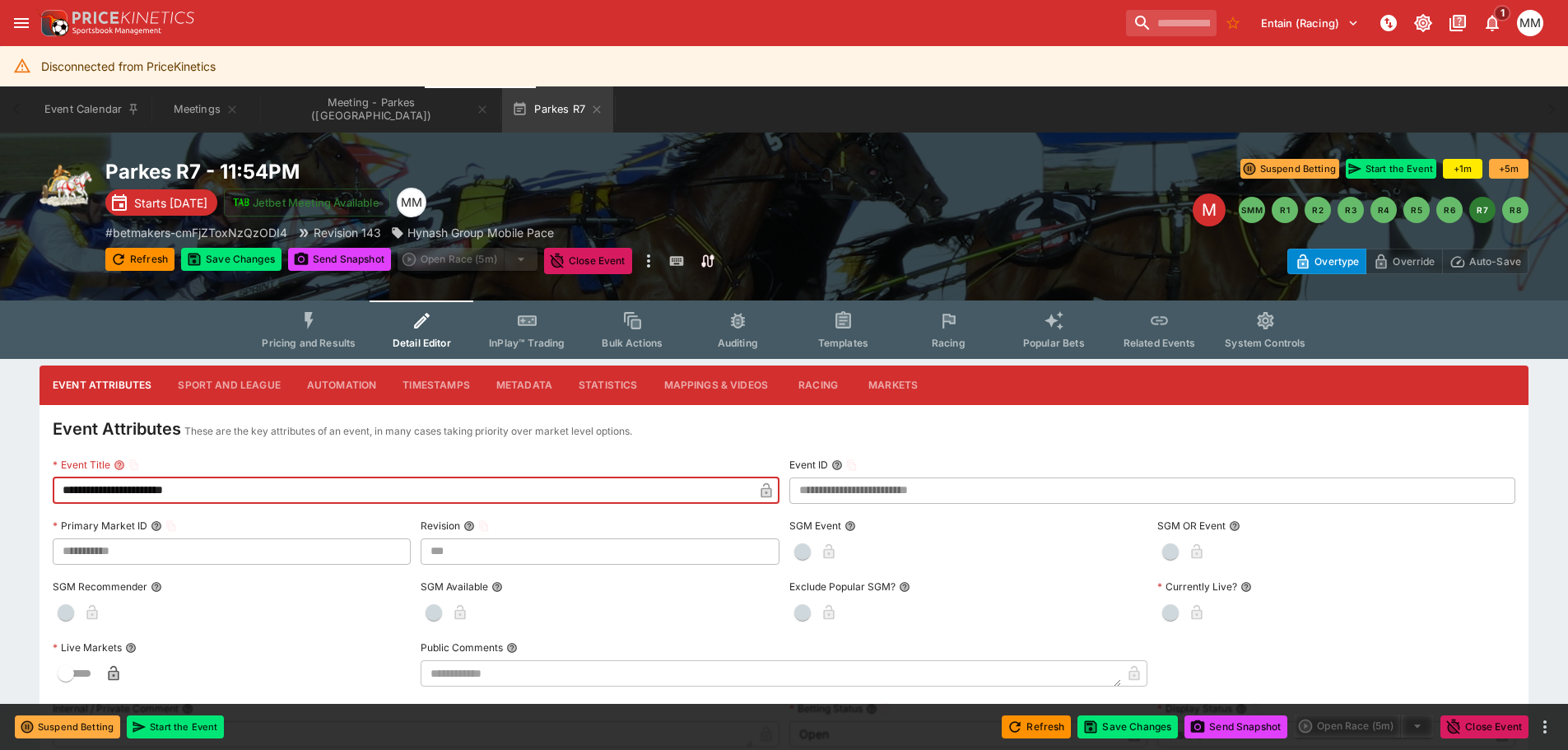 type on "**********" 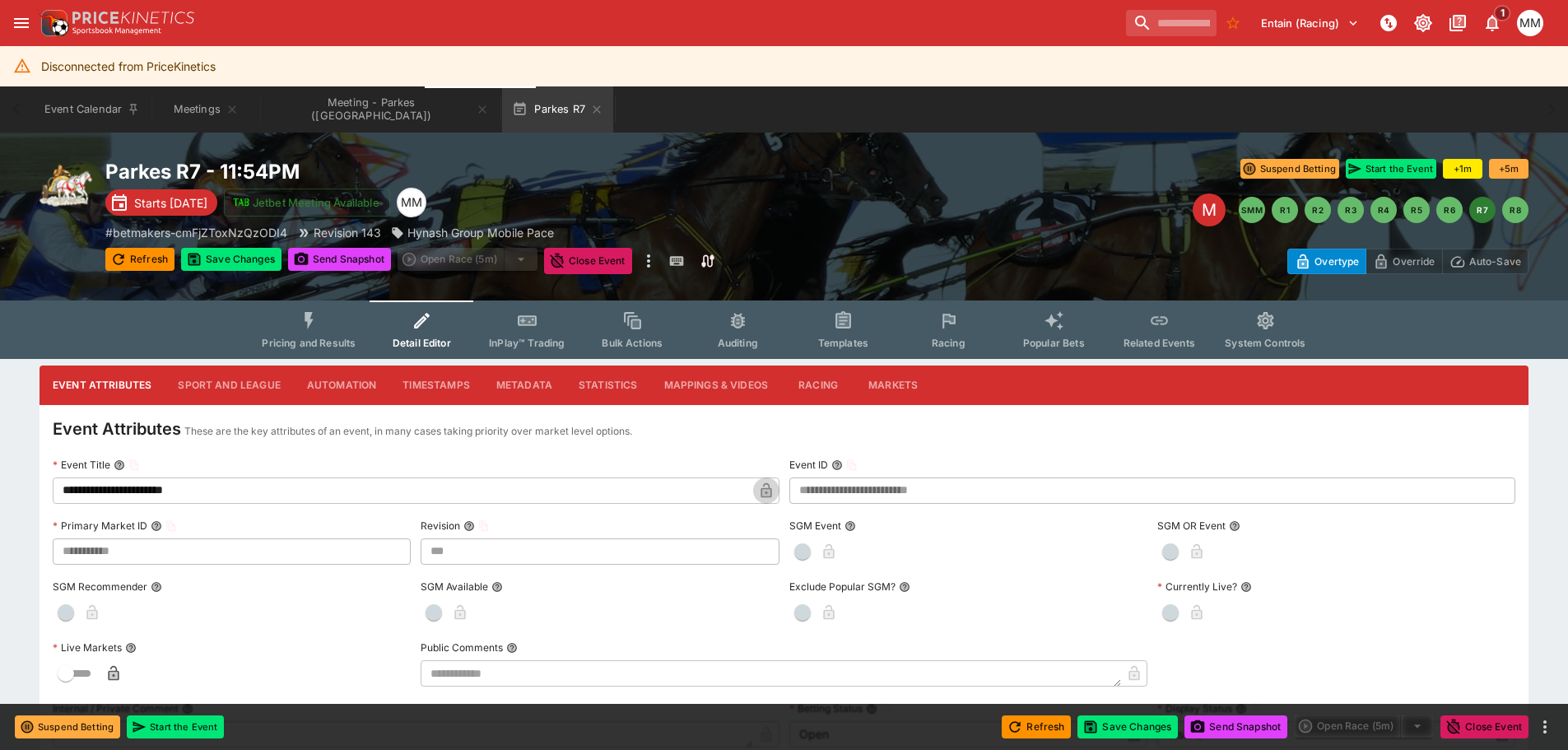 click 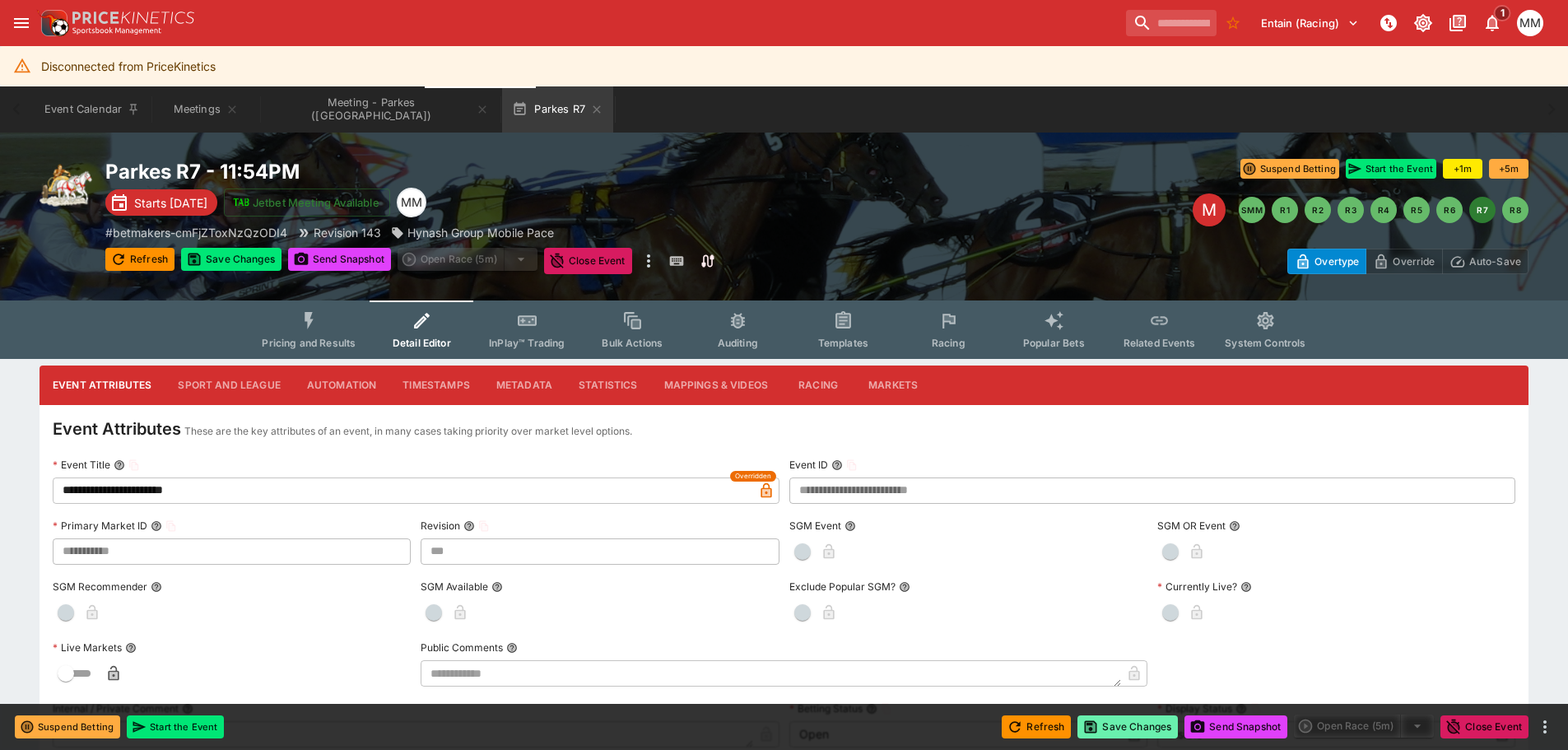 click on "Save Changes" at bounding box center [1128, 727] 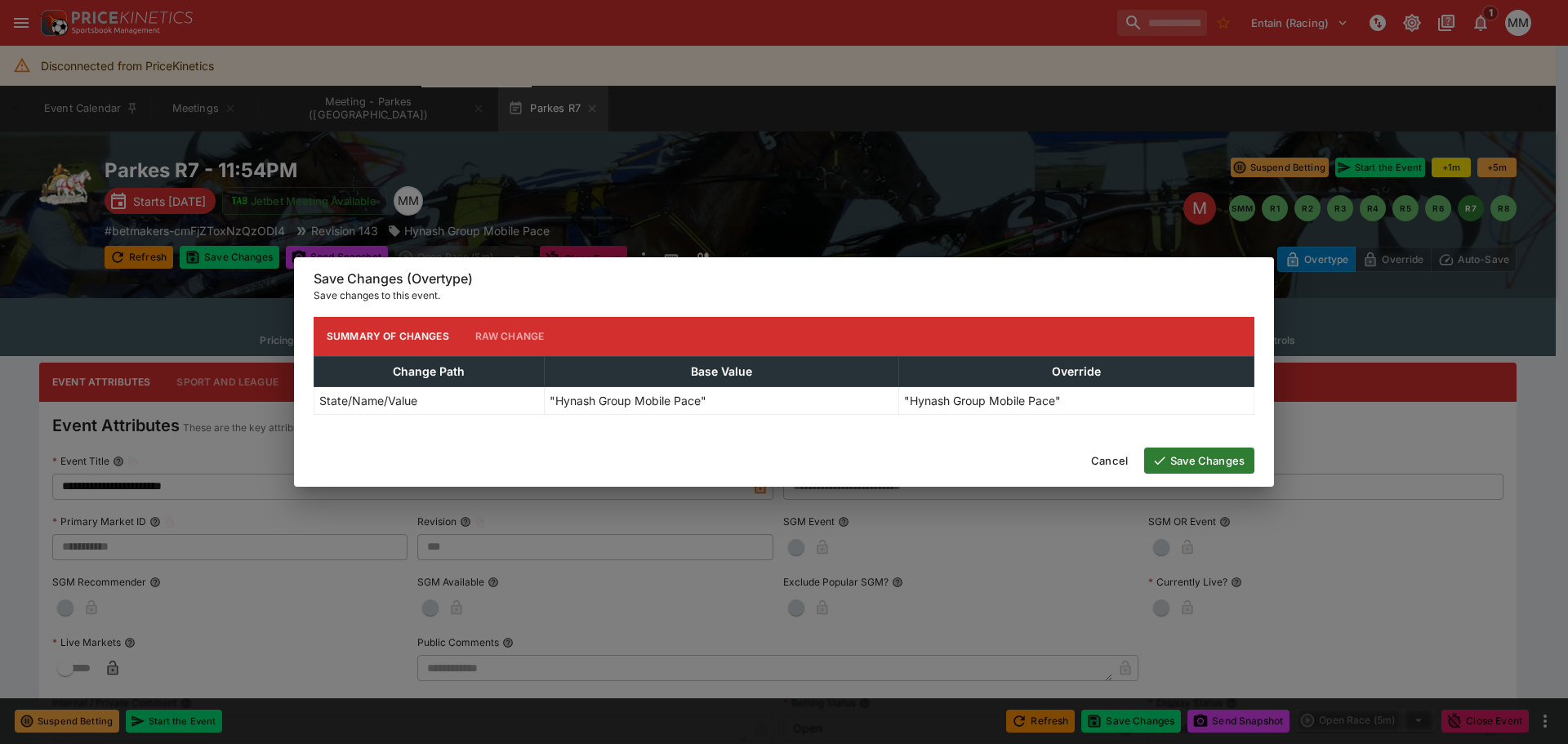 click on "Save Changes" at bounding box center [1199, 461] 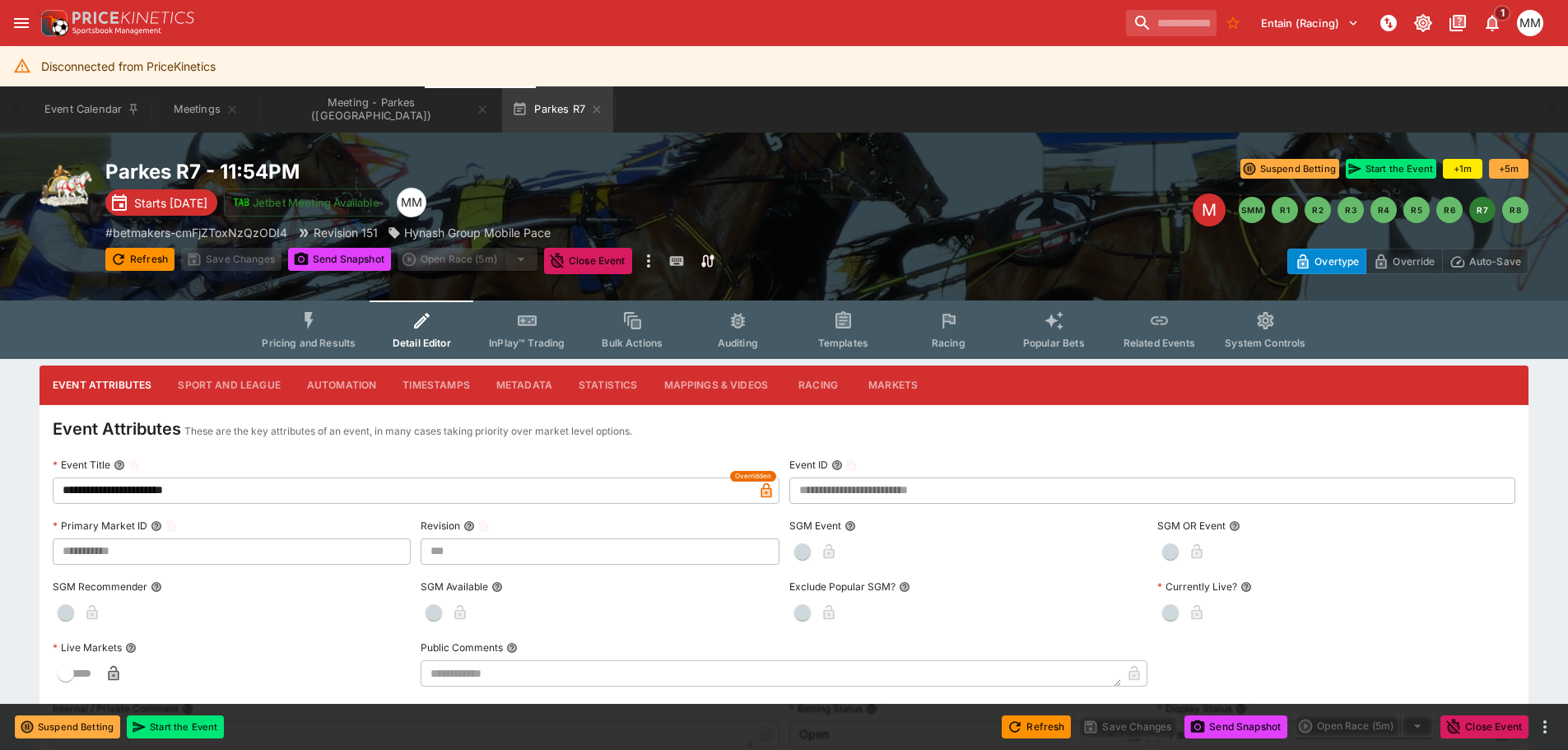 click on "Parkes R7 - 11:54PM Starts [DATE] Jetbet Meeting Available MM #  betmakers-cmFjZToxNzQzODI4 Revision   151 Hynash Group Mobile Pace Refresh Save Changes Send Snapshot Open Race (5m) Close Event Refresh Save Changes Send Snapshot Open Race (5m) Close Event Suspend Betting Start the Event +1m +5m Suspend Betting Start the Event M SMM R1 R2 R3 R4 R5 R6 R7 R8 Overtype Override Auto-Save" at bounding box center [784, 217] 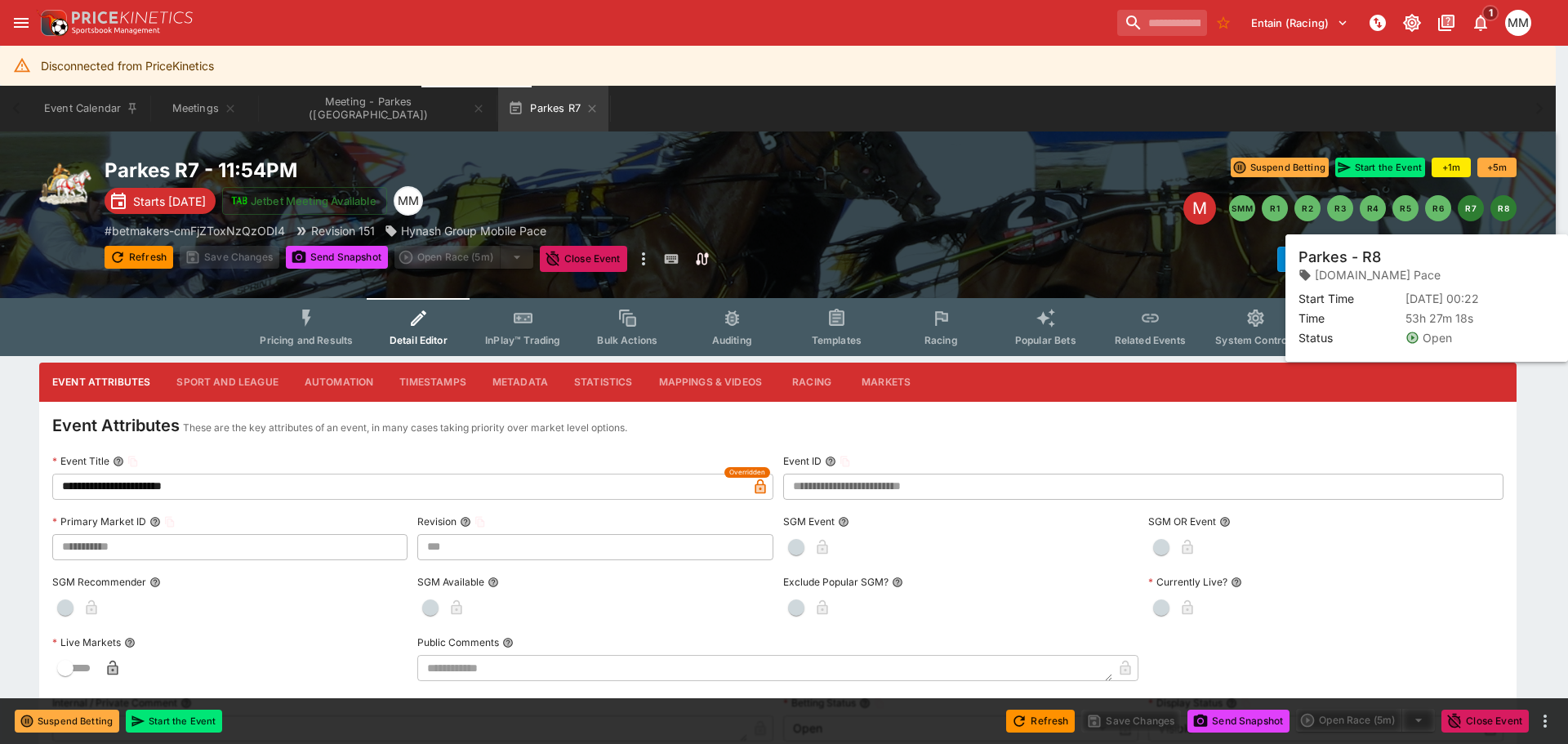 click on "R8" at bounding box center (1503, 208) 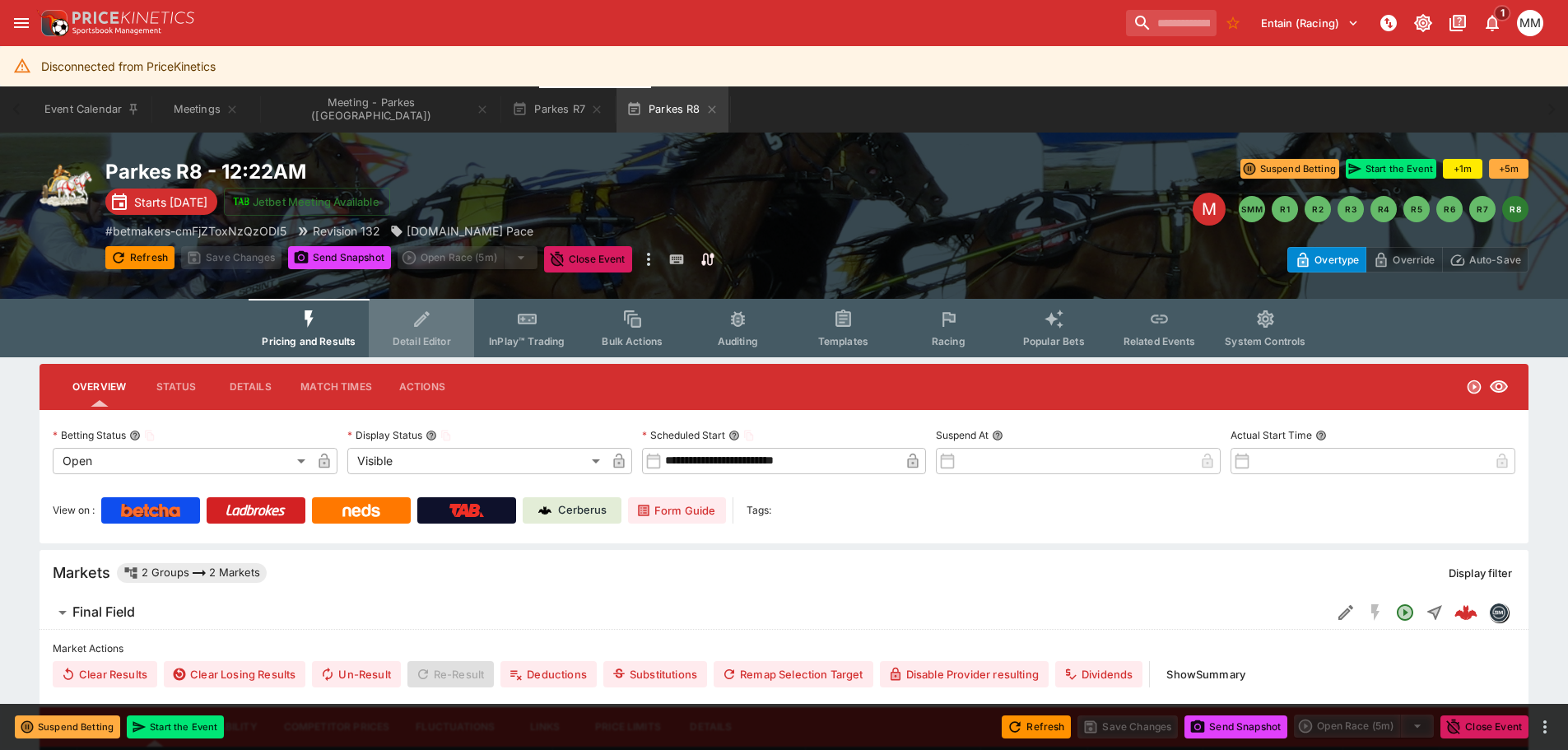 click 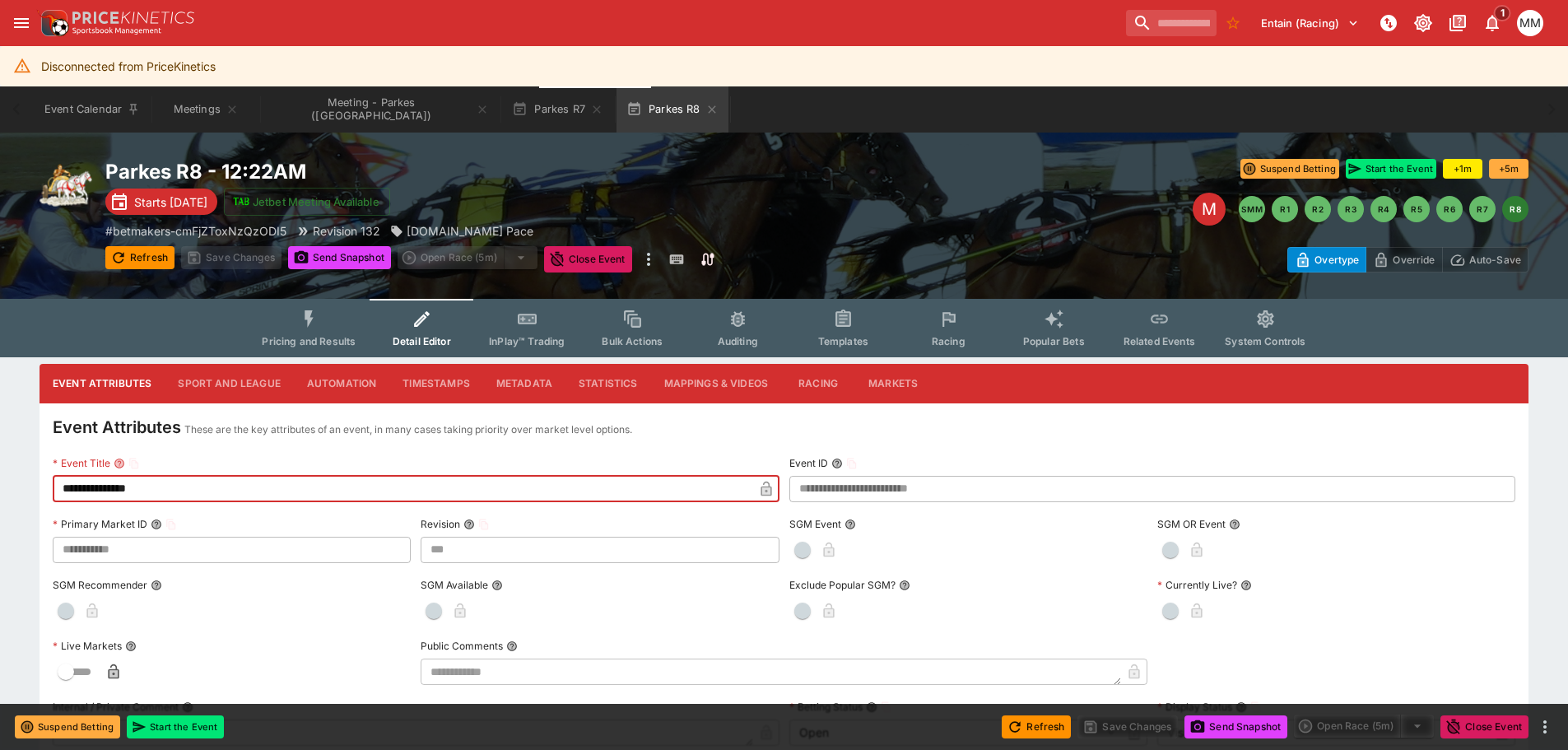 click on "**********" at bounding box center (402, 489) 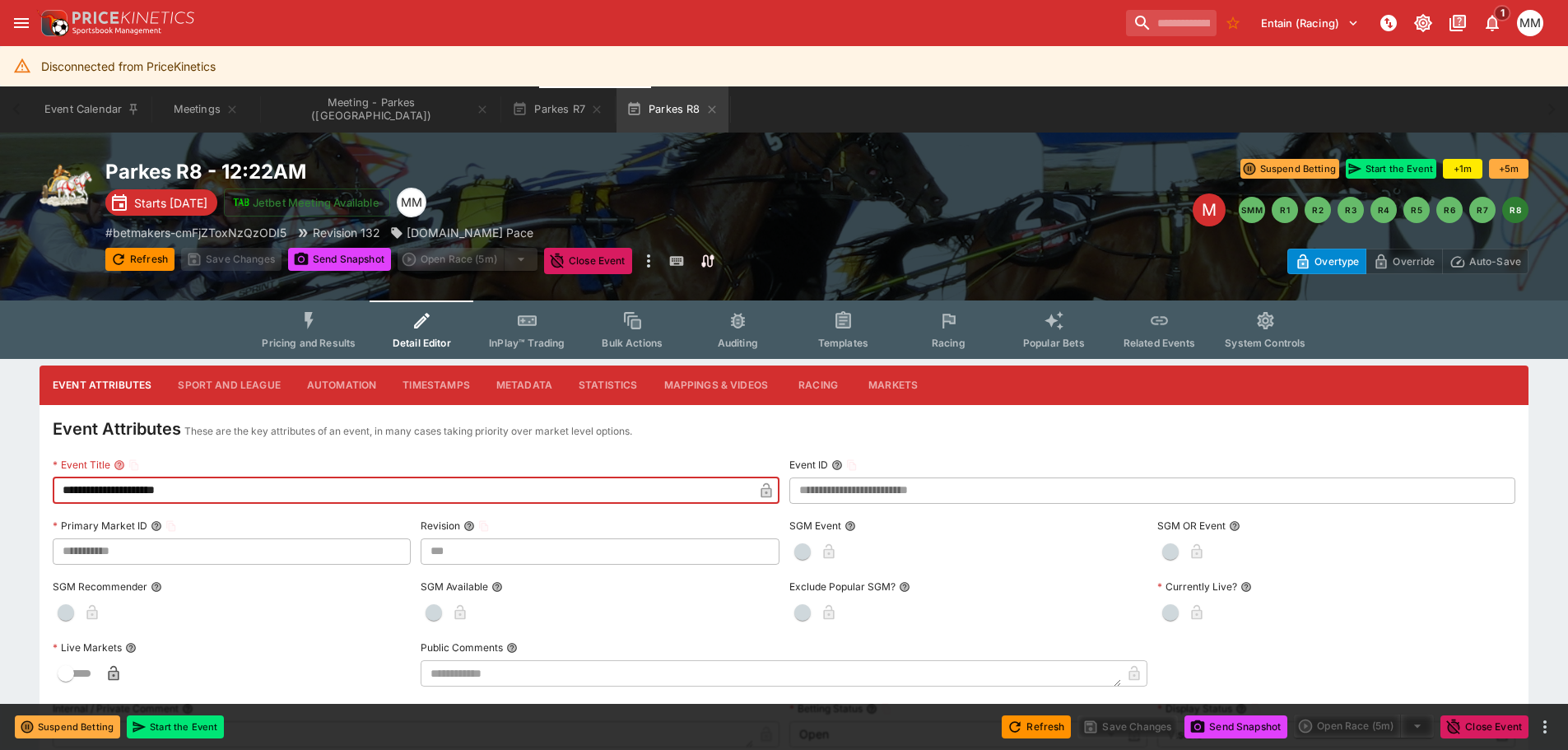 type on "**********" 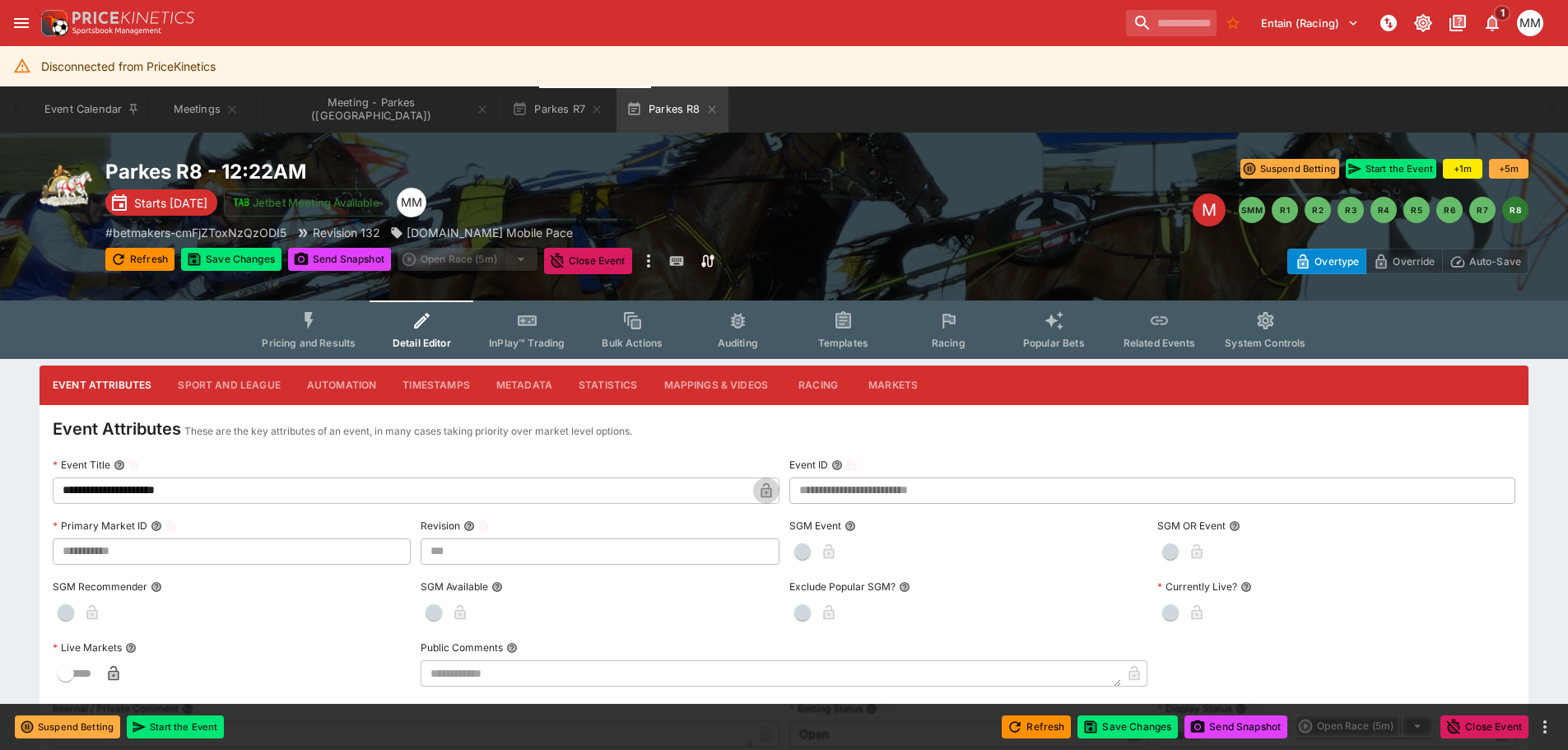 click at bounding box center [766, 491] 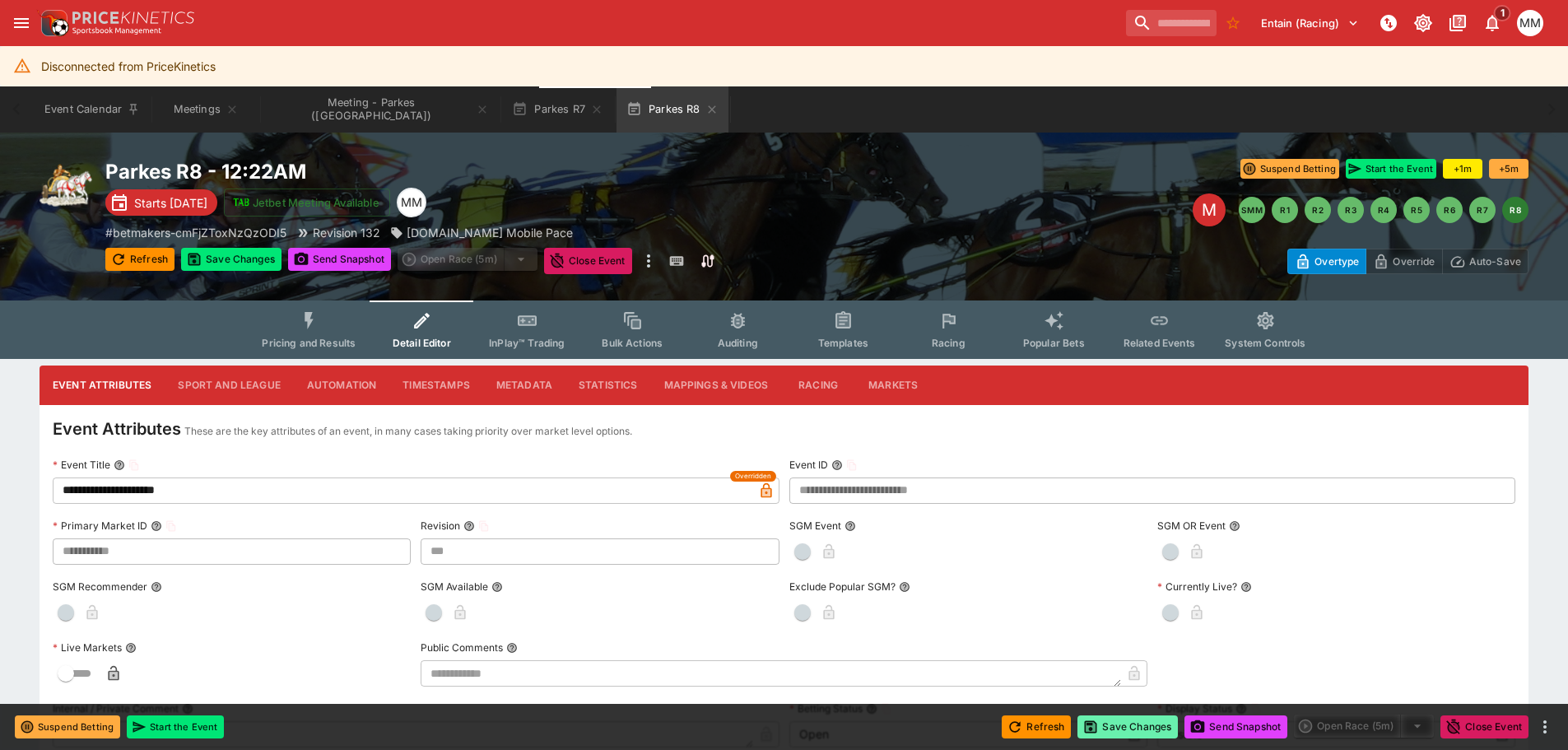 click on "Save Changes" at bounding box center [1128, 727] 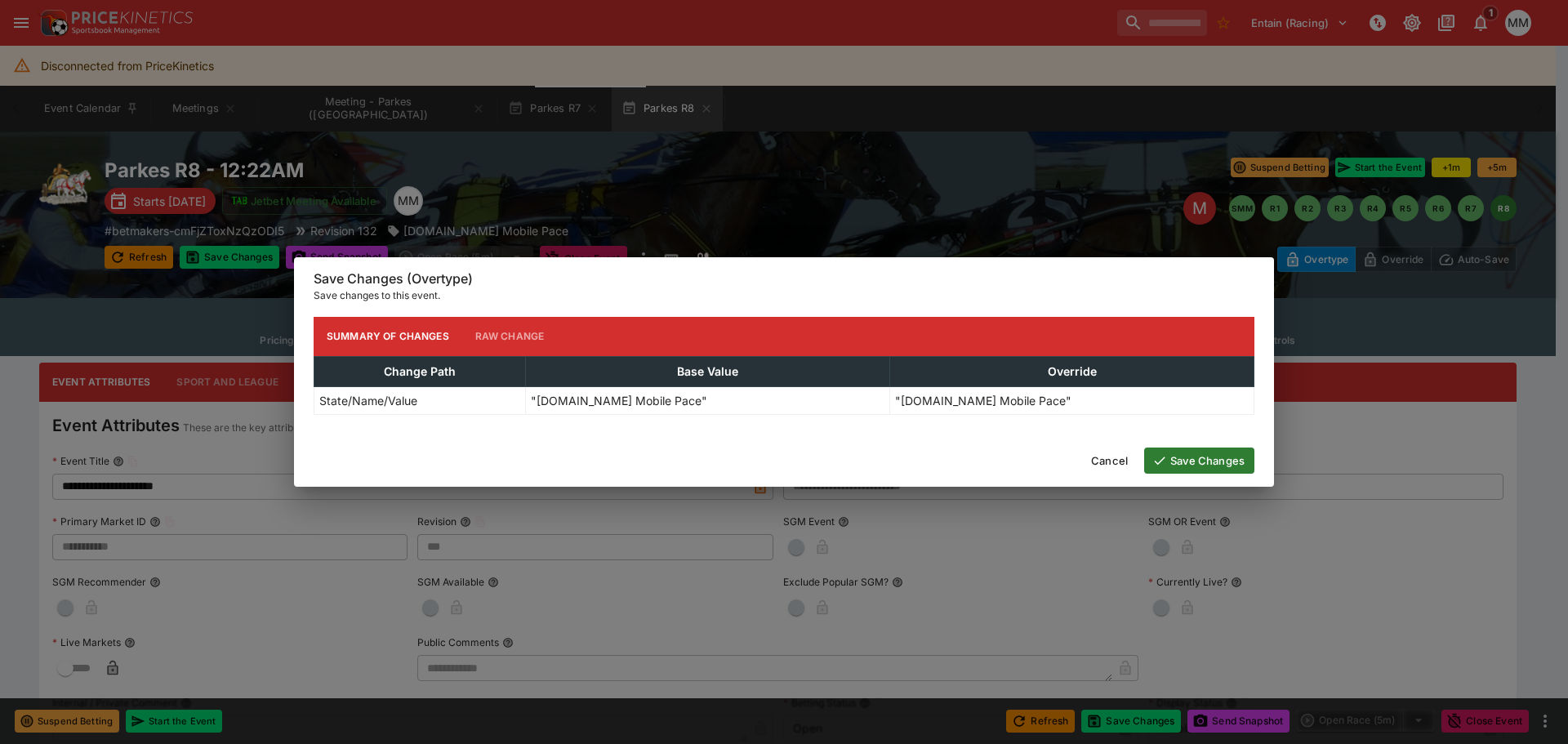 click on "Save Changes" at bounding box center (1199, 461) 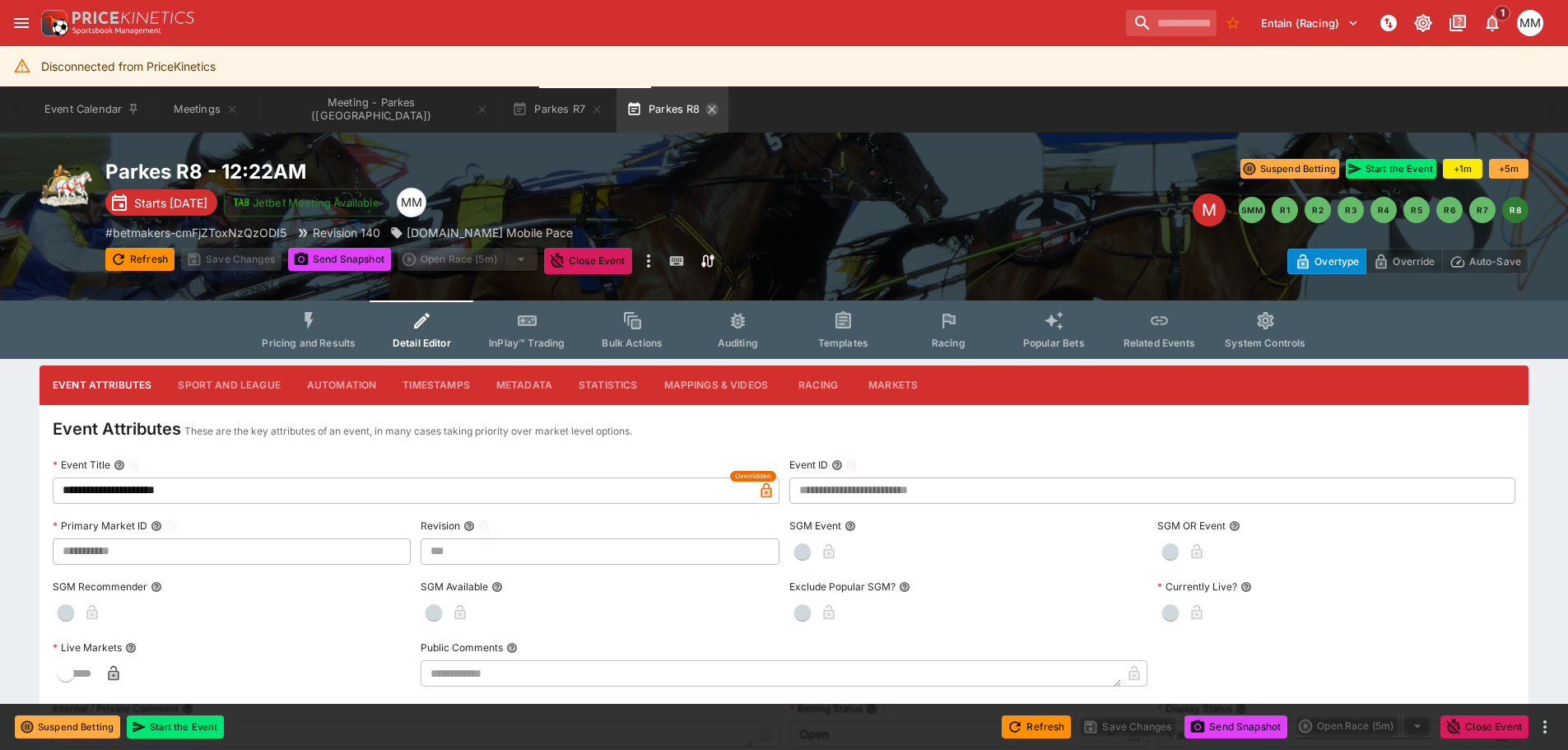 click 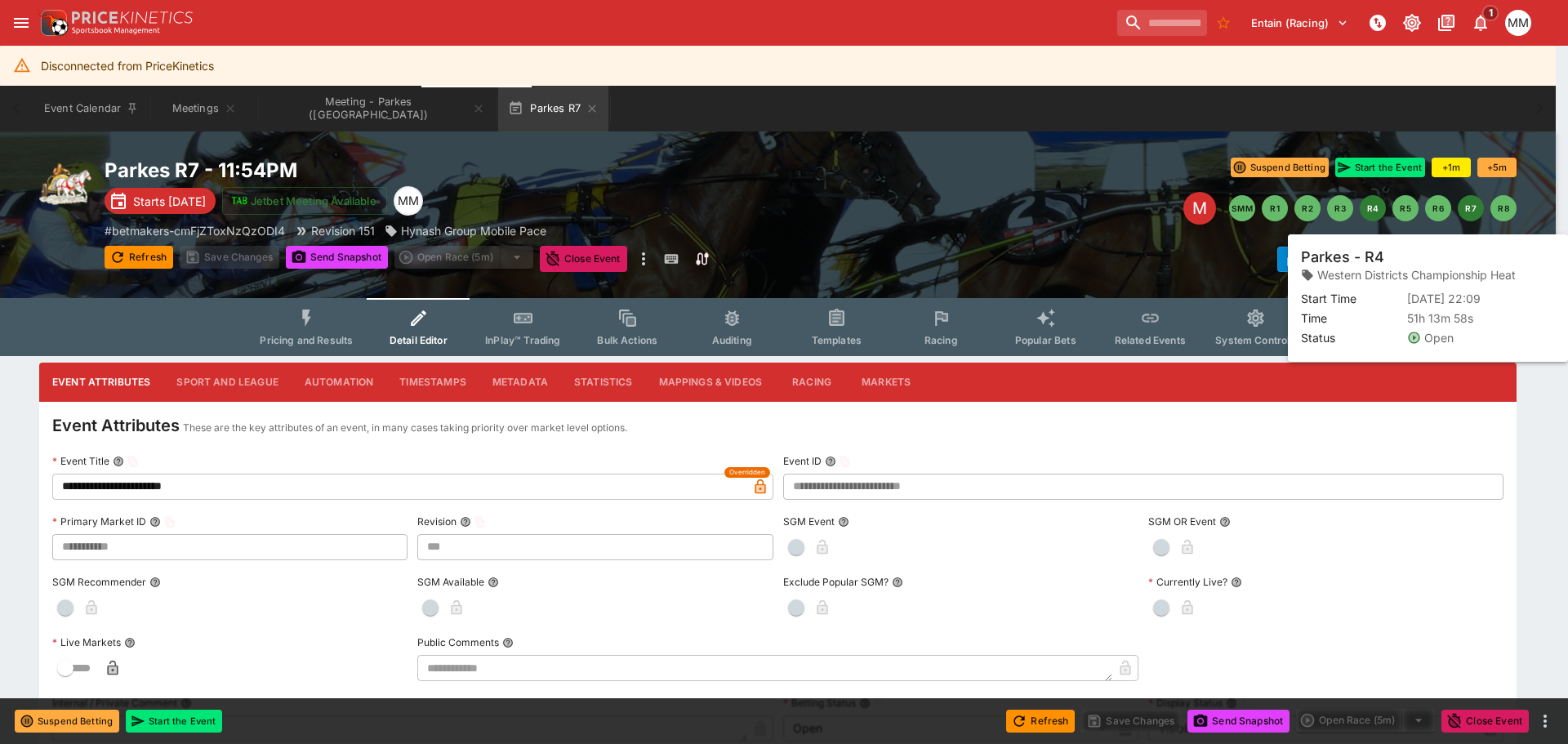 click on "R4" at bounding box center [1373, 208] 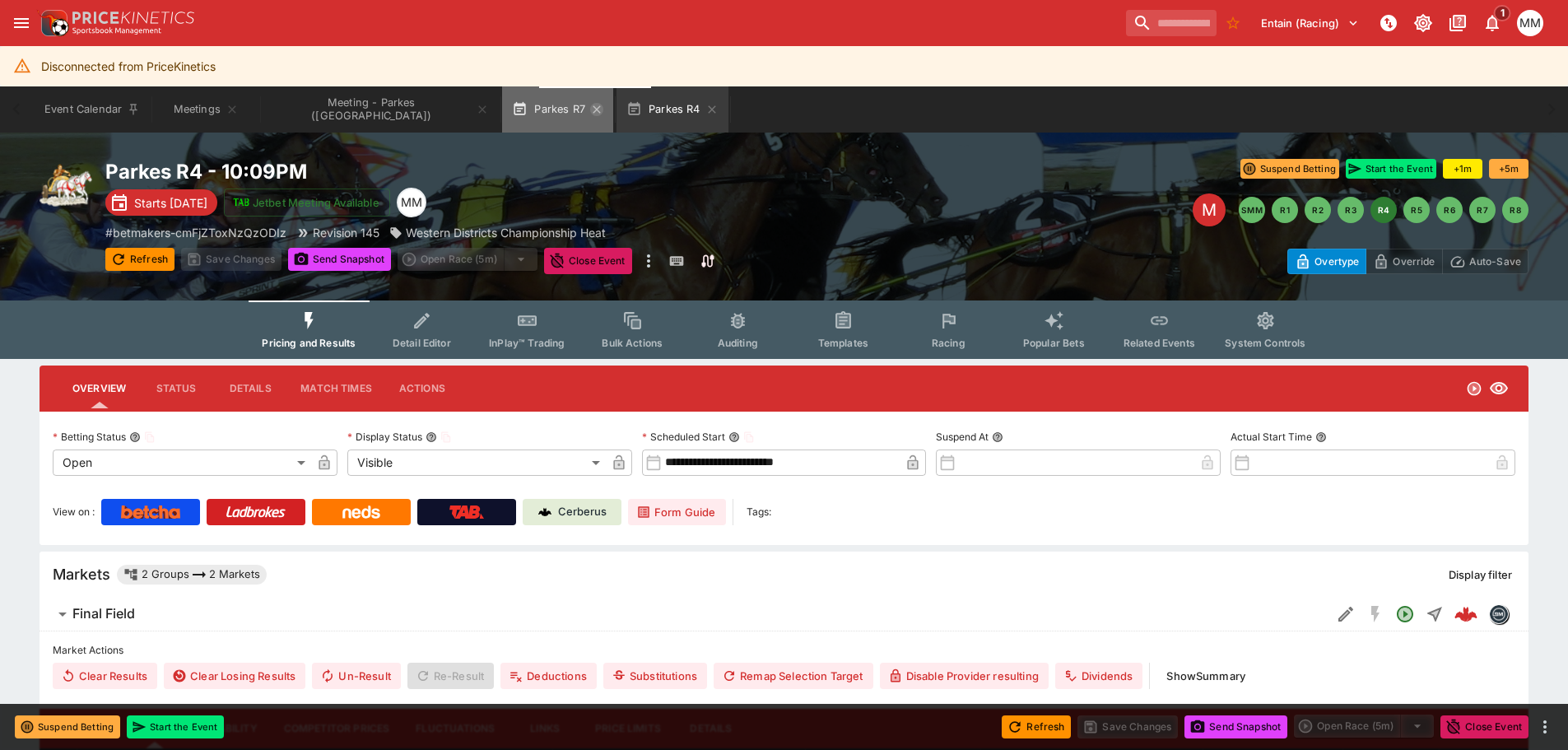 click 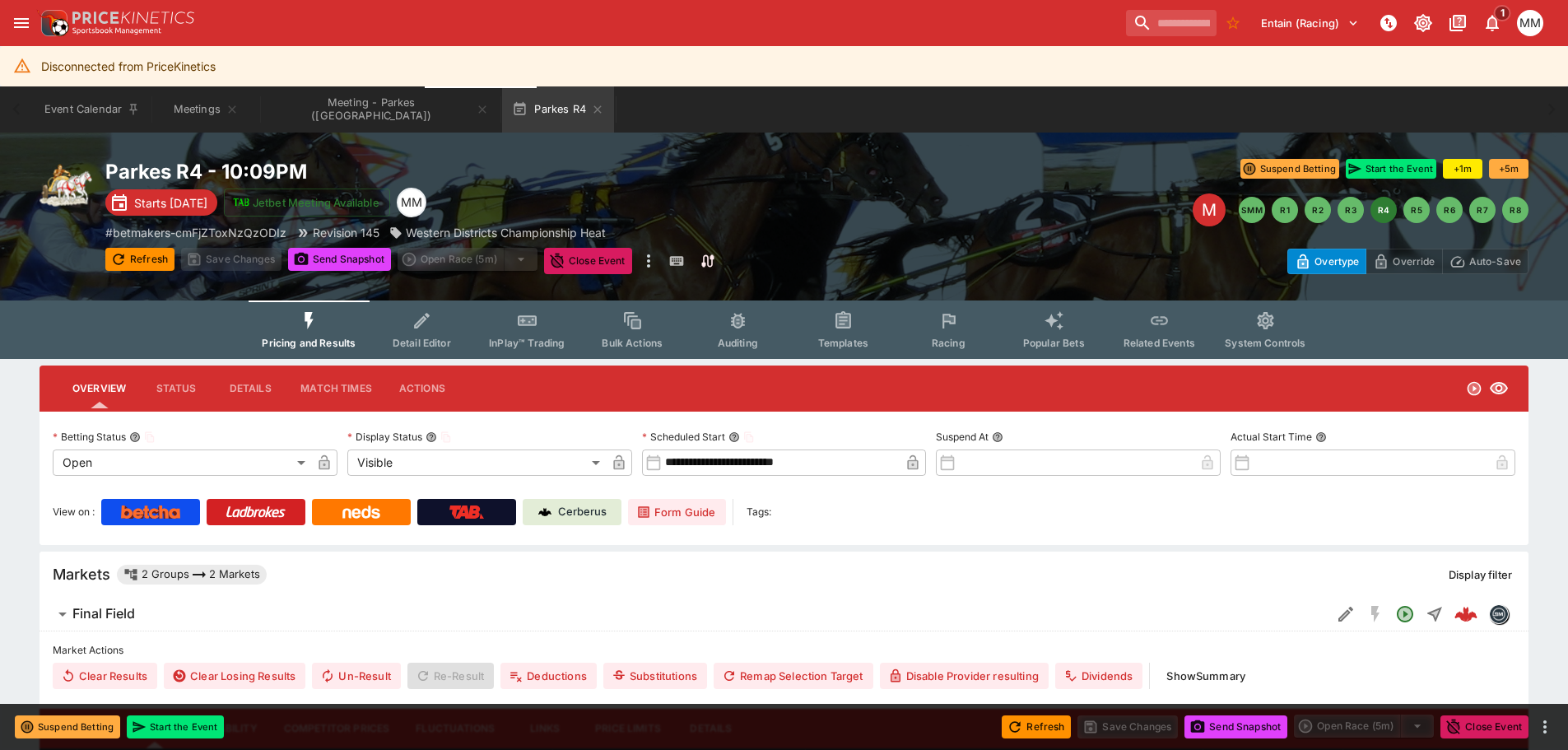 click on "Detail Editor" at bounding box center (421, 329) 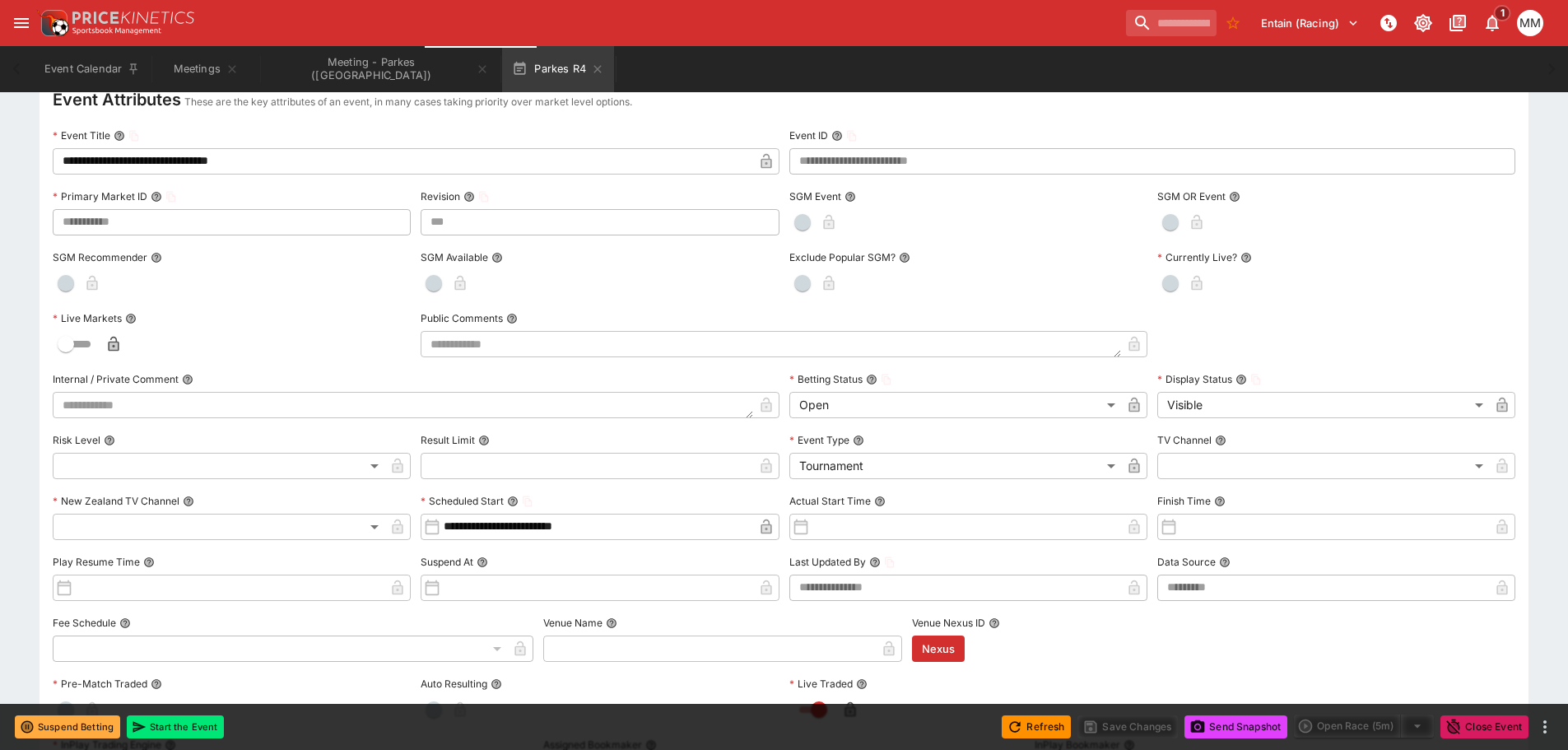 scroll, scrollTop: 0, scrollLeft: 0, axis: both 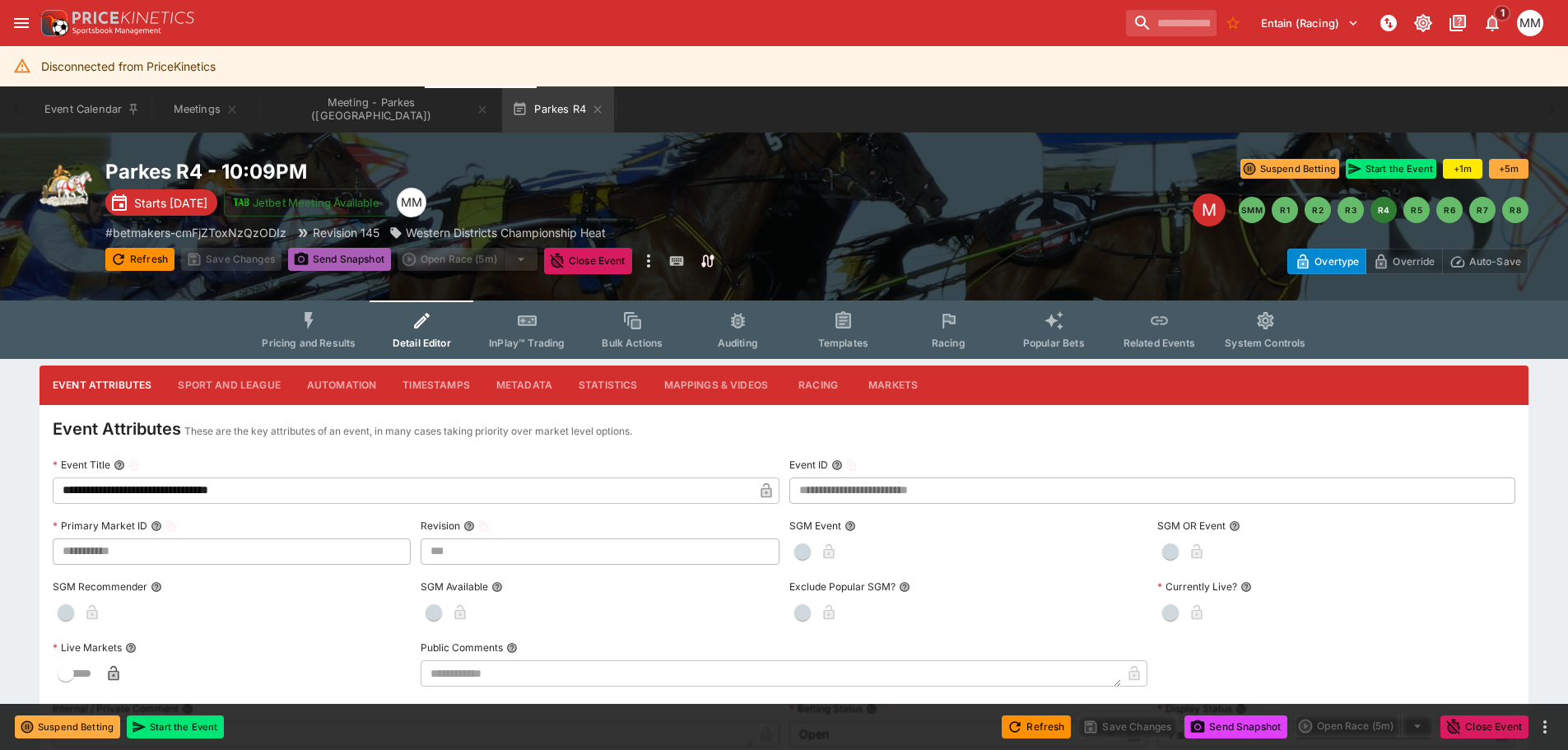 click on "Send Snapshot" at bounding box center [339, 259] 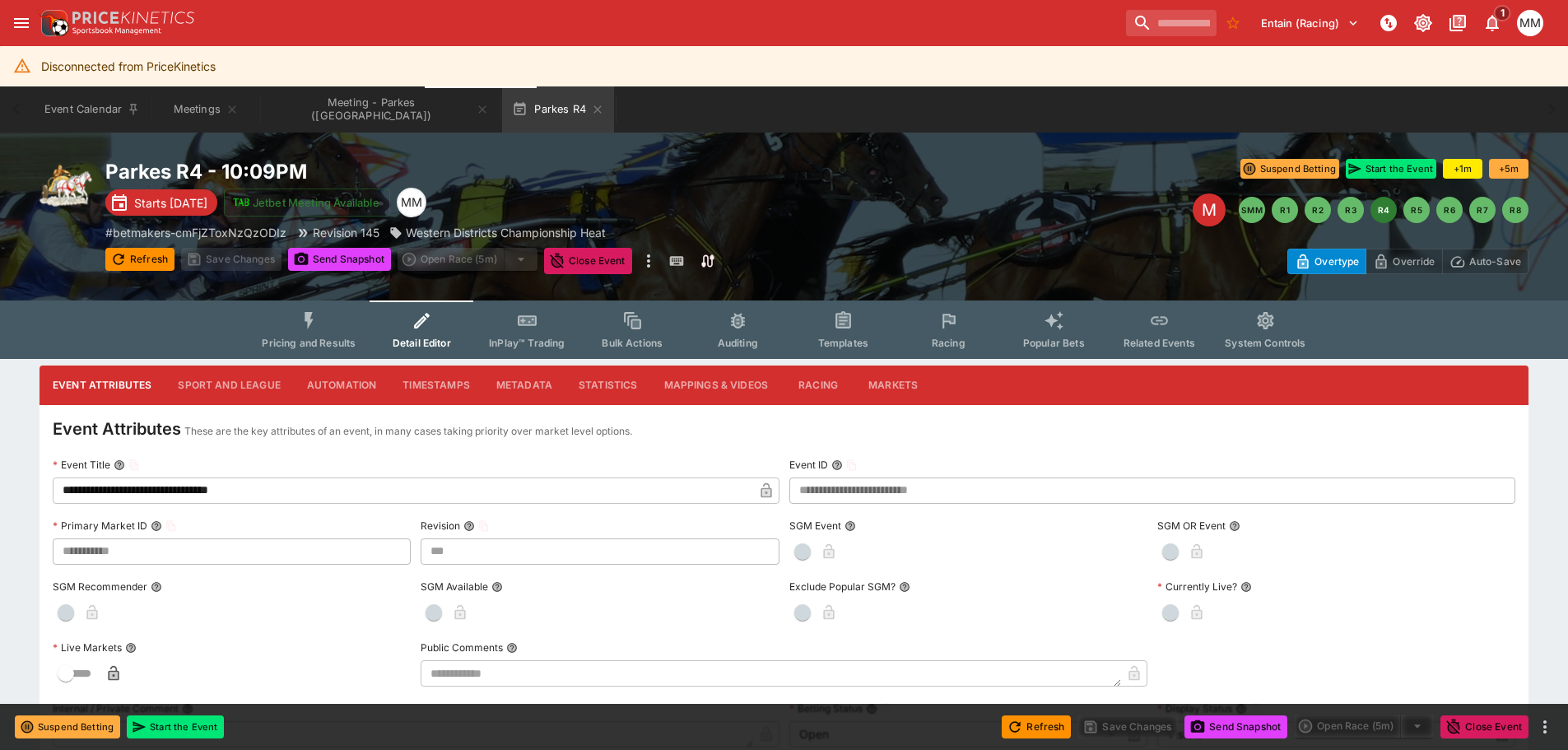 click on "**********" at bounding box center [402, 491] 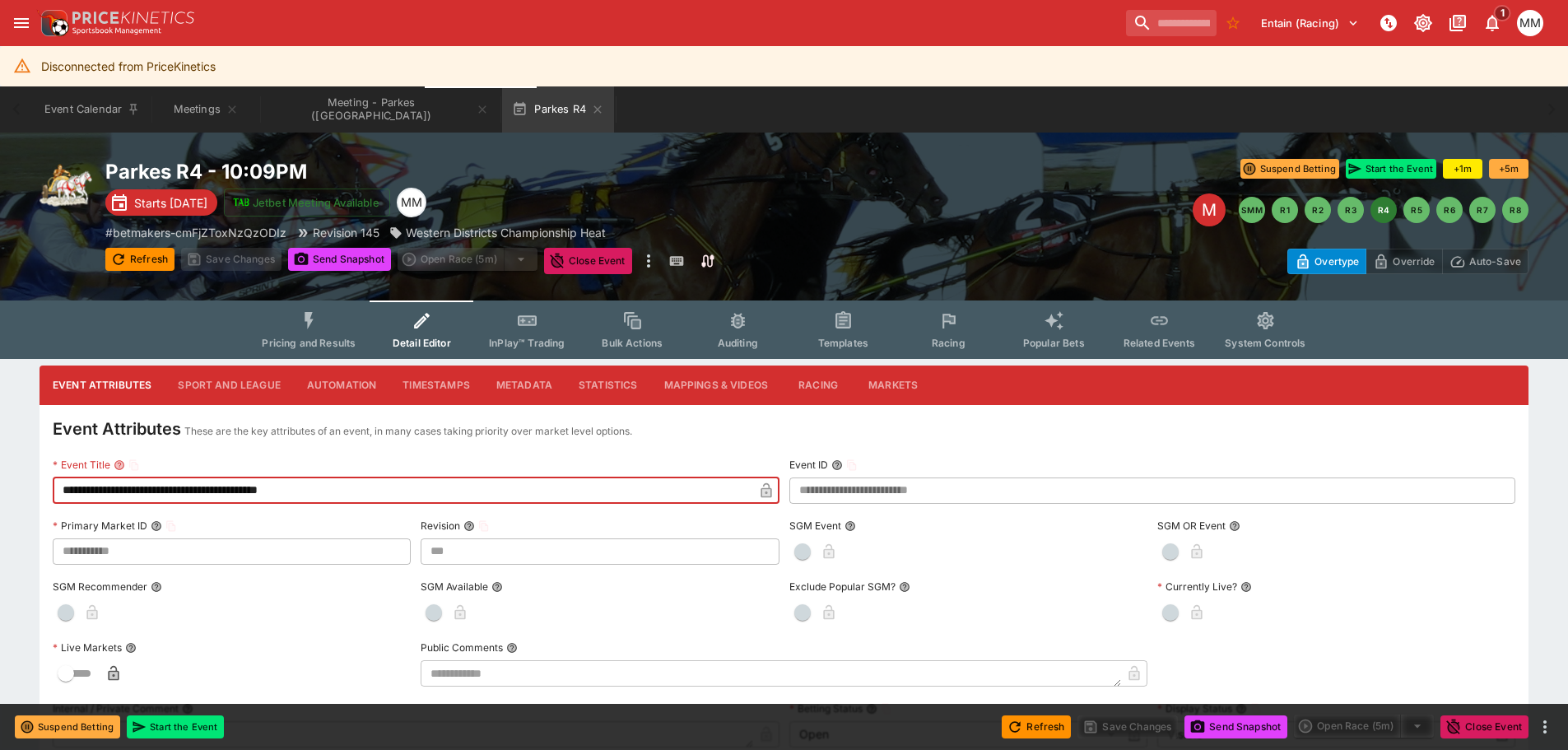 click at bounding box center [766, 491] 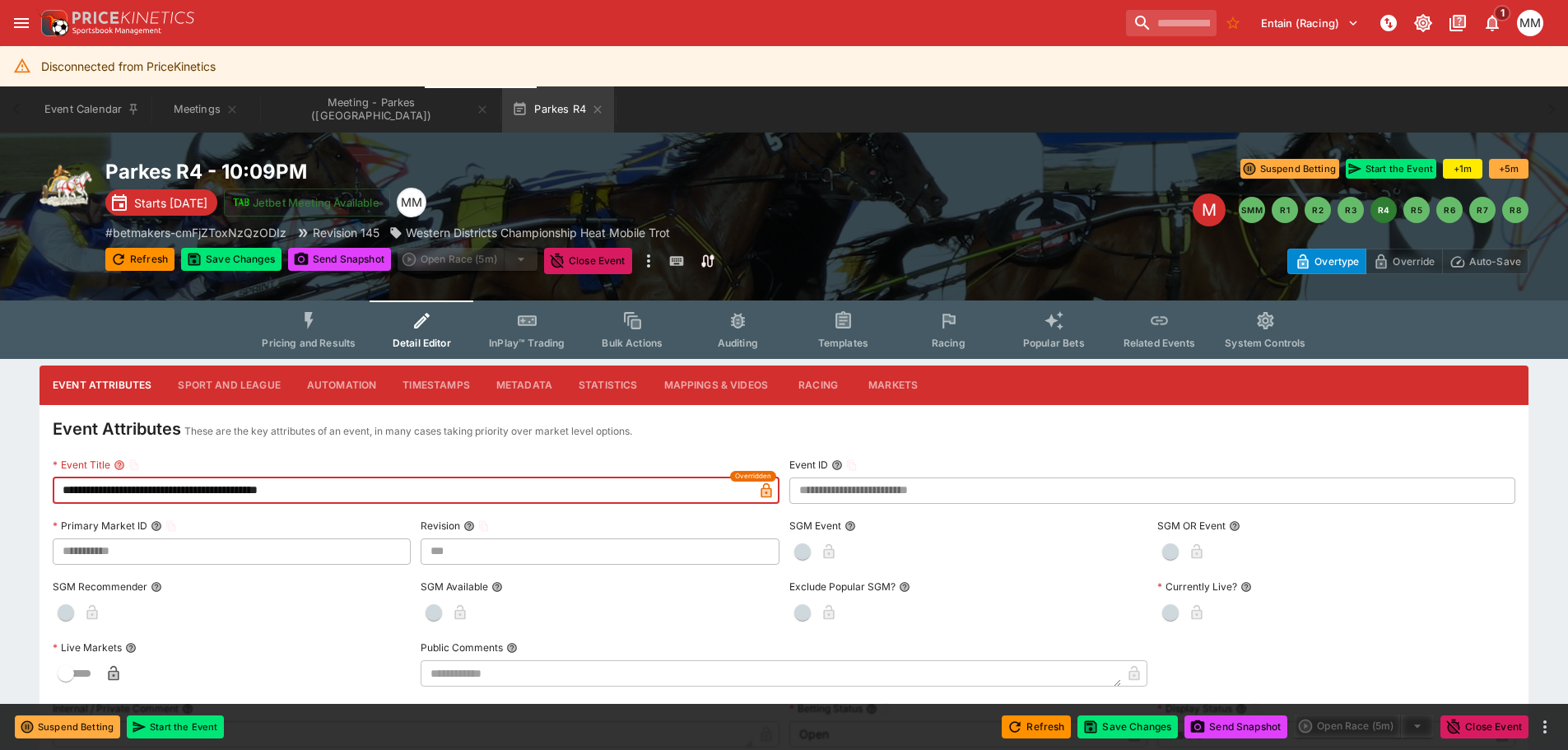 click on "**********" at bounding box center (402, 491) 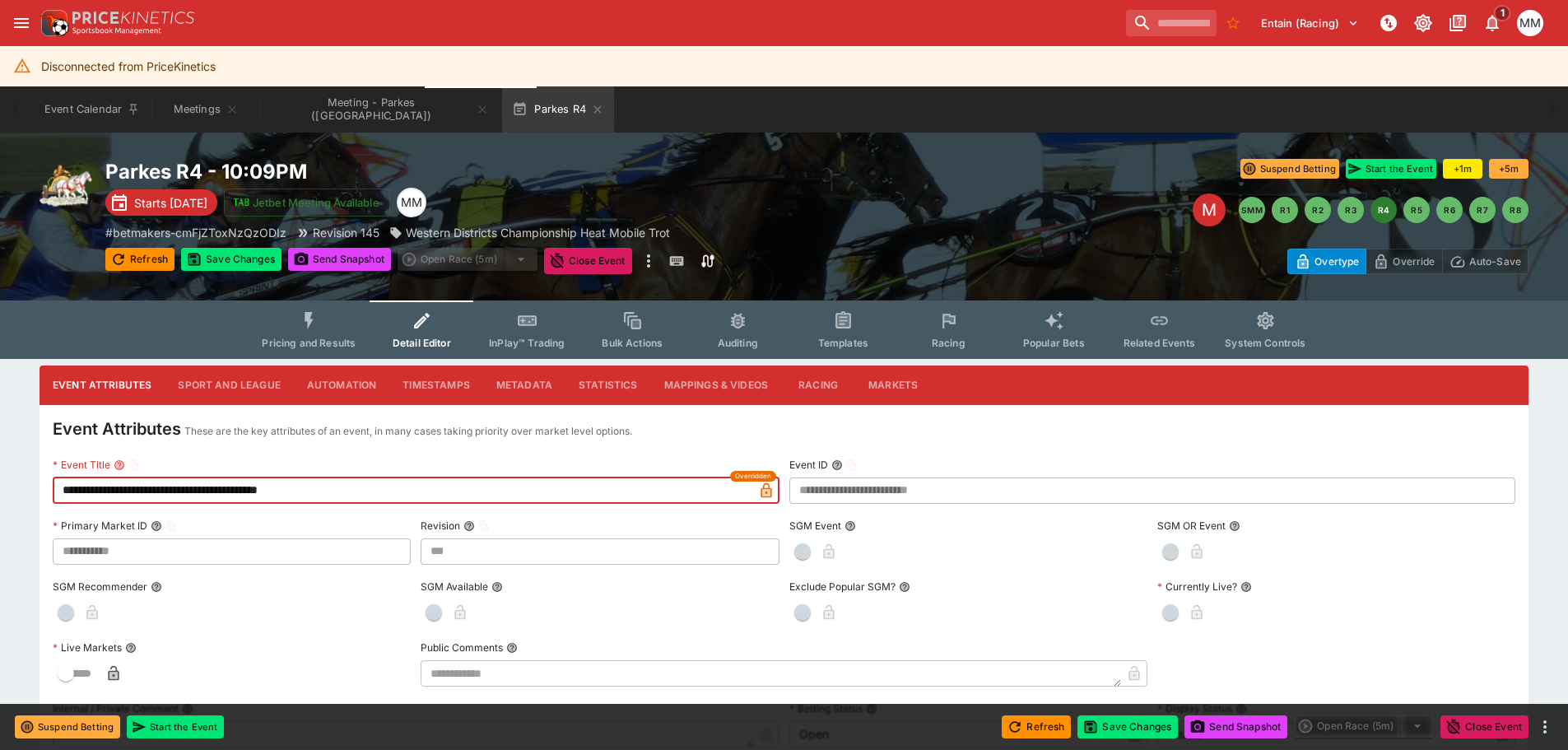 type on "**********" 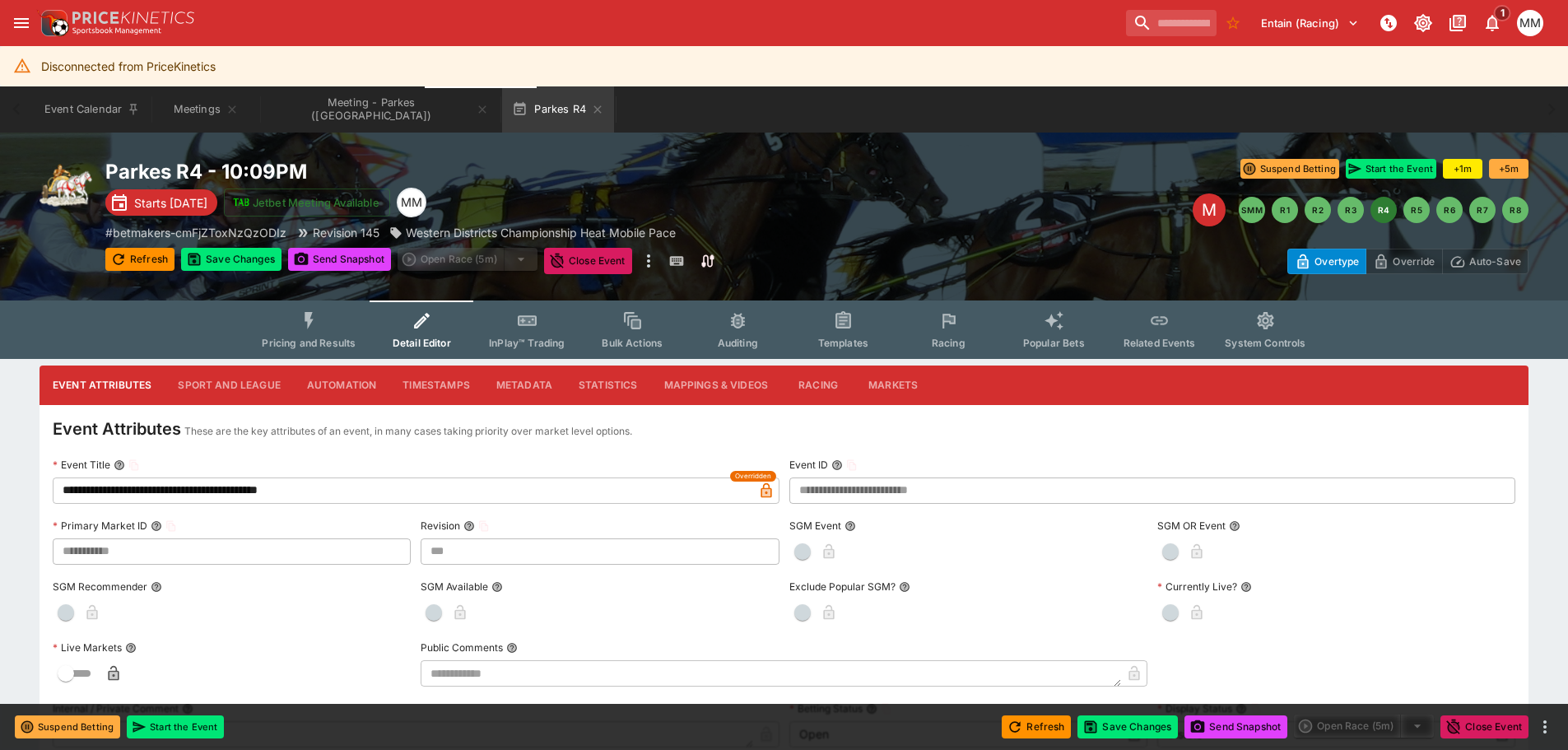 click on "These are the key attributes of an event, in many cases taking priority over market level options." at bounding box center (408, 431) 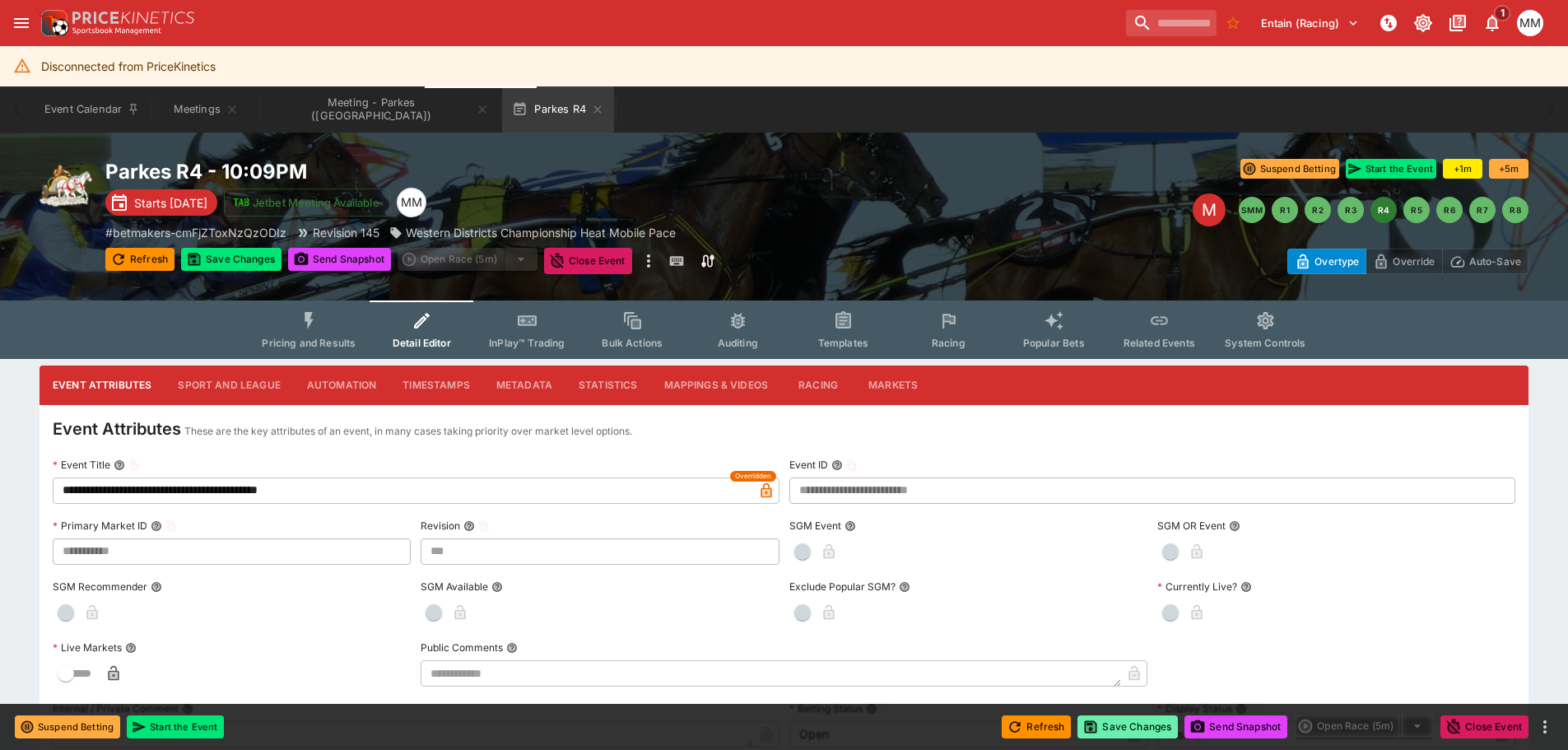 click on "Save Changes" at bounding box center [1128, 727] 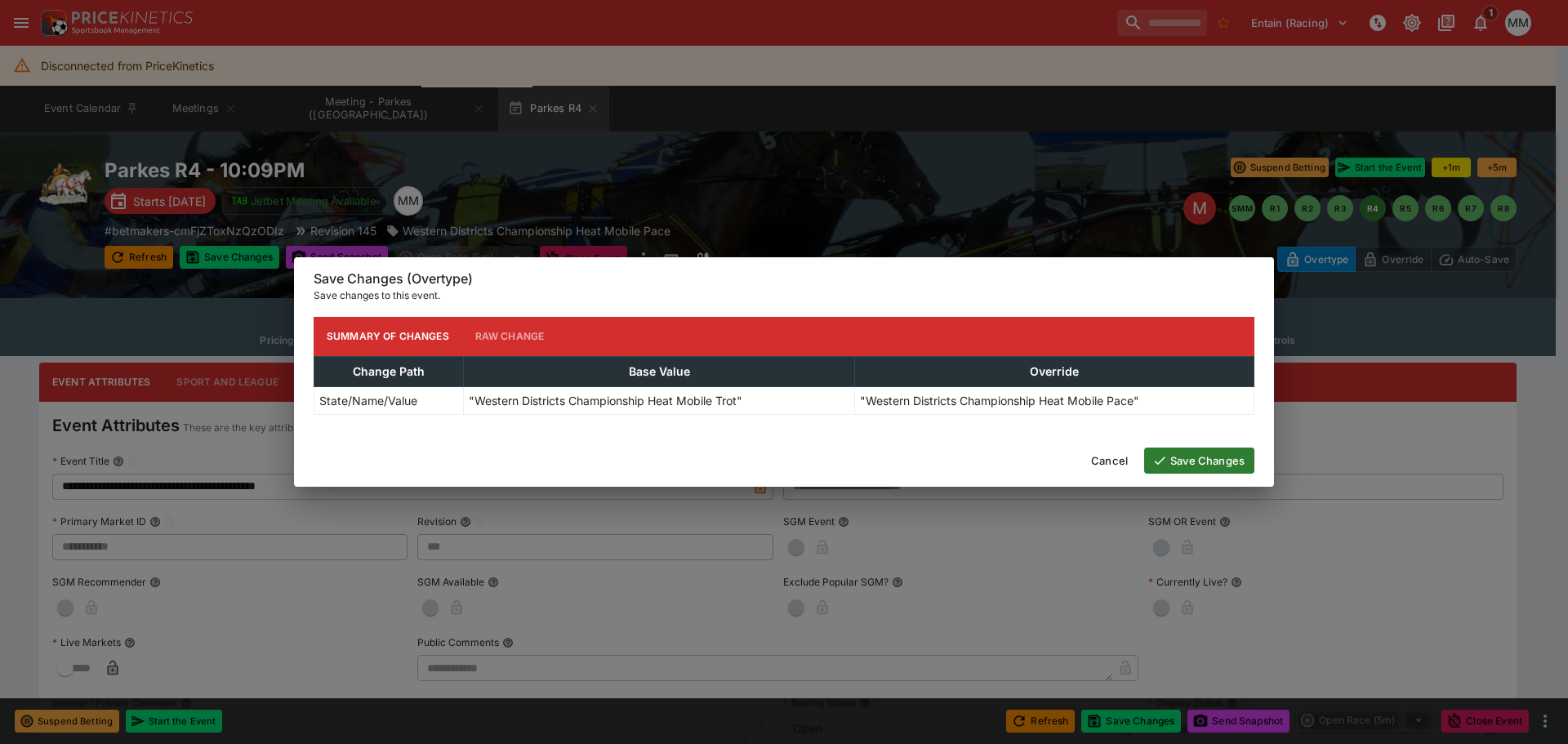 click on "Save Changes" at bounding box center (1199, 461) 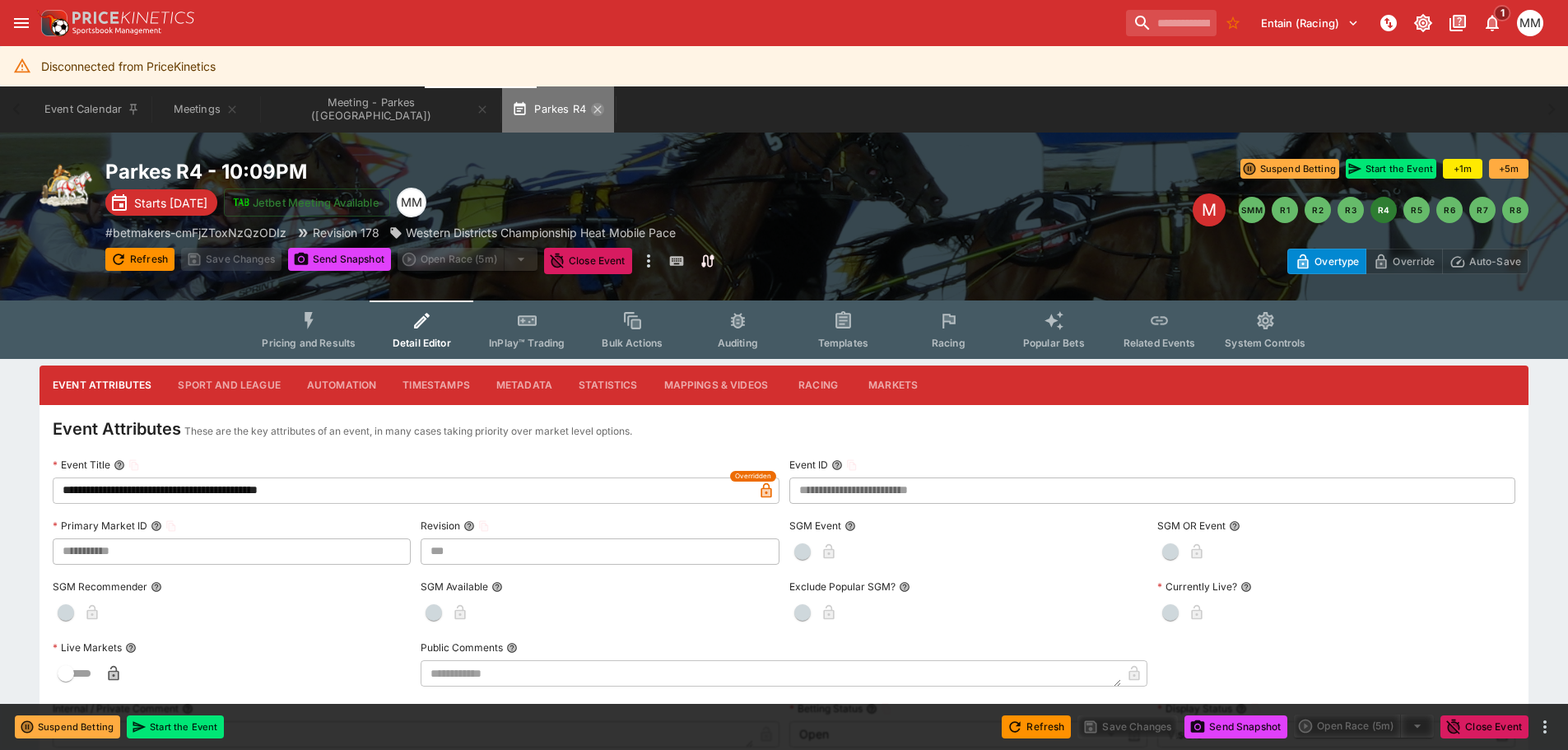 click 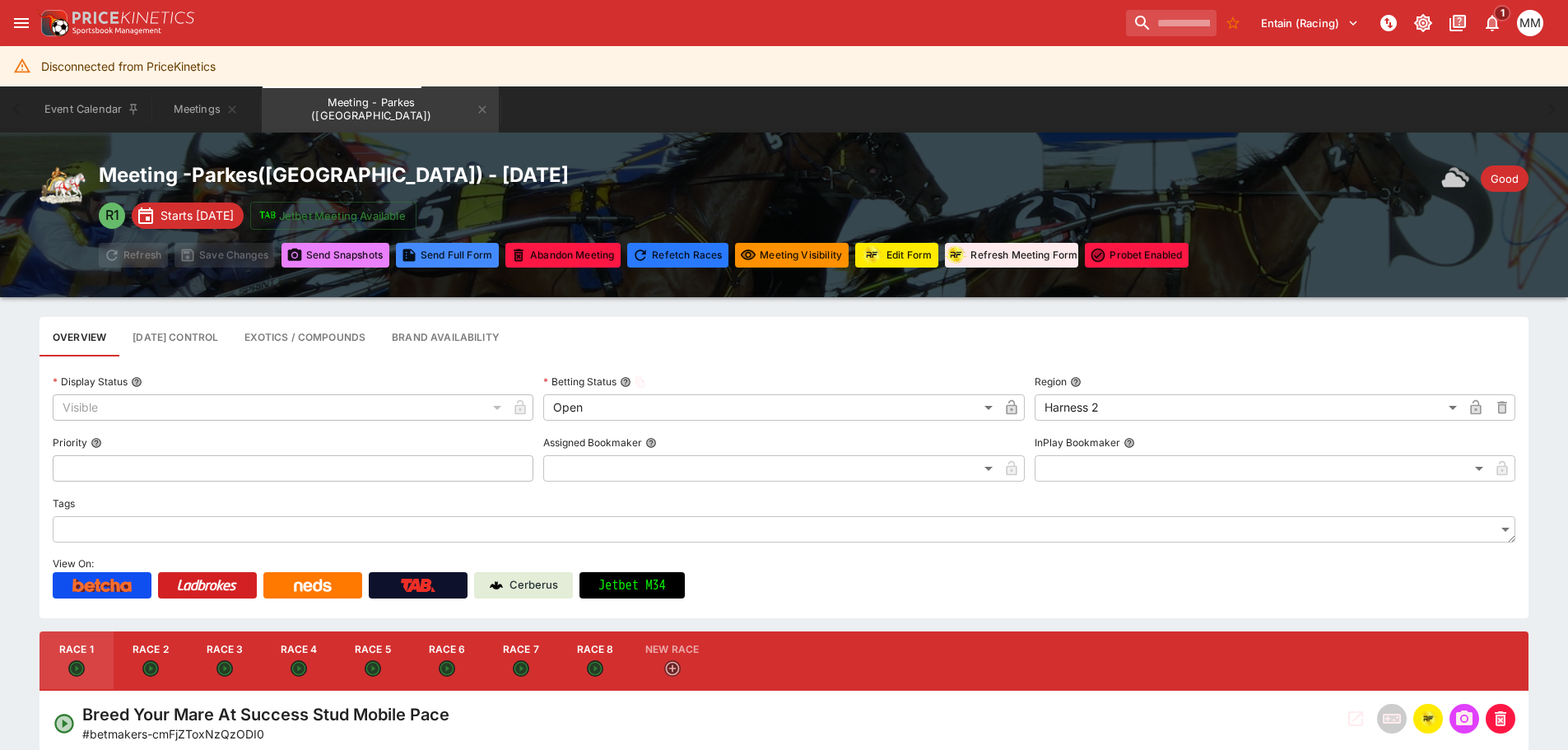 click on "Send Snapshot s" at bounding box center [335, 255] 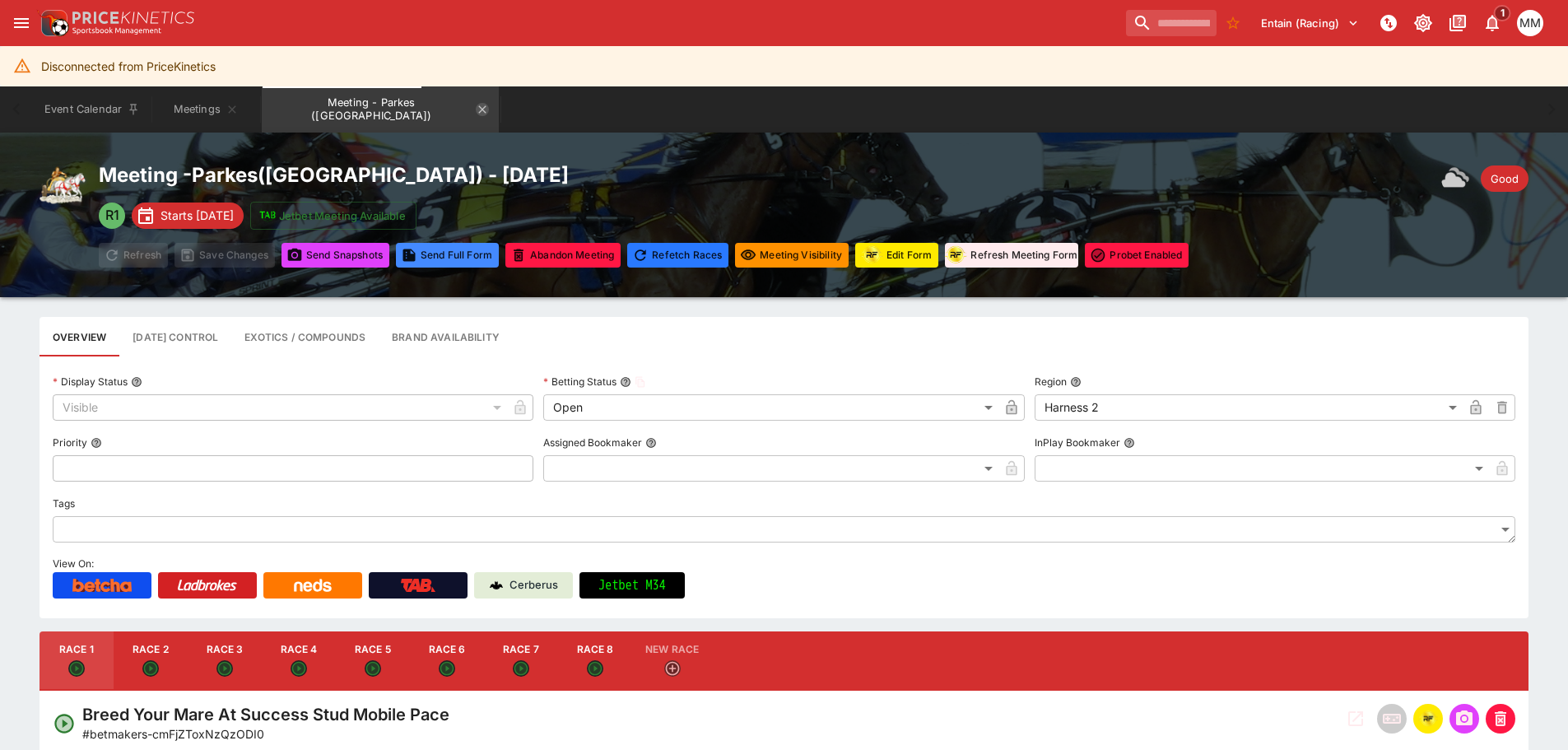 click 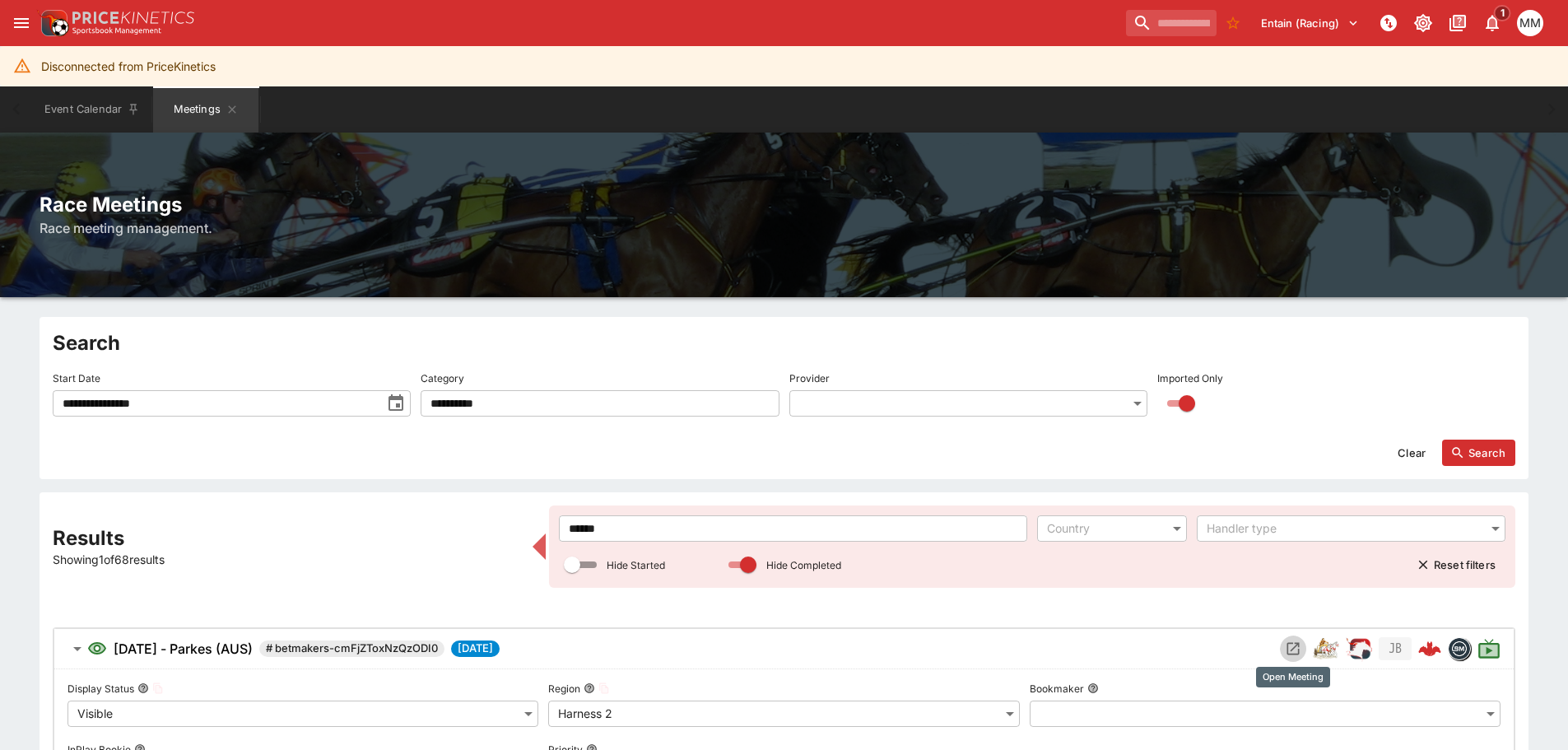 click 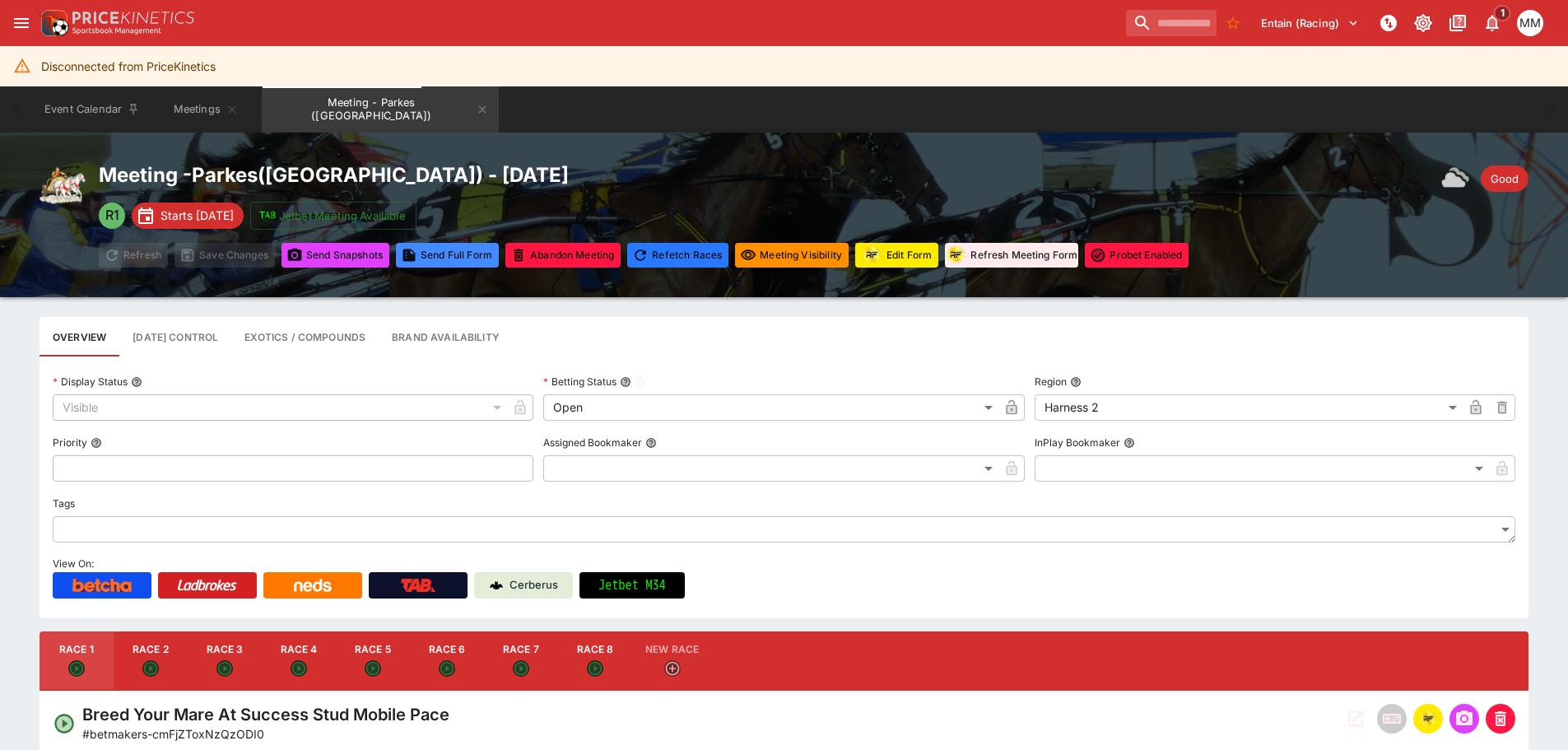 click on "Race 4" at bounding box center (299, 661) 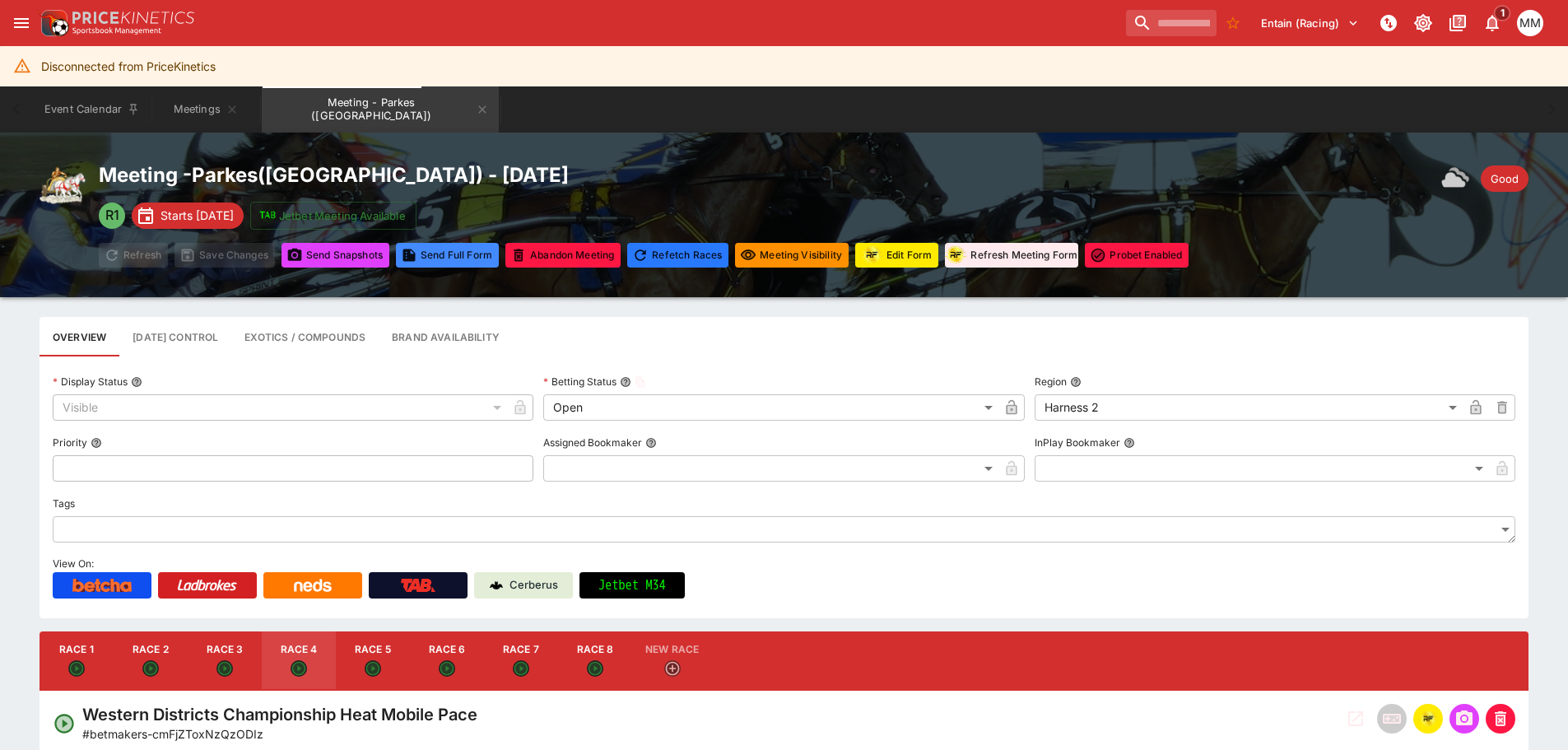 type on "**********" 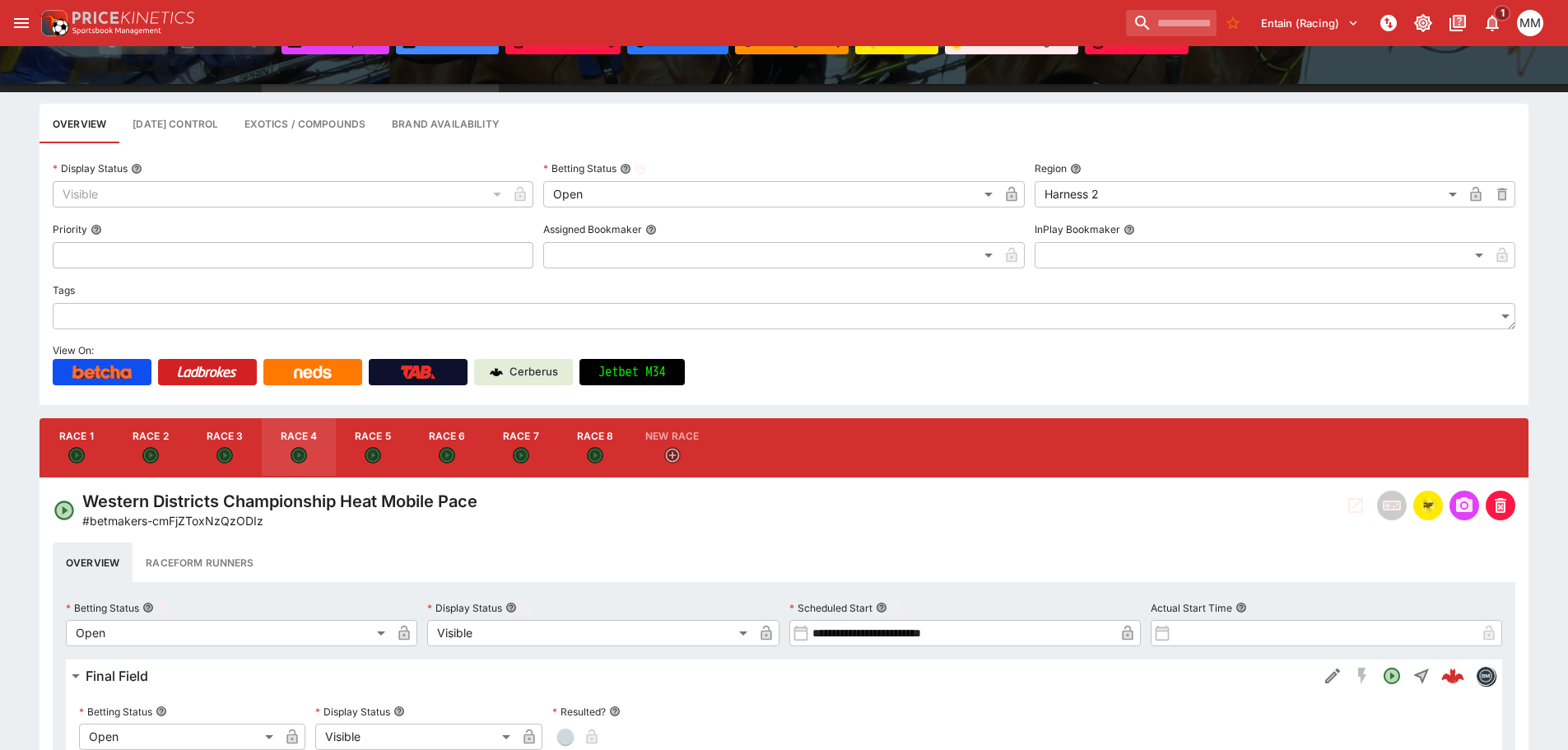 scroll, scrollTop: 329, scrollLeft: 0, axis: vertical 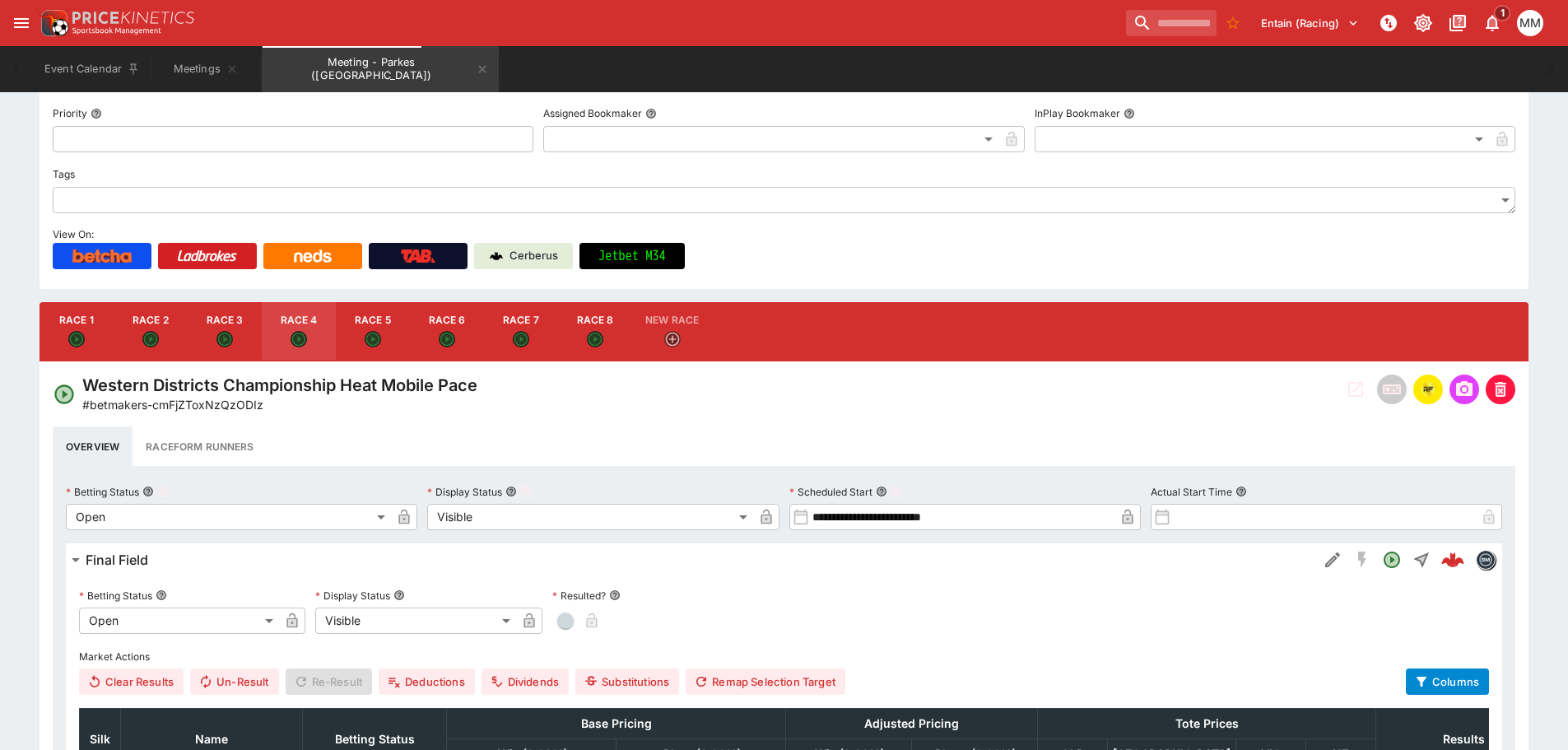 click 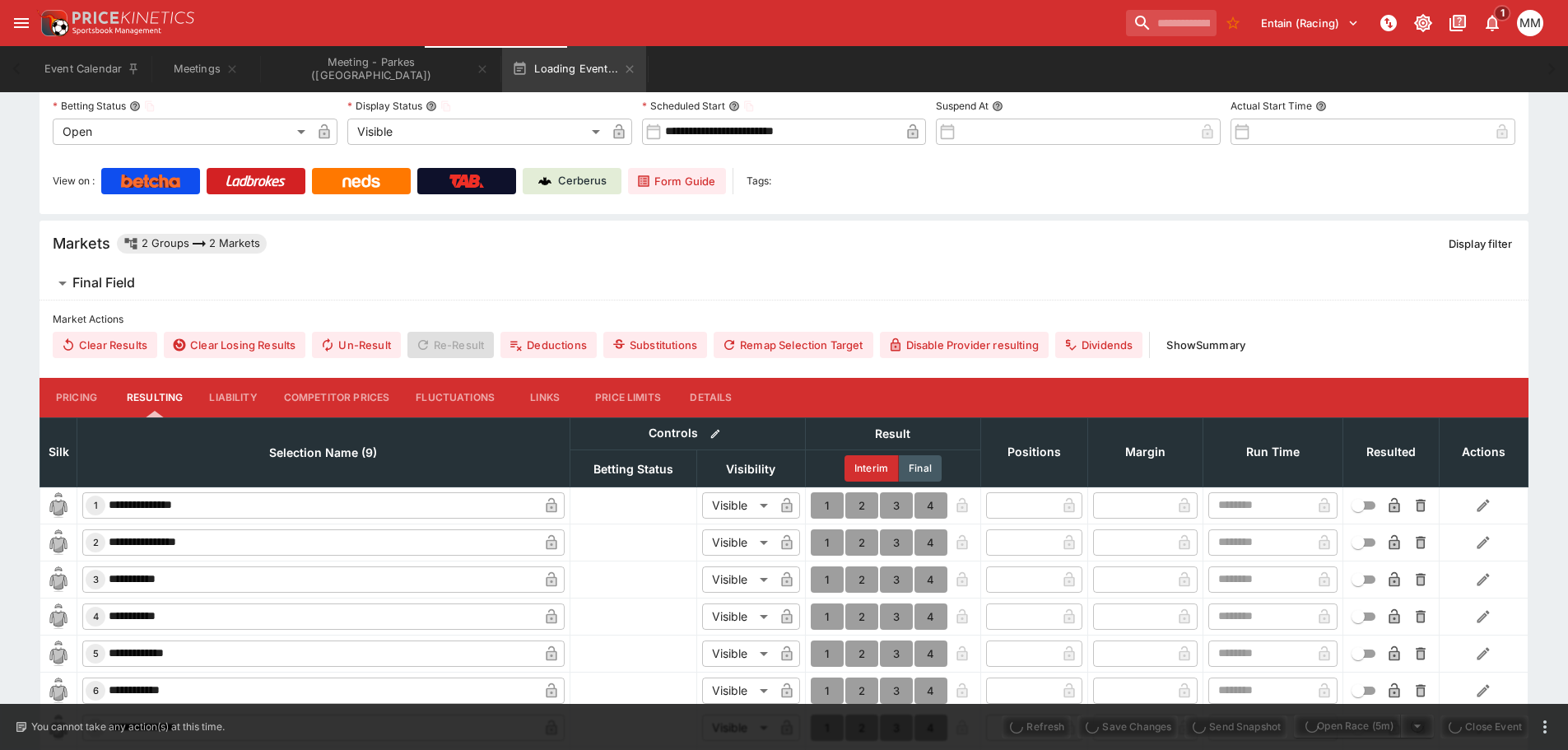 scroll, scrollTop: 0, scrollLeft: 0, axis: both 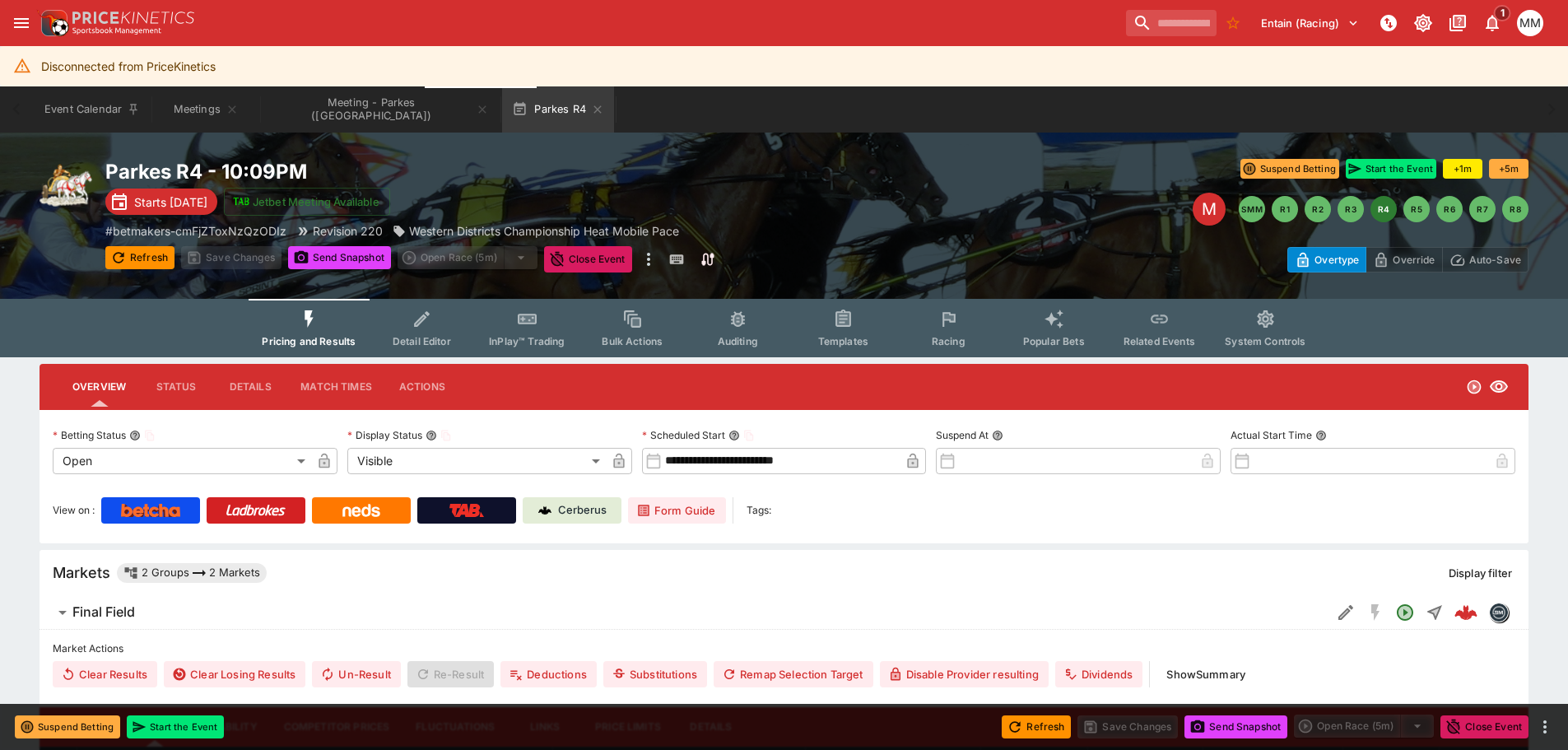 click on "Racing" at bounding box center [948, 328] 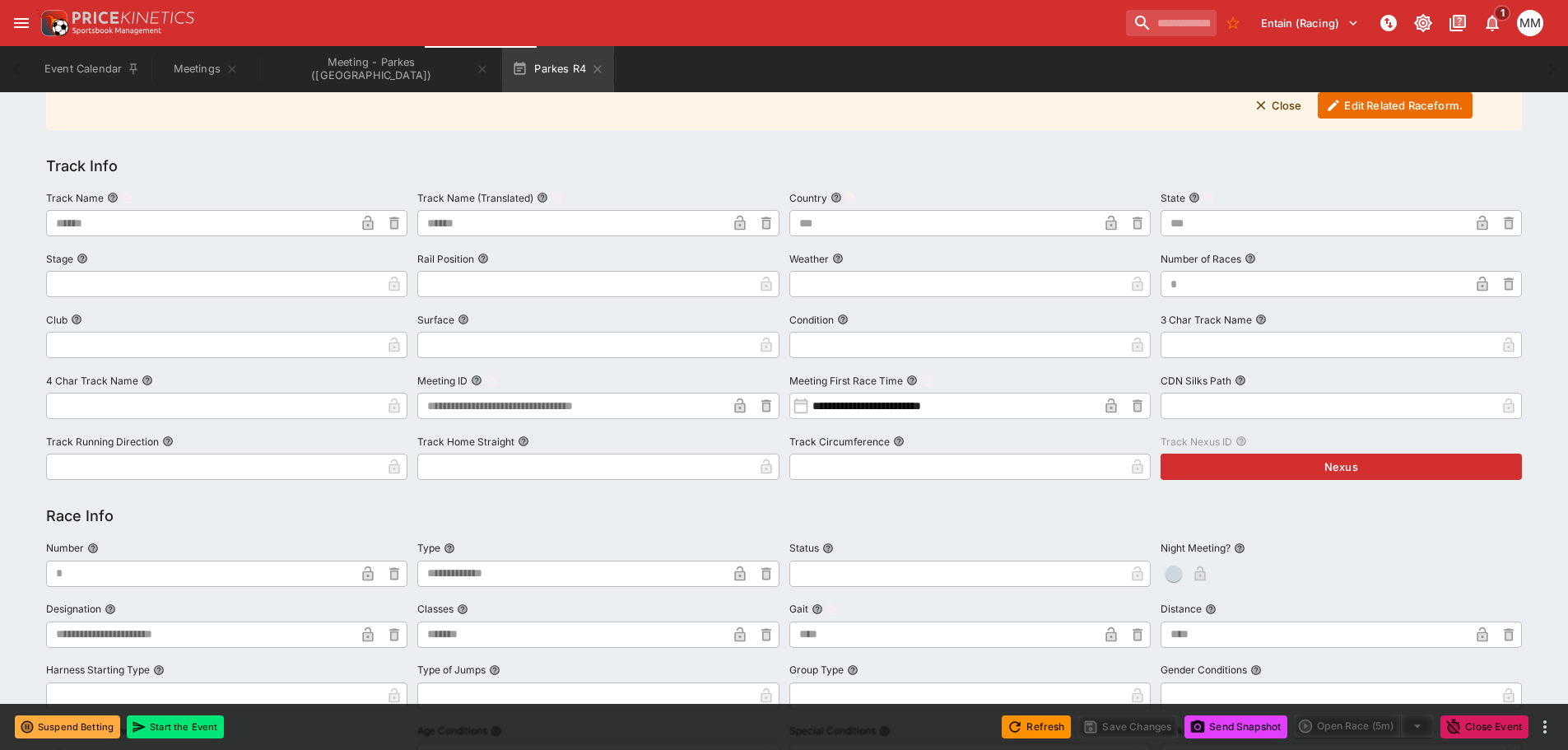 scroll, scrollTop: 329, scrollLeft: 0, axis: vertical 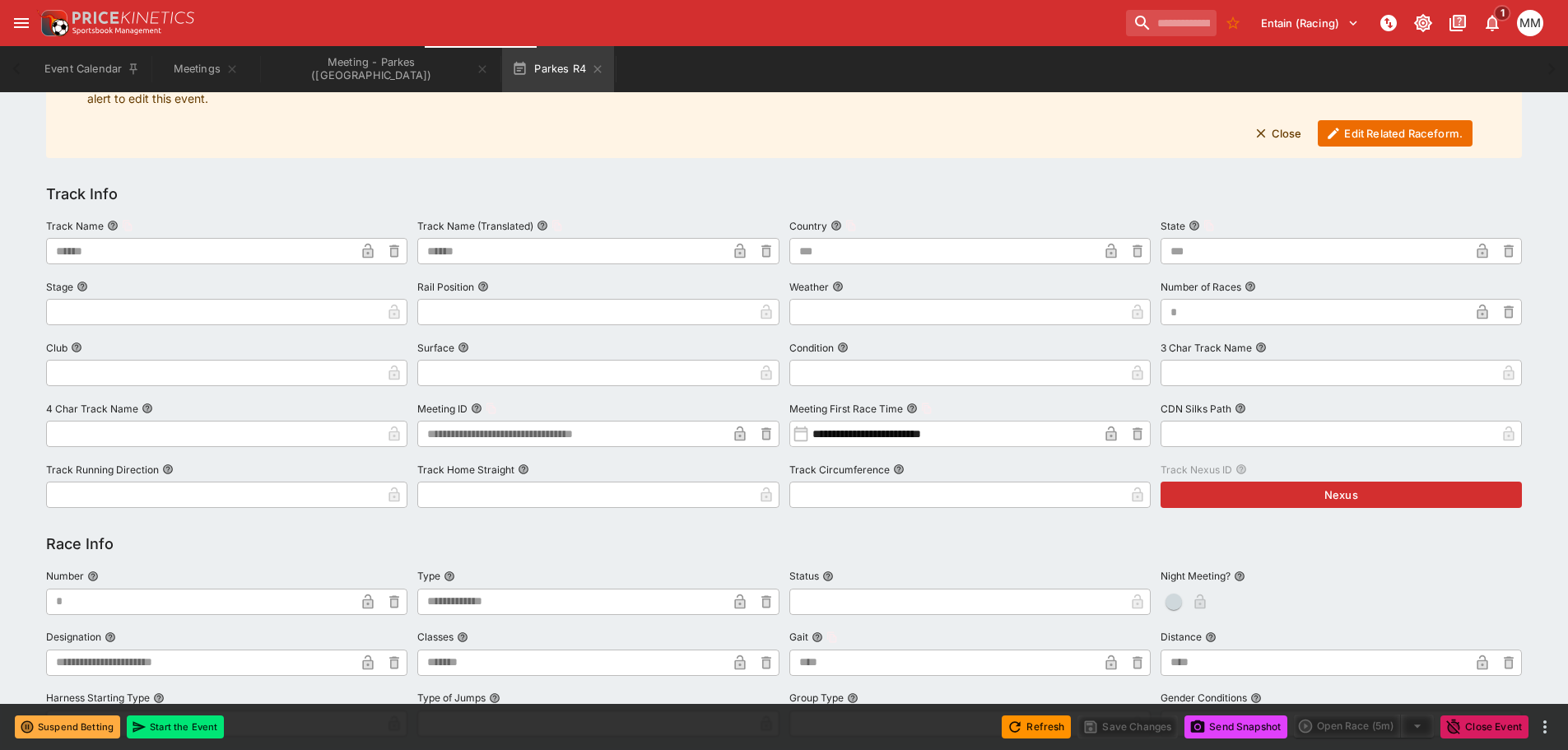 click on "Edit Related Raceform." at bounding box center (1395, 133) 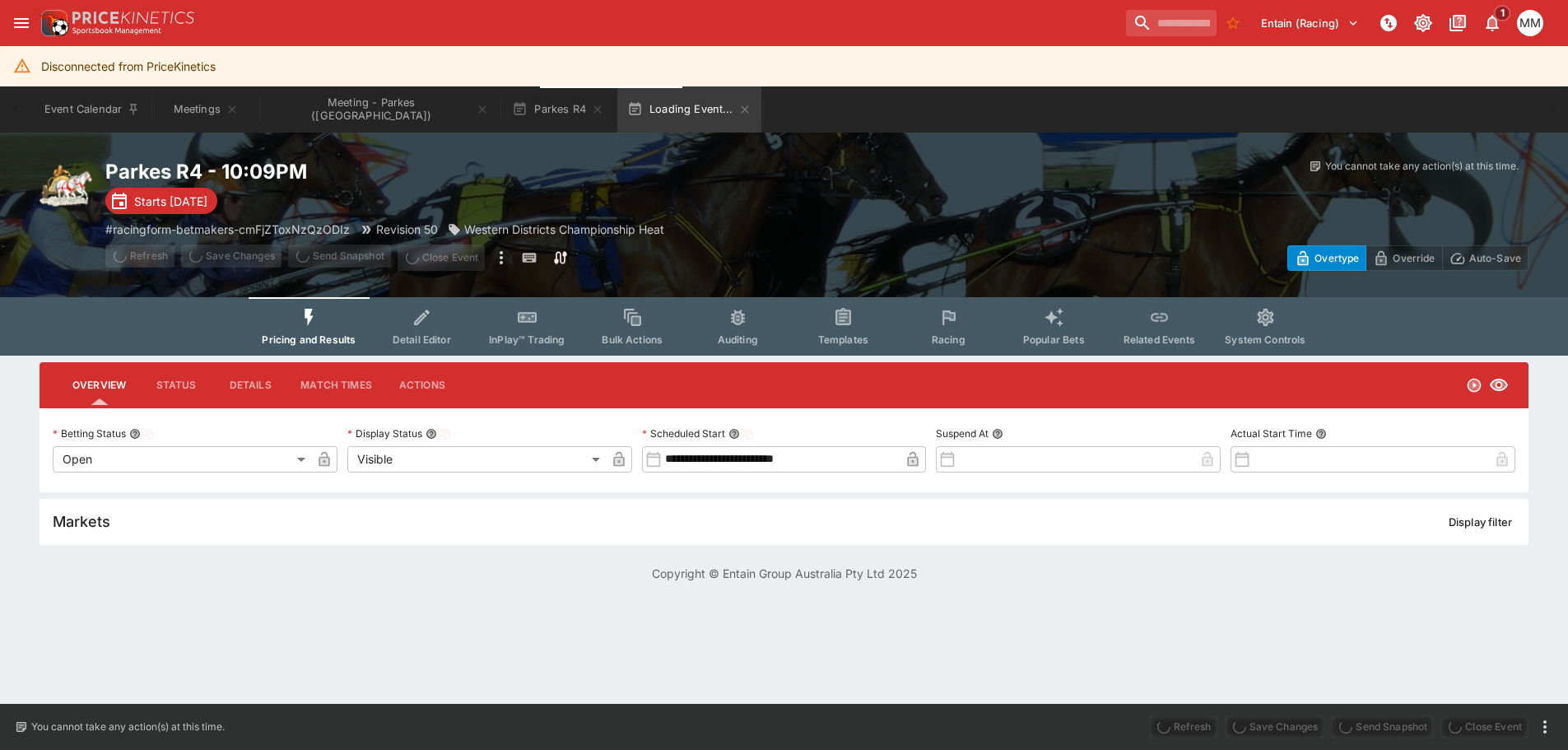 scroll, scrollTop: 0, scrollLeft: 0, axis: both 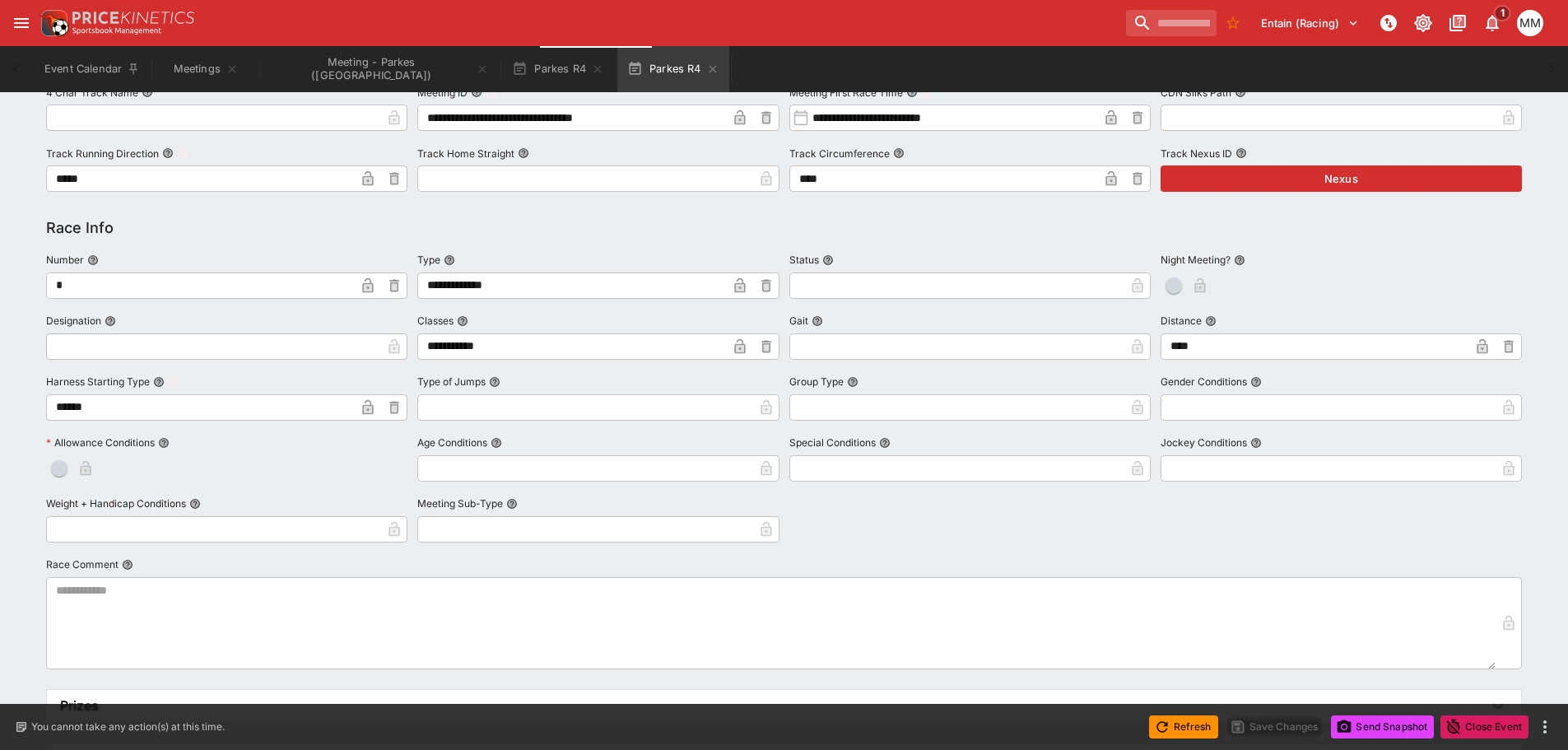 click on "**********" at bounding box center (784, 459) 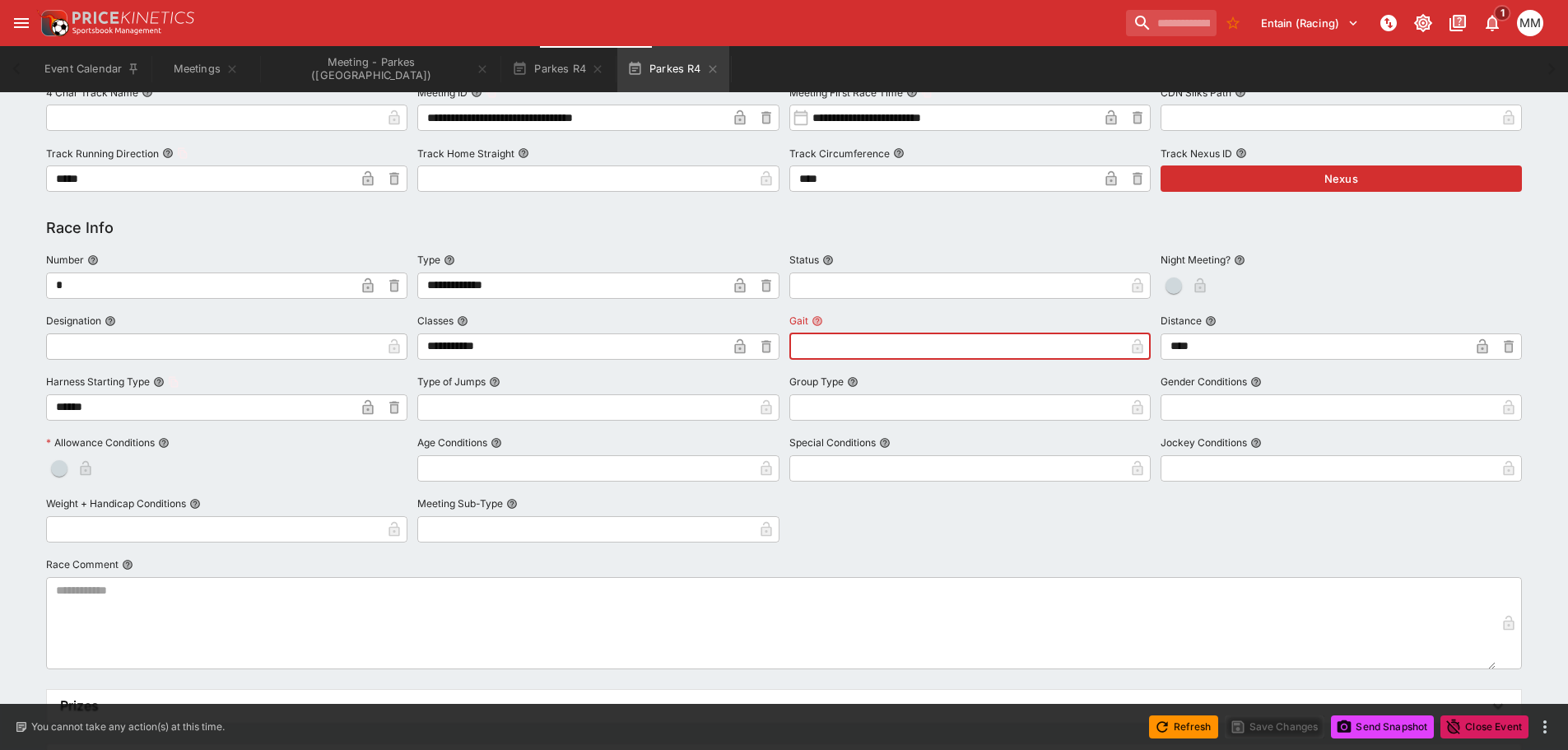 click at bounding box center [956, 347] 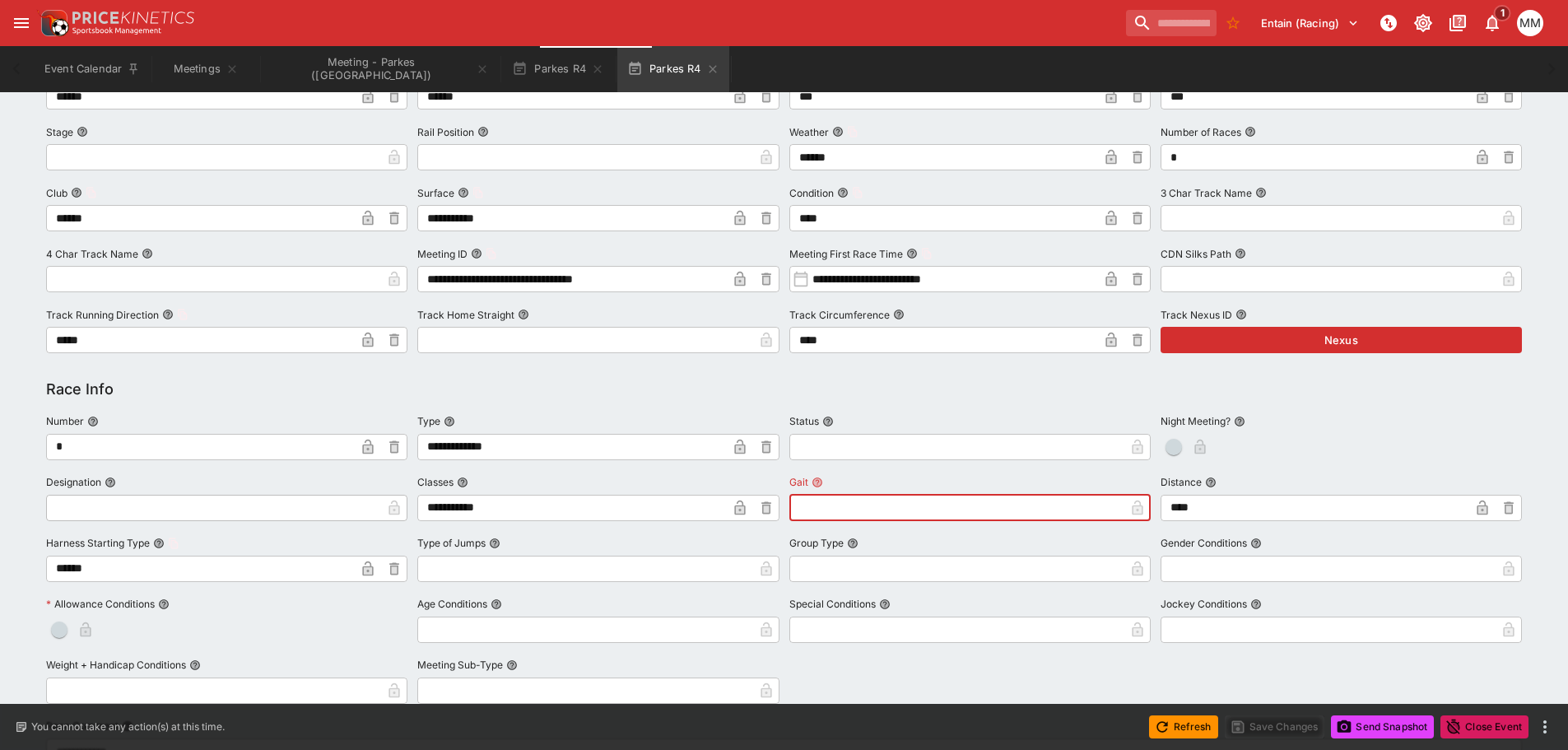 scroll, scrollTop: 329, scrollLeft: 0, axis: vertical 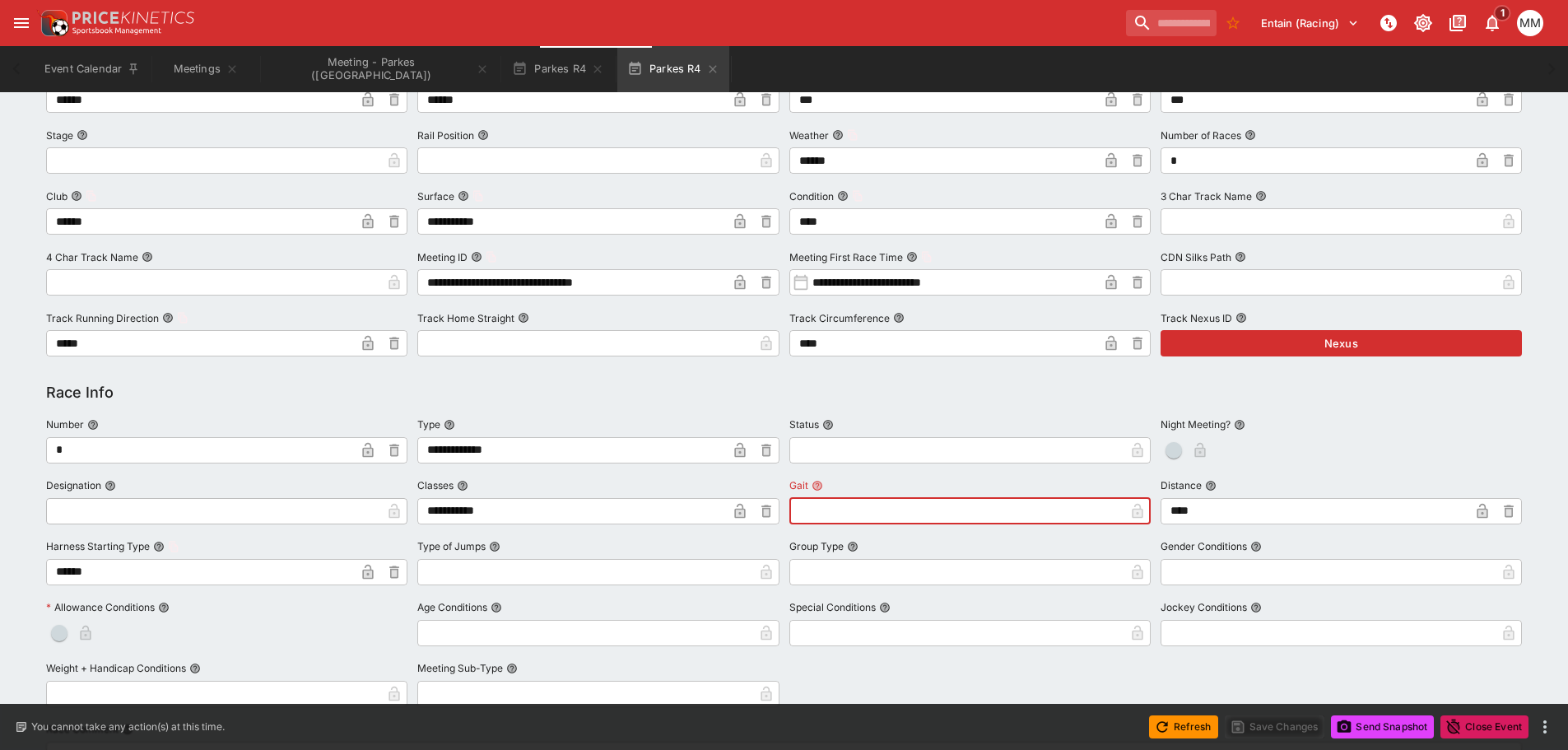 drag, startPoint x: 835, startPoint y: 473, endPoint x: 815, endPoint y: 487, distance: 24.413111 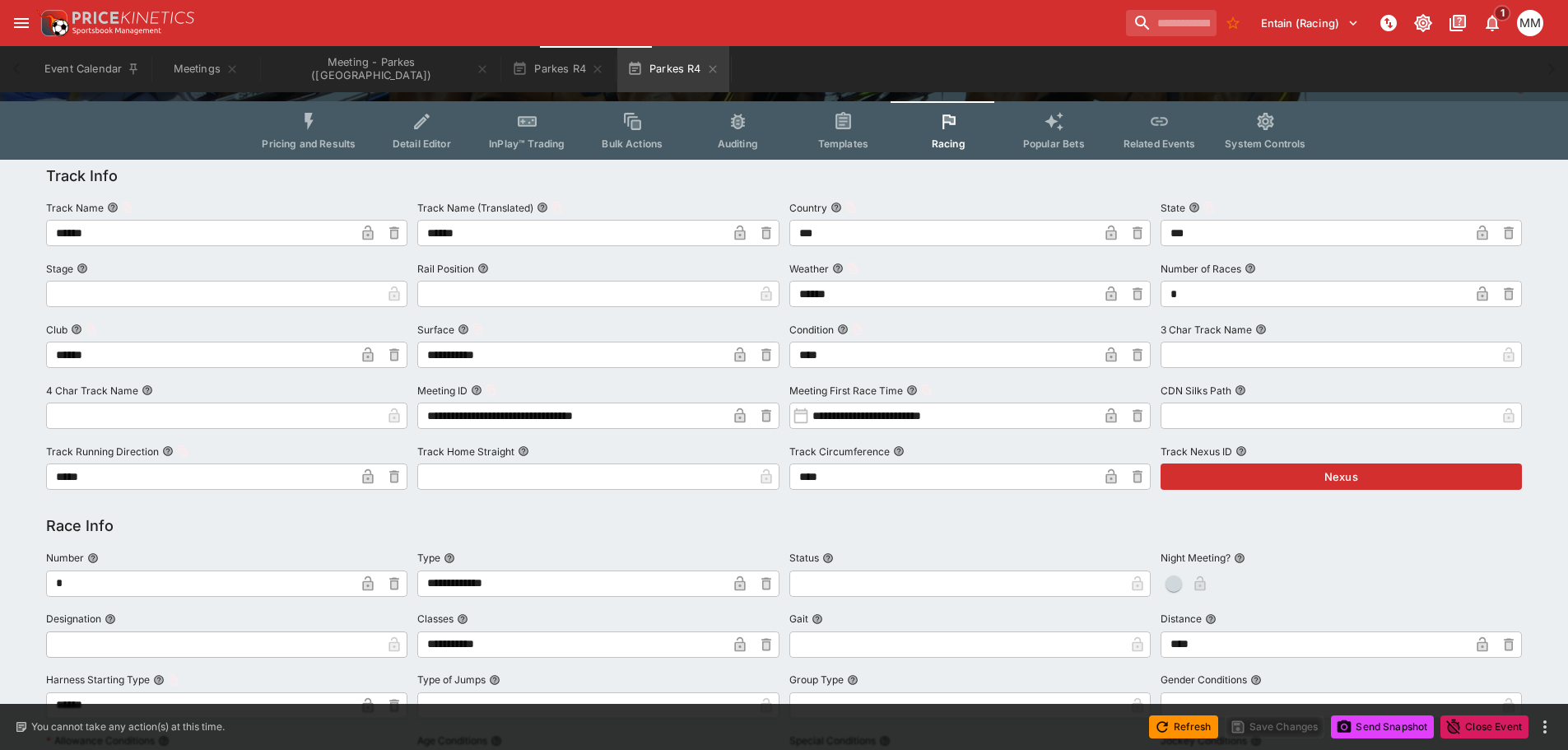 scroll, scrollTop: 10, scrollLeft: 0, axis: vertical 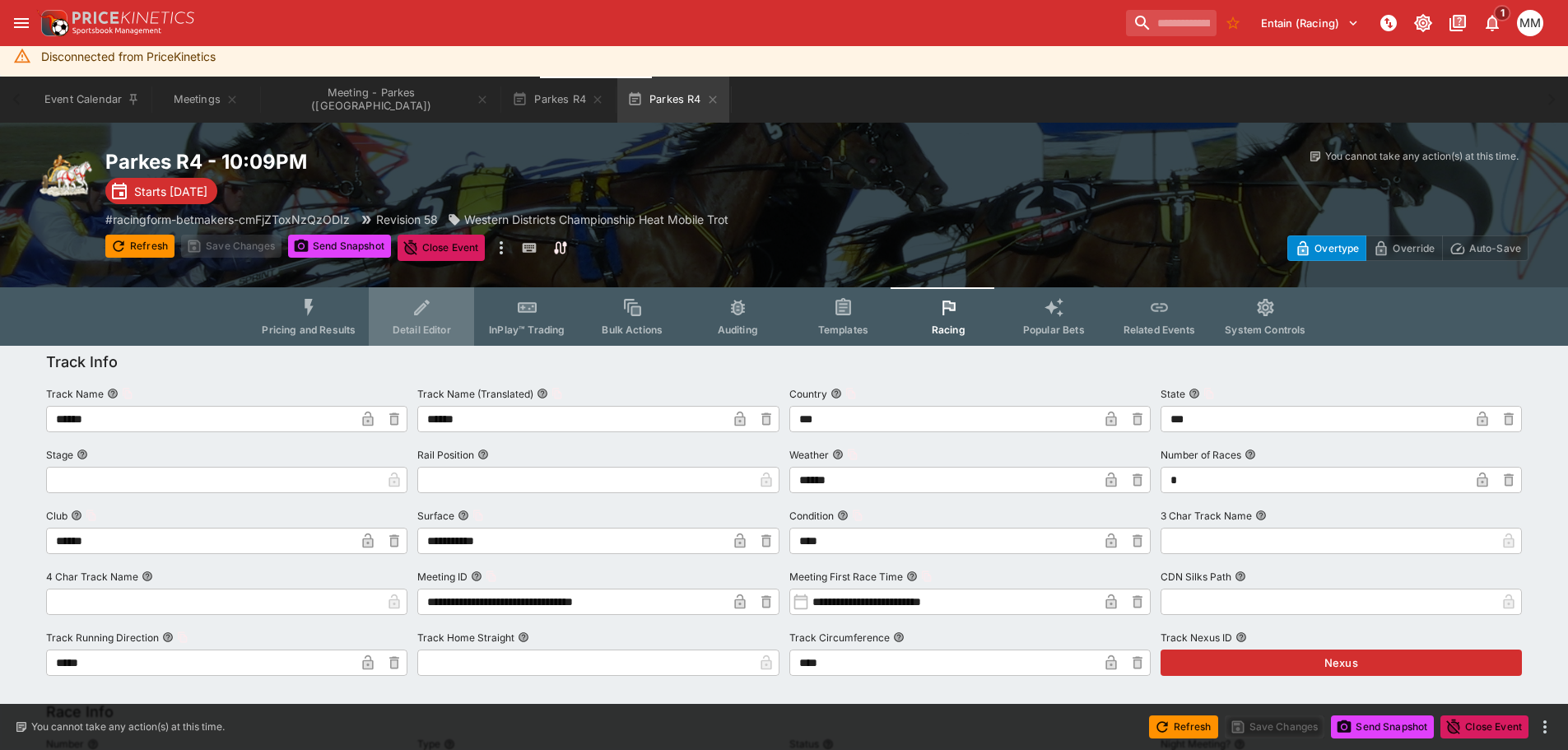 click on "Detail Editor" at bounding box center [421, 316] 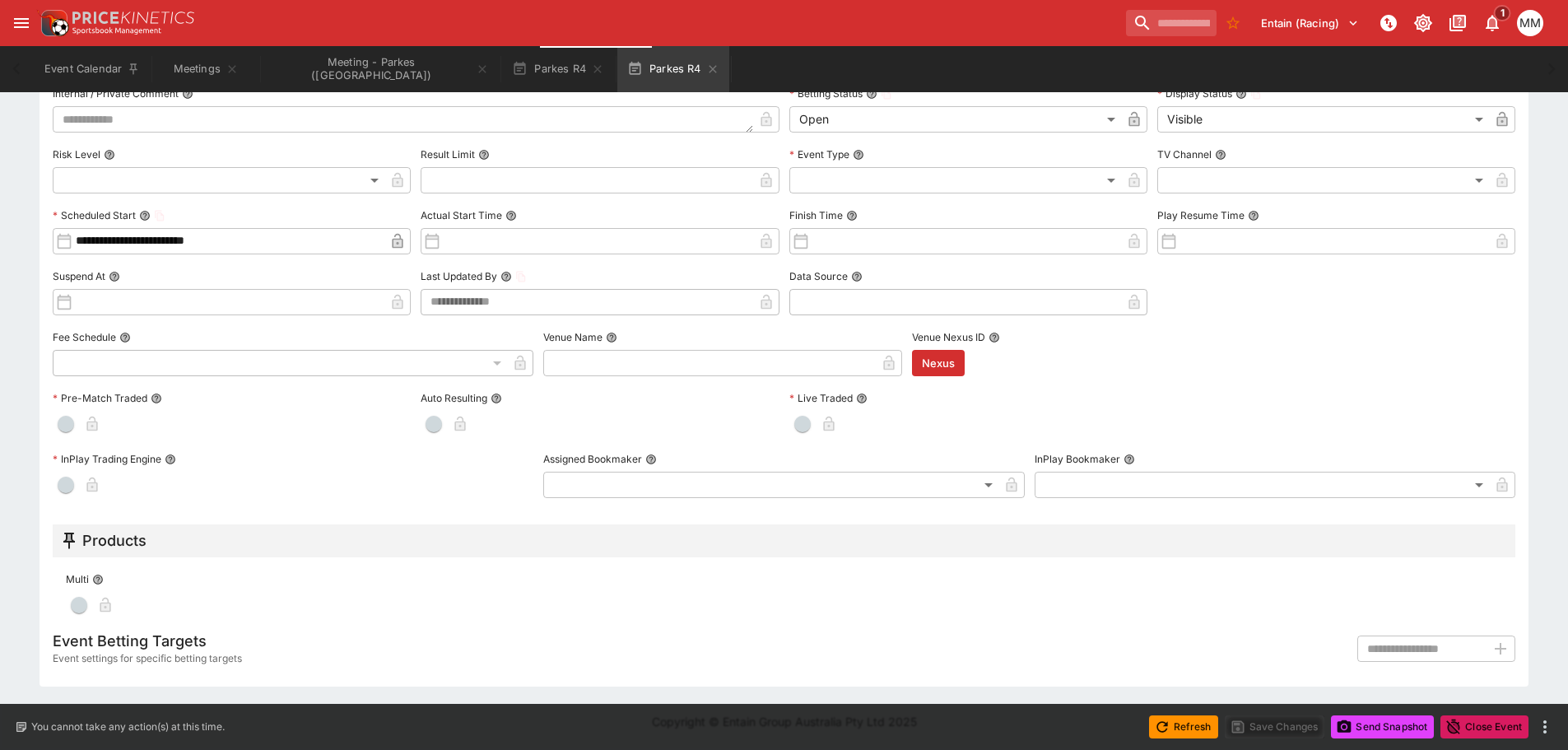 scroll, scrollTop: 118, scrollLeft: 0, axis: vertical 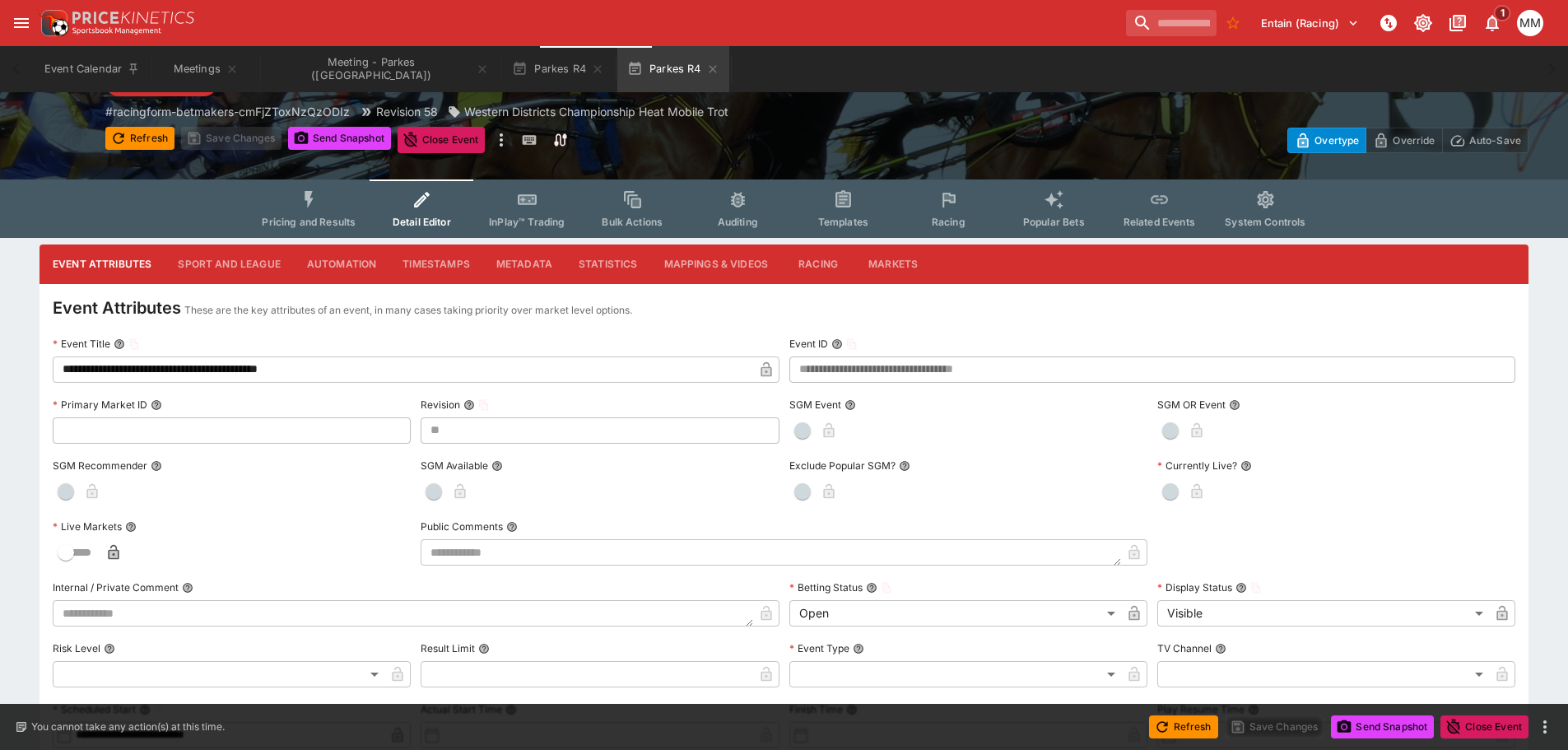 click on "Pricing and Results" at bounding box center [309, 221] 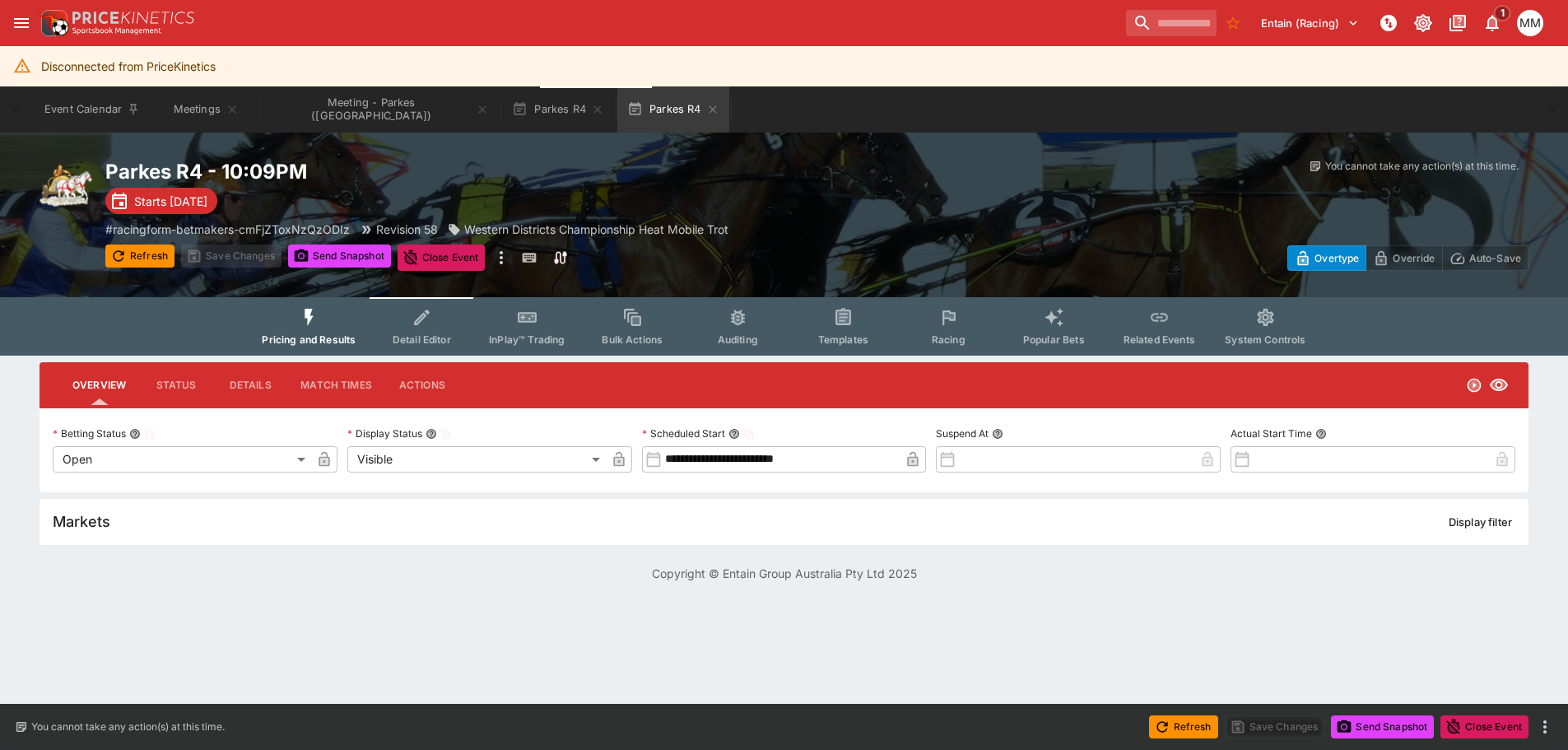 scroll, scrollTop: 0, scrollLeft: 0, axis: both 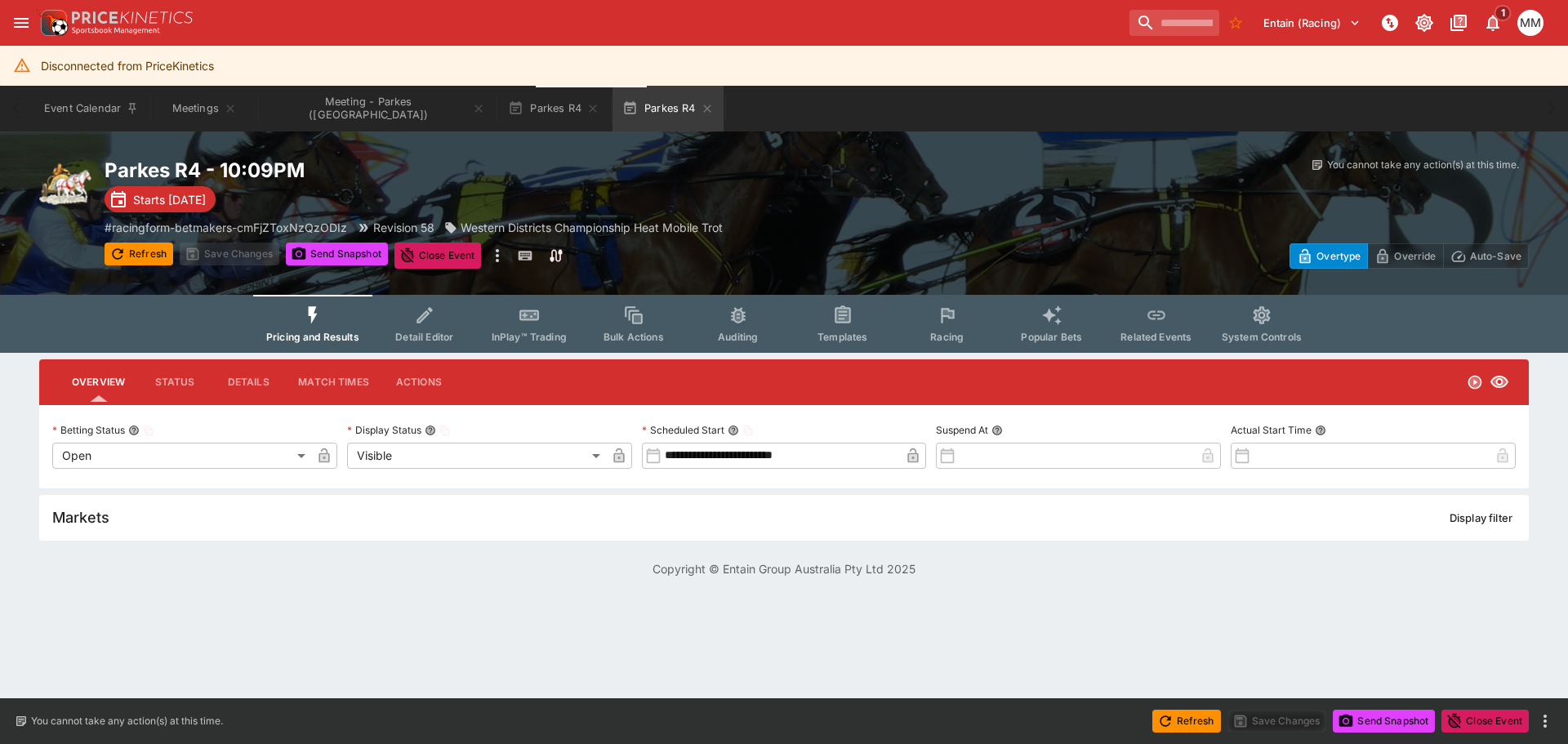 click 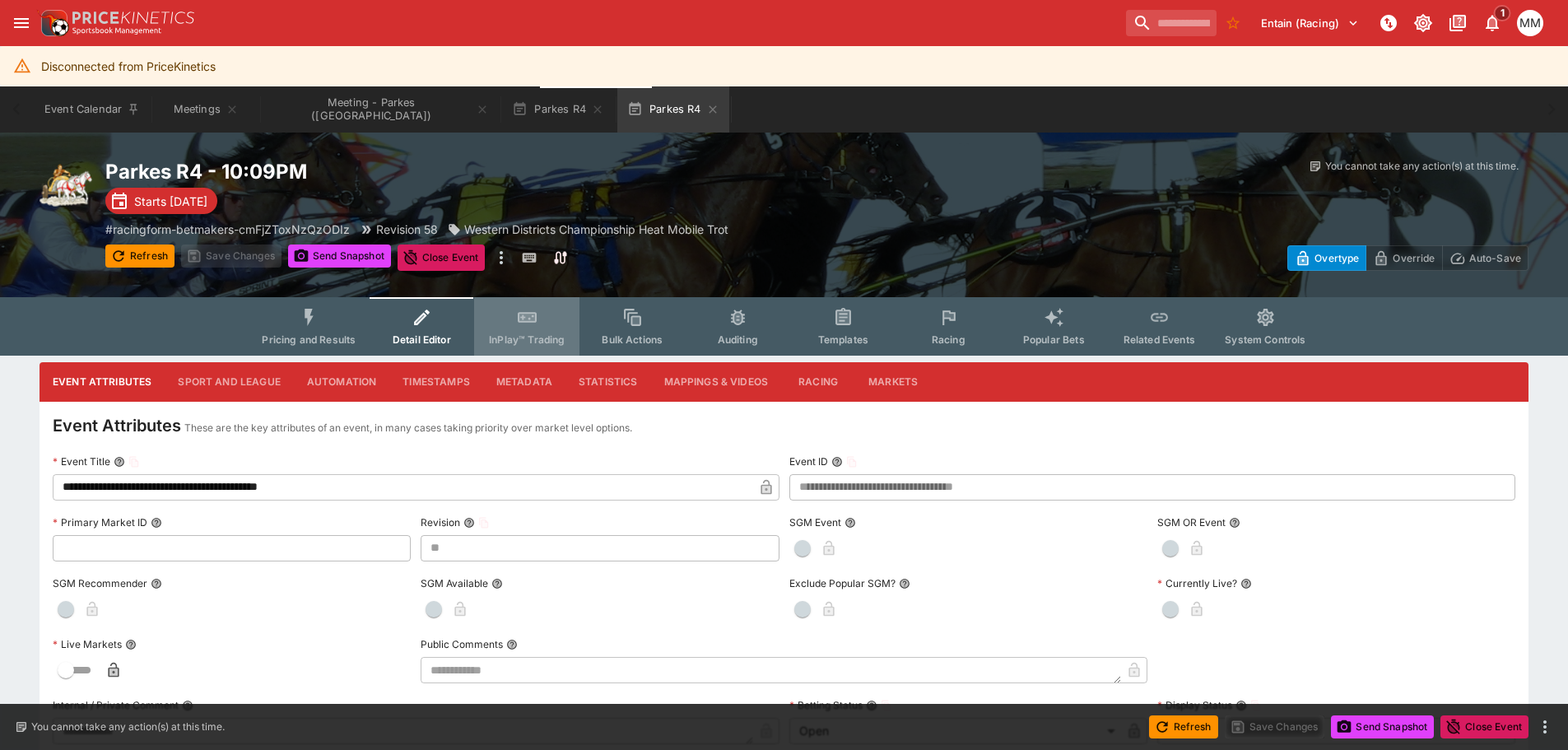 click 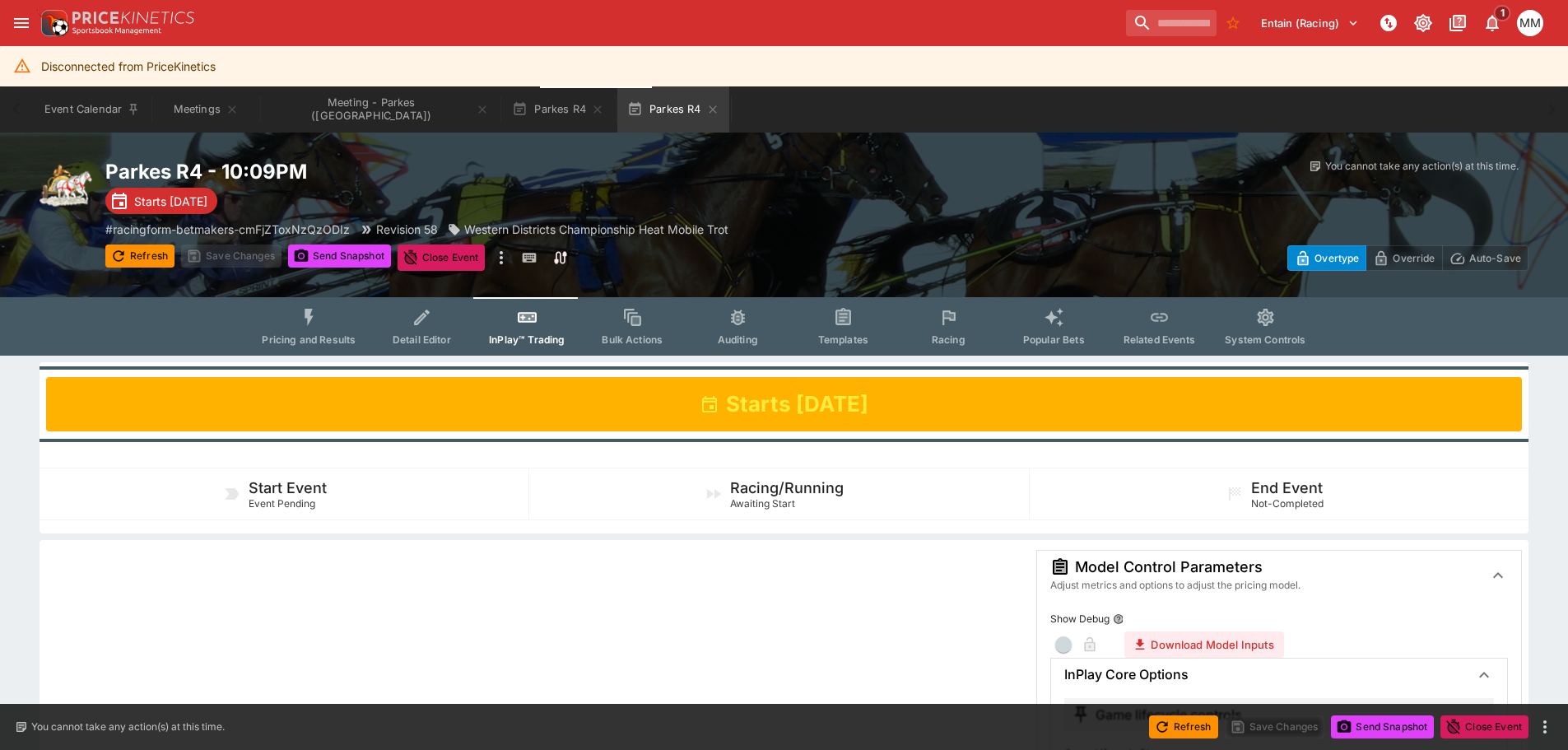click 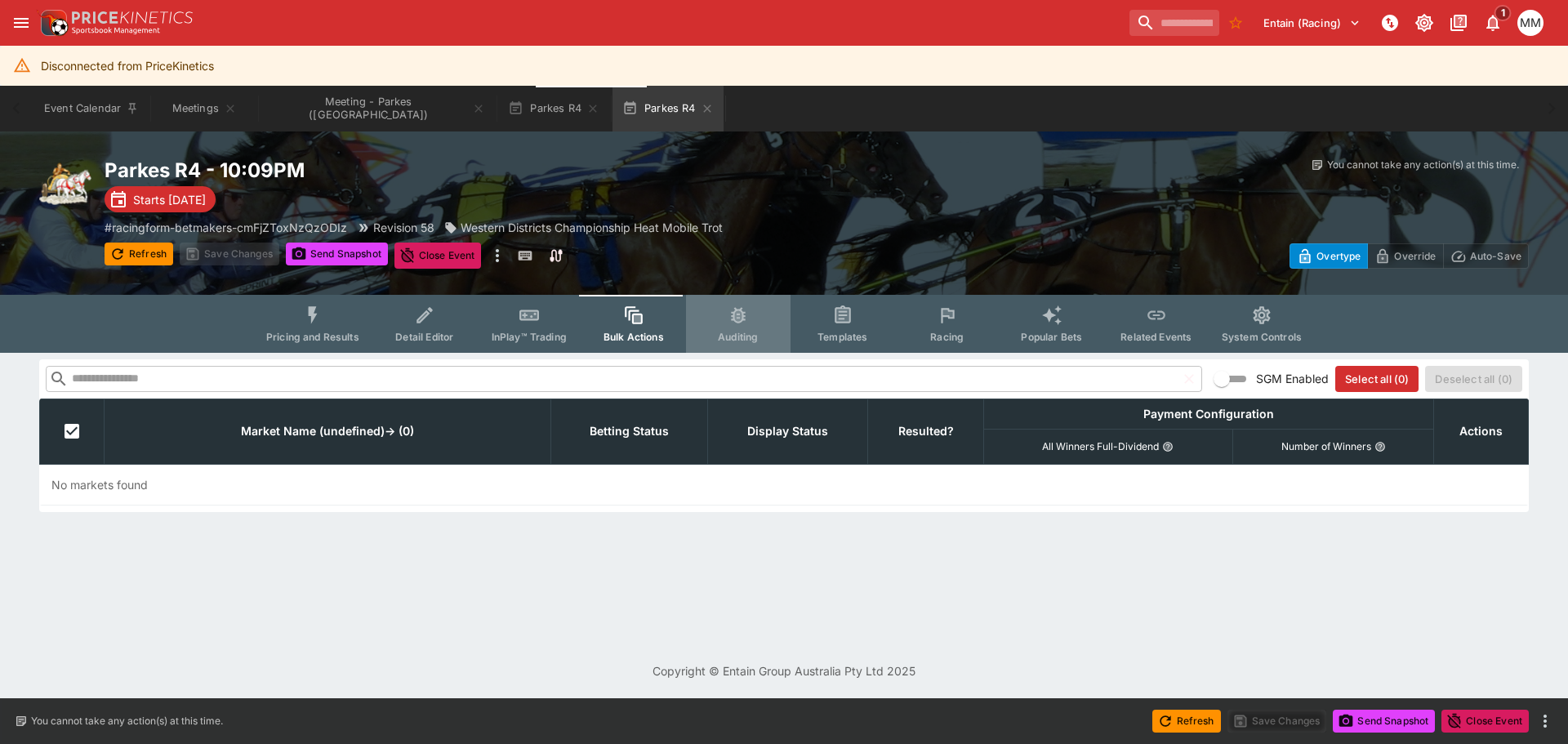 click on "Auditing" at bounding box center [738, 323] 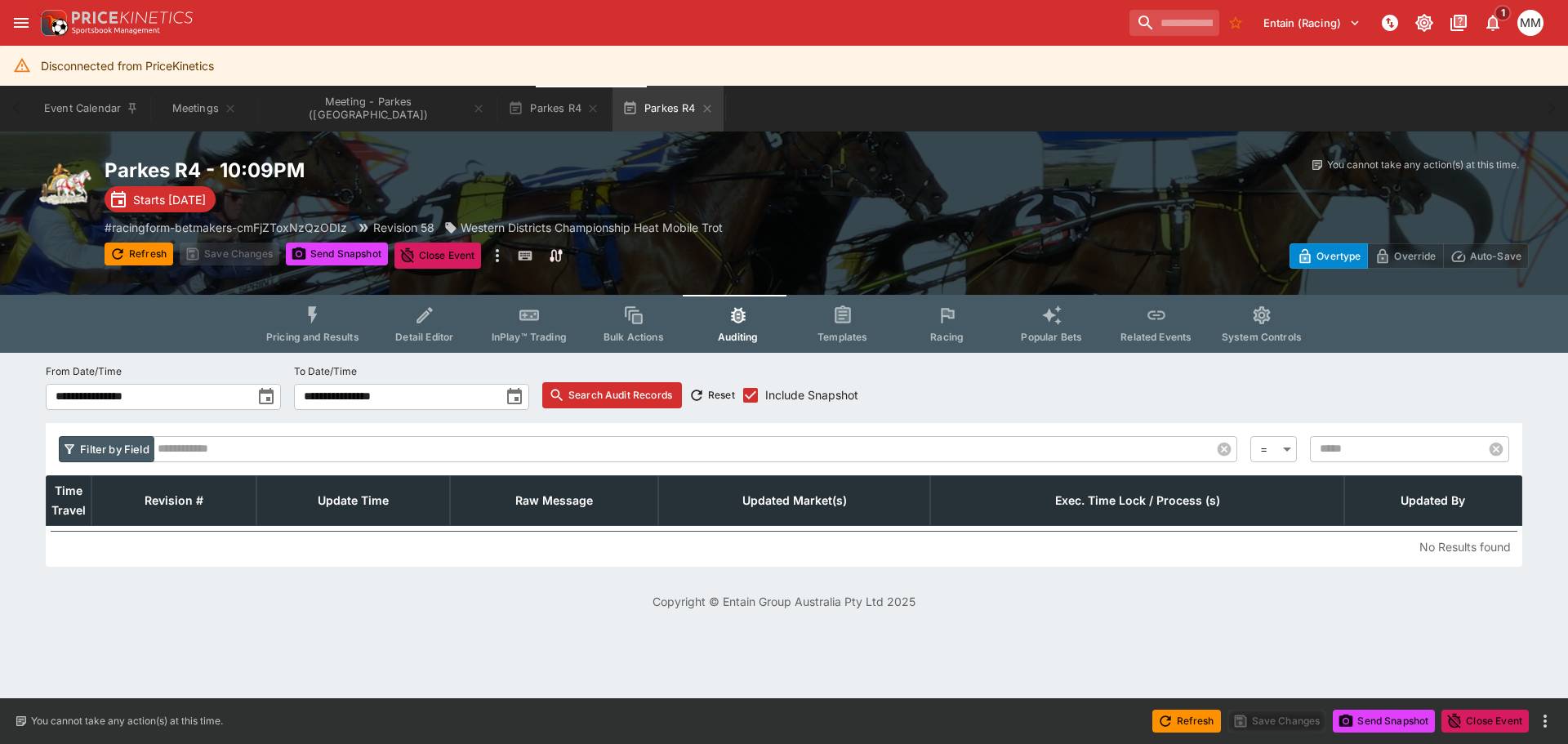 click on "Templates" at bounding box center [843, 323] 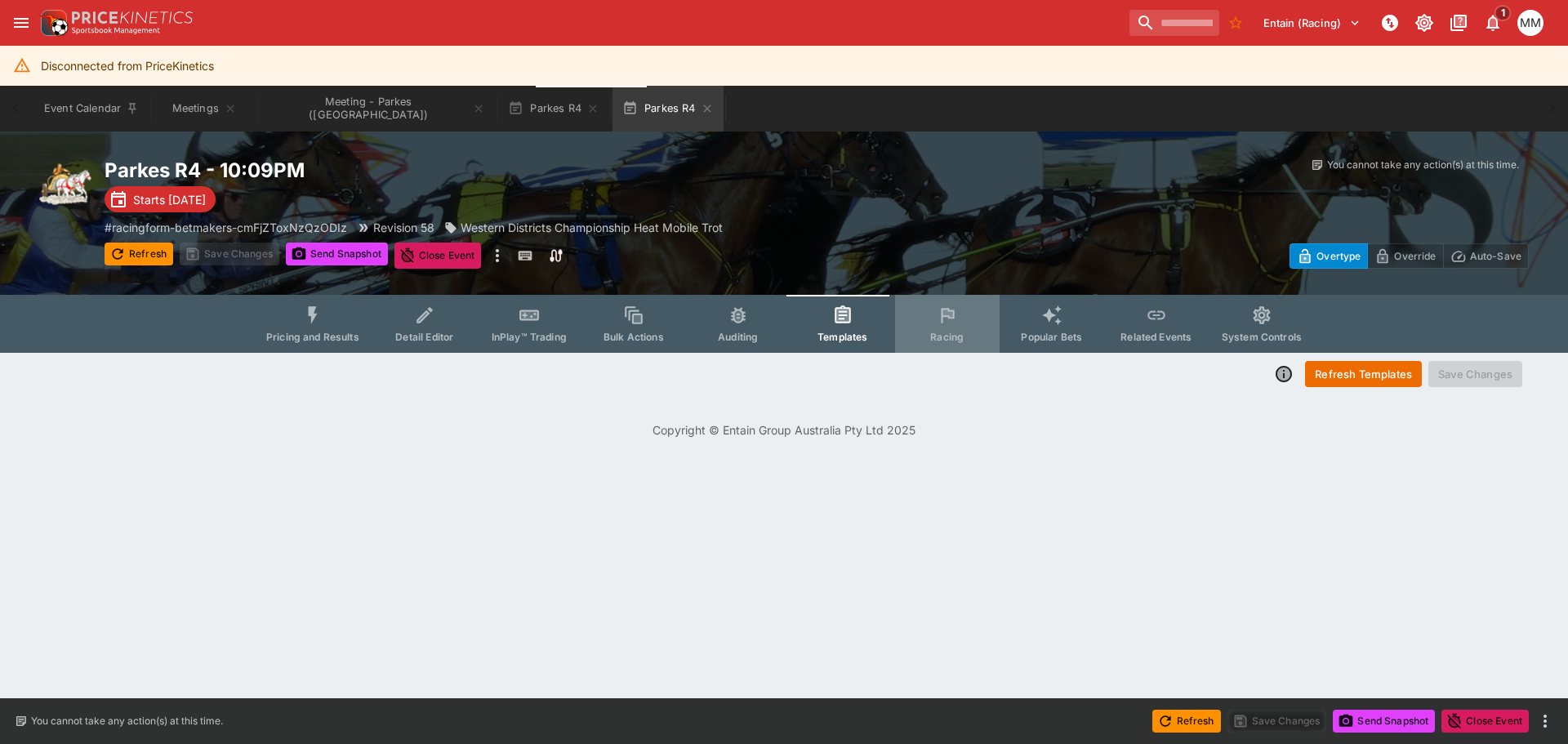 click on "Racing" at bounding box center (947, 323) 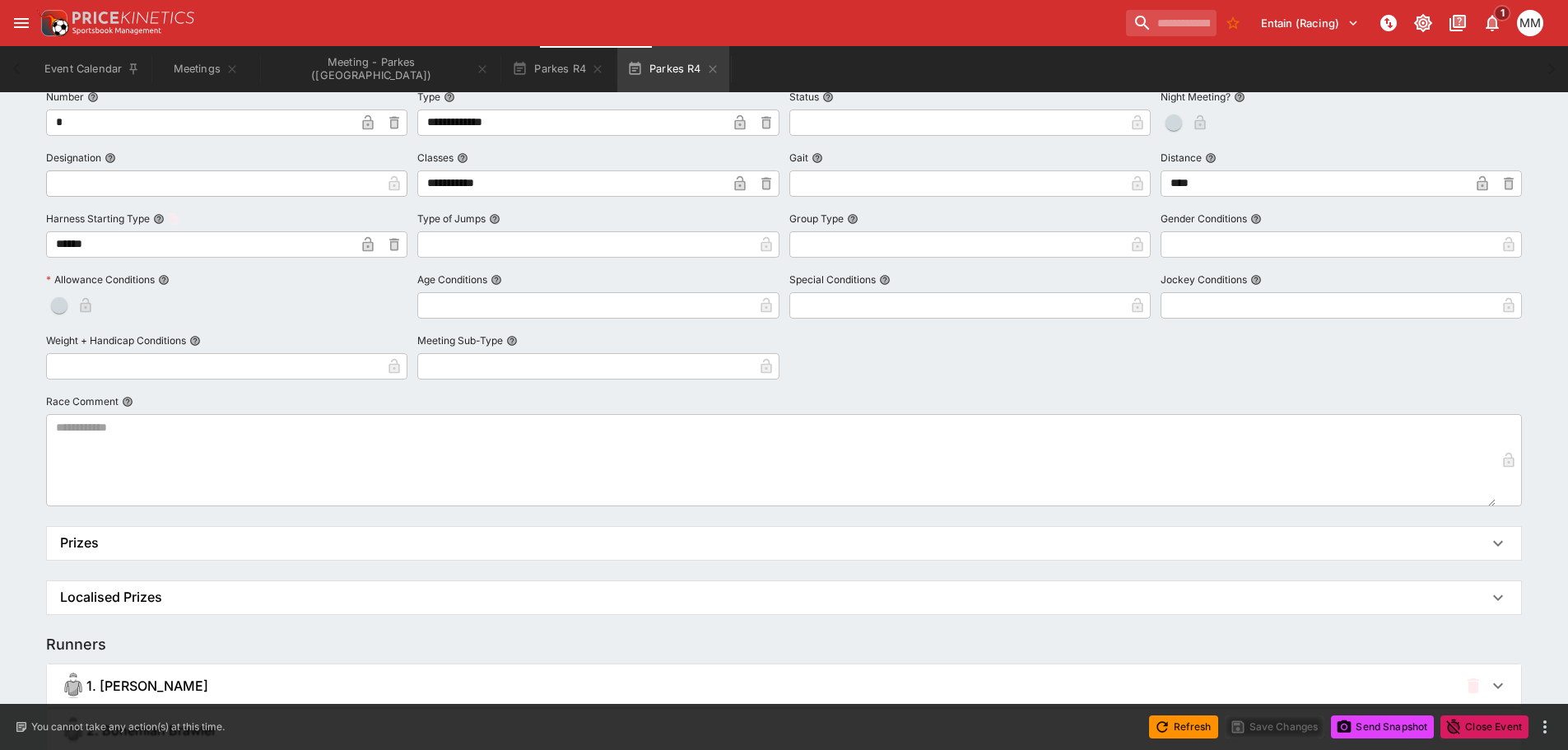 scroll, scrollTop: 659, scrollLeft: 0, axis: vertical 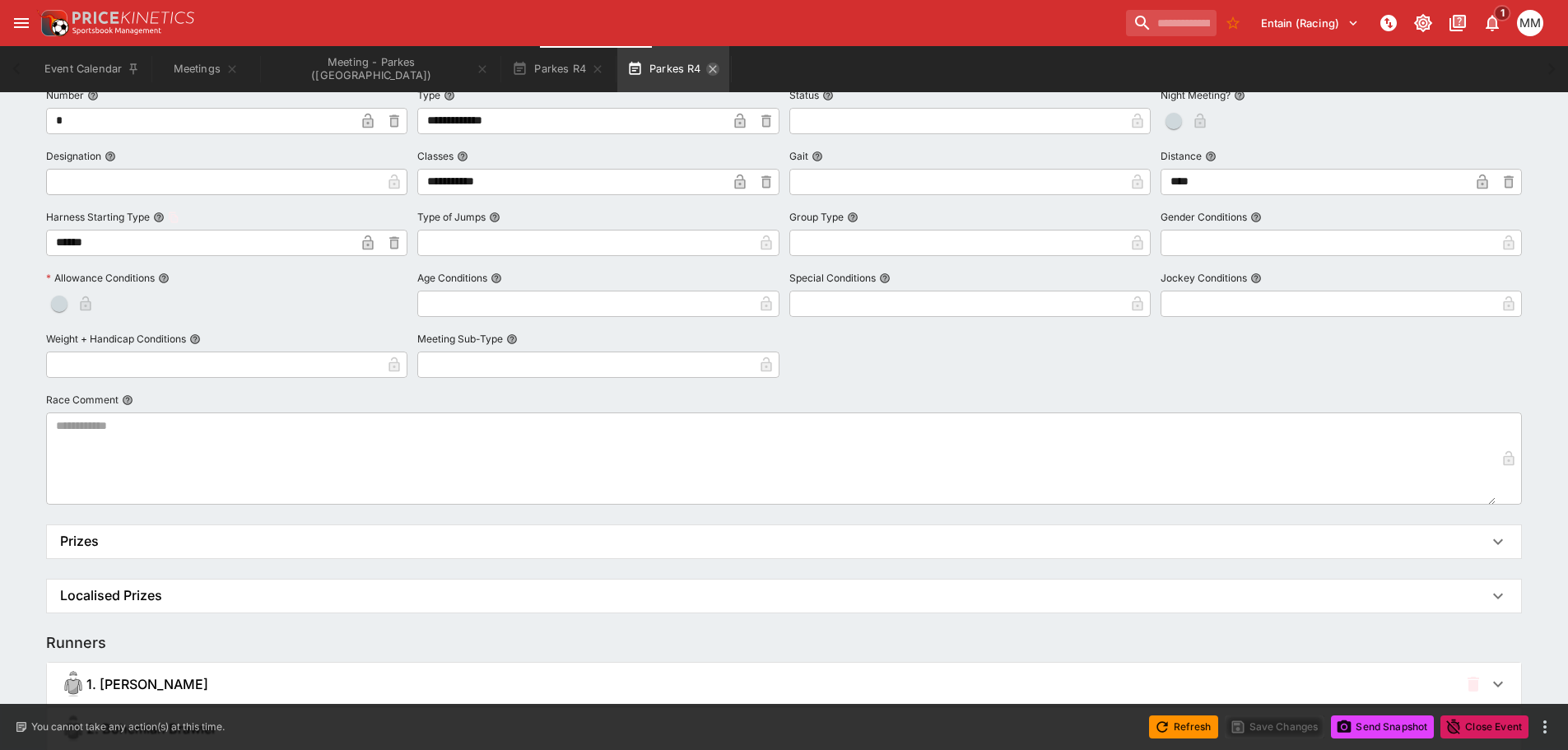 click 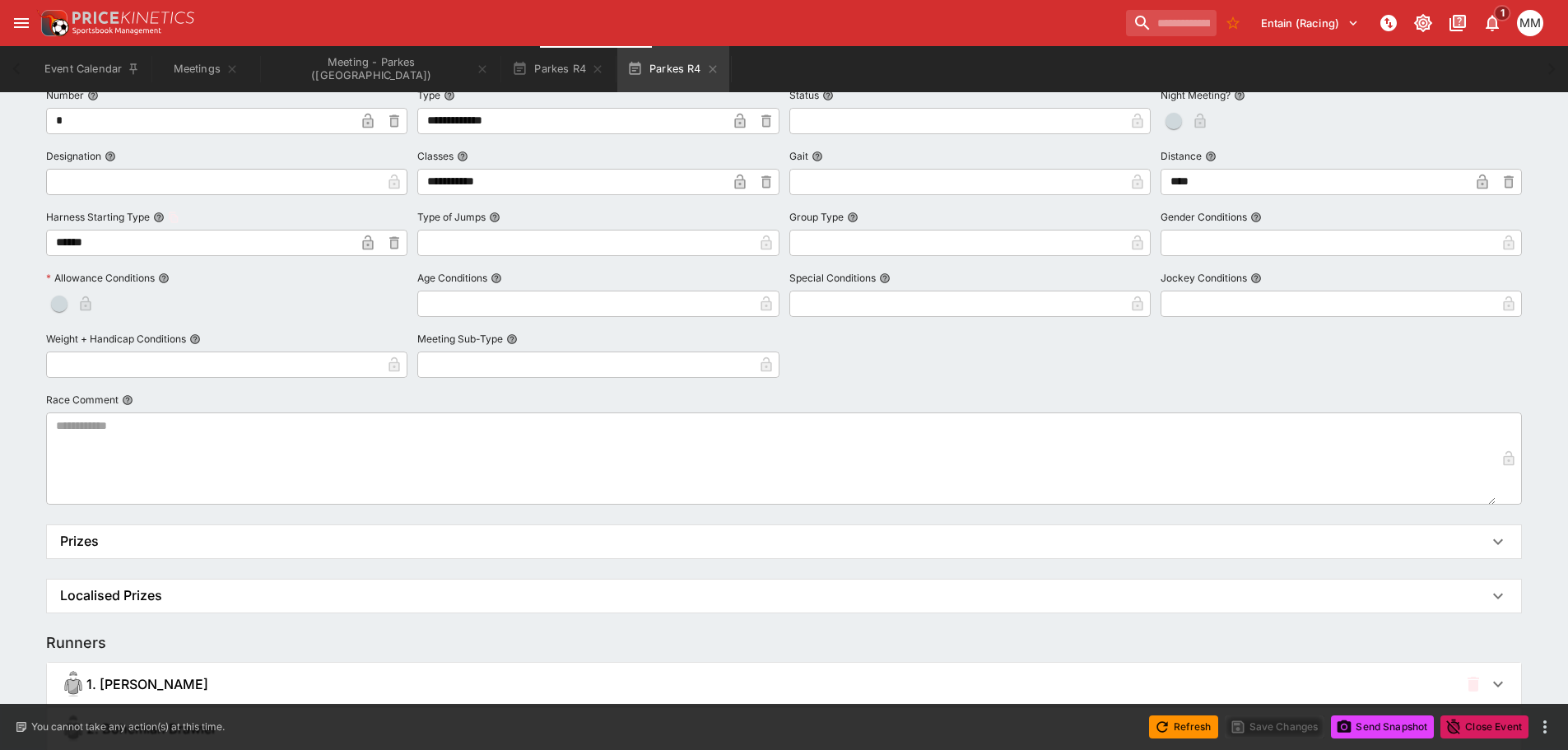 scroll, scrollTop: 0, scrollLeft: 0, axis: both 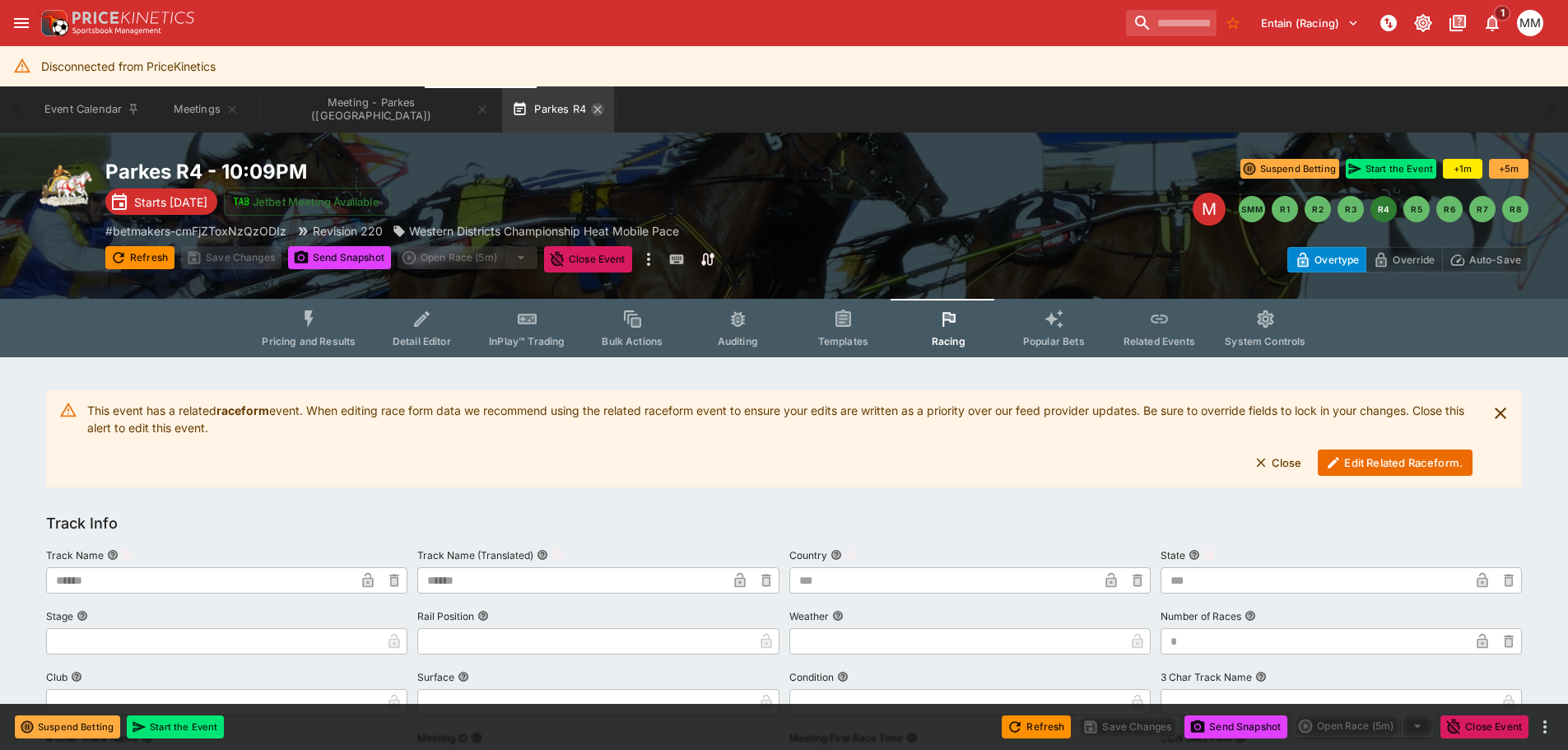 click 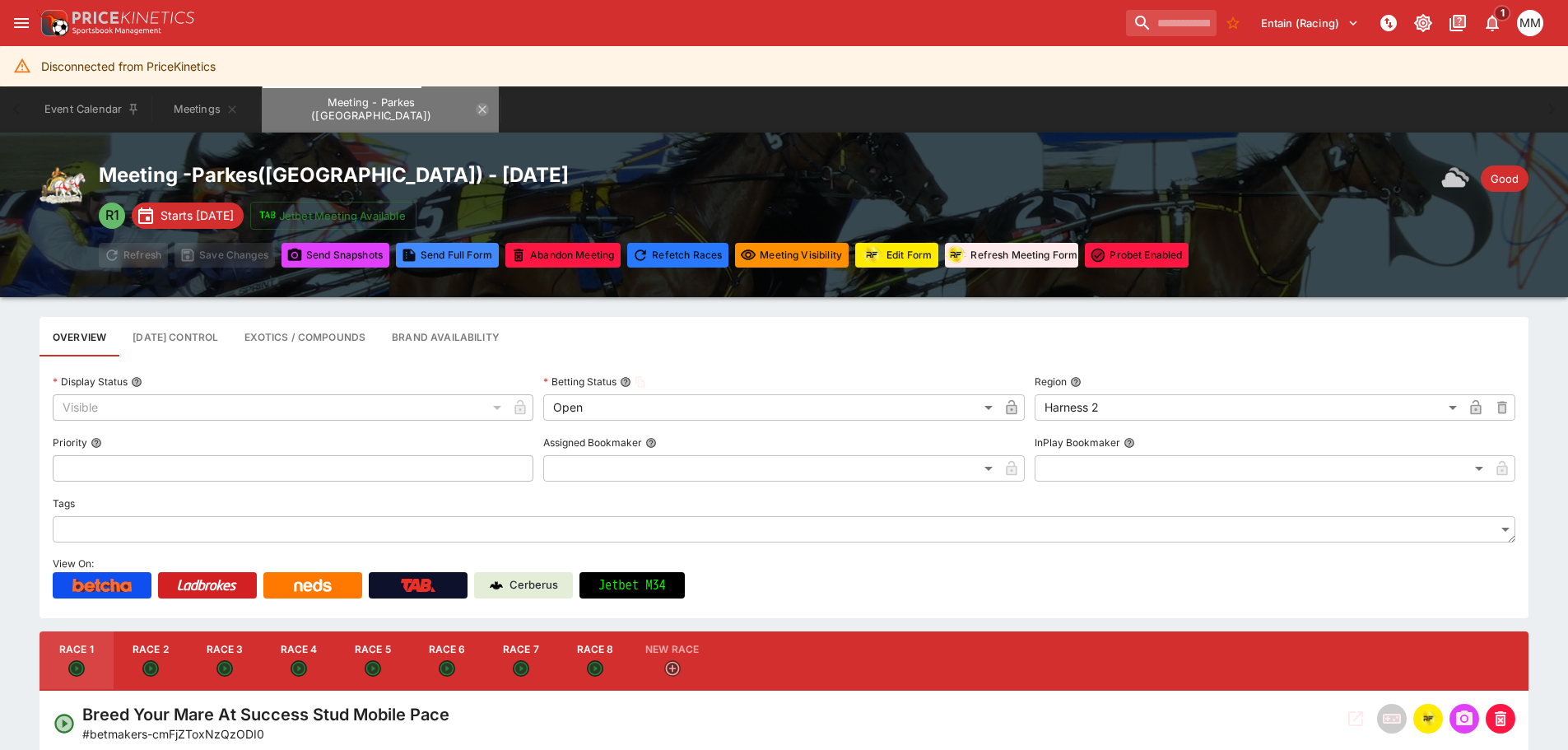 click 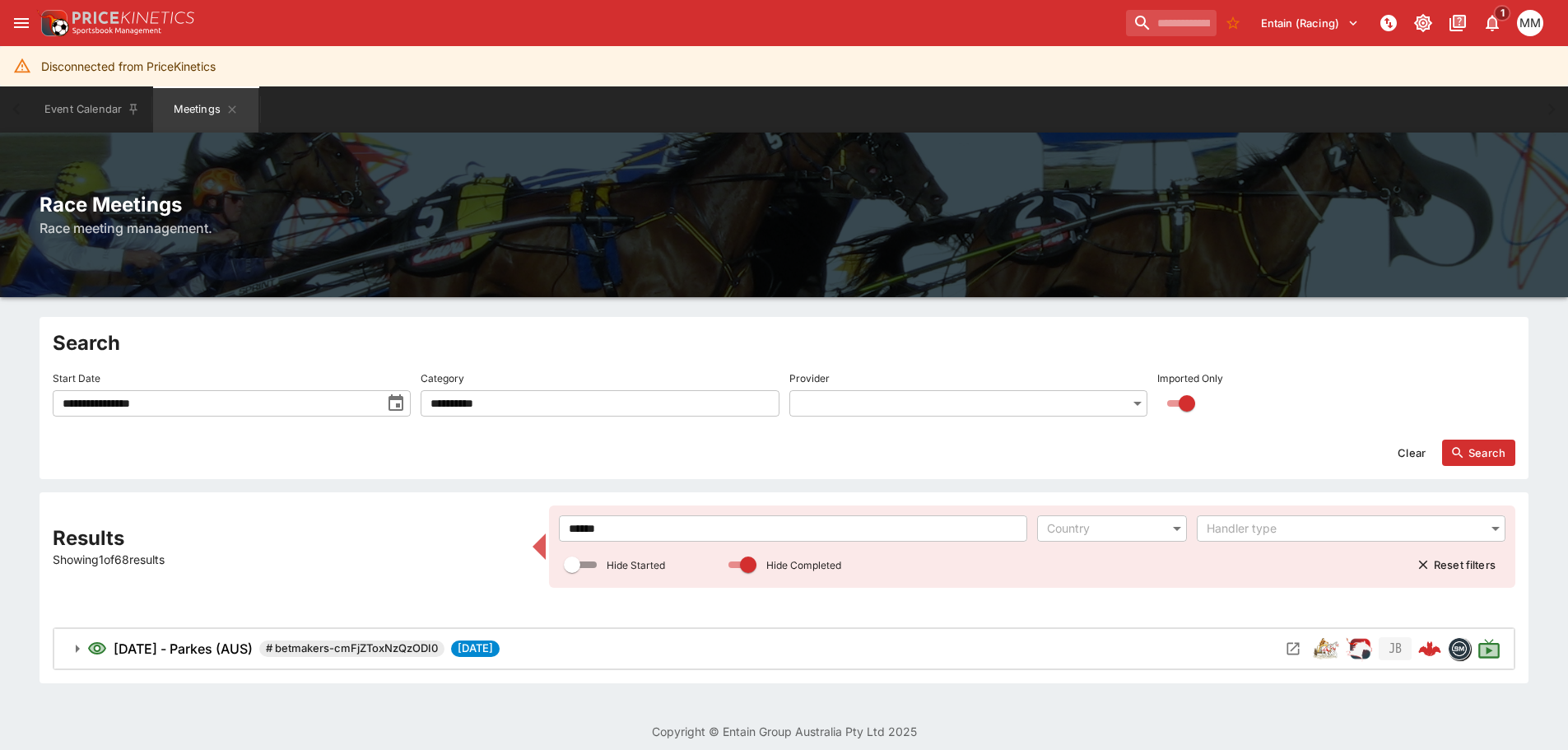 click on "Clear" at bounding box center [1412, 453] 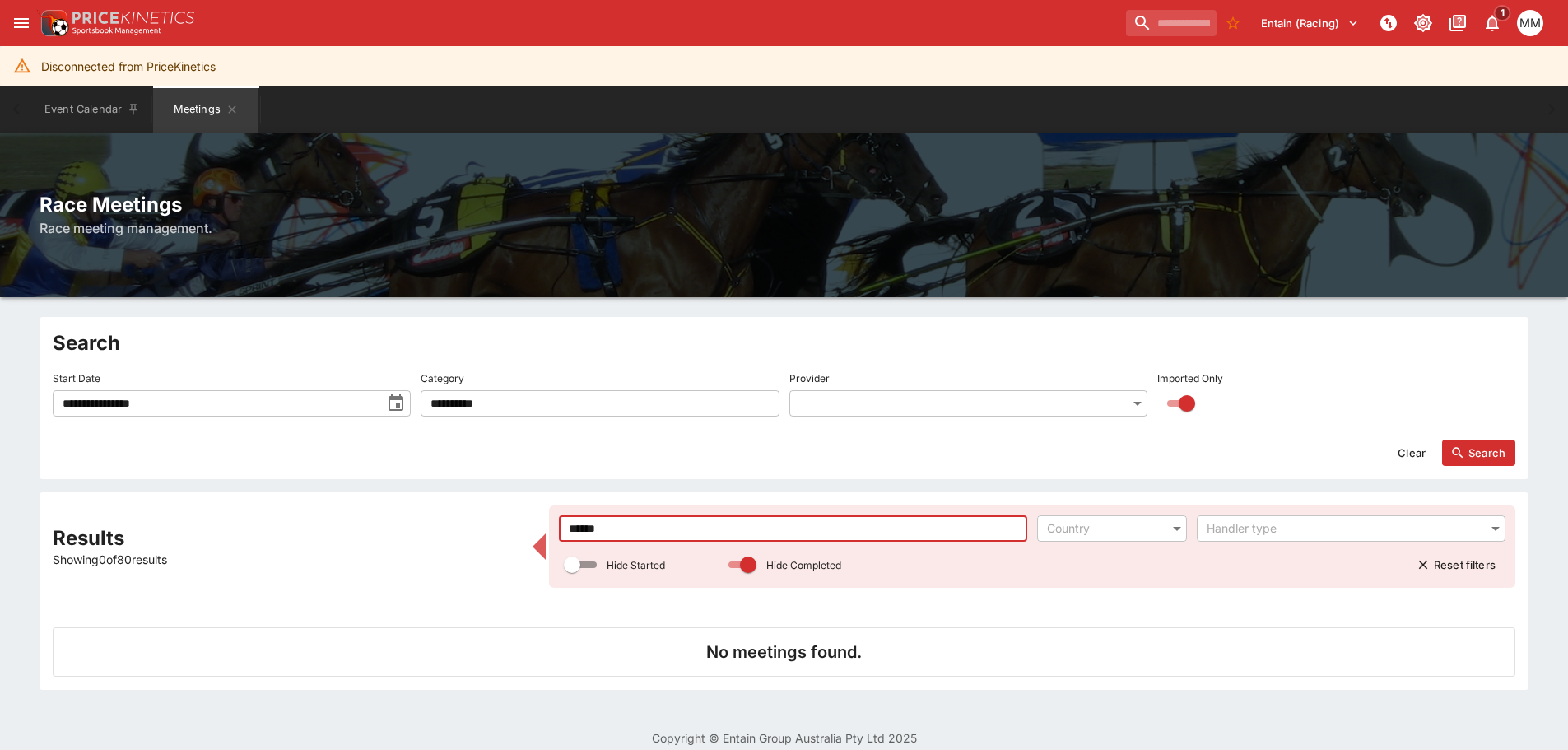 drag, startPoint x: 626, startPoint y: 537, endPoint x: 538, endPoint y: 536, distance: 88.005682 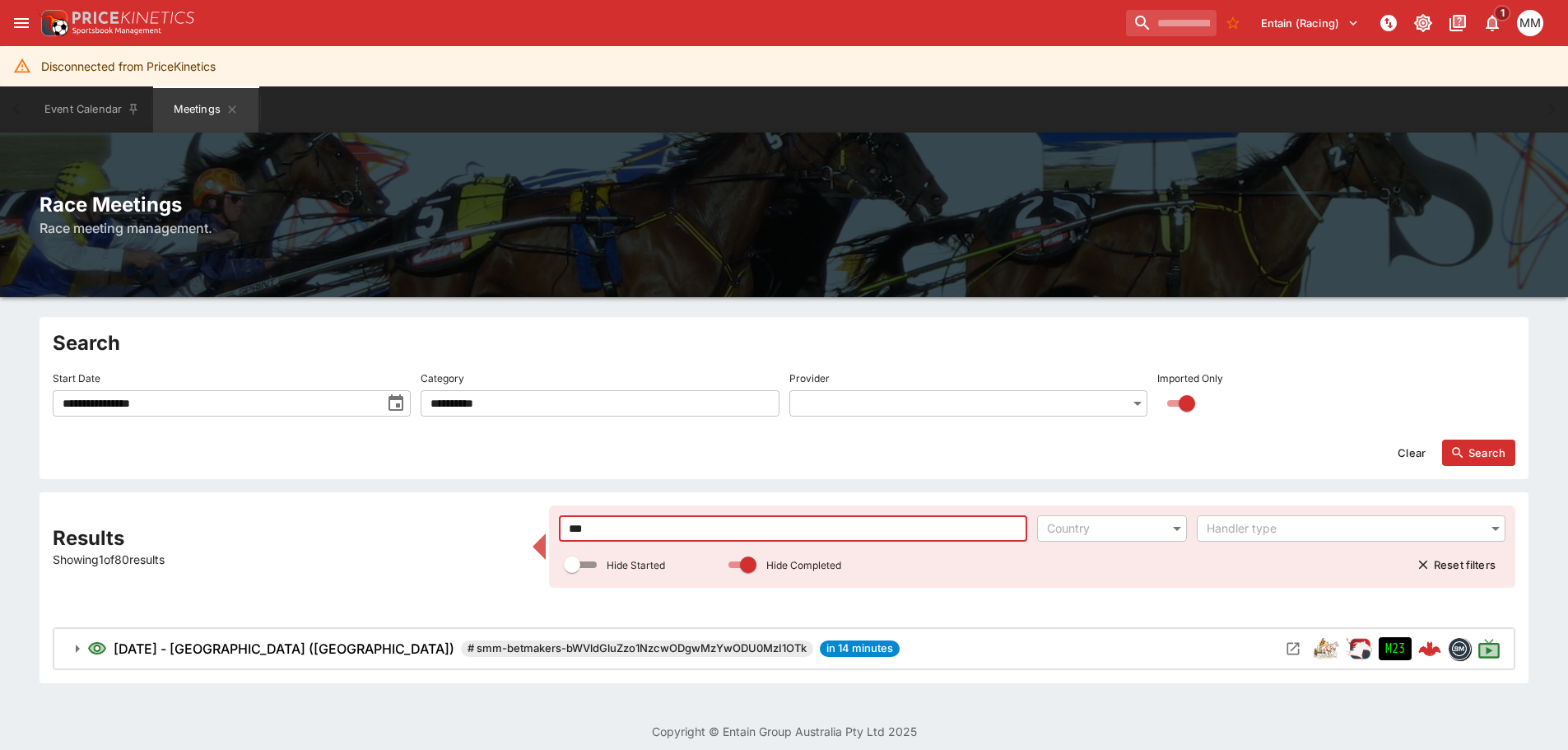 type on "***" 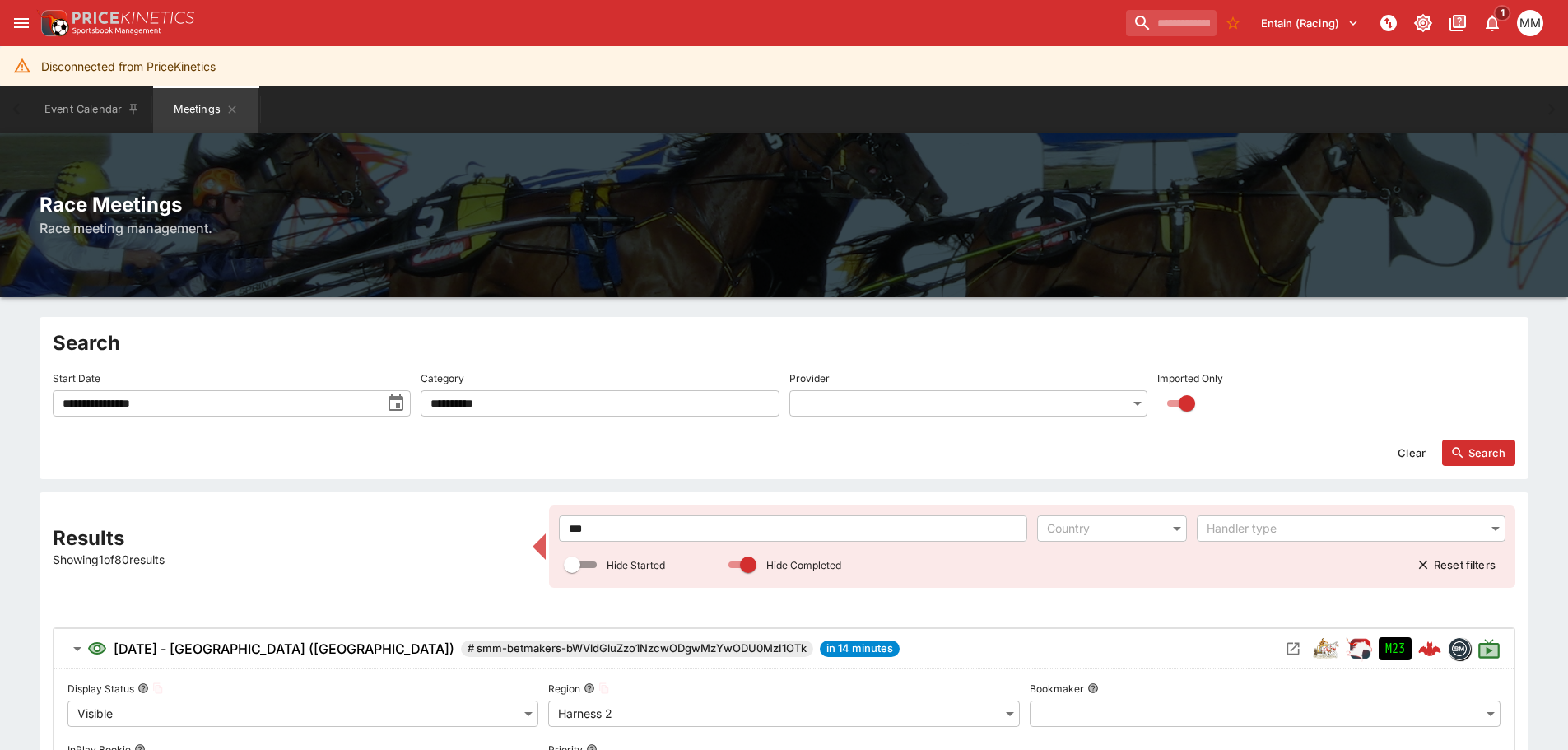 click 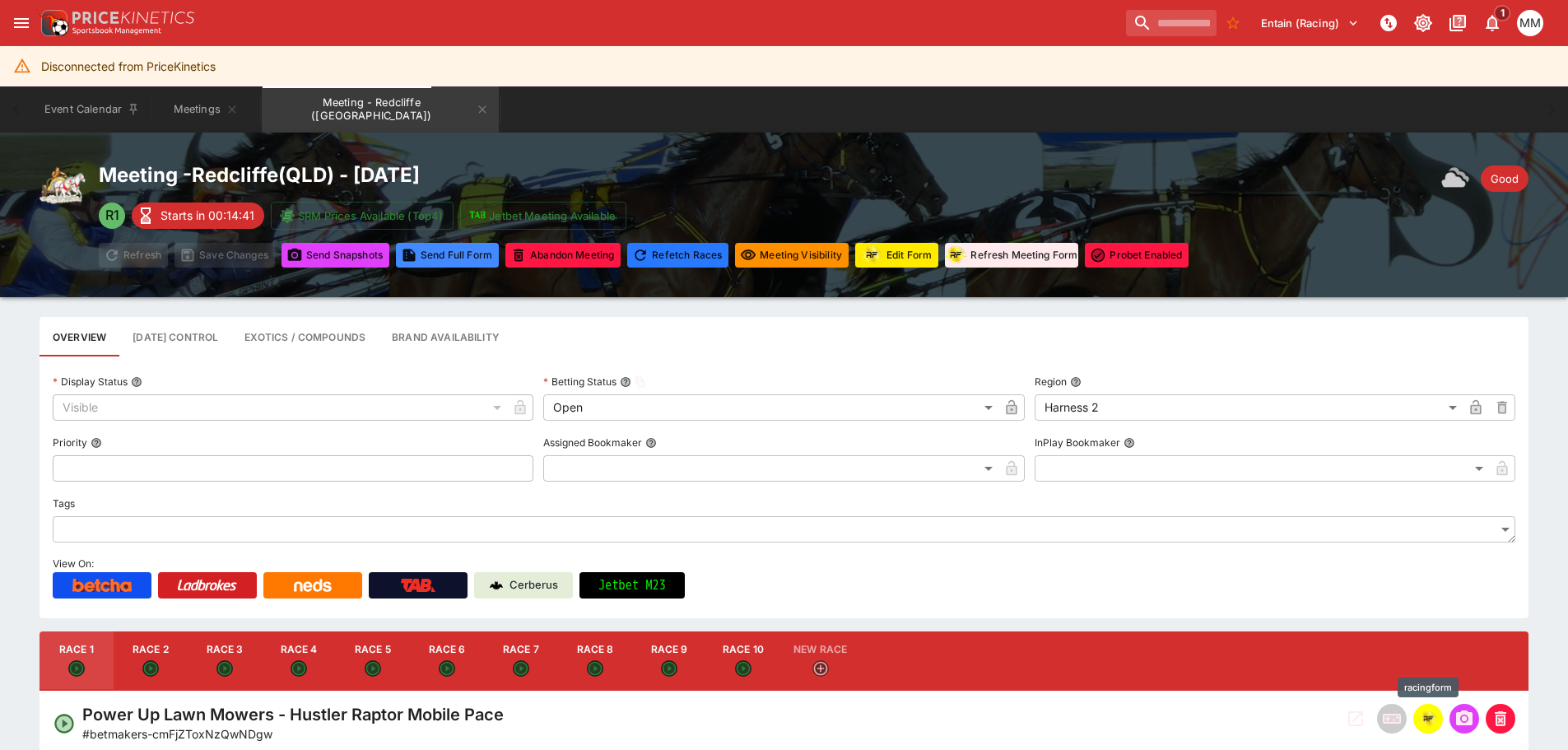 click at bounding box center [1428, 719] 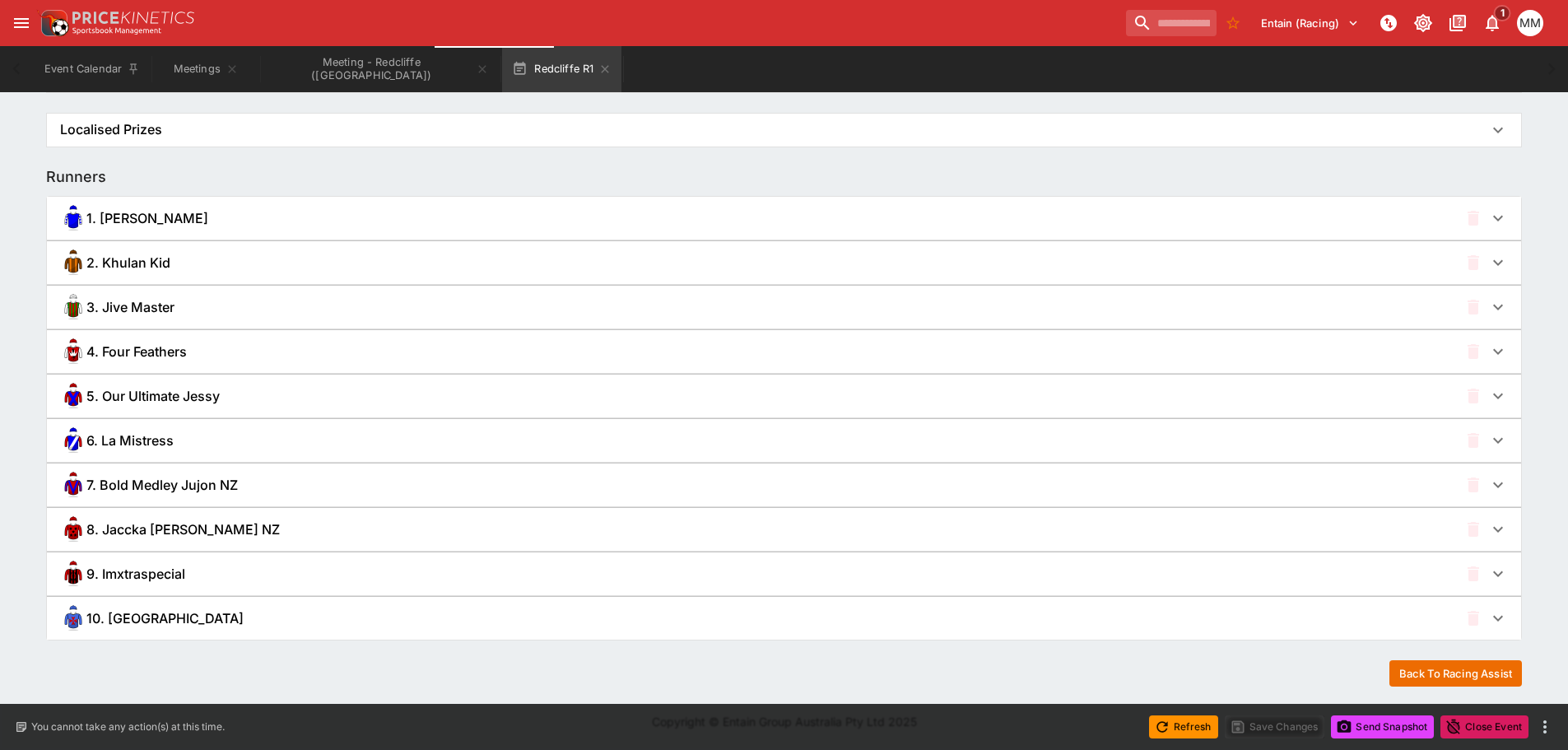 click on "9. Imxtraspecial" at bounding box center [759, 574] 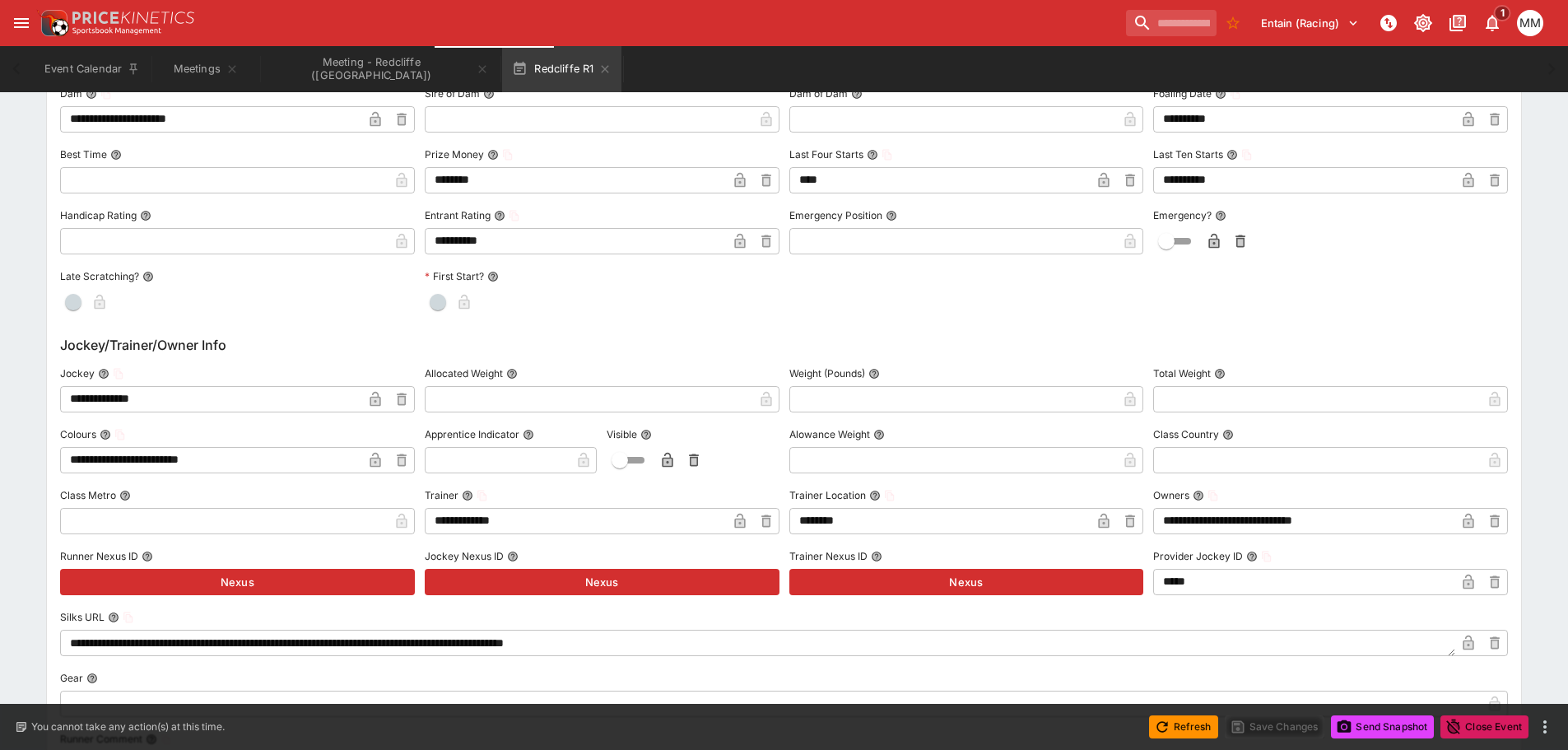 scroll, scrollTop: 1865, scrollLeft: 0, axis: vertical 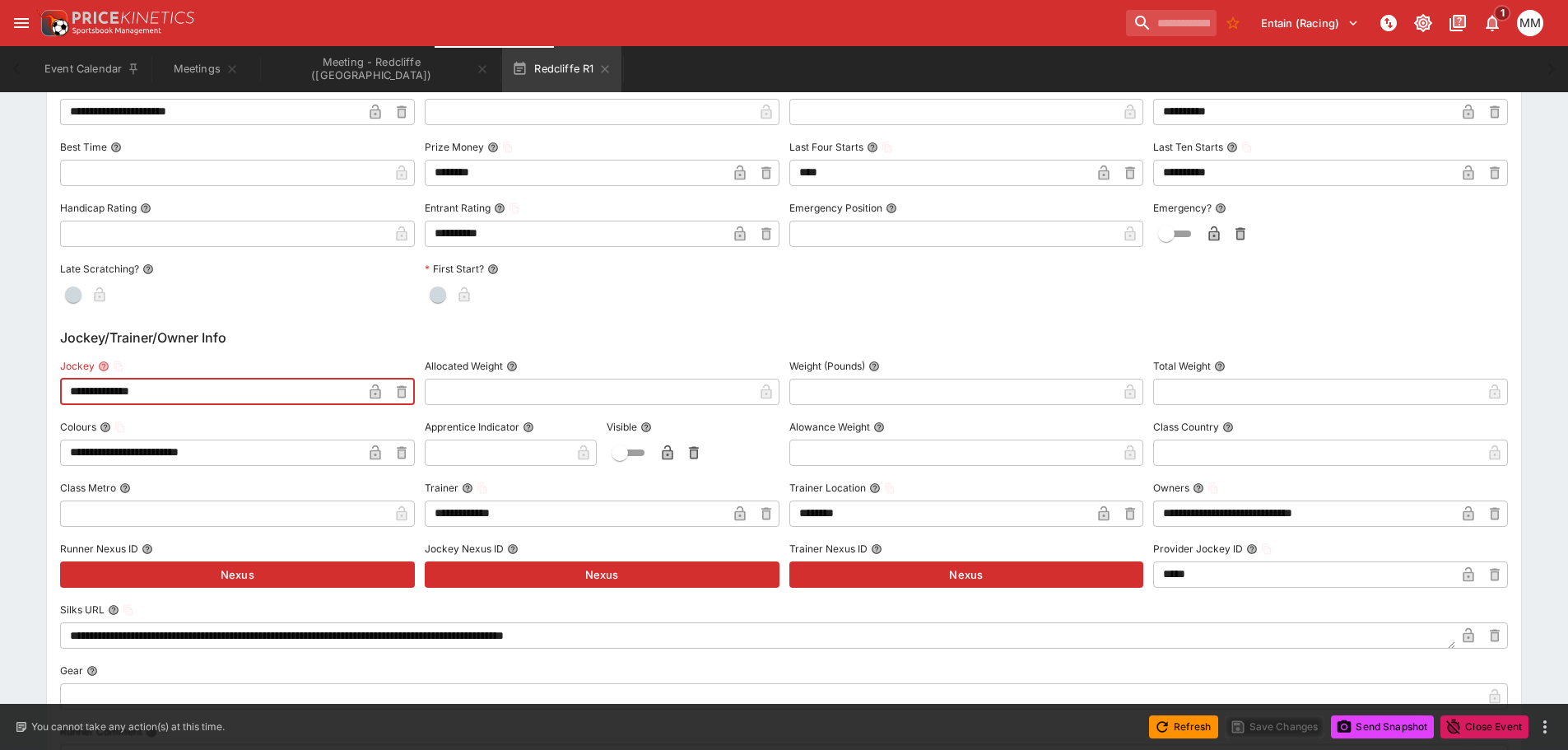 drag, startPoint x: 156, startPoint y: 397, endPoint x: -97, endPoint y: 381, distance: 253.50542 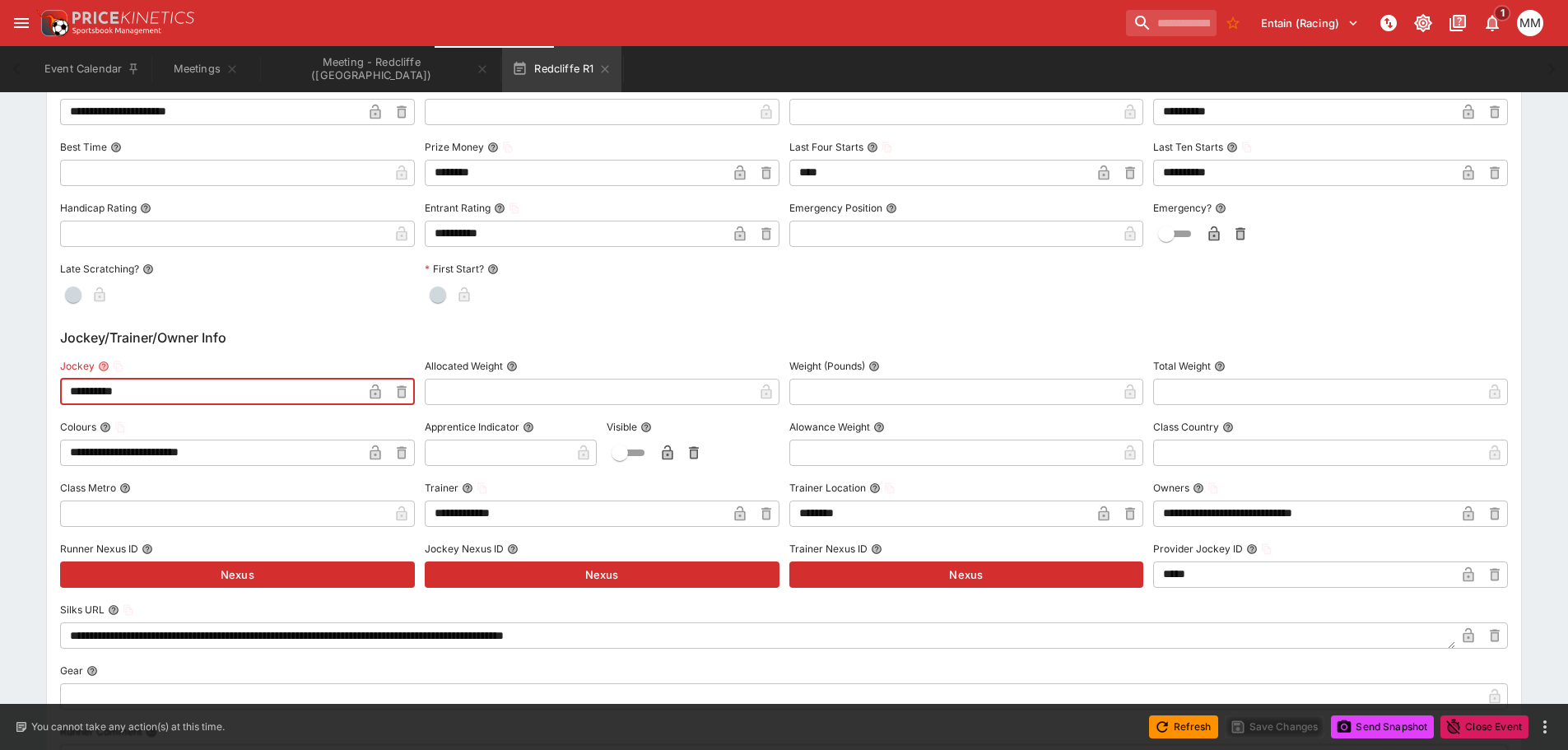 drag, startPoint x: 96, startPoint y: 395, endPoint x: 193, endPoint y: 391, distance: 97.08244 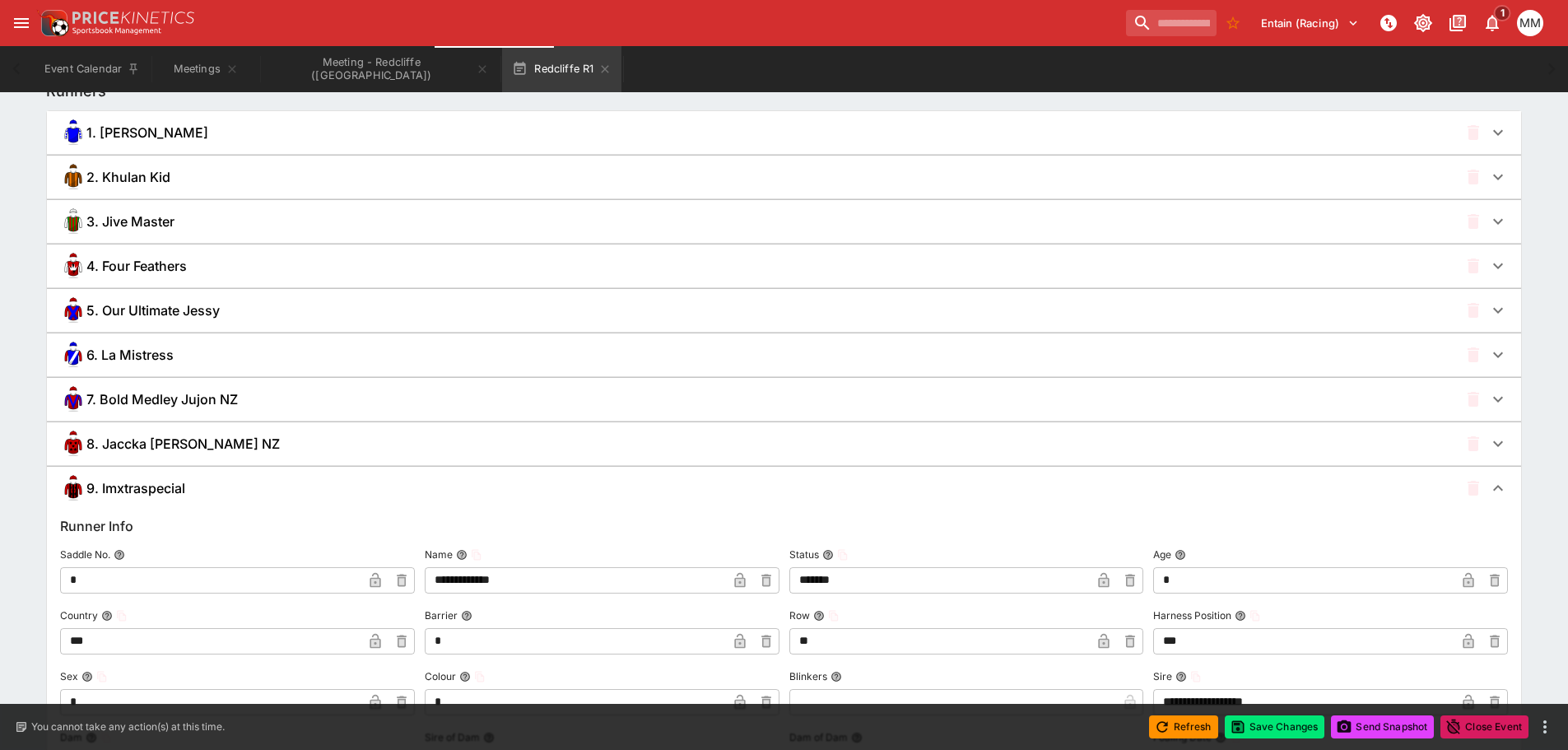 scroll, scrollTop: 1206, scrollLeft: 0, axis: vertical 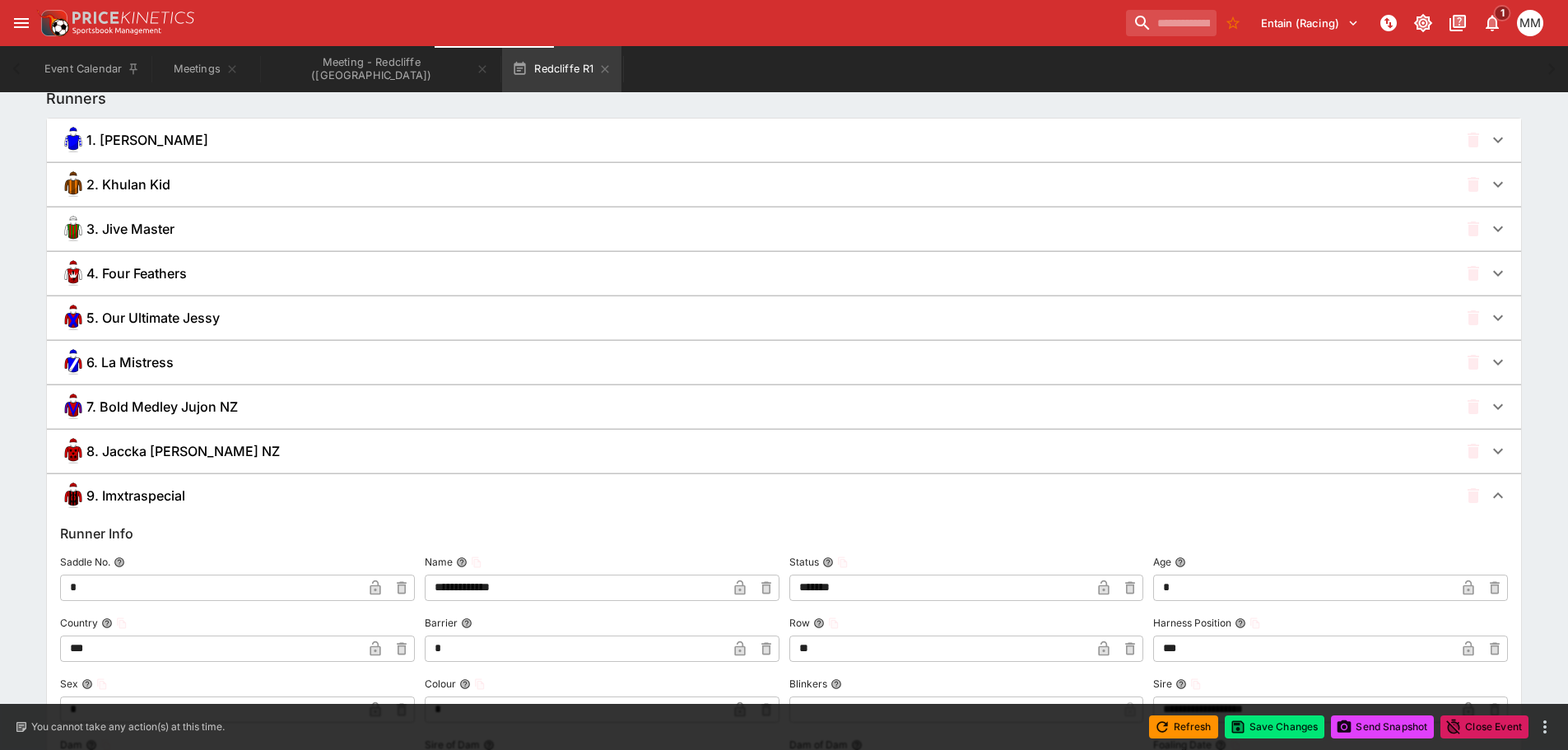 type on "*********" 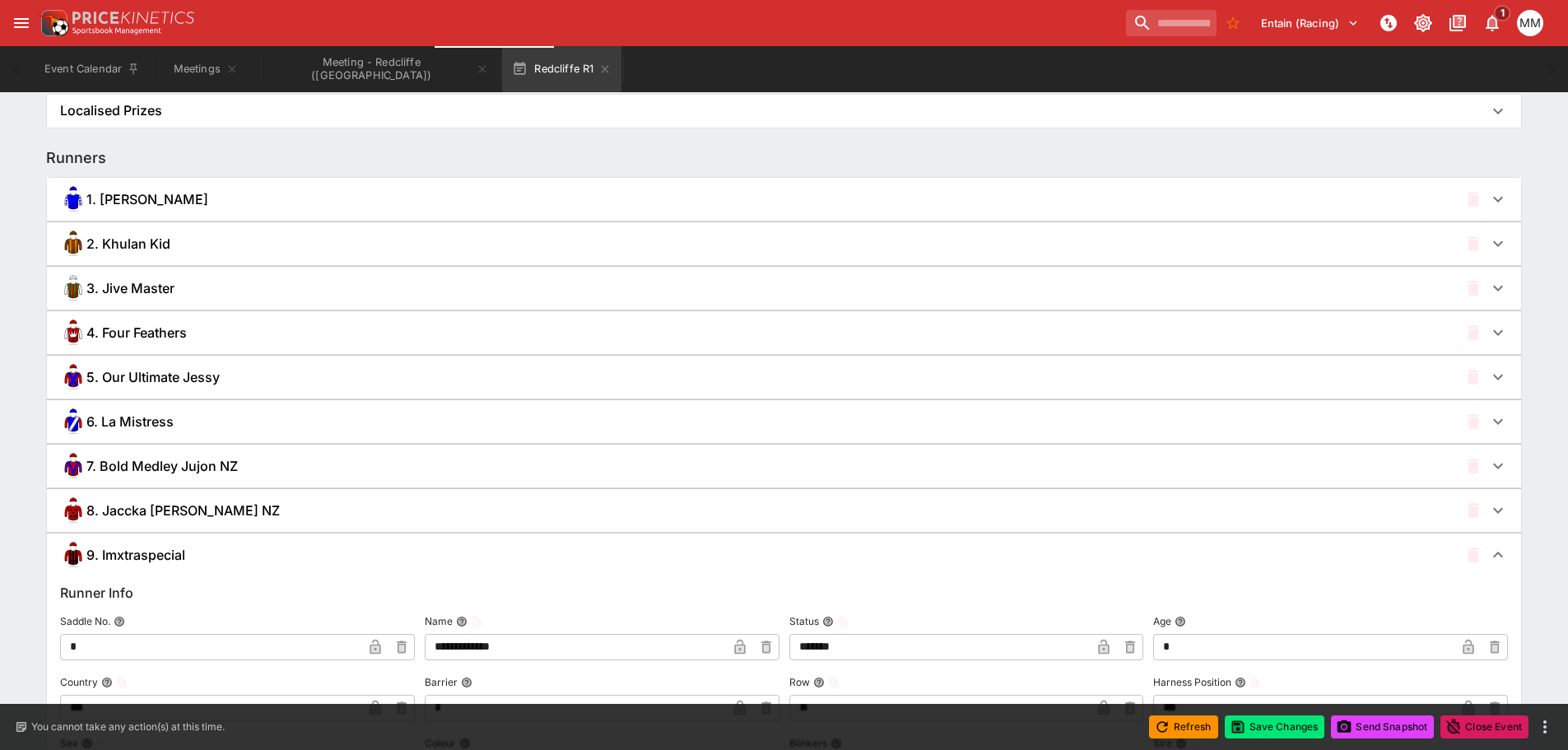 scroll, scrollTop: 1124, scrollLeft: 0, axis: vertical 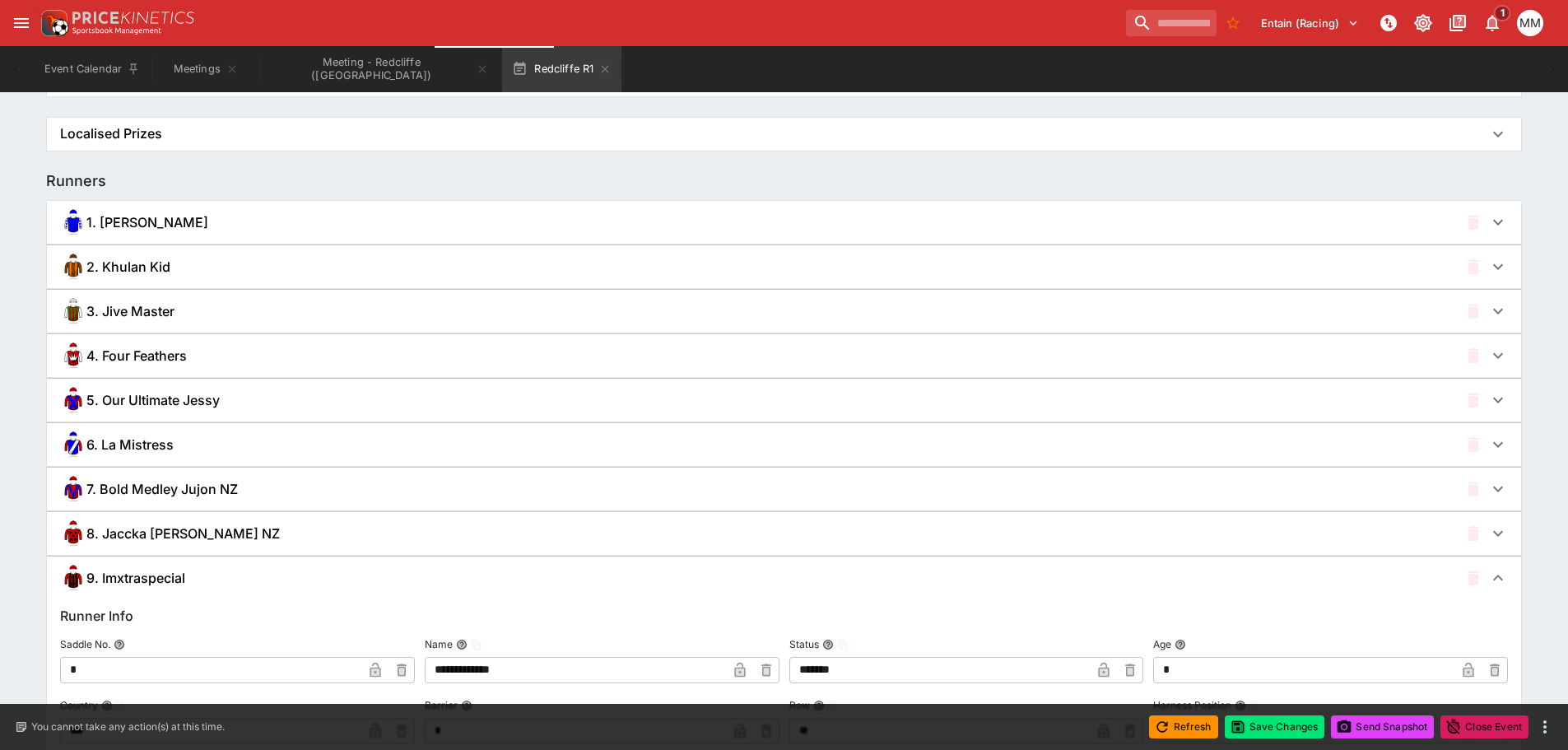 click on "1. [PERSON_NAME]" at bounding box center (759, 222) 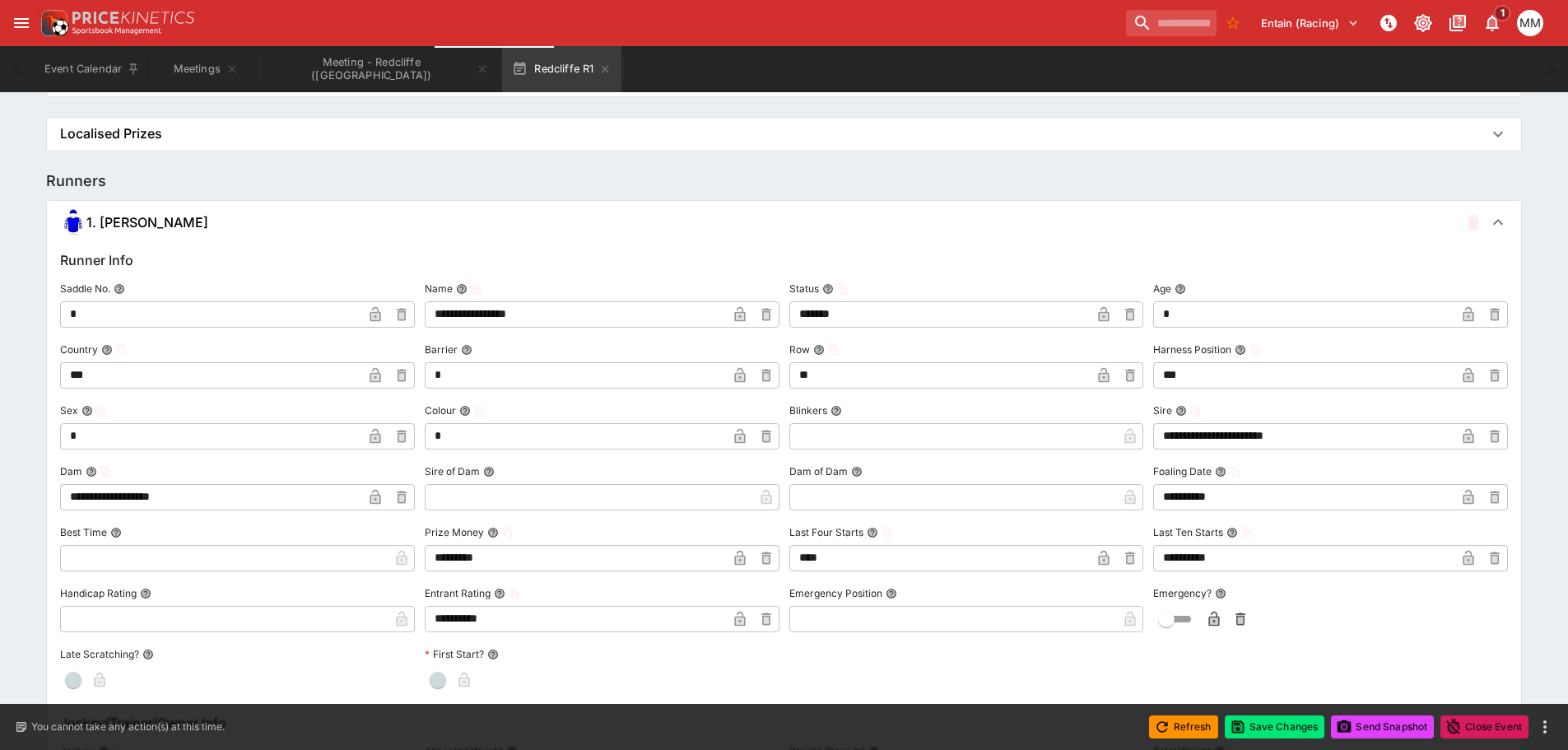 click on "1. [PERSON_NAME]" at bounding box center (759, 222) 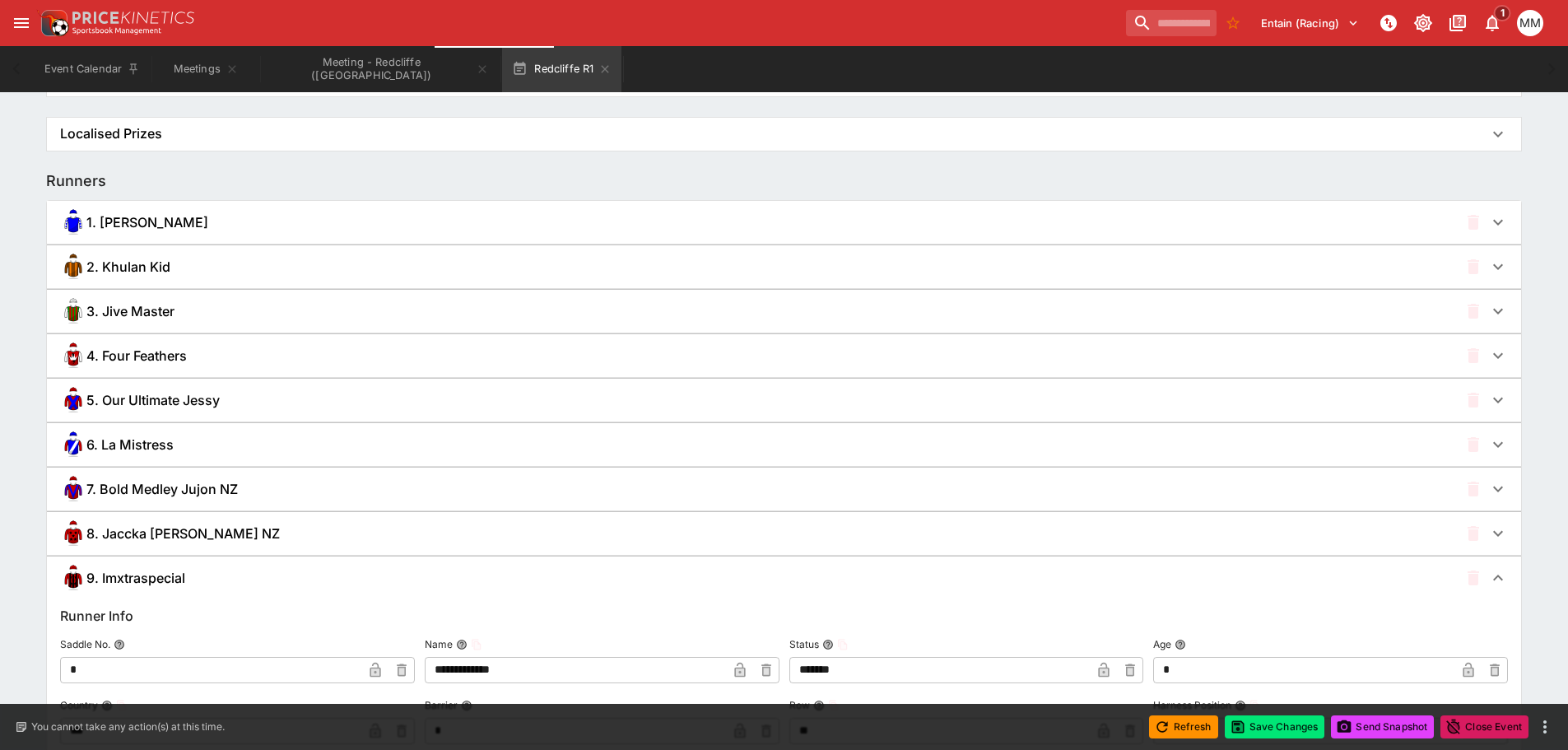 click on "1. [PERSON_NAME]" at bounding box center [759, 222] 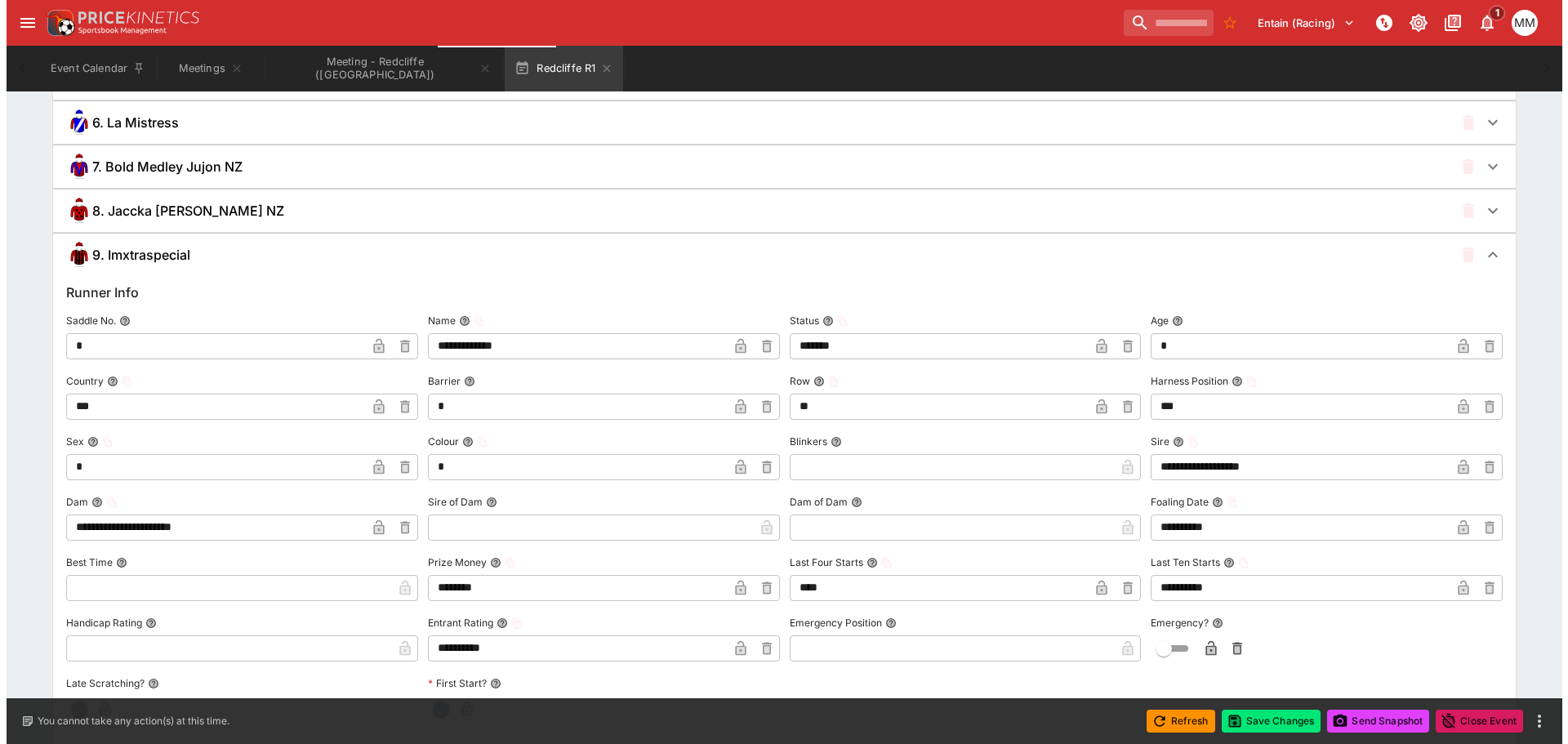 scroll, scrollTop: 3320, scrollLeft: 0, axis: vertical 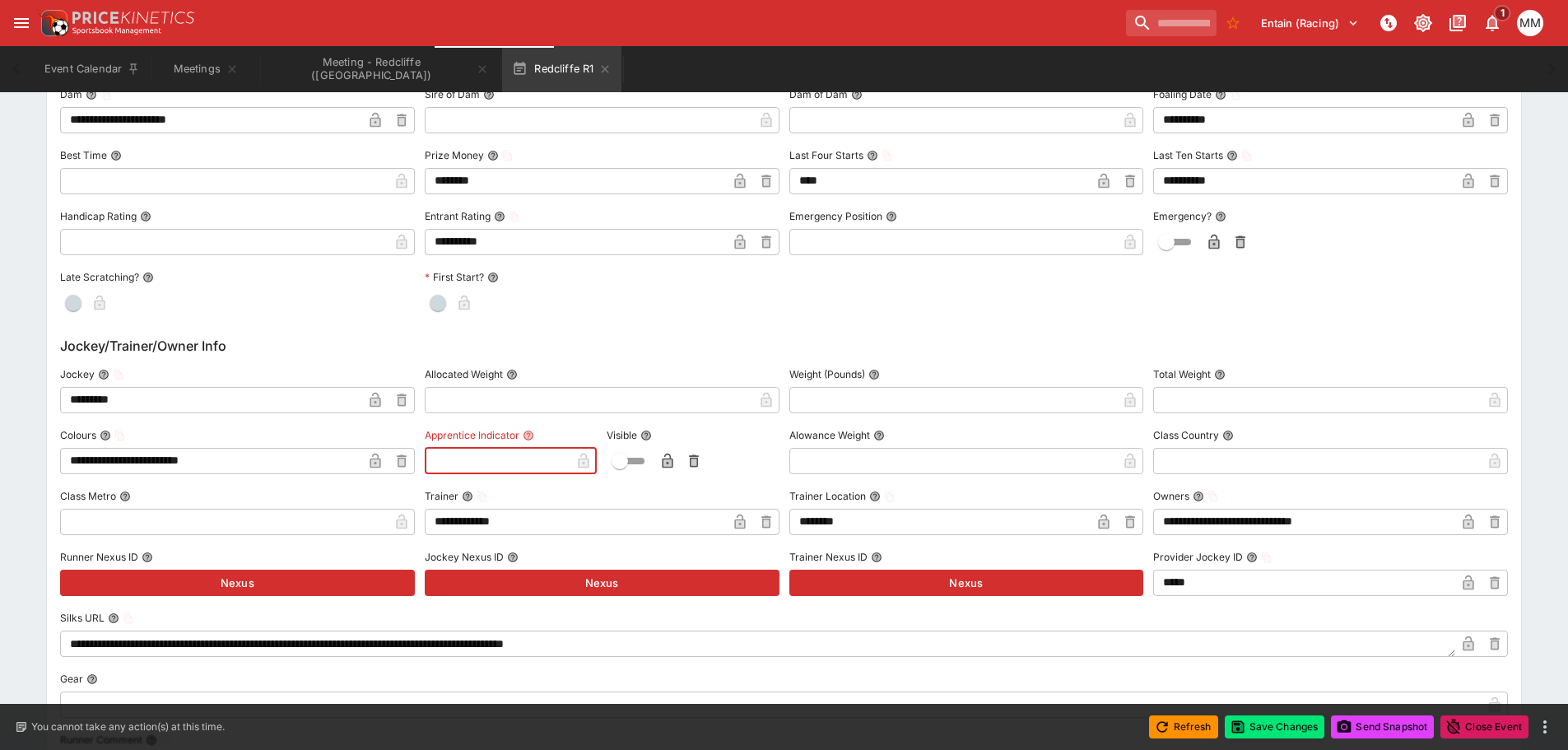 click at bounding box center [497, 461] 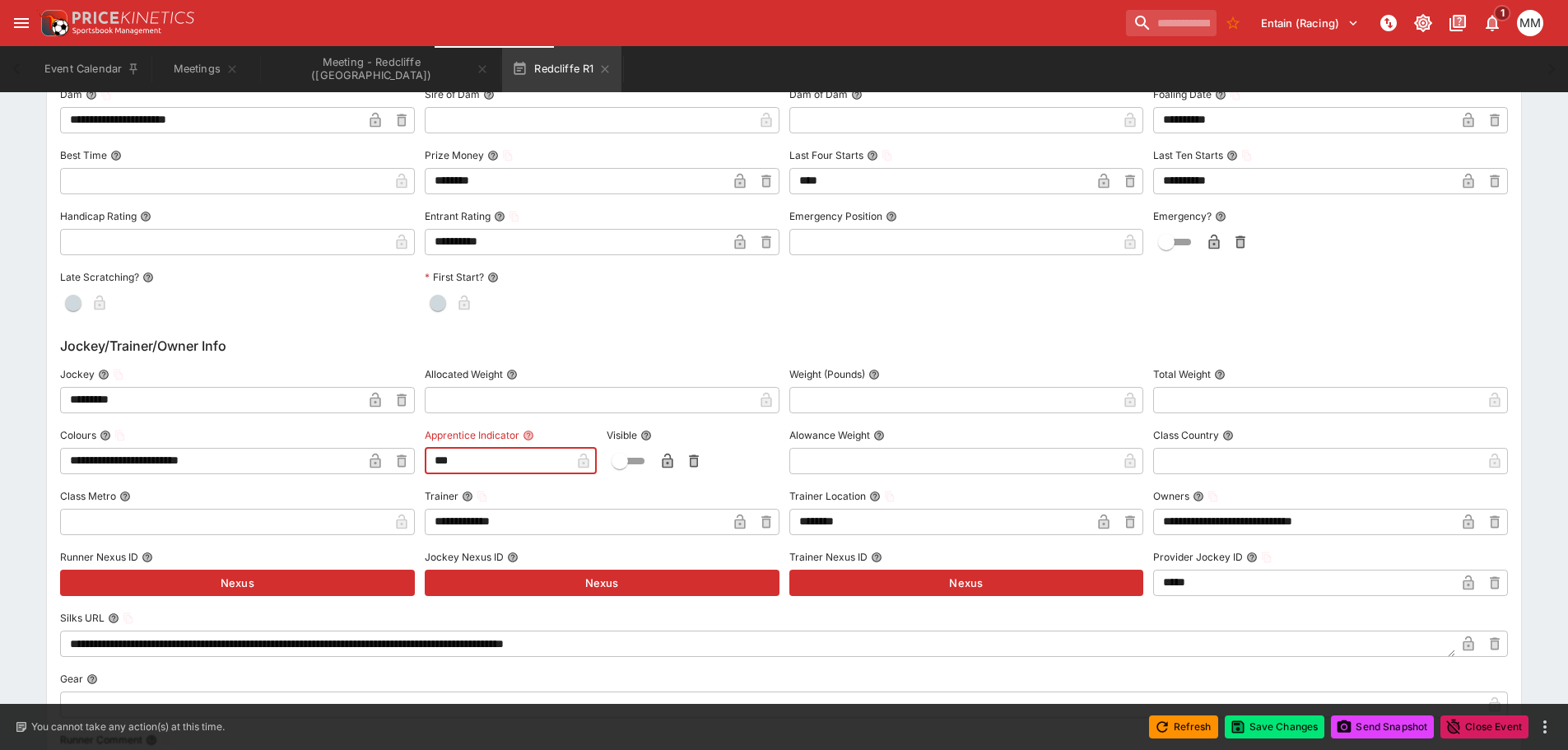 type on "***" 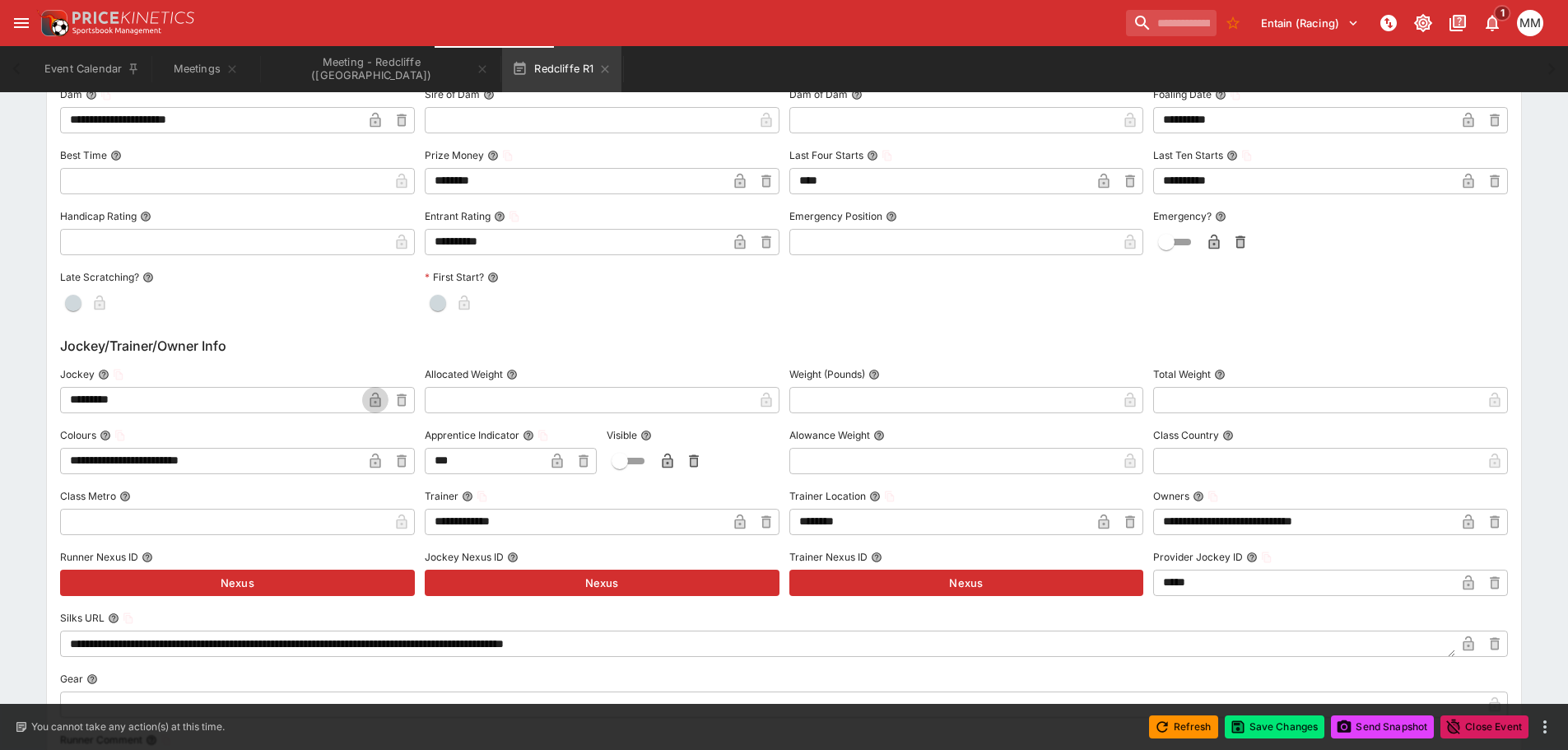 click at bounding box center (375, 400) 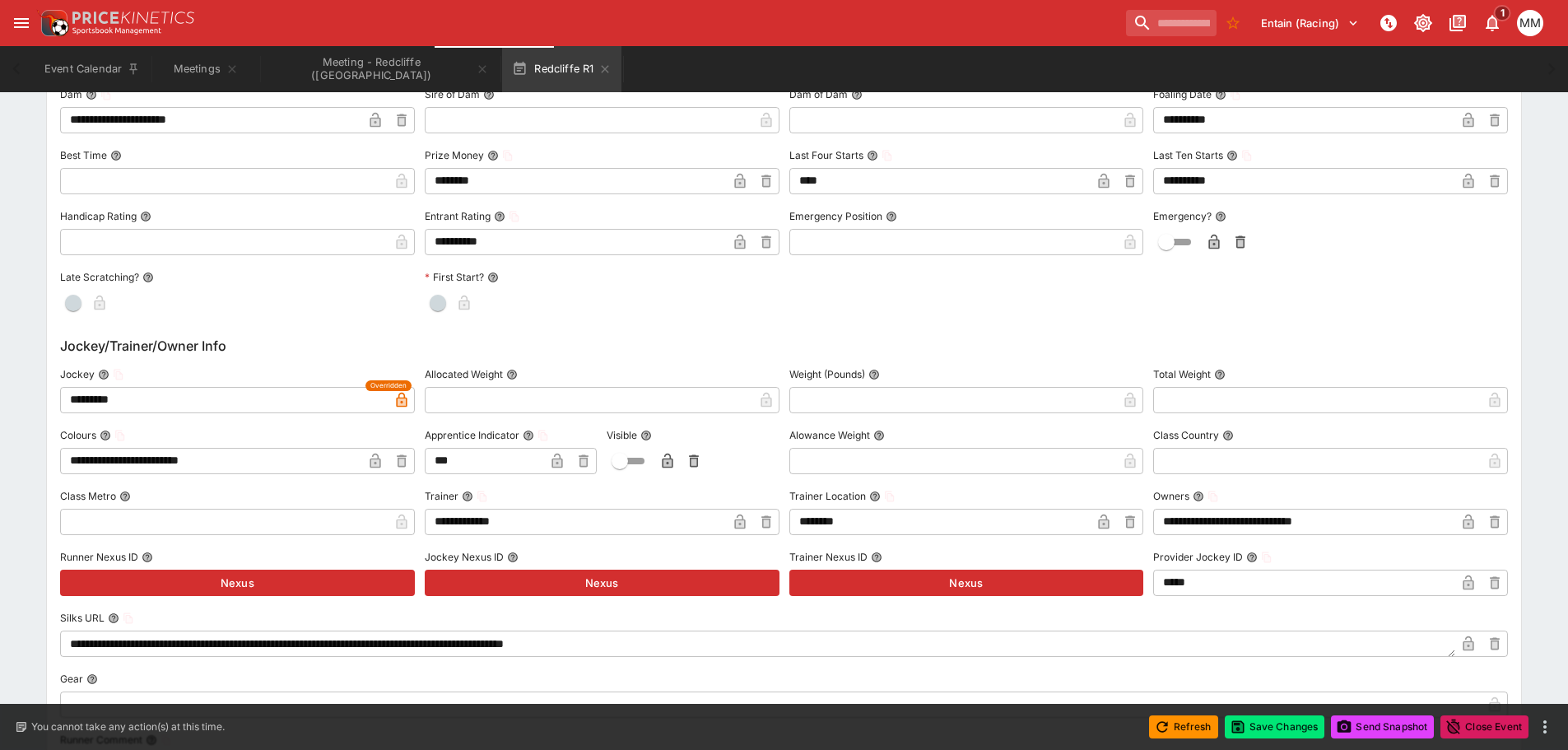 click 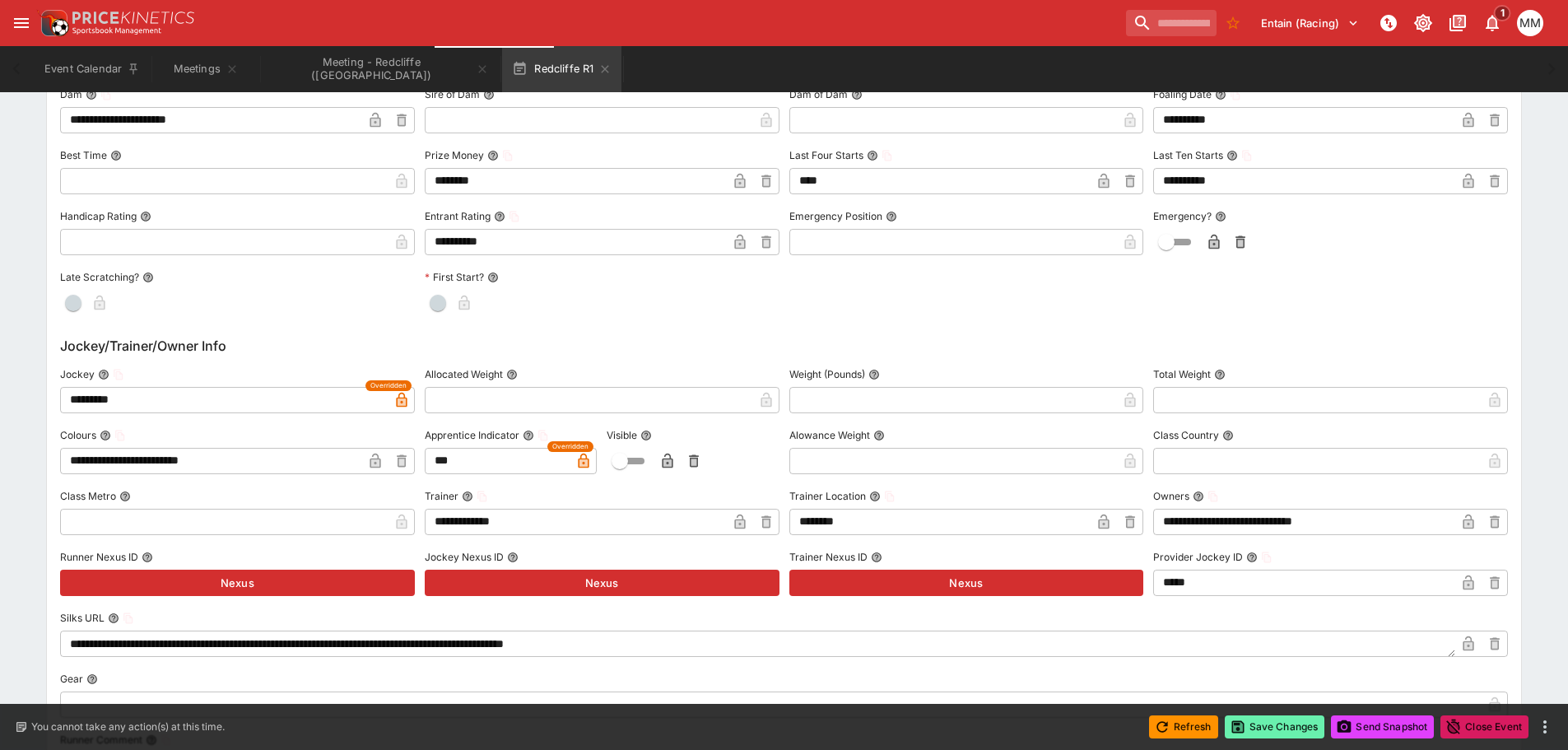 click on "Save Changes" at bounding box center (1275, 727) 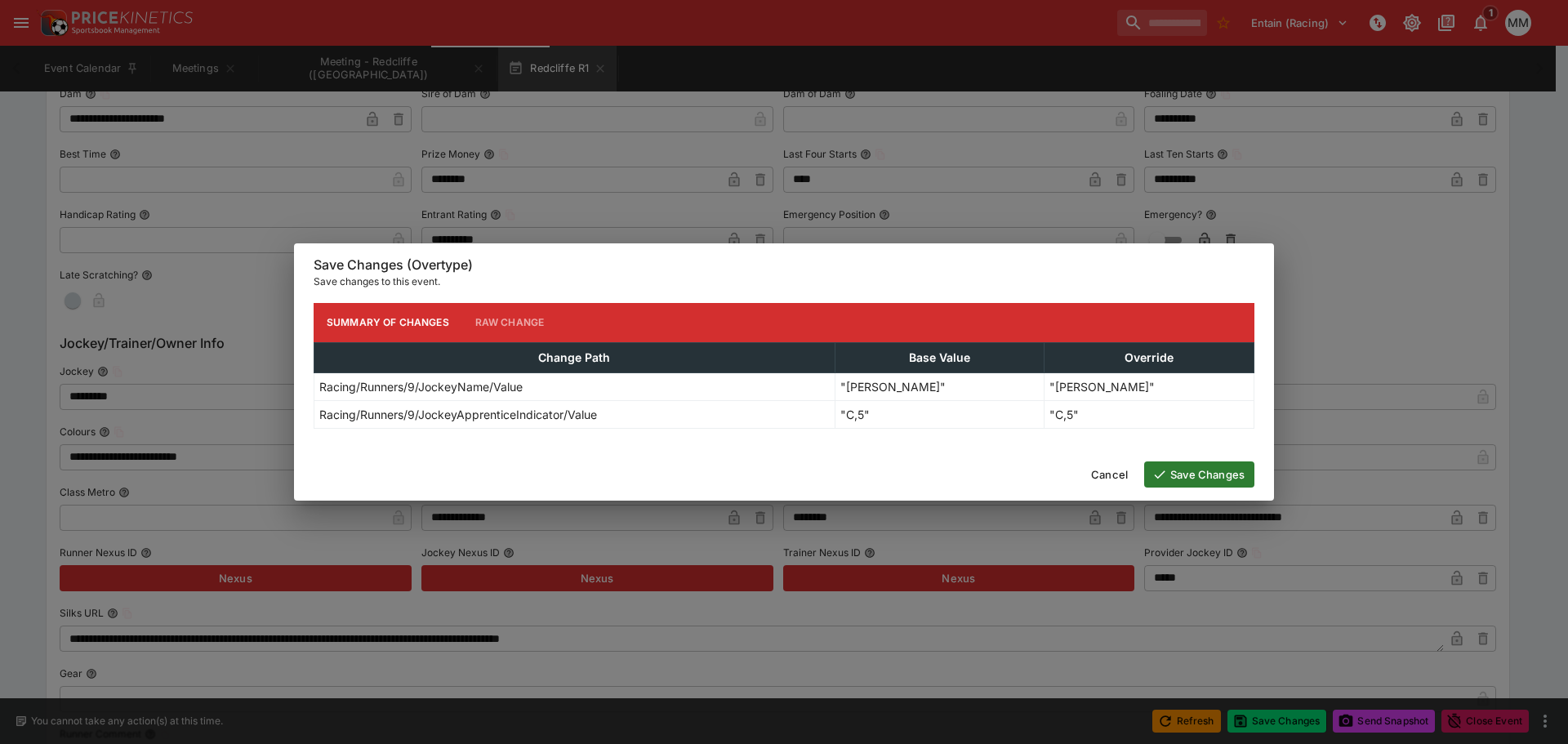 click on "Save Changes" at bounding box center [1199, 474] 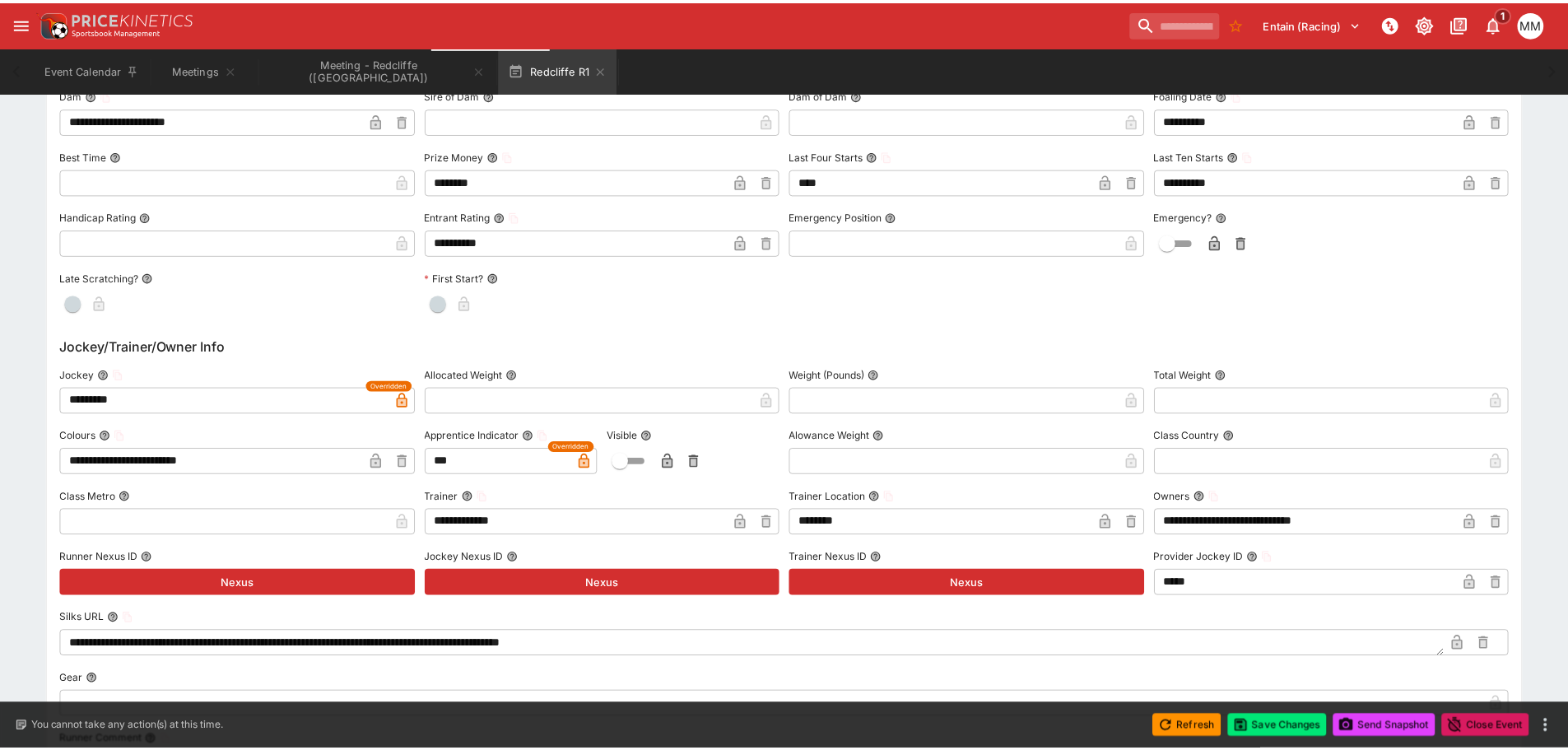 scroll, scrollTop: 0, scrollLeft: 0, axis: both 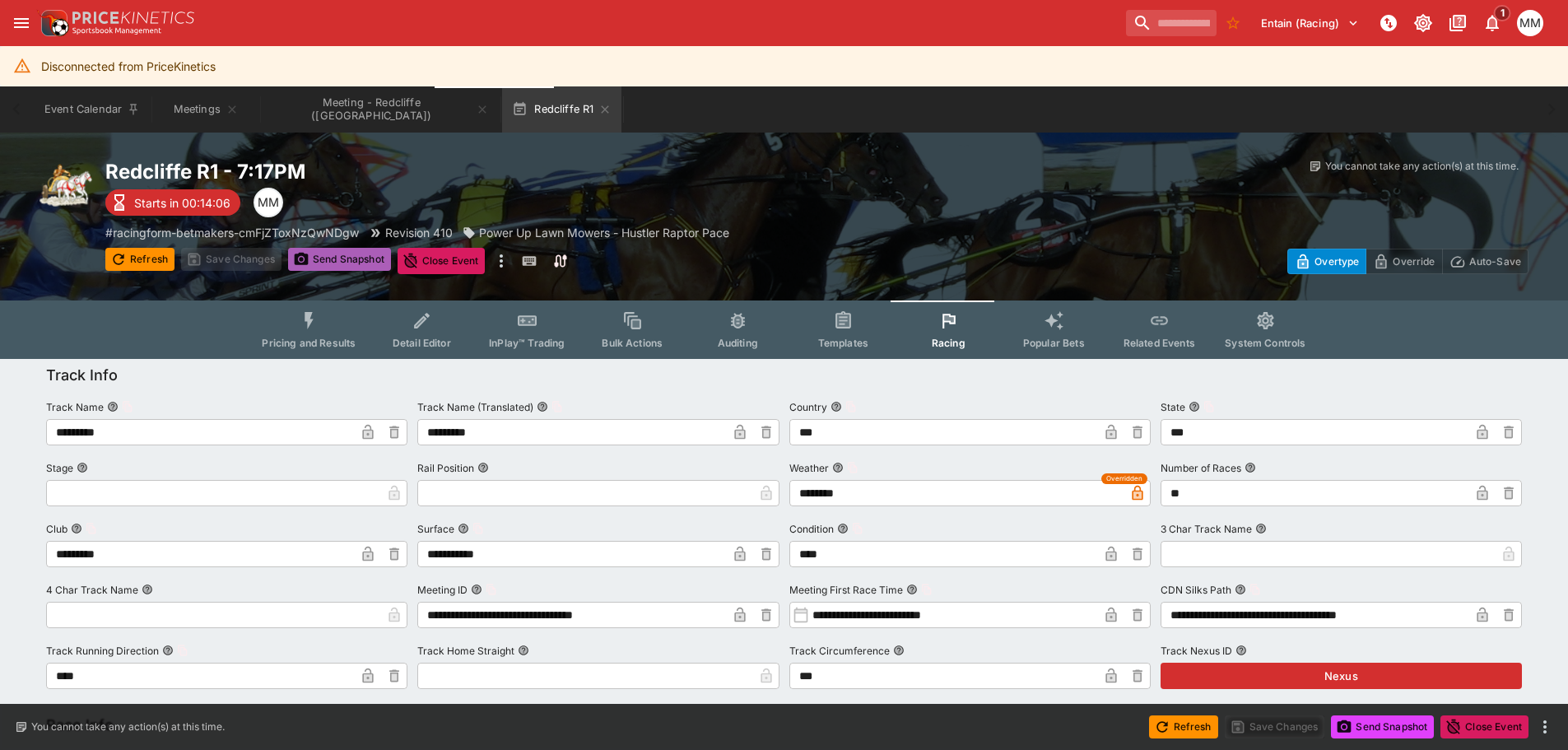 click on "Send Snapshot" at bounding box center (339, 259) 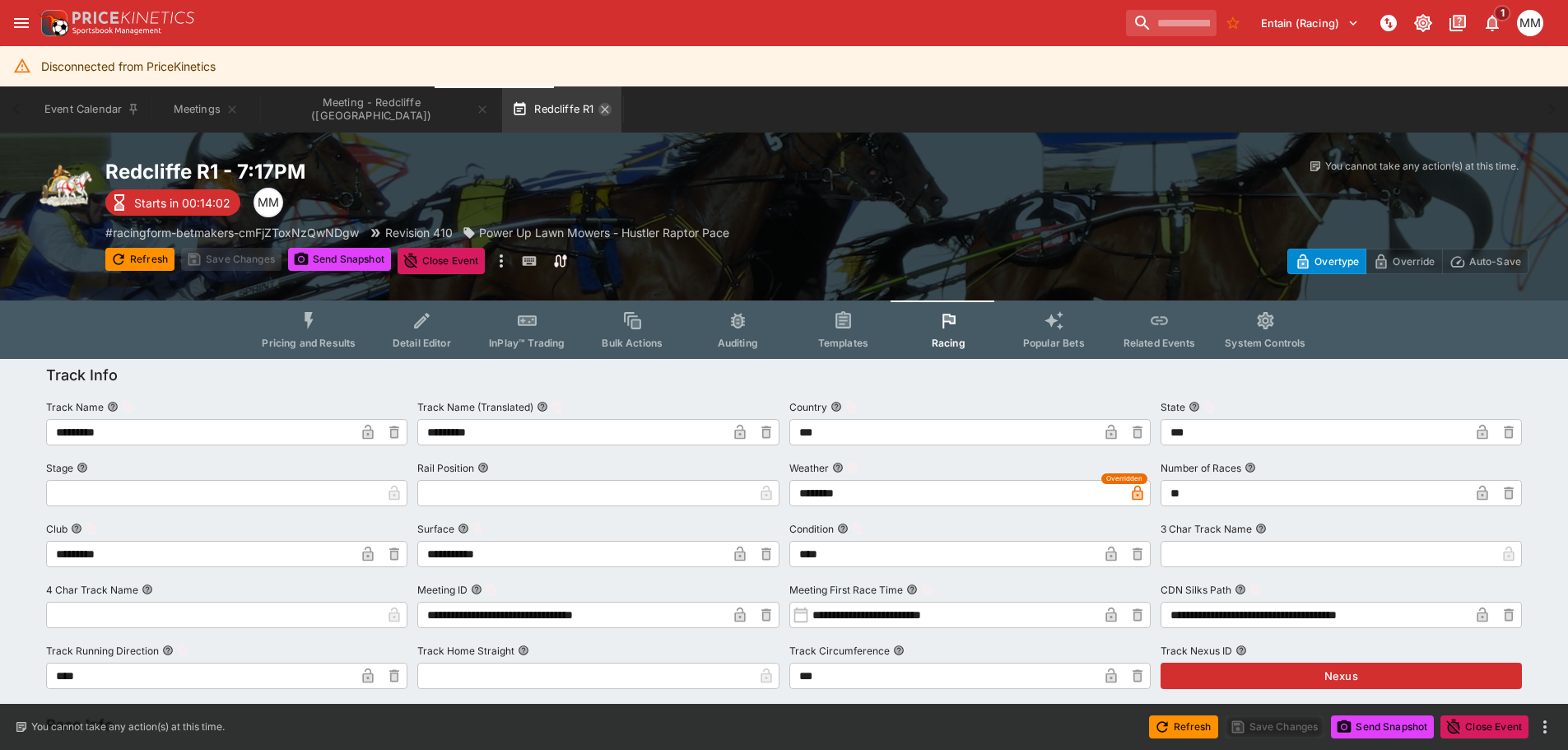 click 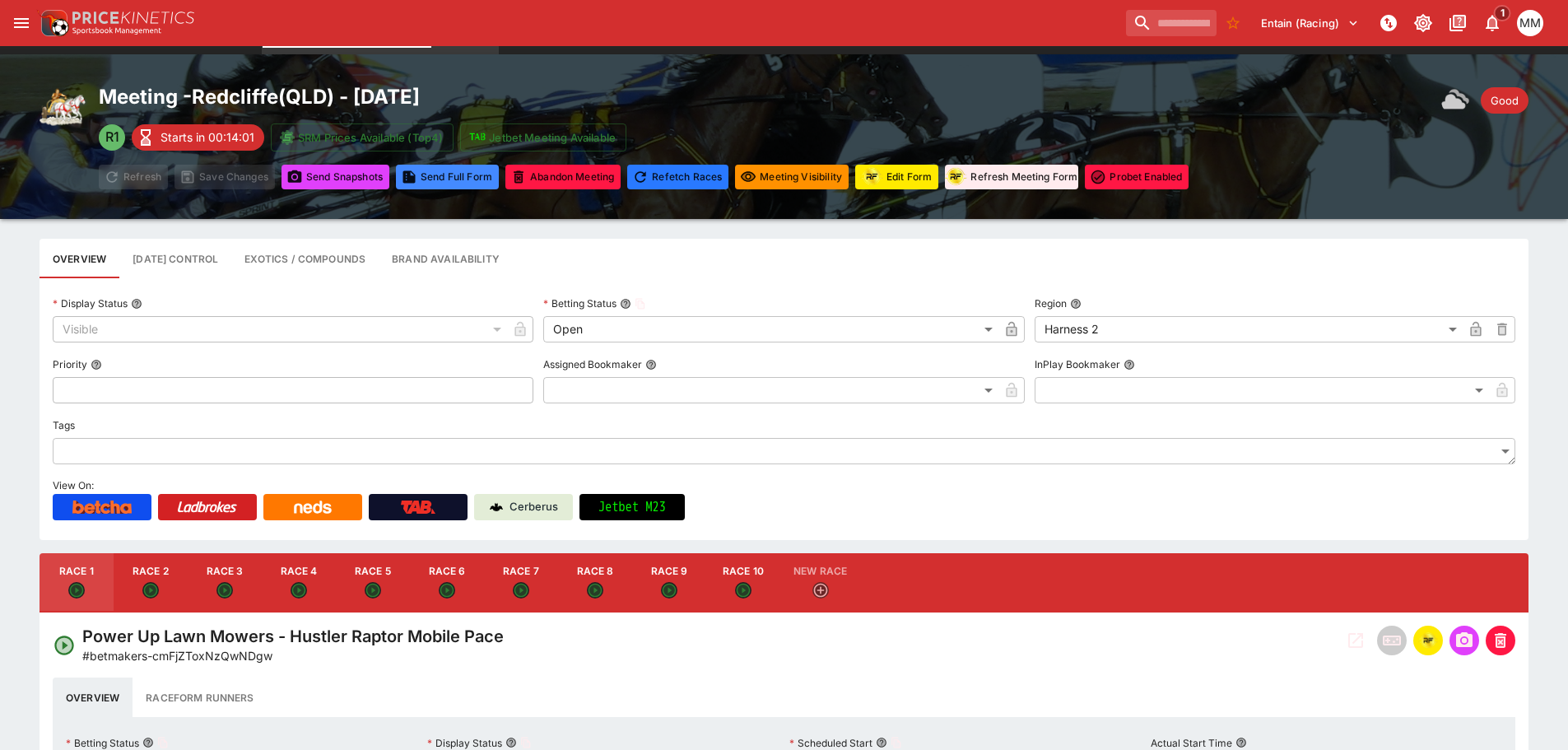 scroll, scrollTop: 165, scrollLeft: 0, axis: vertical 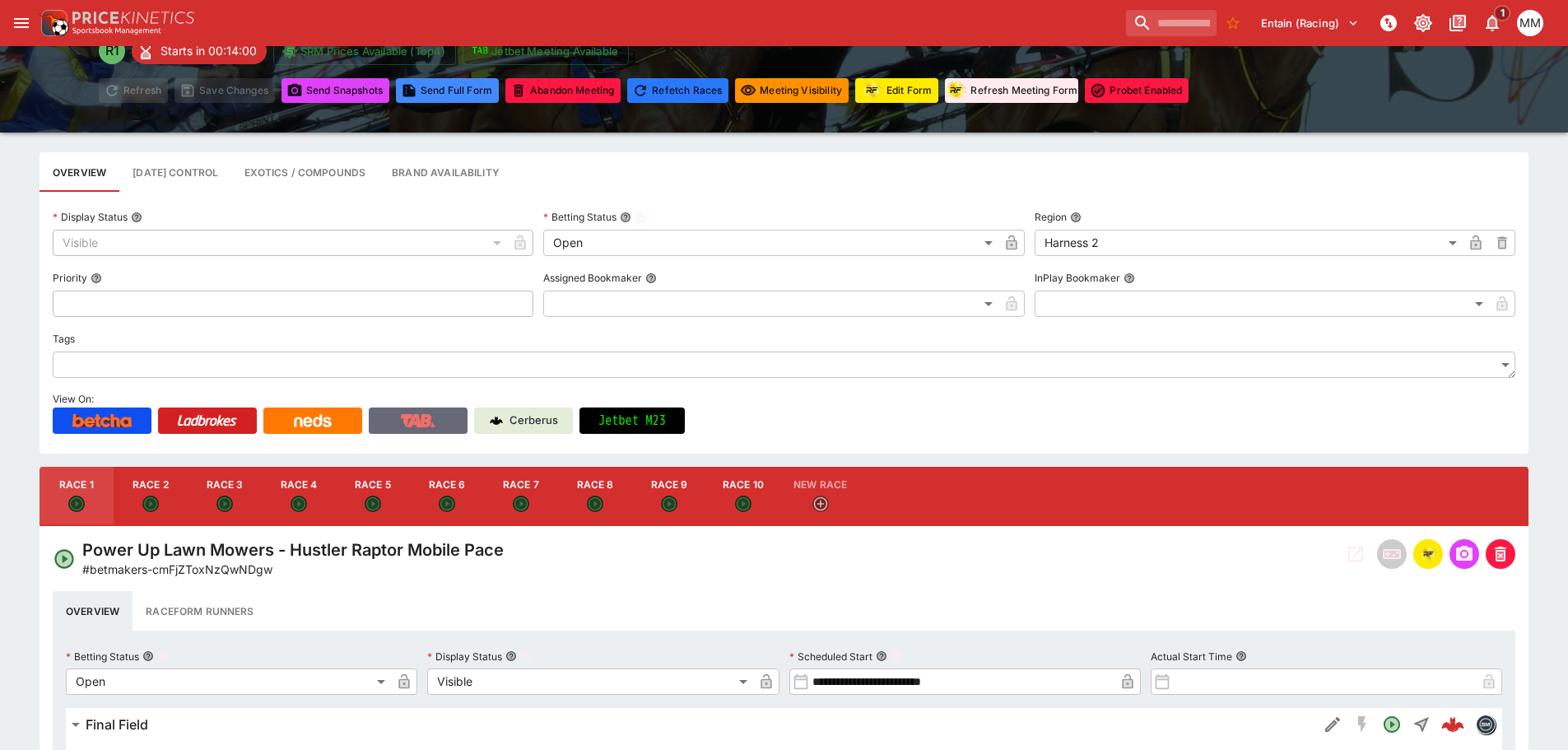 click at bounding box center (418, 421) 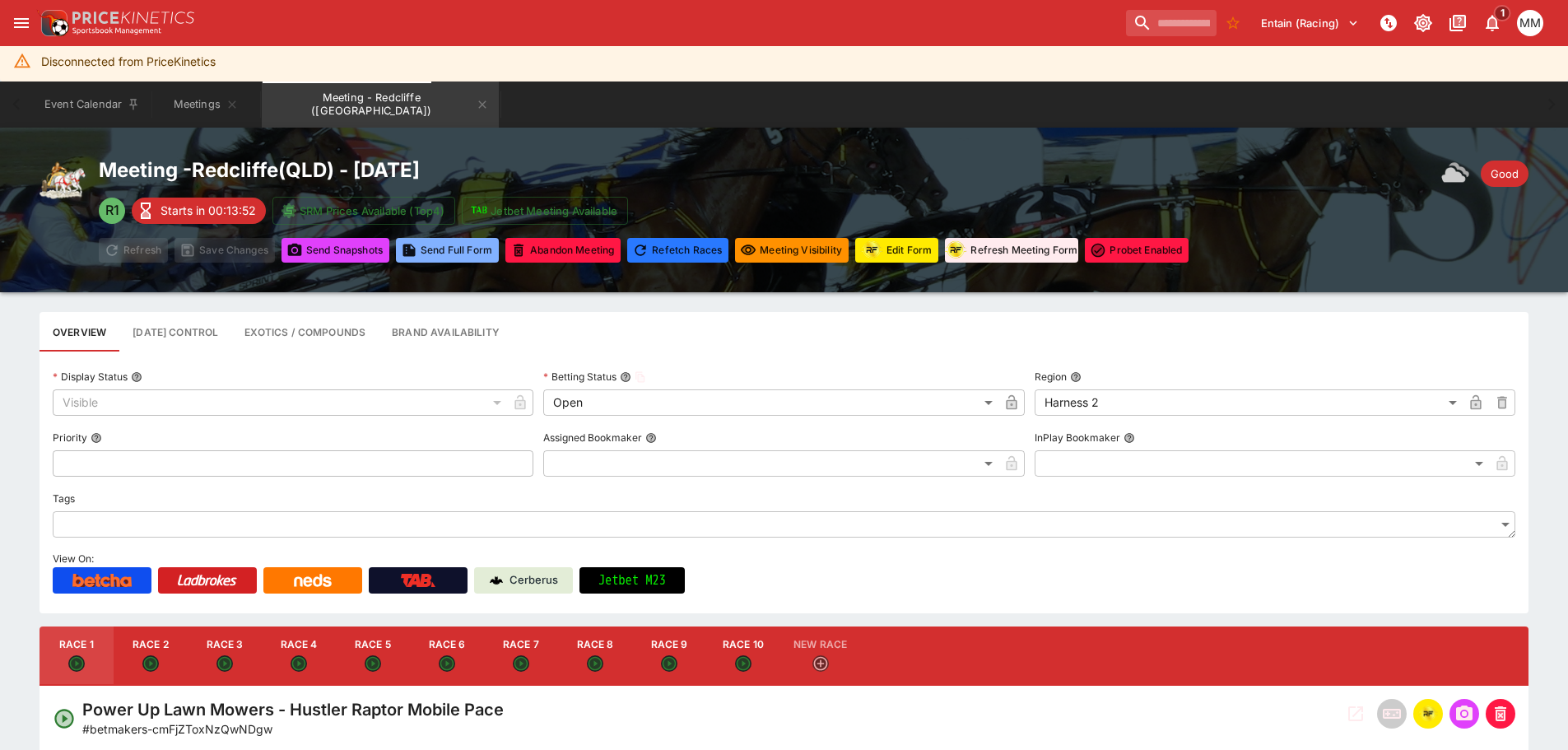 scroll, scrollTop: 0, scrollLeft: 0, axis: both 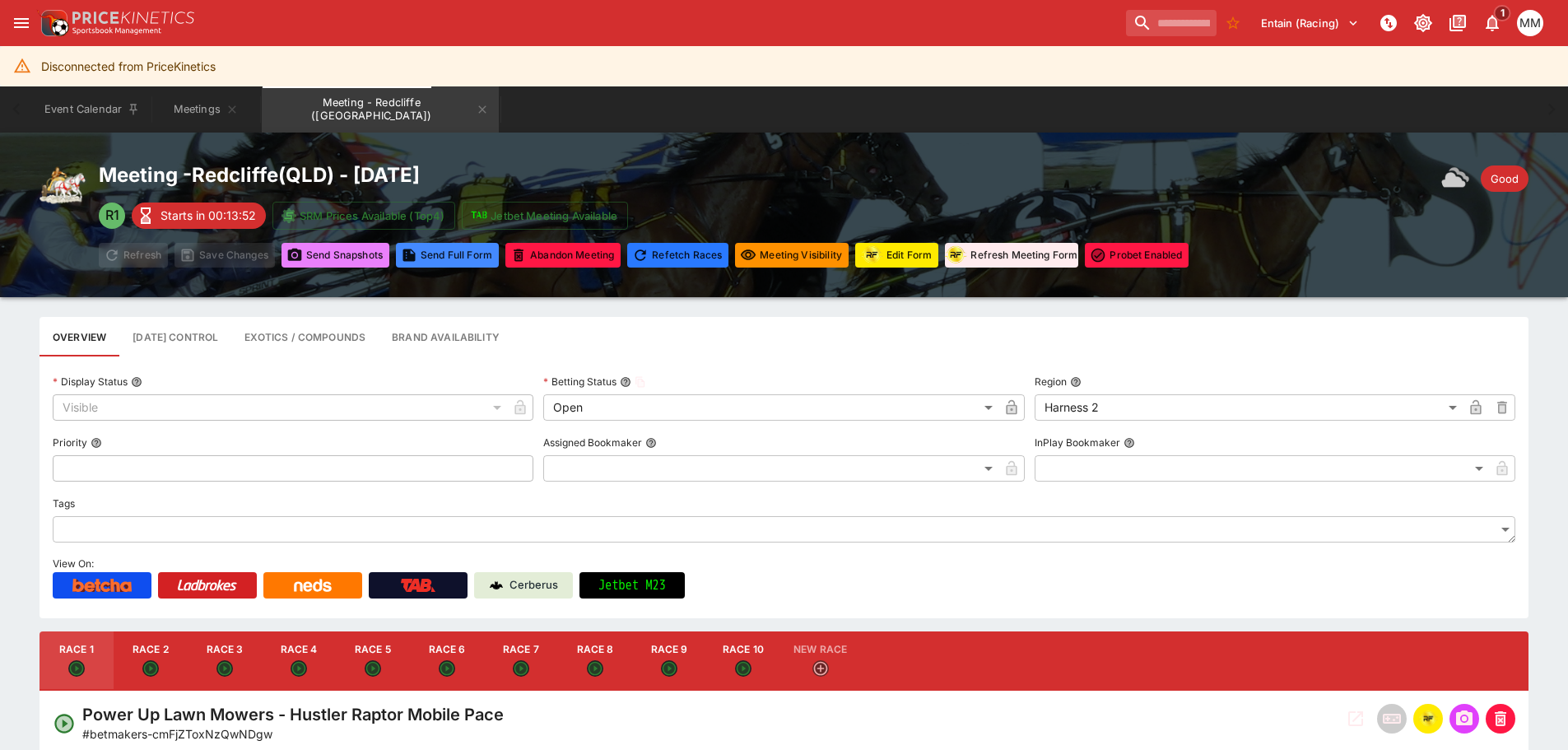 click on "Send Snapshot s" at bounding box center [335, 255] 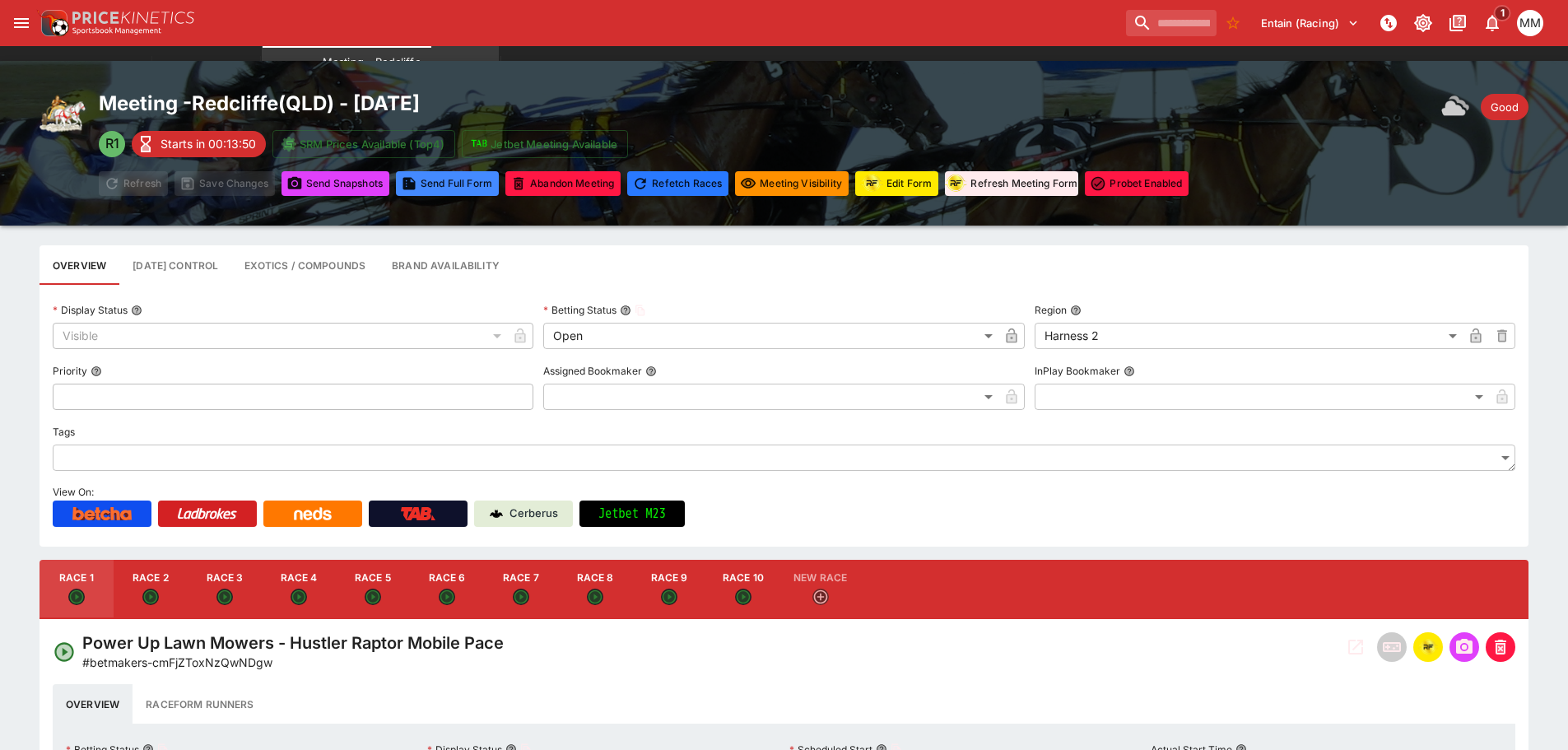 scroll, scrollTop: 247, scrollLeft: 0, axis: vertical 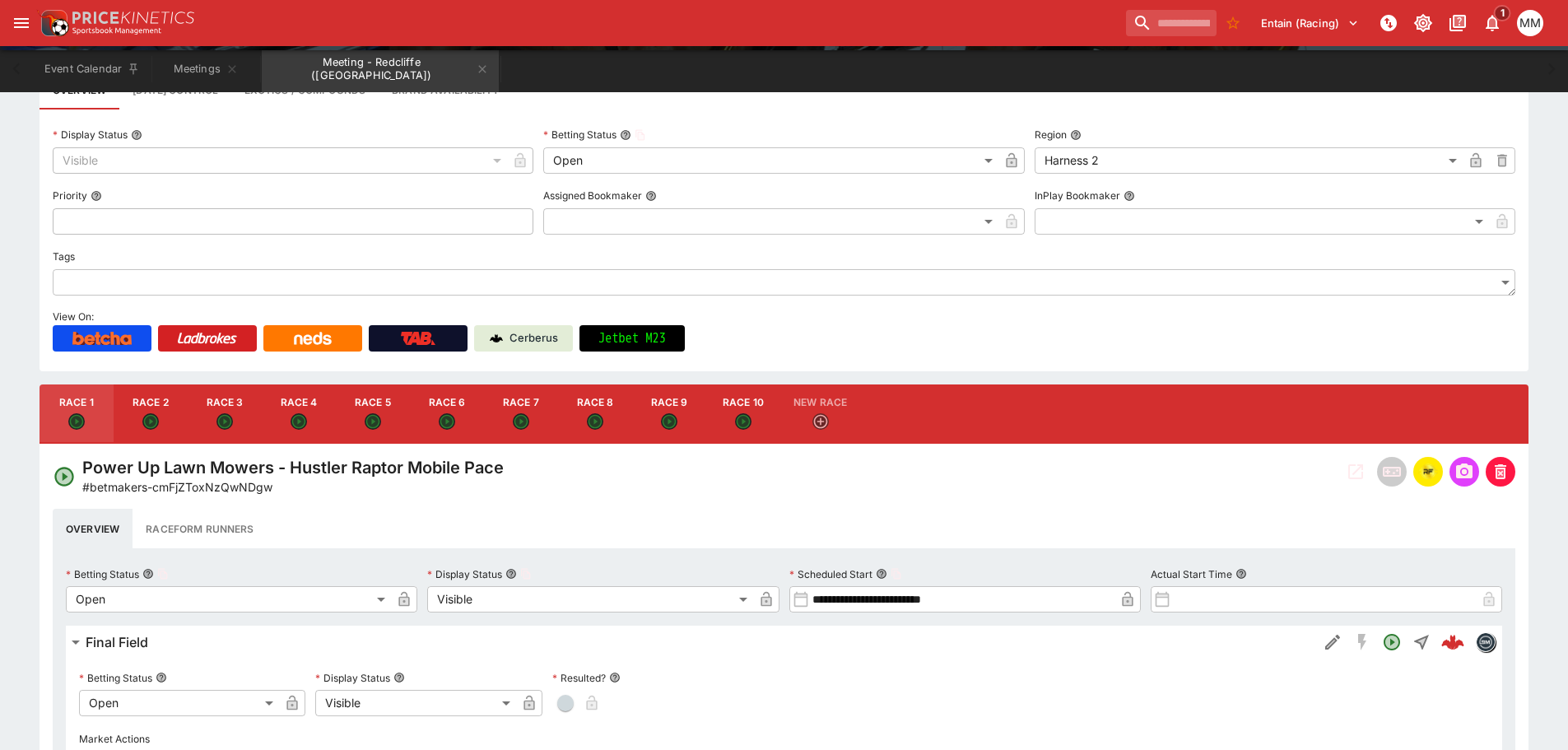 click on "Race 5" at bounding box center [373, 414] 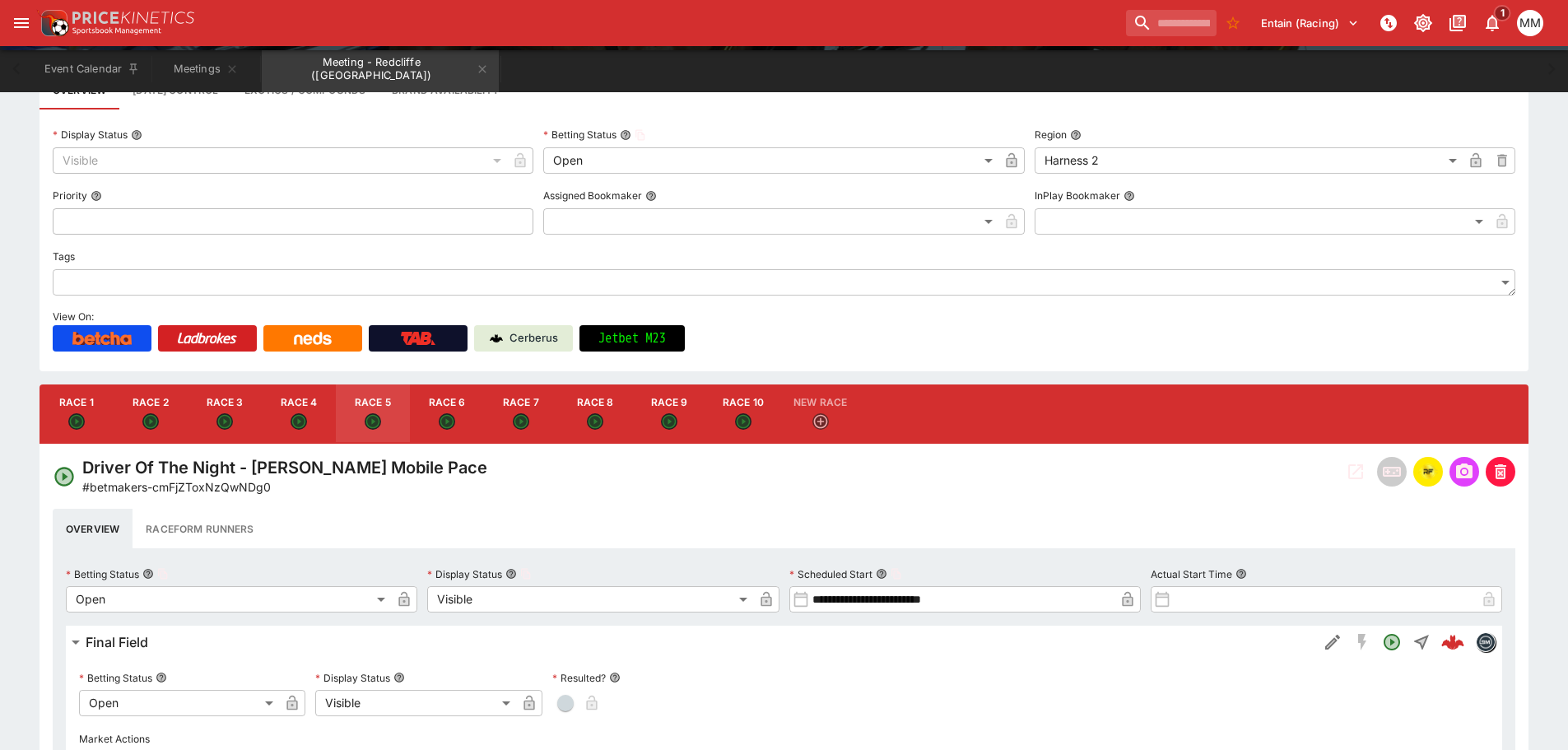 click on "Race 1" at bounding box center (77, 414) 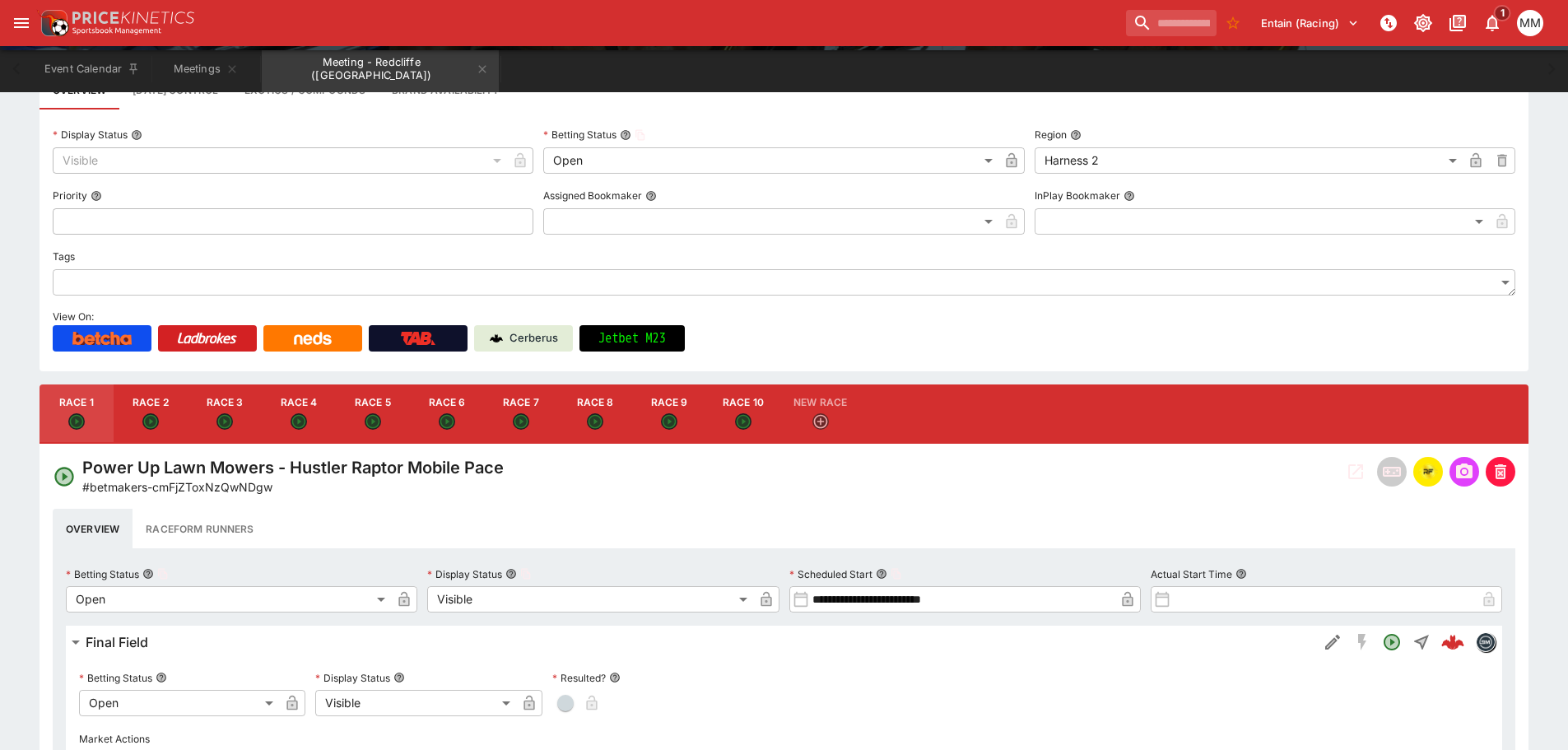 type on "**********" 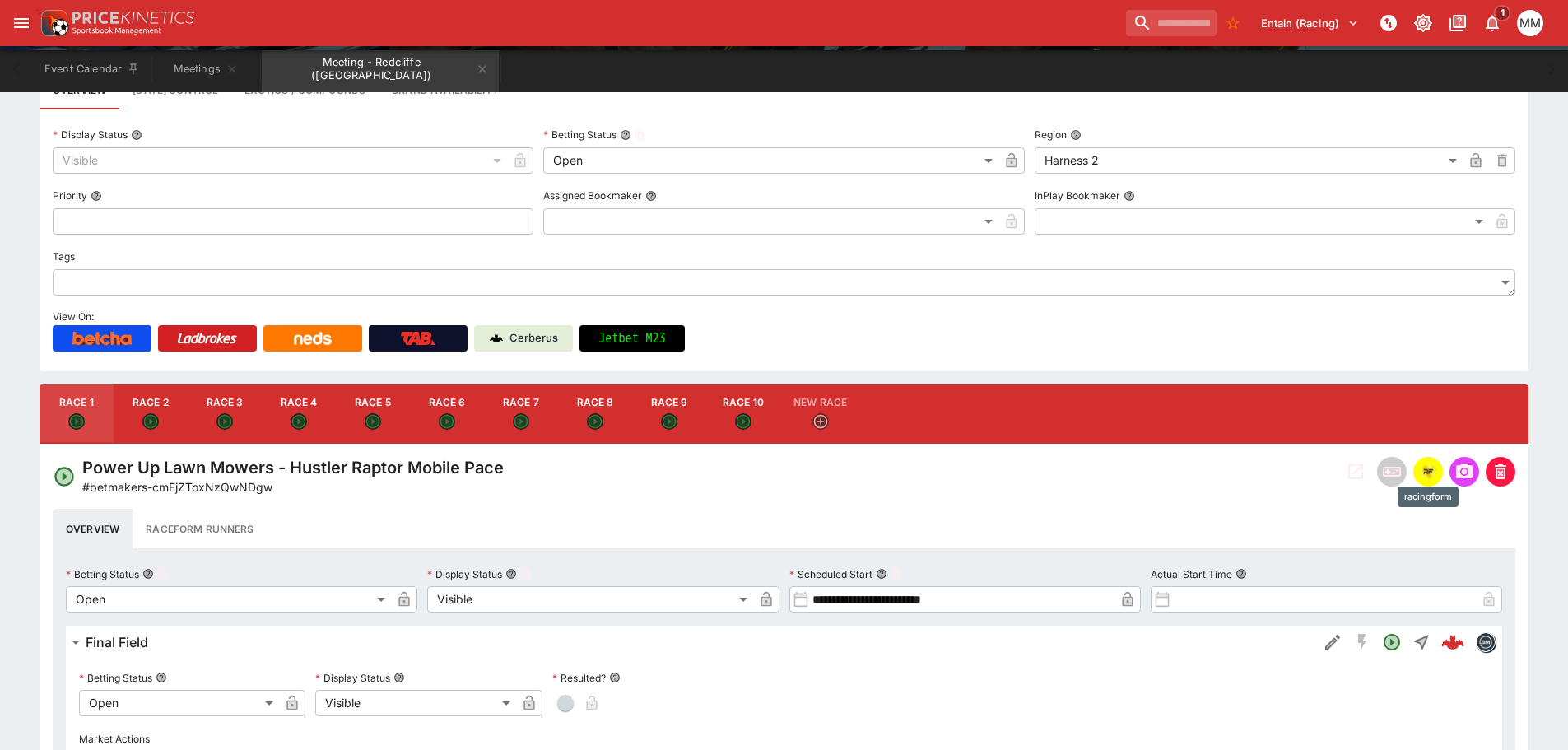 click at bounding box center (1428, 472) 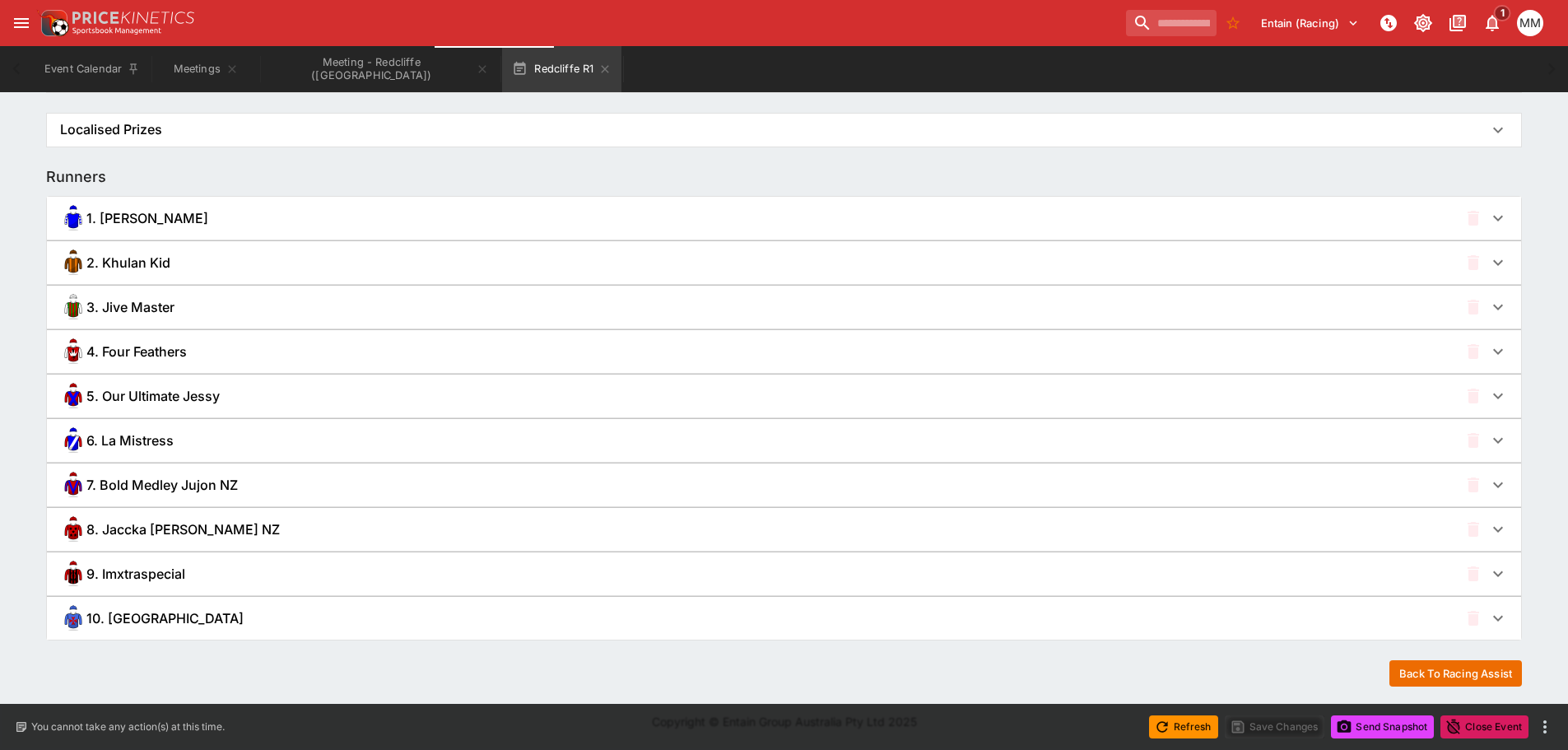 click on "9. Imxtraspecial" at bounding box center (759, 574) 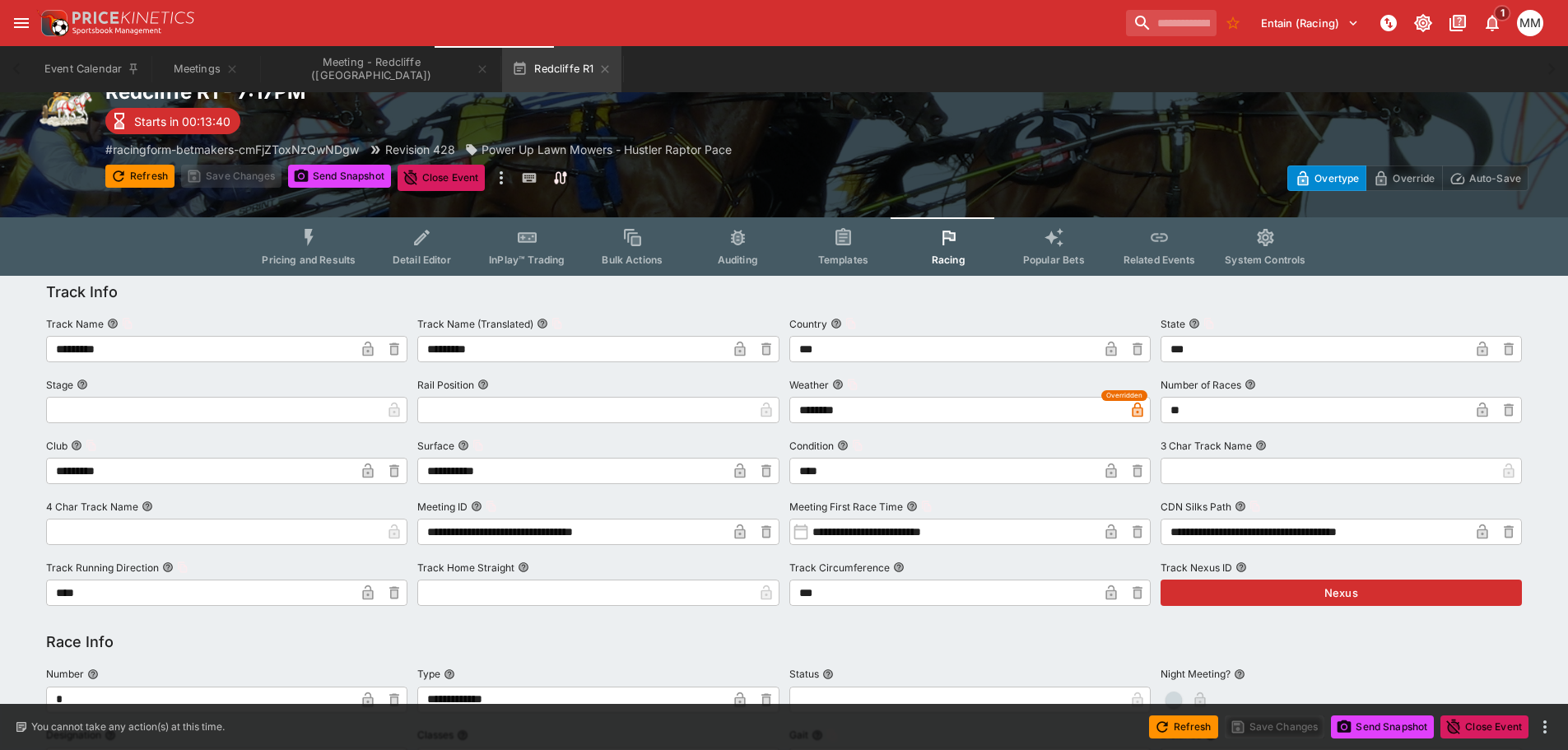 scroll, scrollTop: 0, scrollLeft: 0, axis: both 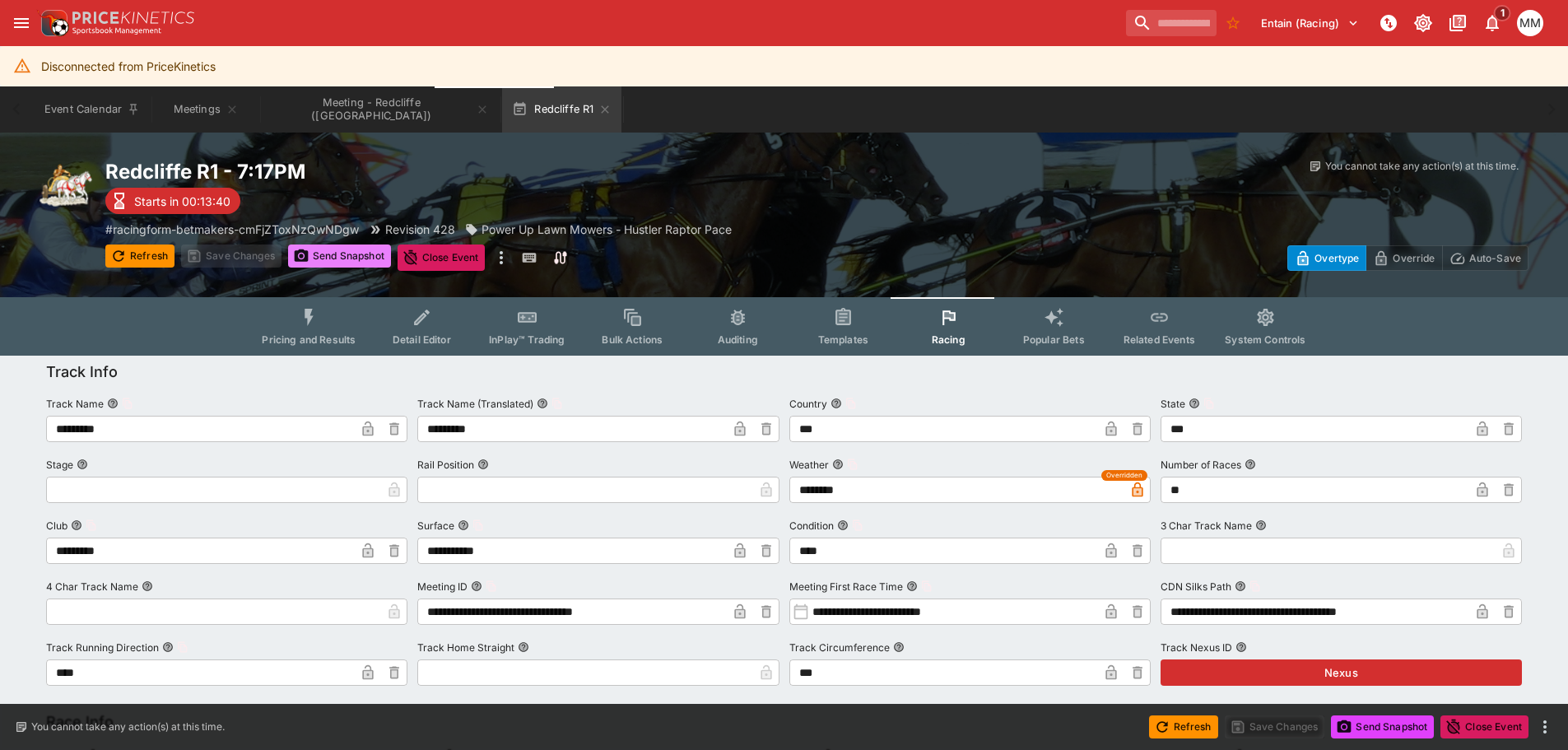 click on "Send Snapshot" at bounding box center (339, 256) 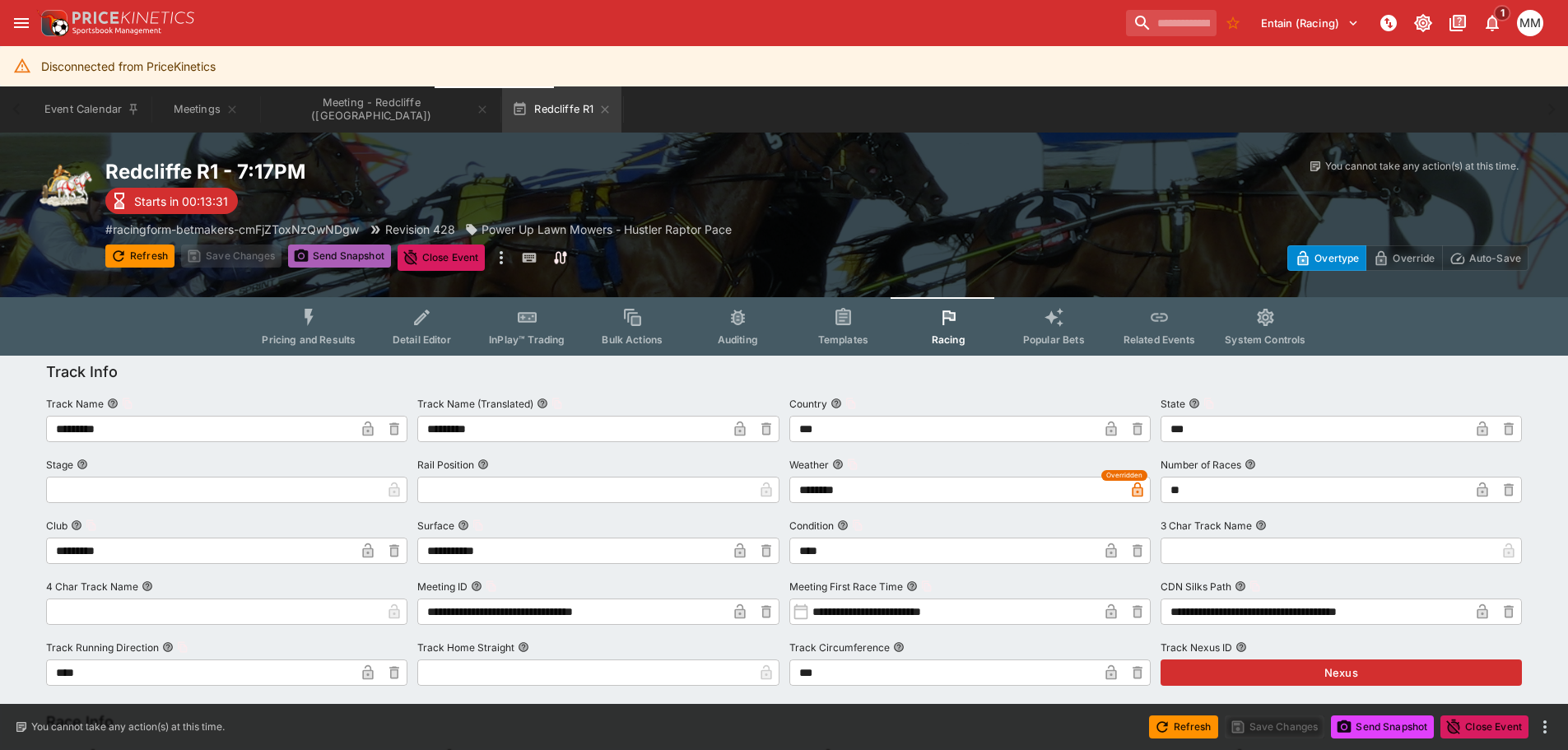 click on "Send Snapshot" at bounding box center [339, 256] 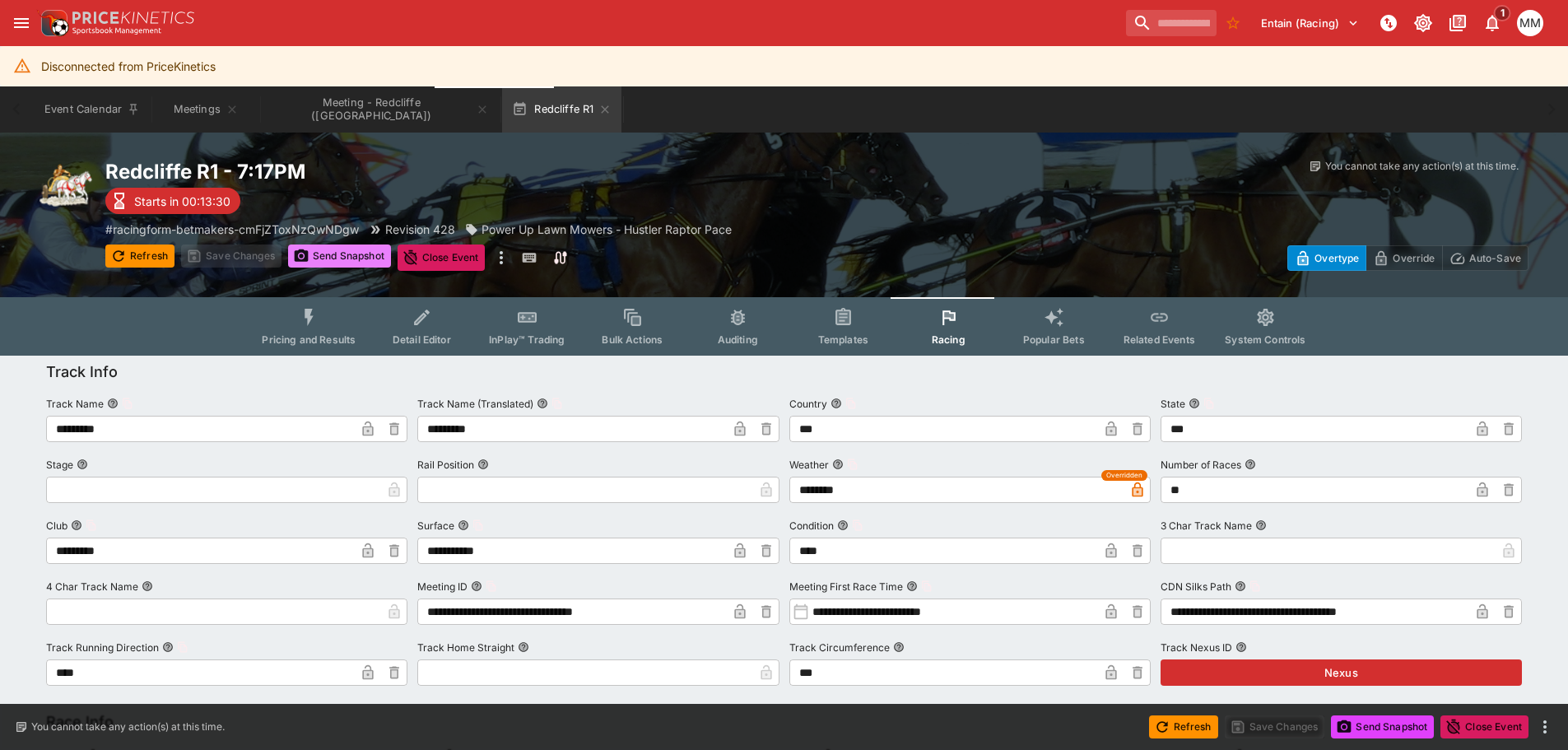 click on "Send Snapshot" at bounding box center (339, 256) 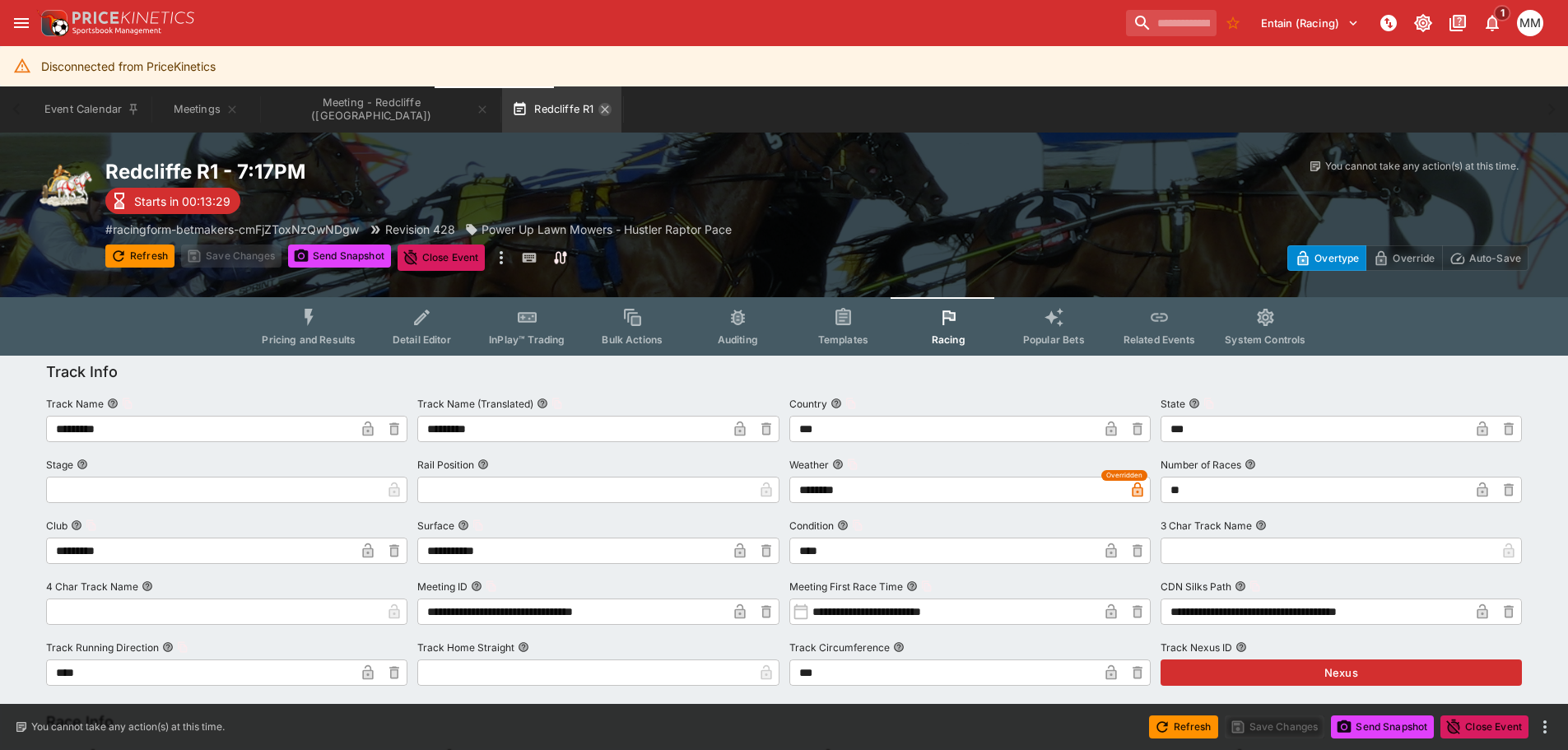 click 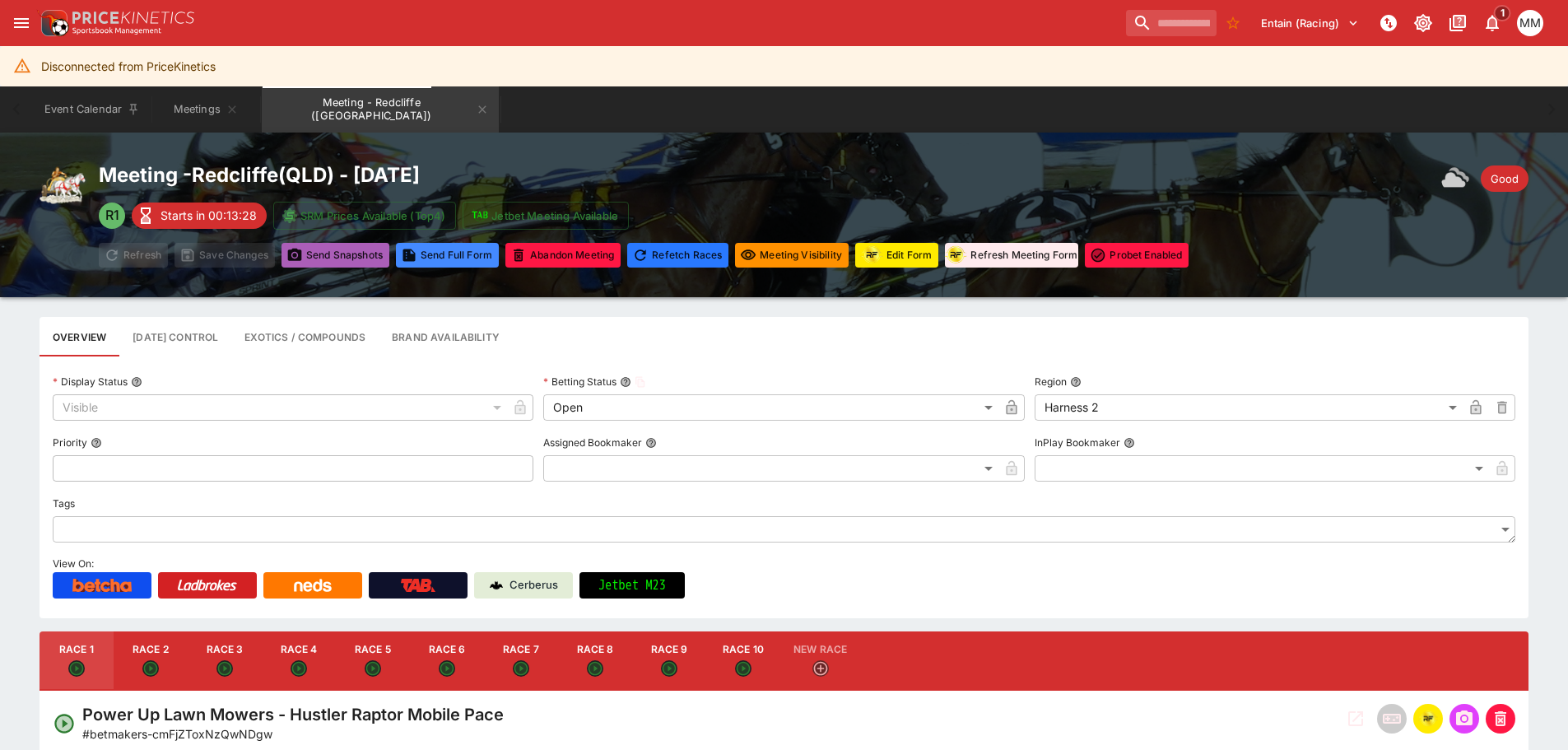 click on "Send Snapshot s" at bounding box center [335, 255] 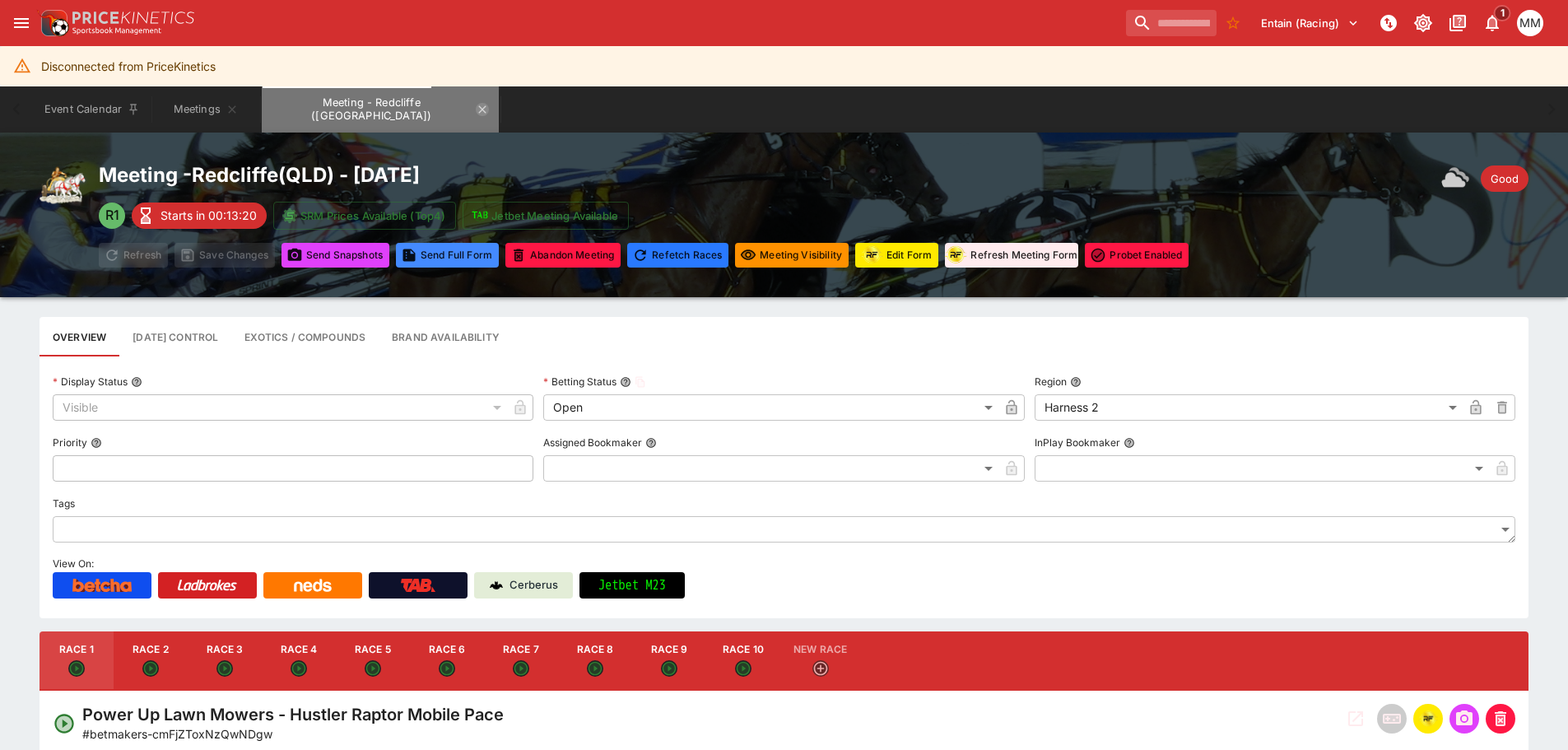 click 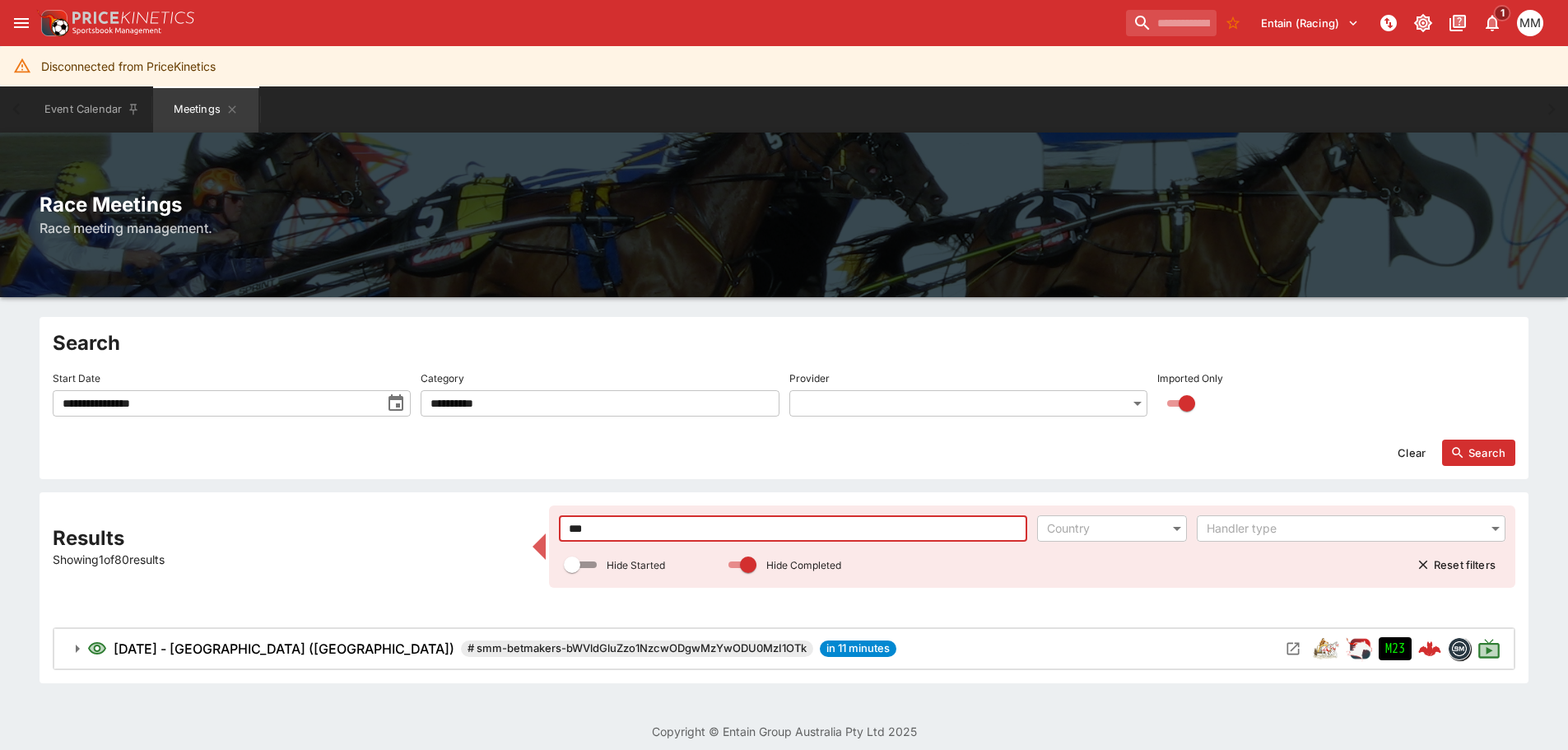 drag, startPoint x: 663, startPoint y: 516, endPoint x: 319, endPoint y: 508, distance: 344.093 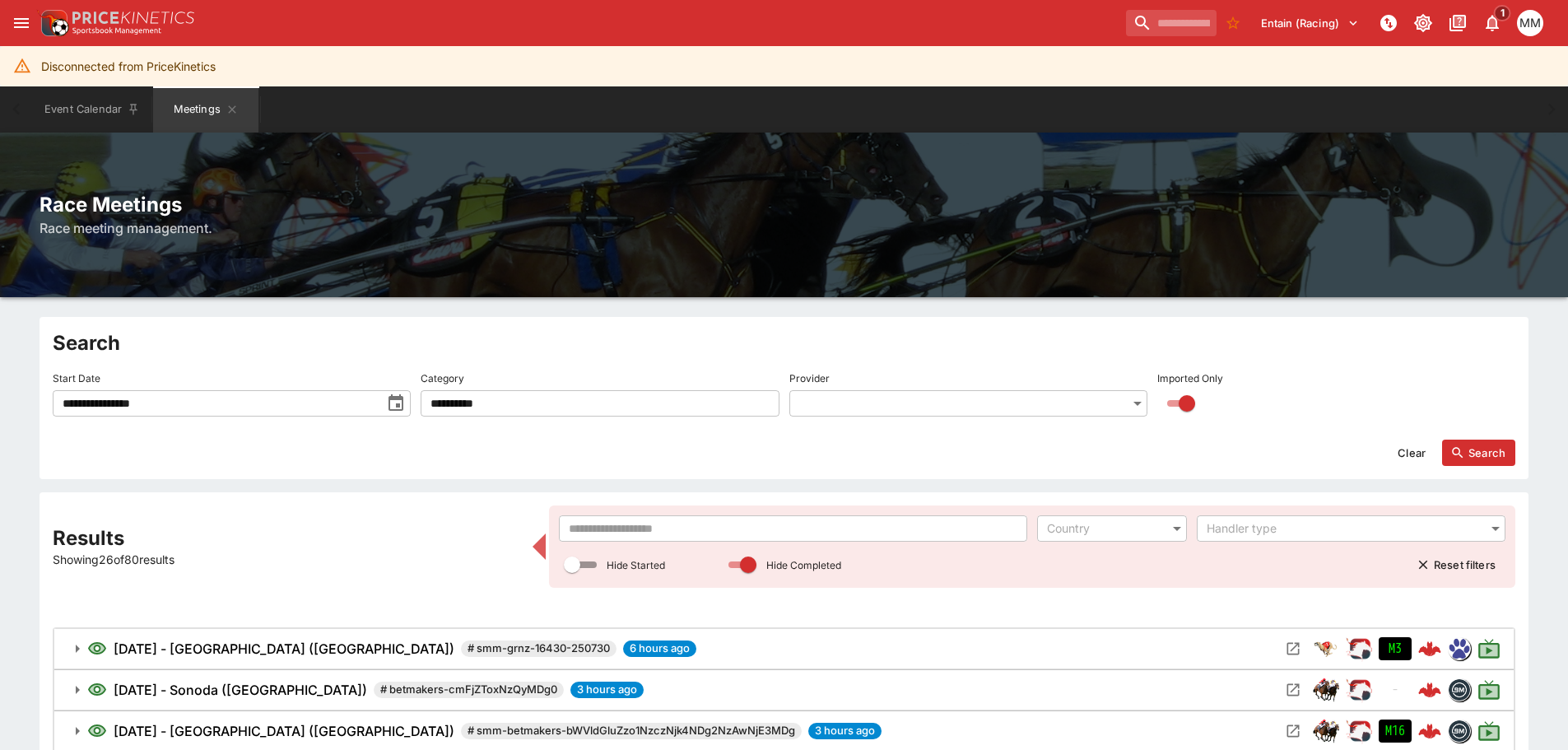 drag, startPoint x: 568, startPoint y: 422, endPoint x: 629, endPoint y: 393, distance: 67.542579 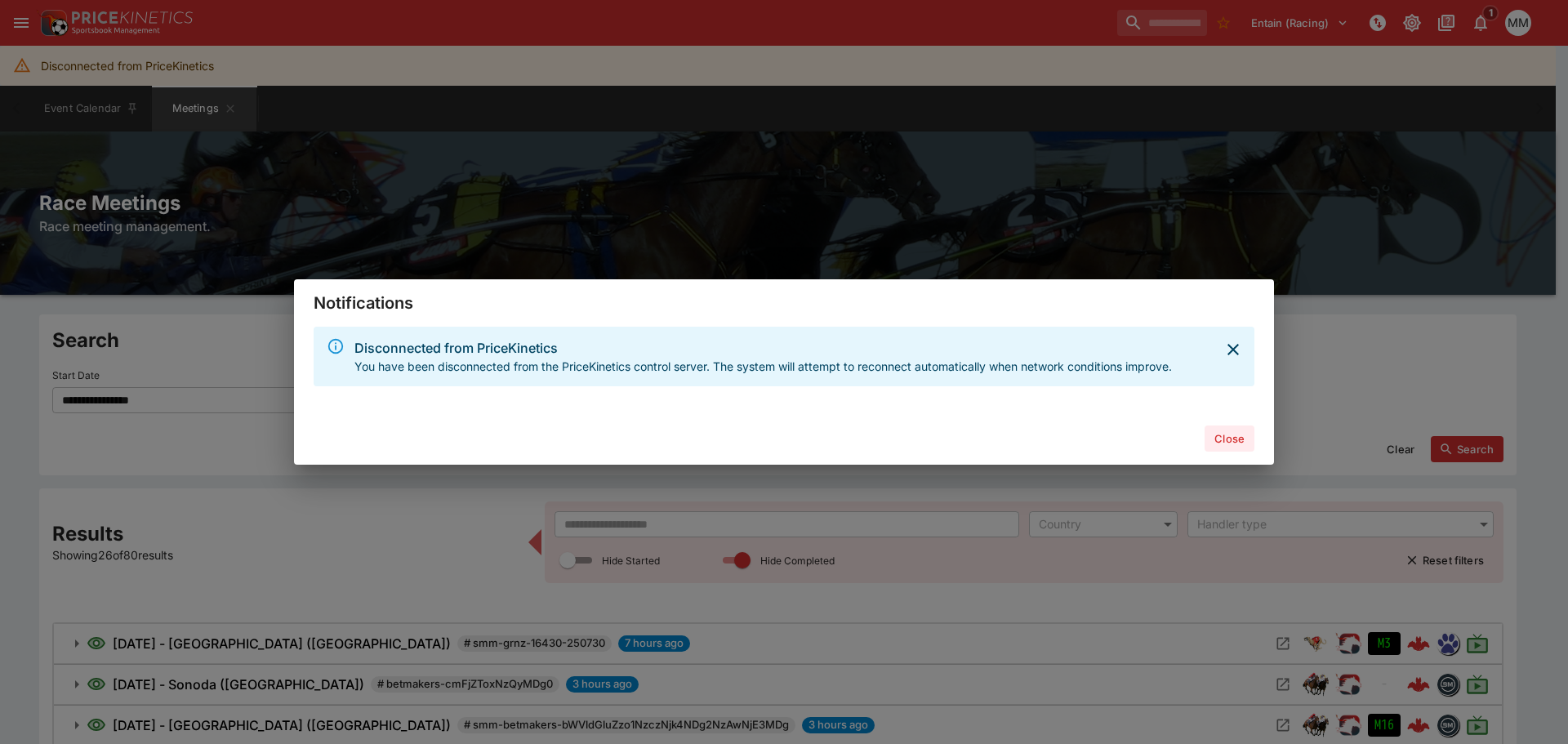 click 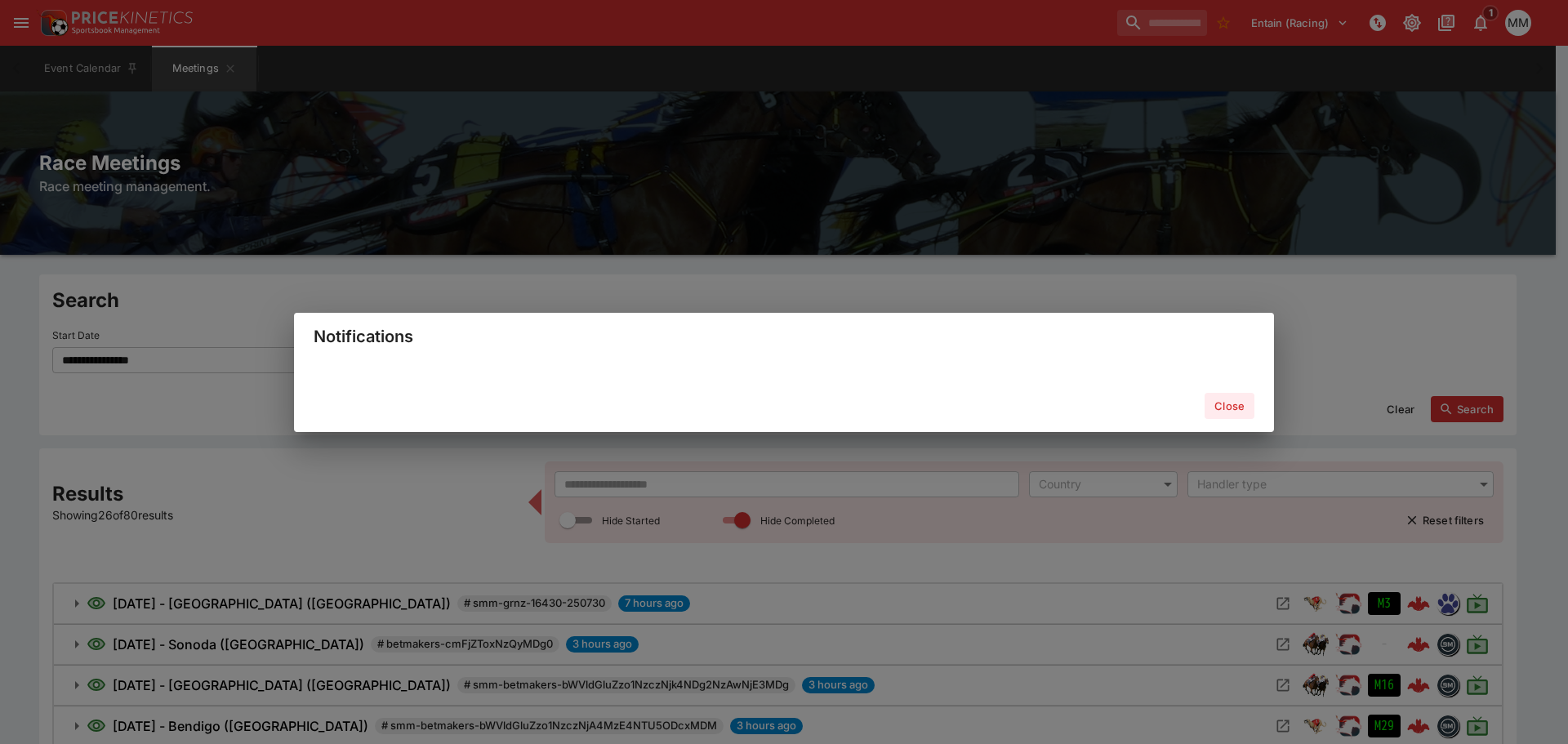 drag, startPoint x: 1227, startPoint y: 404, endPoint x: 1087, endPoint y: 222, distance: 229.61707 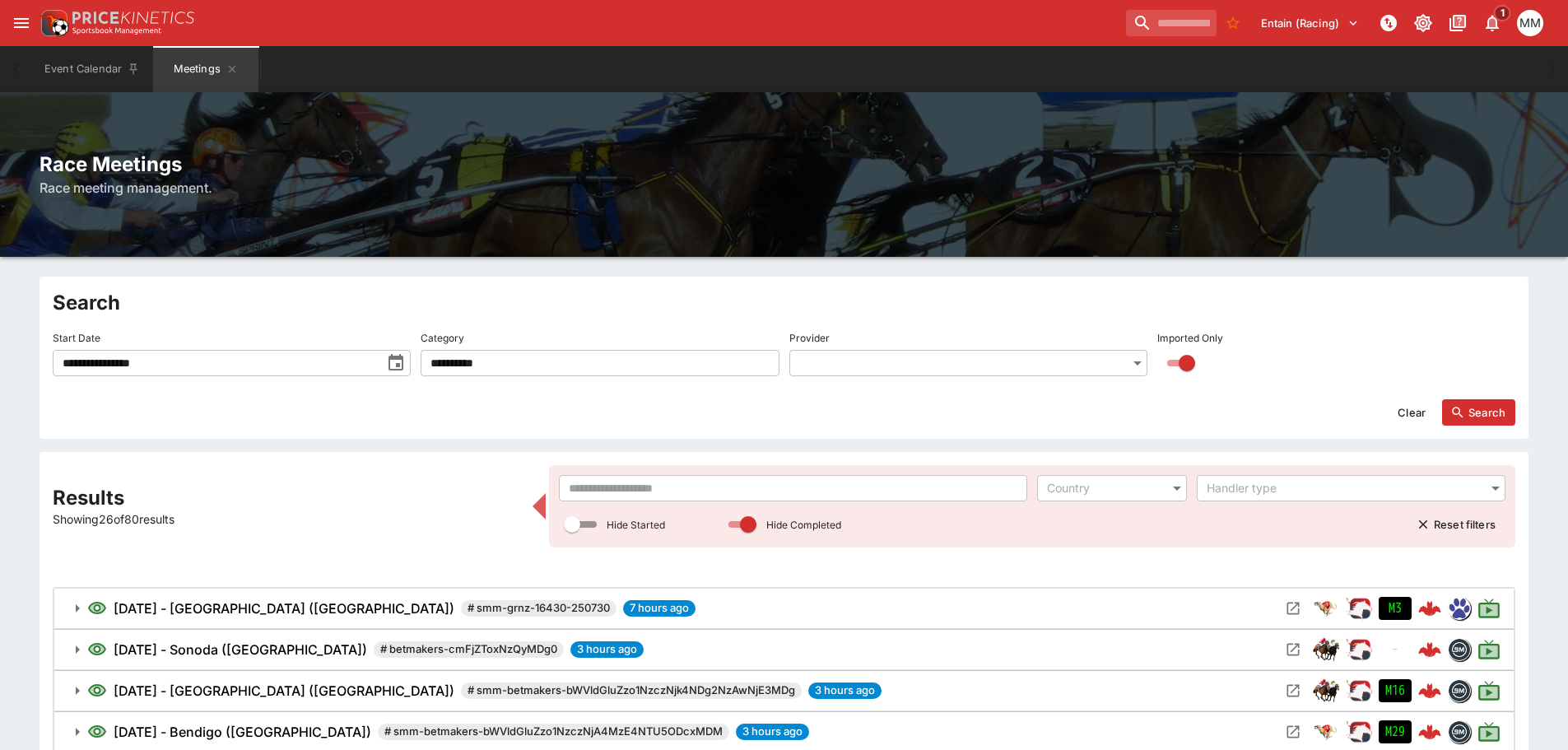 click on "Clear" at bounding box center (1412, 412) 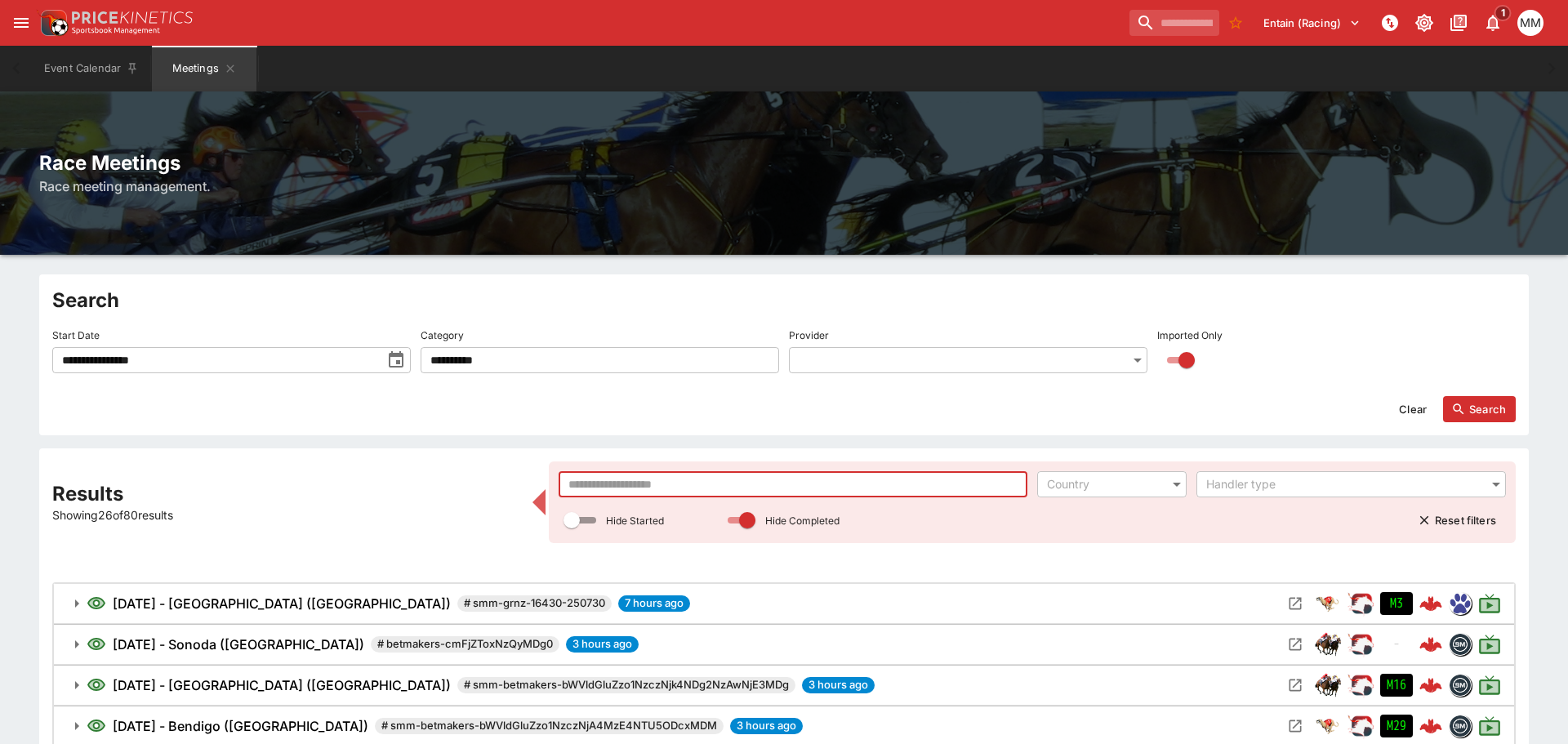 click at bounding box center (793, 484) 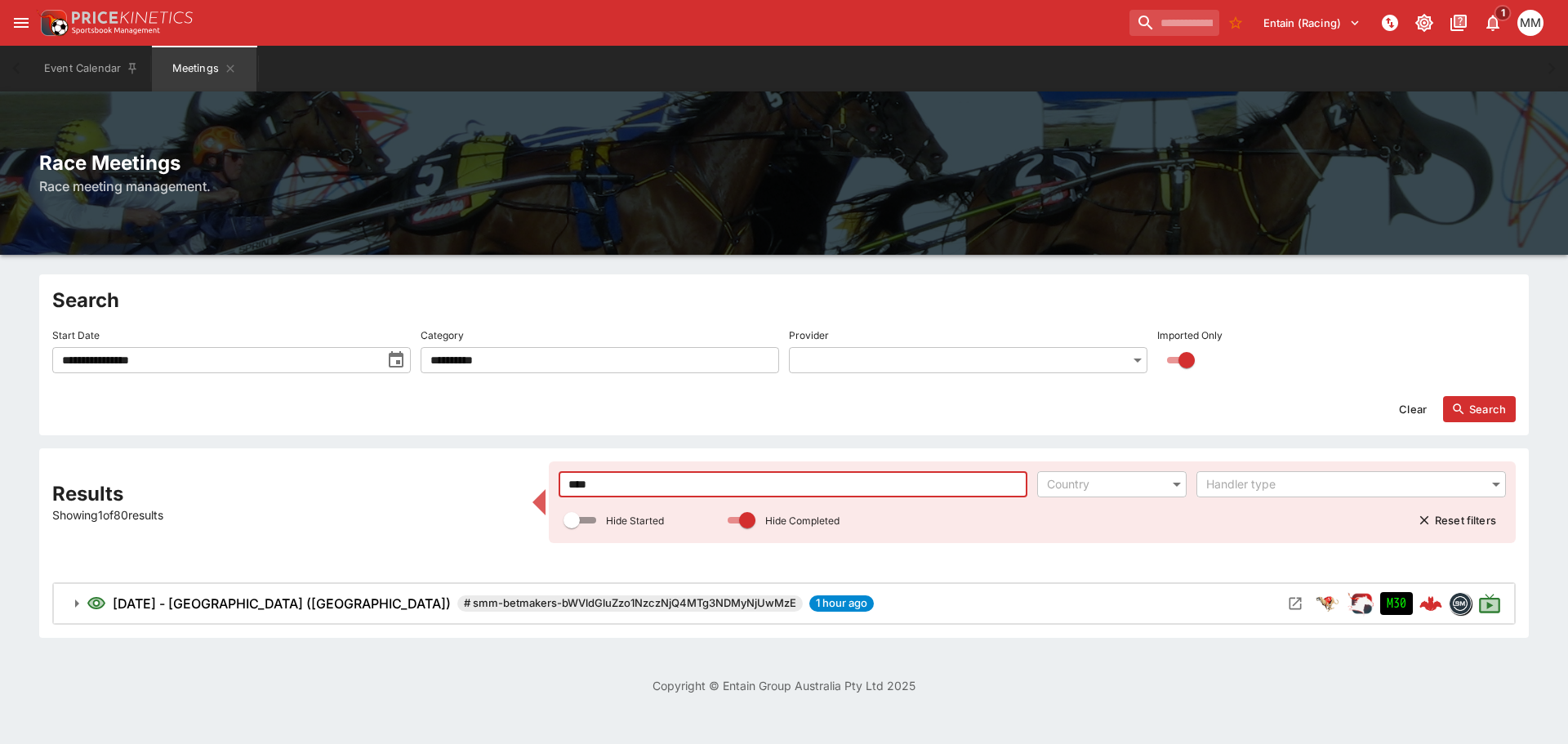 type on "****" 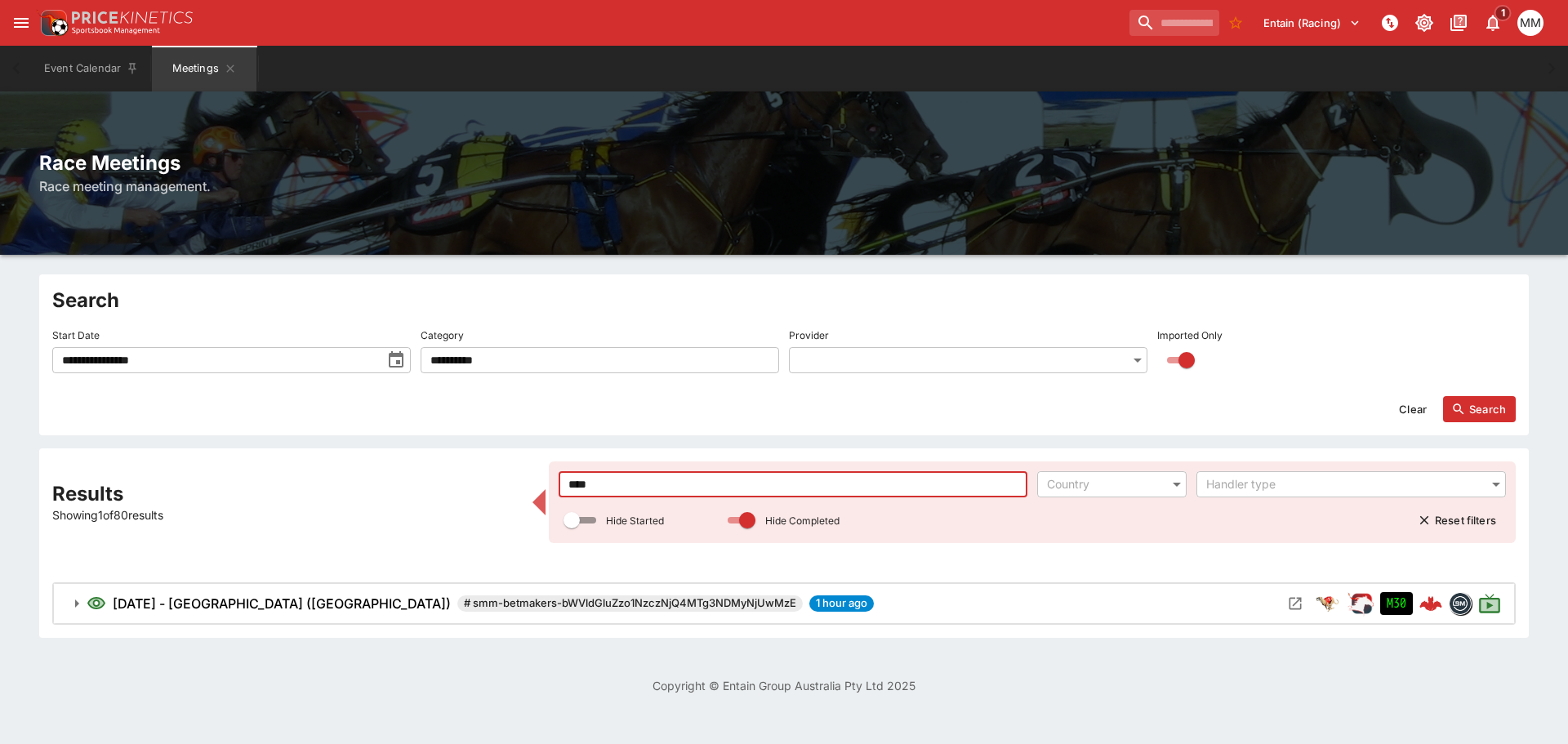 drag, startPoint x: 657, startPoint y: 479, endPoint x: 318, endPoint y: 478, distance: 339.00147 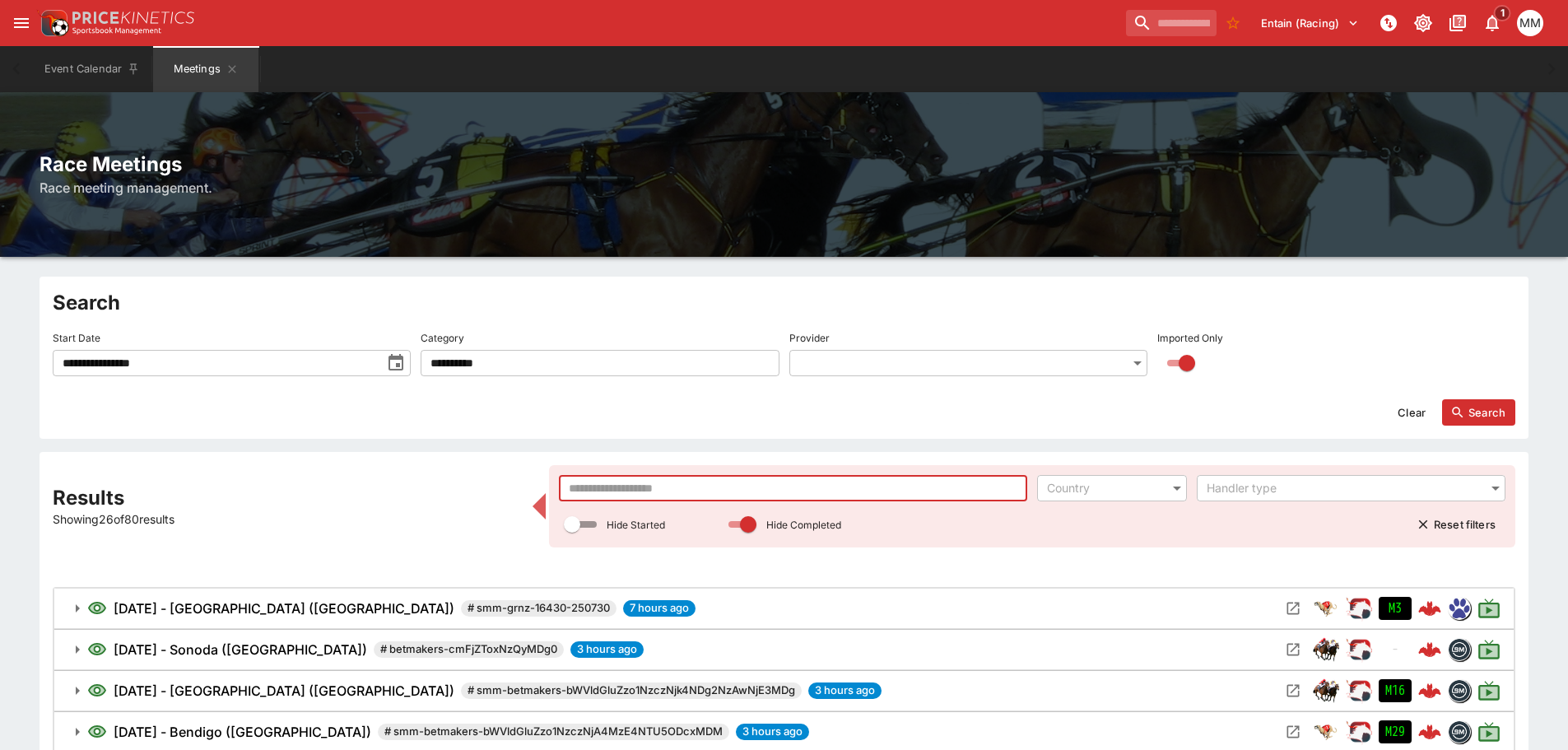 type 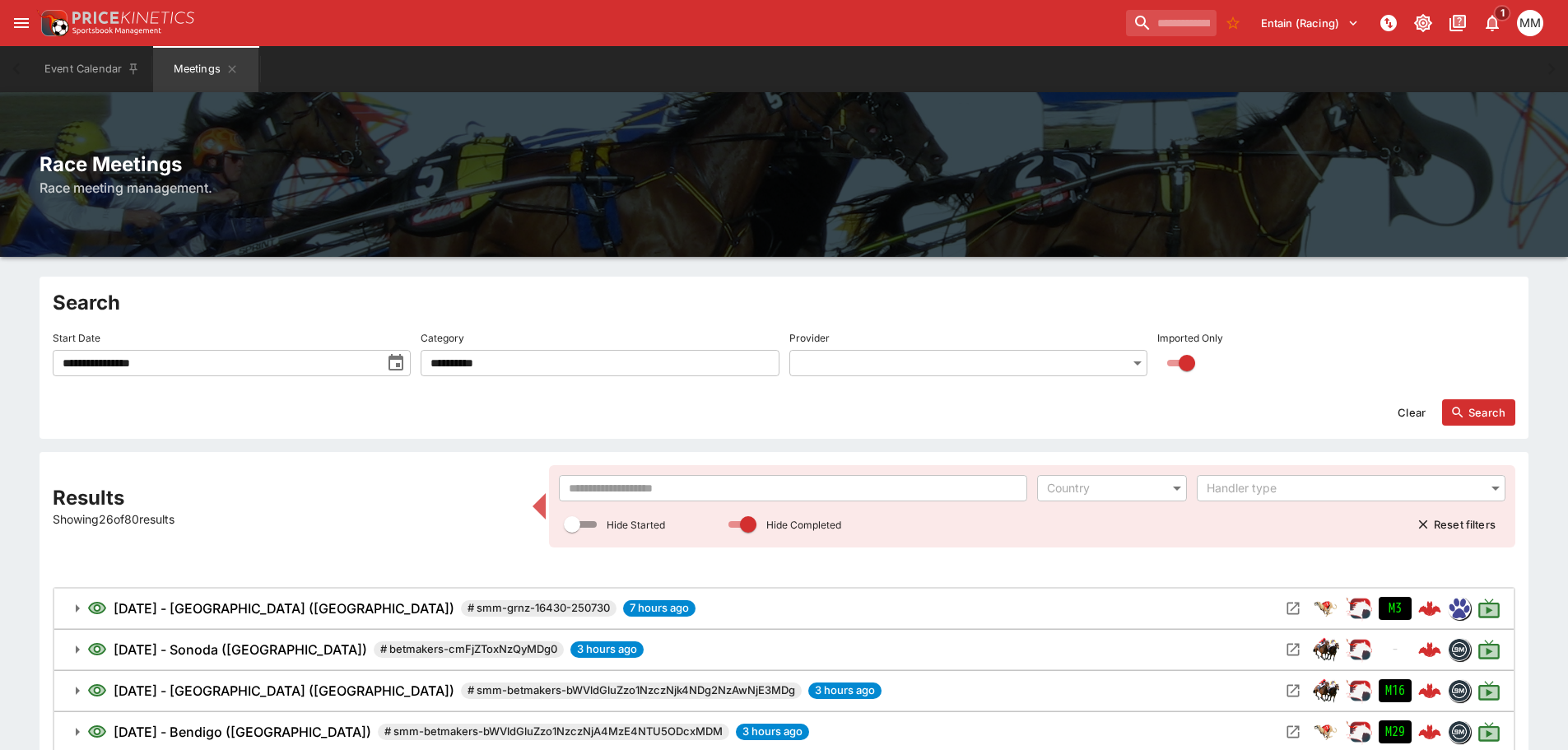 click on "**********" at bounding box center (784, 974) 